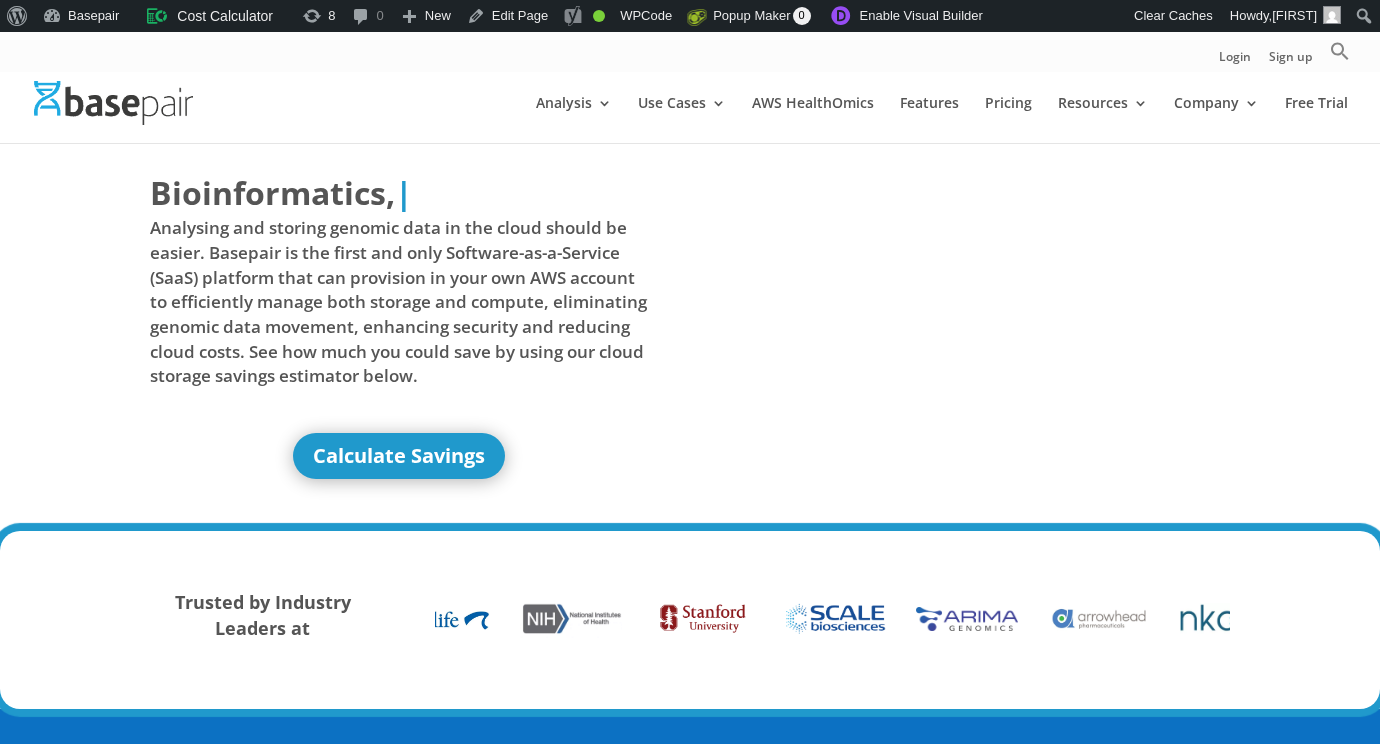 scroll, scrollTop: 0, scrollLeft: 0, axis: both 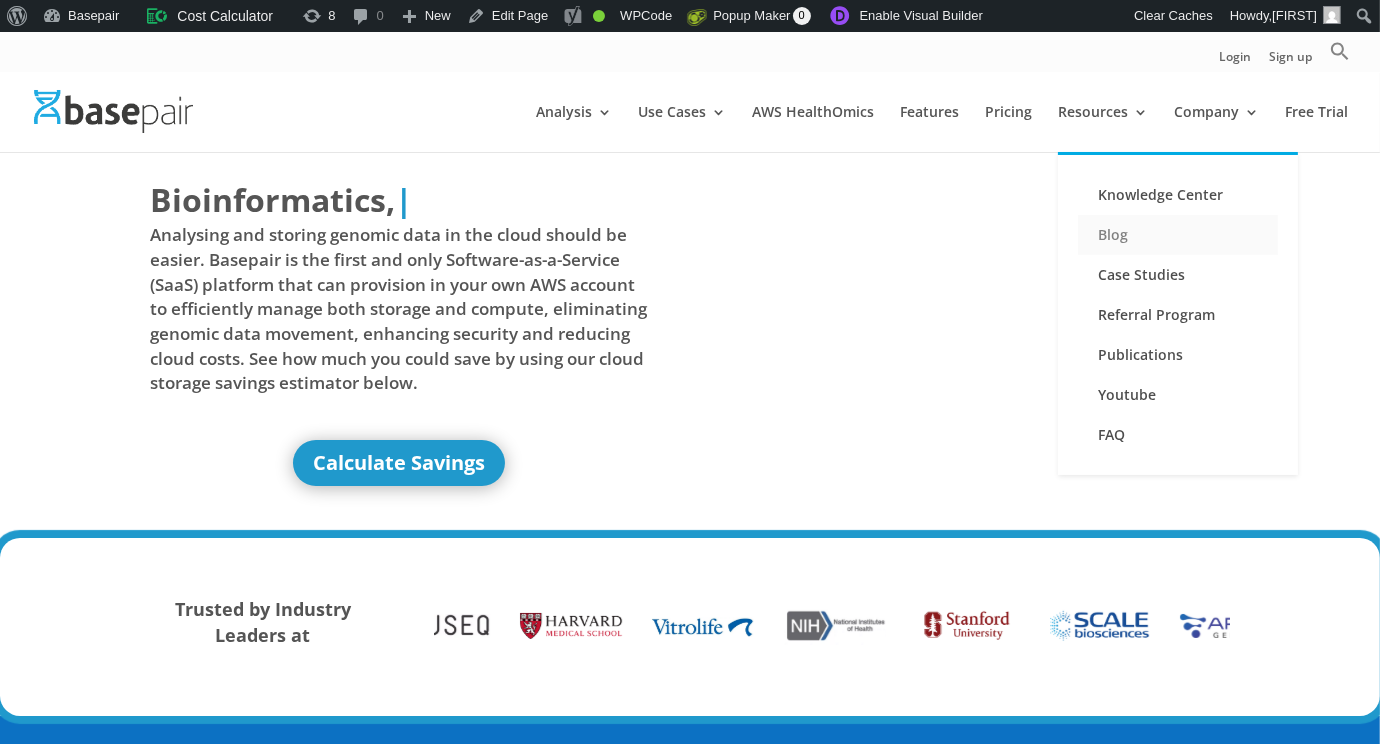 click on "Blog" at bounding box center [1178, 235] 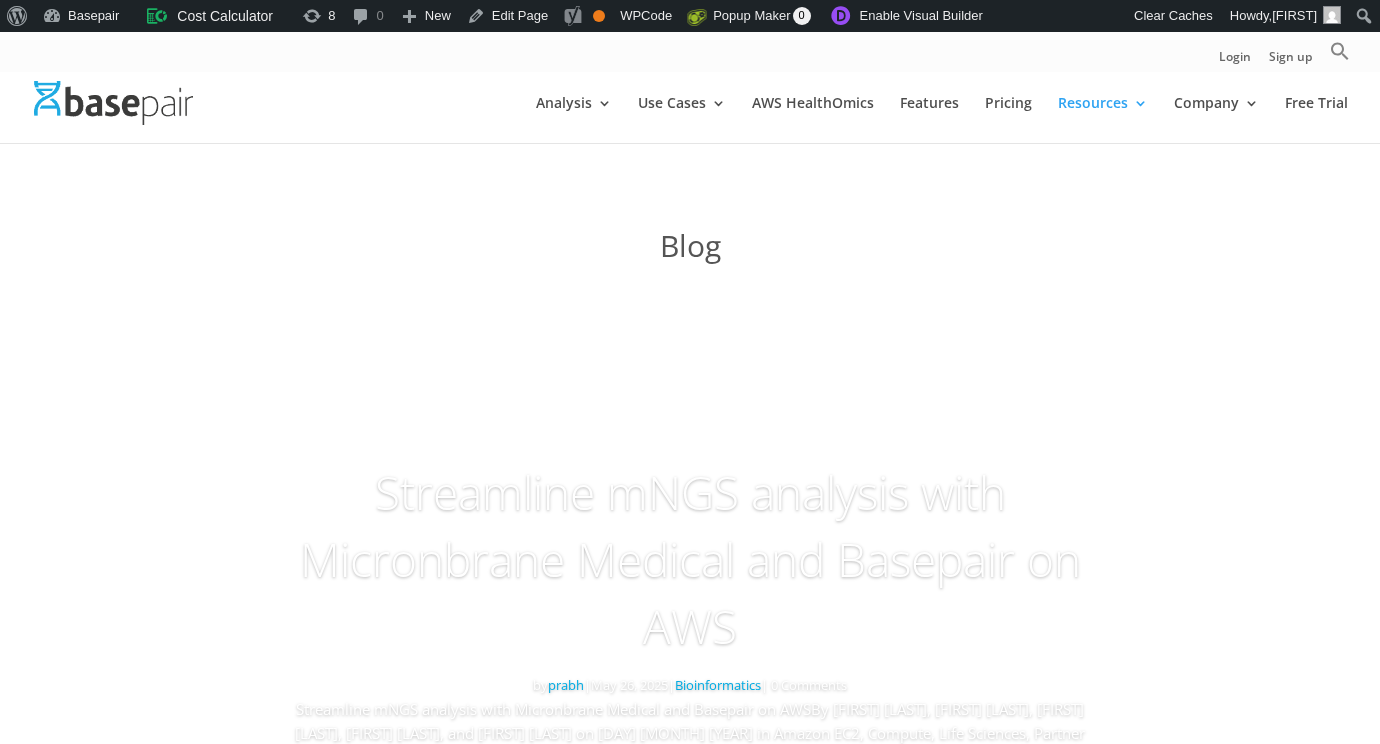scroll, scrollTop: 0, scrollLeft: 0, axis: both 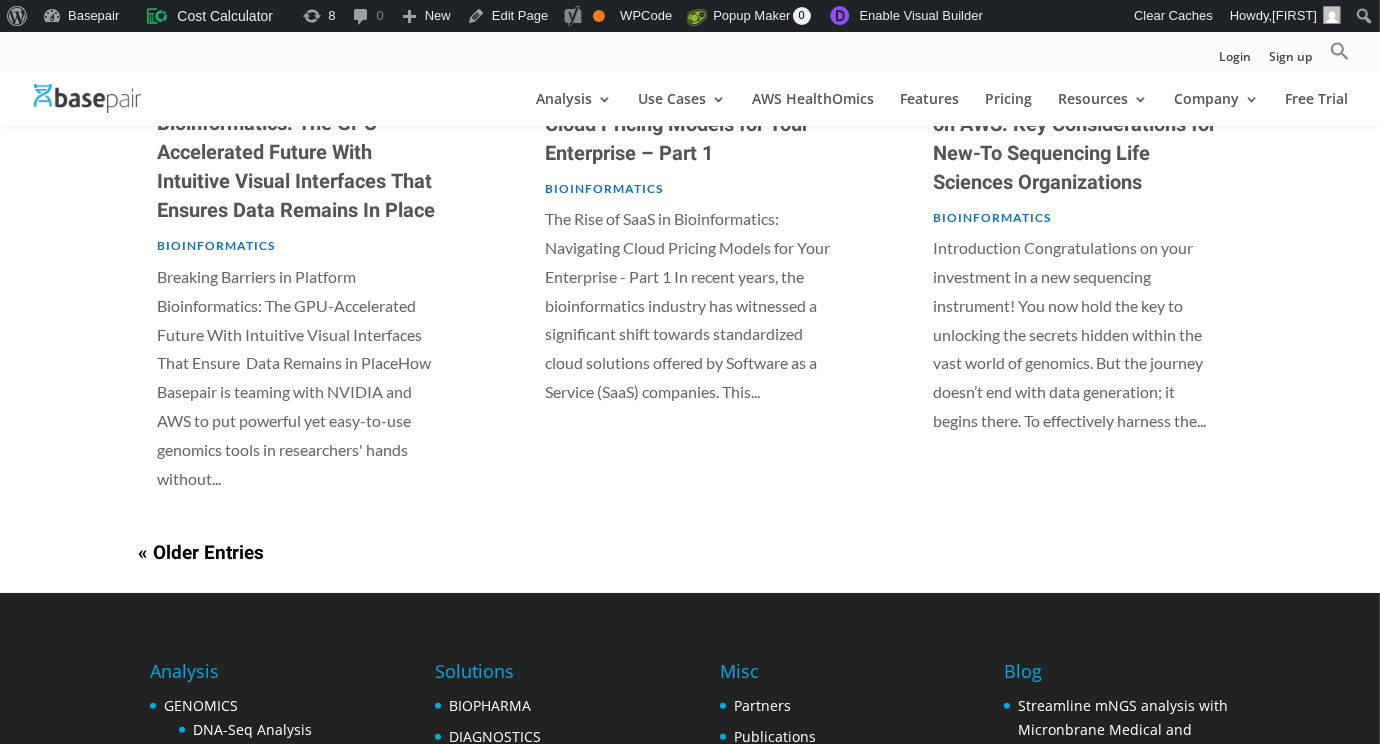 click on "Bioinformatics" at bounding box center (992, 217) 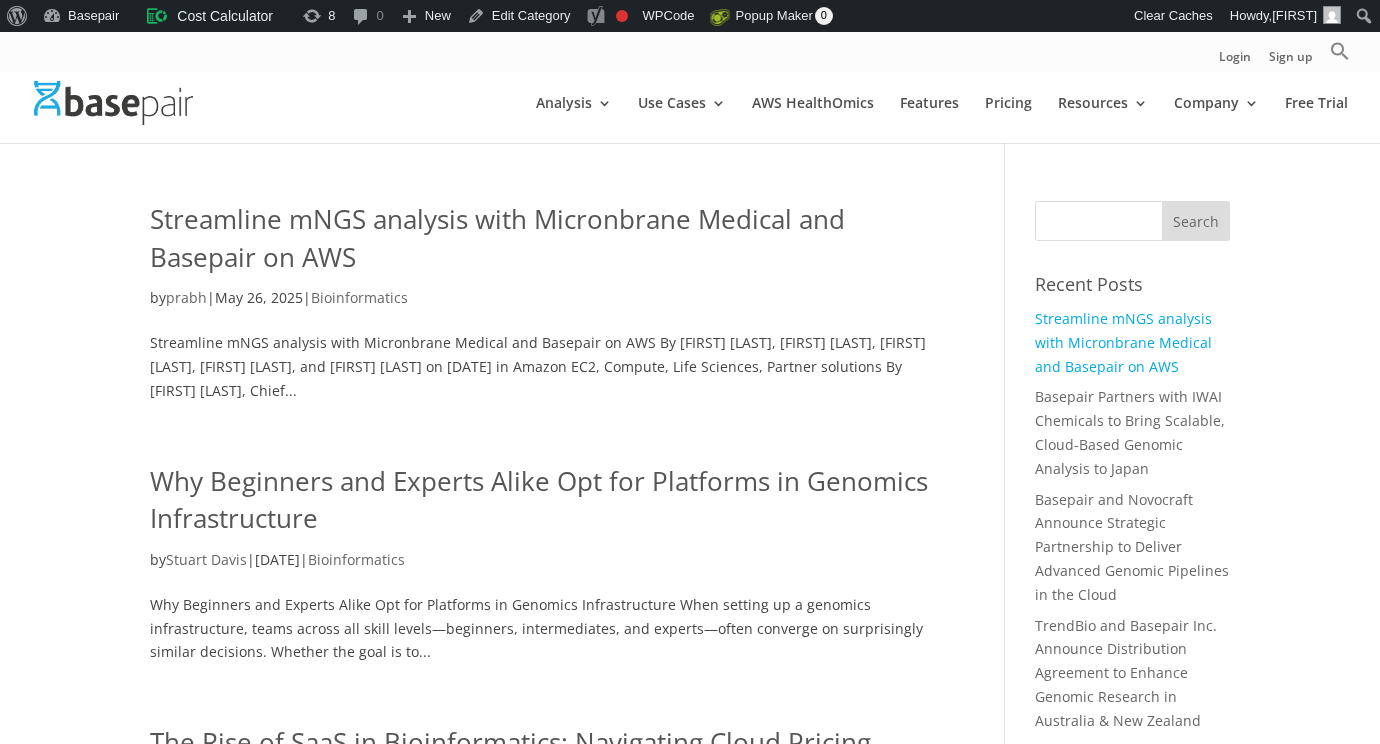 scroll, scrollTop: 0, scrollLeft: 0, axis: both 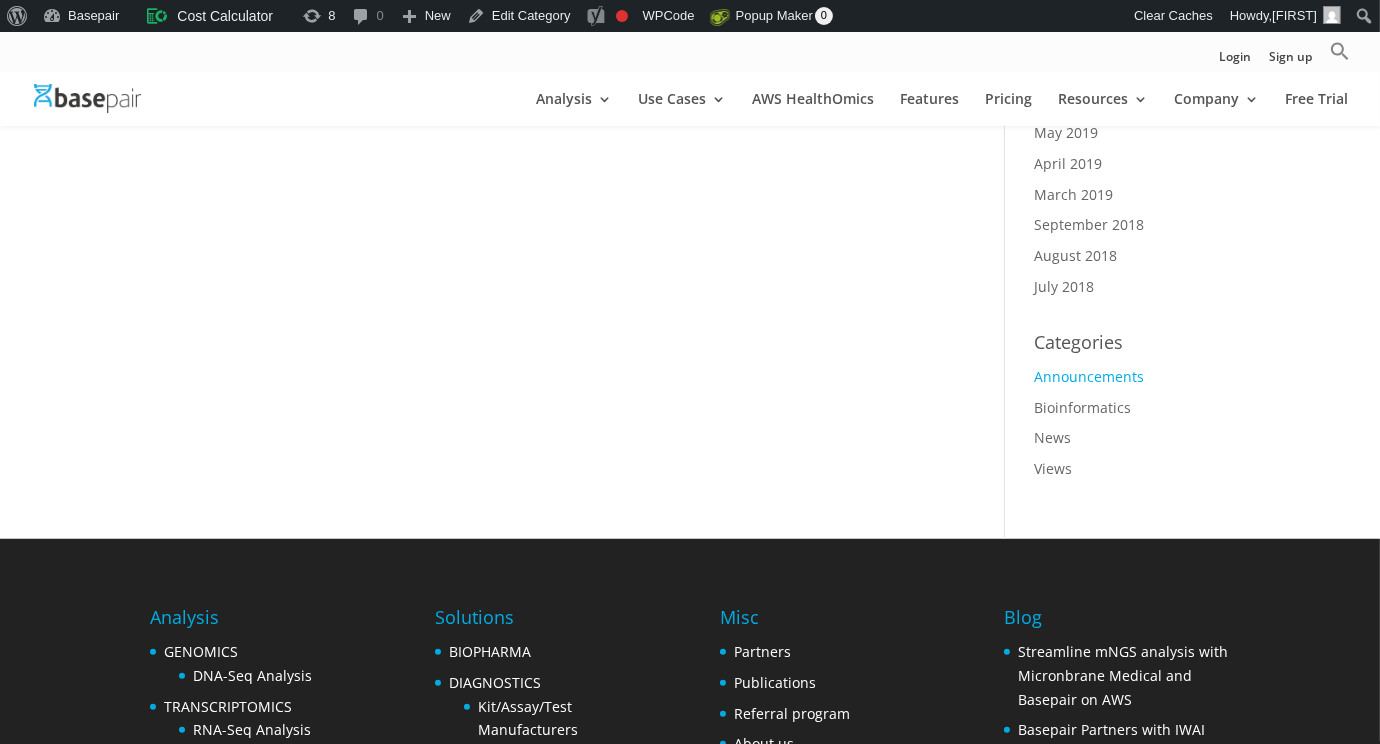 click on "Announcements" at bounding box center [1090, 376] 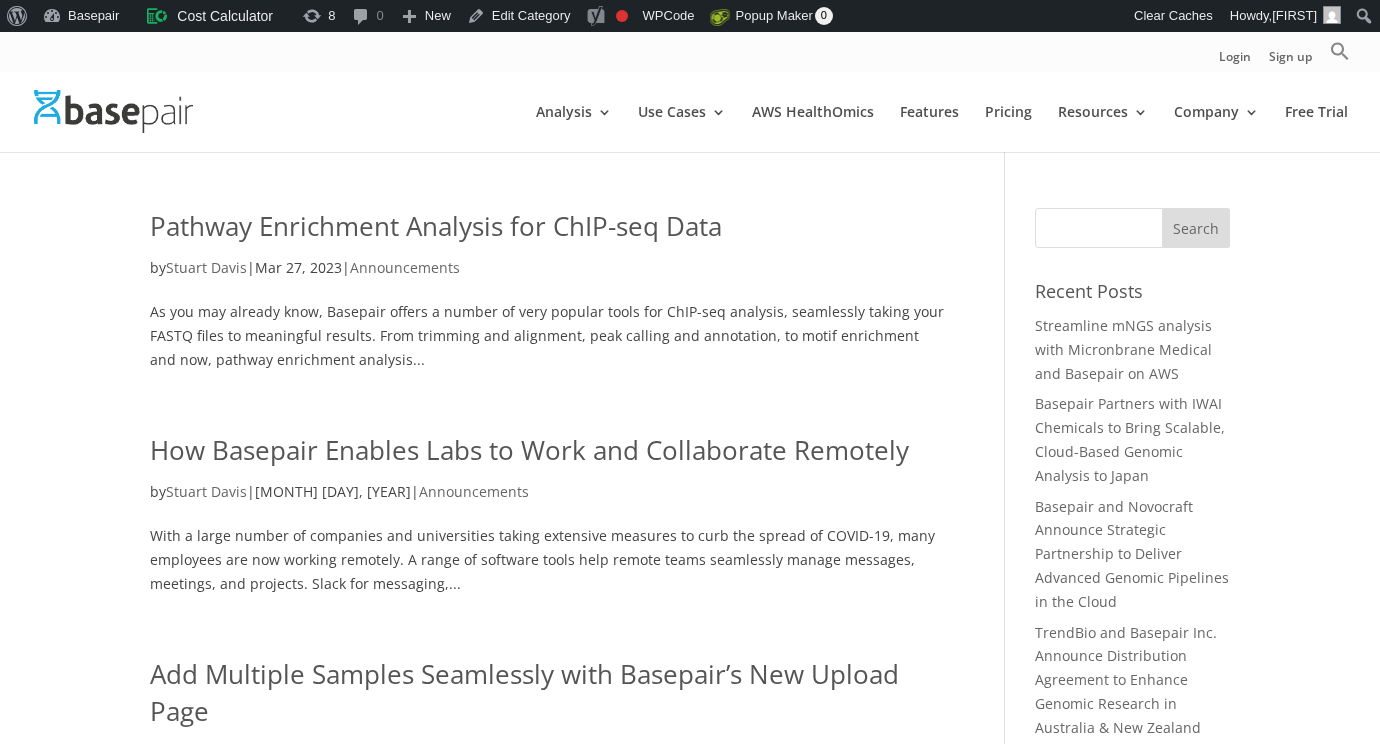 scroll, scrollTop: 0, scrollLeft: 0, axis: both 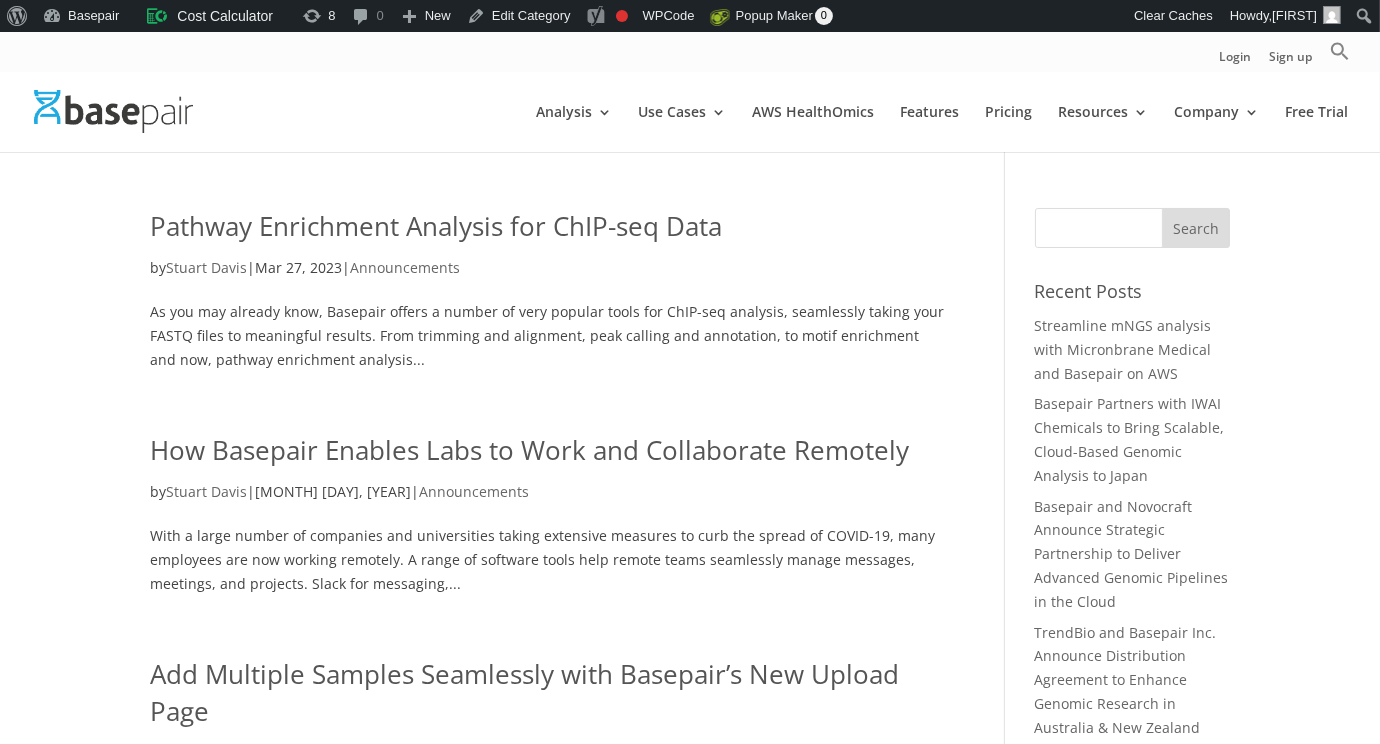 click on "Pathway Enrichment Analysis for ChIP-seq Data" at bounding box center (436, 226) 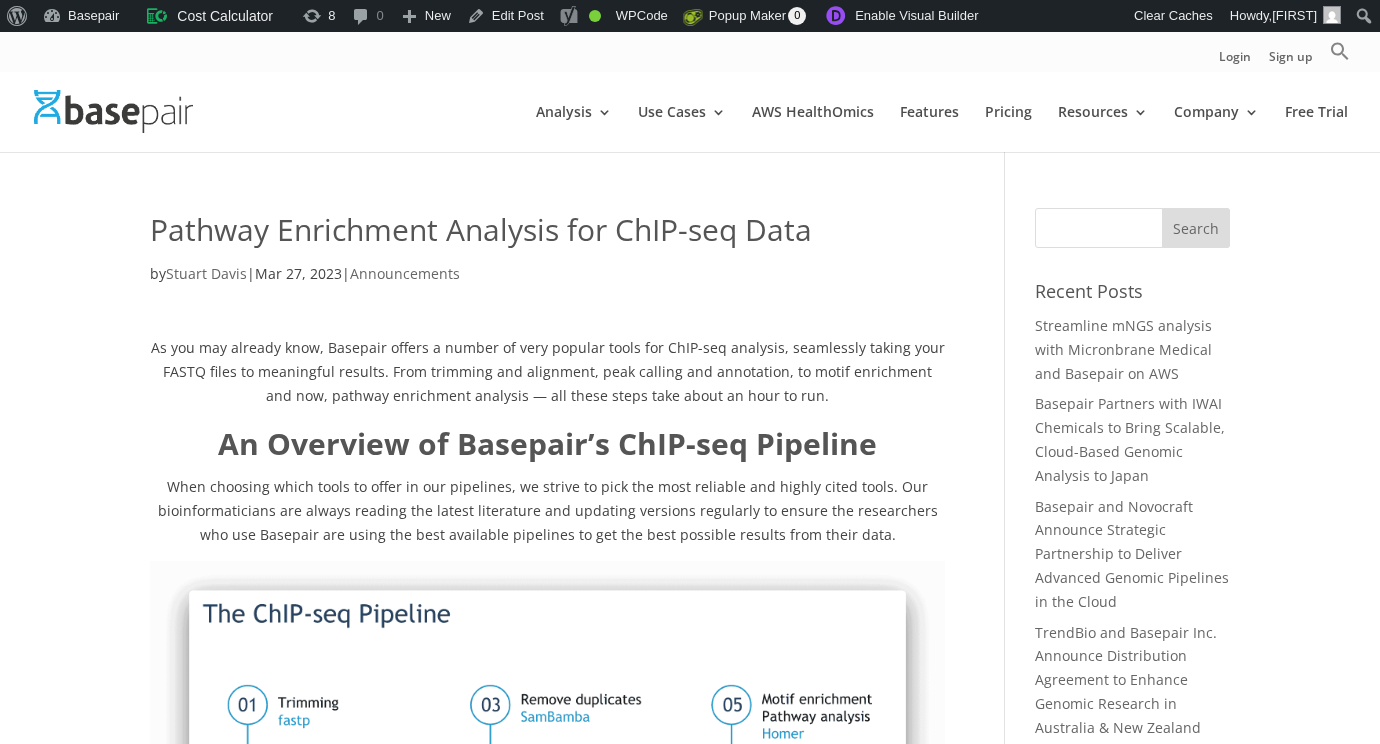 scroll, scrollTop: 0, scrollLeft: 0, axis: both 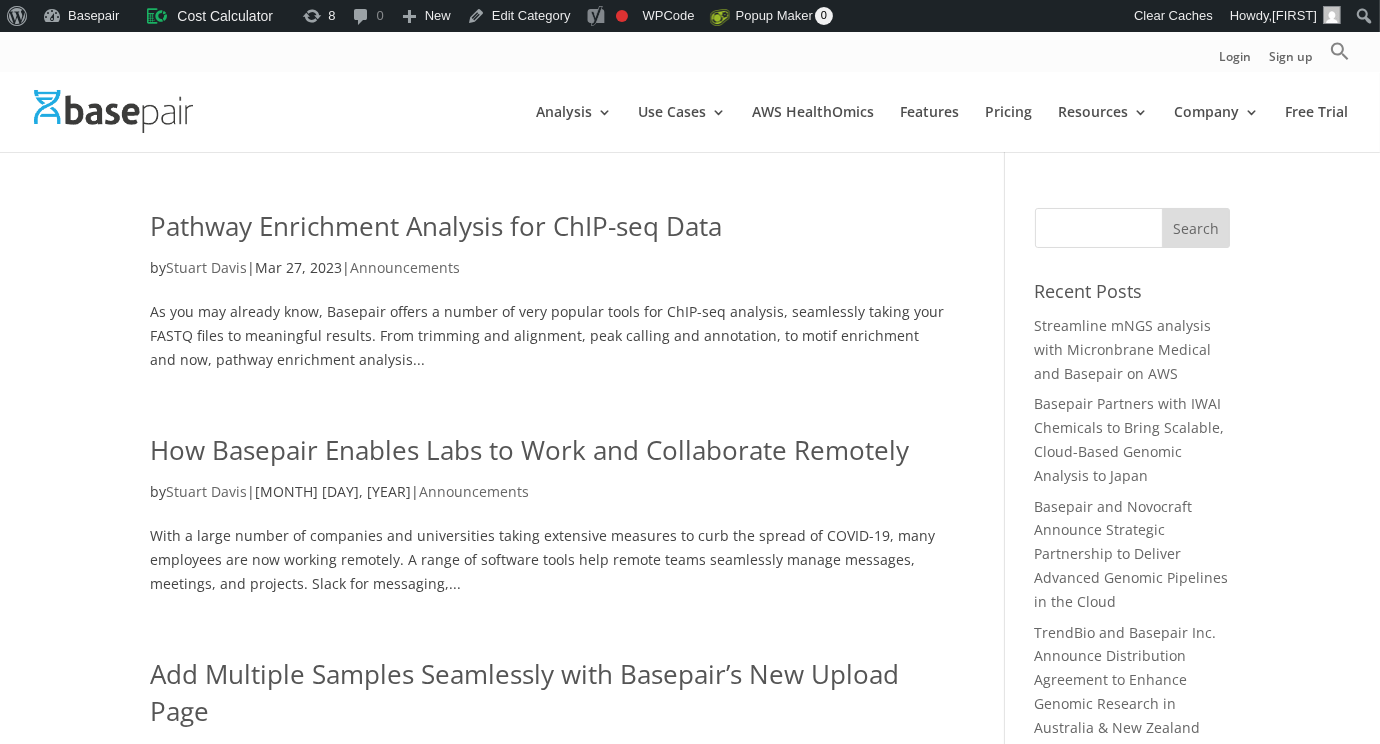 click on "How Basepair Enables Labs to Work and Collaborate Remotely" at bounding box center [529, 450] 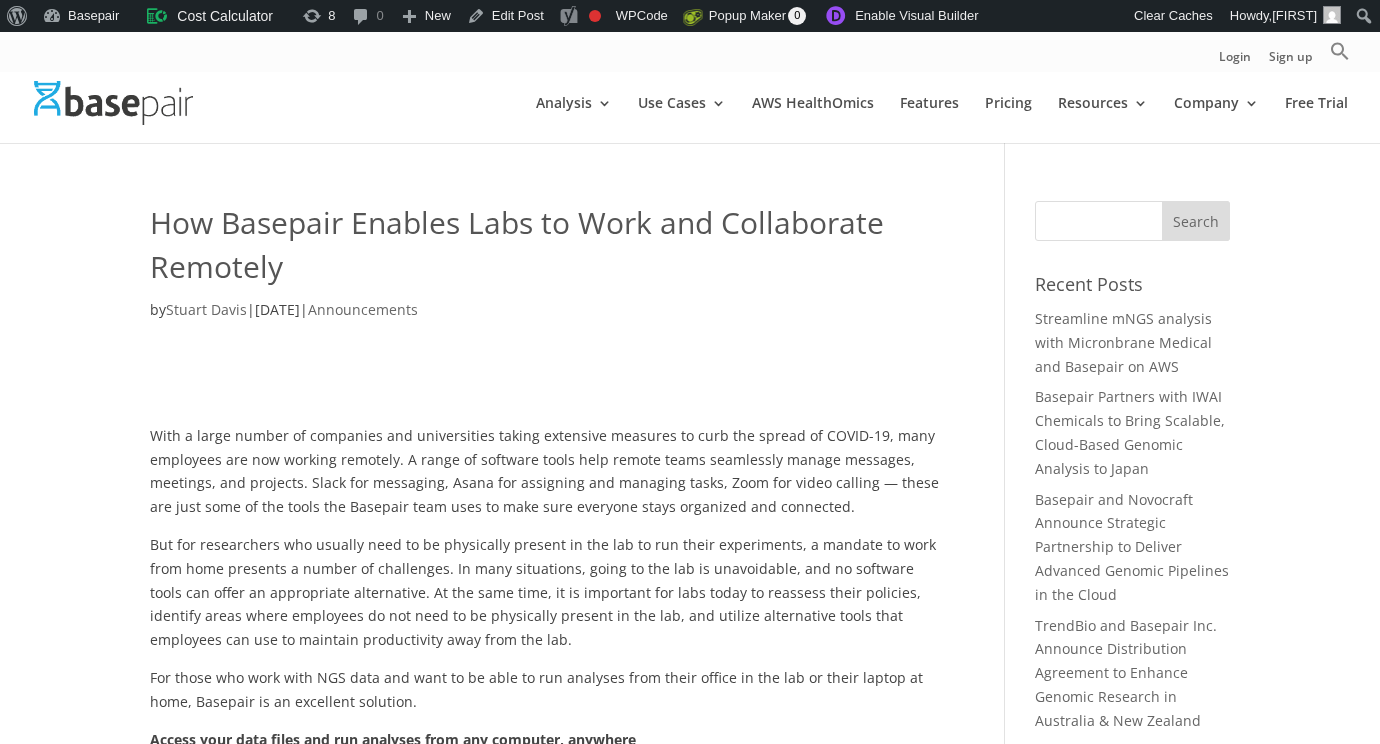 scroll, scrollTop: 0, scrollLeft: 0, axis: both 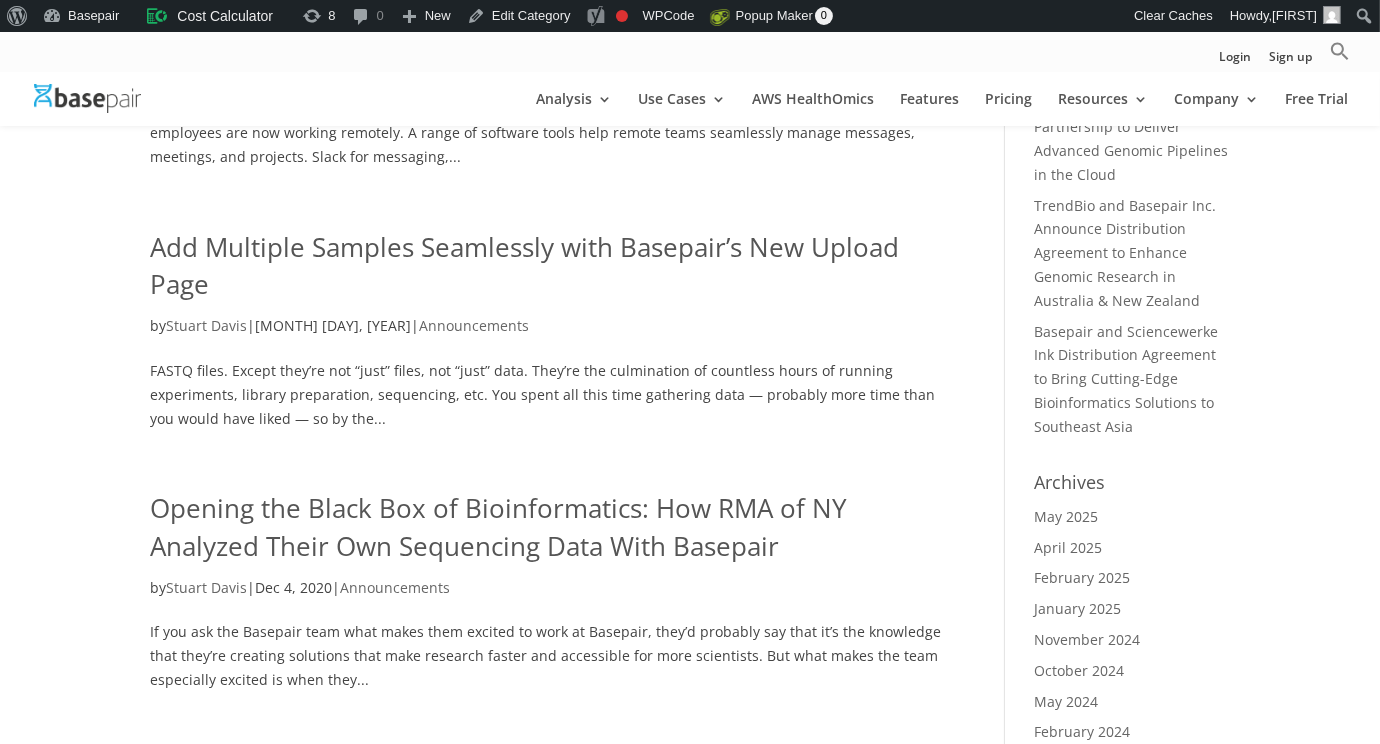 click on "Add Multiple Samples Seamlessly with Basepair’s New Upload Page" at bounding box center [524, 266] 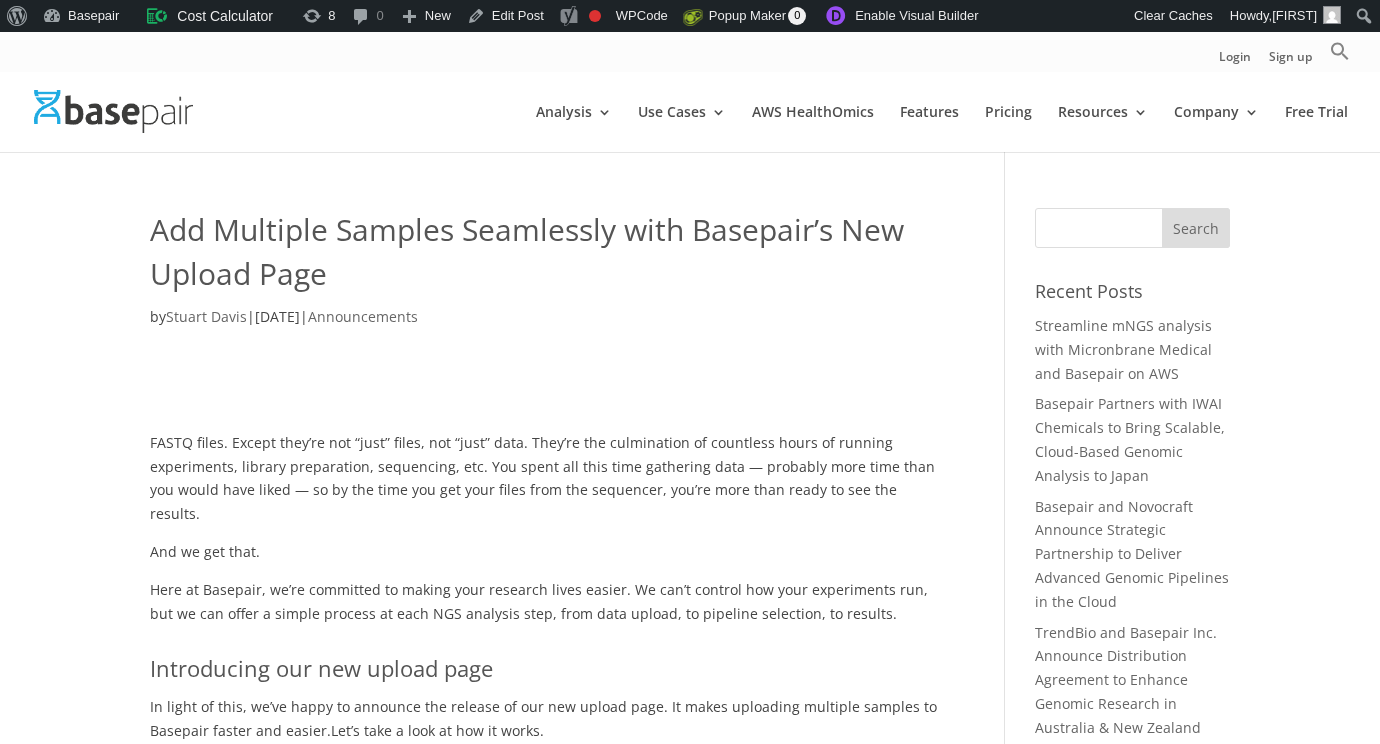 scroll, scrollTop: 0, scrollLeft: 0, axis: both 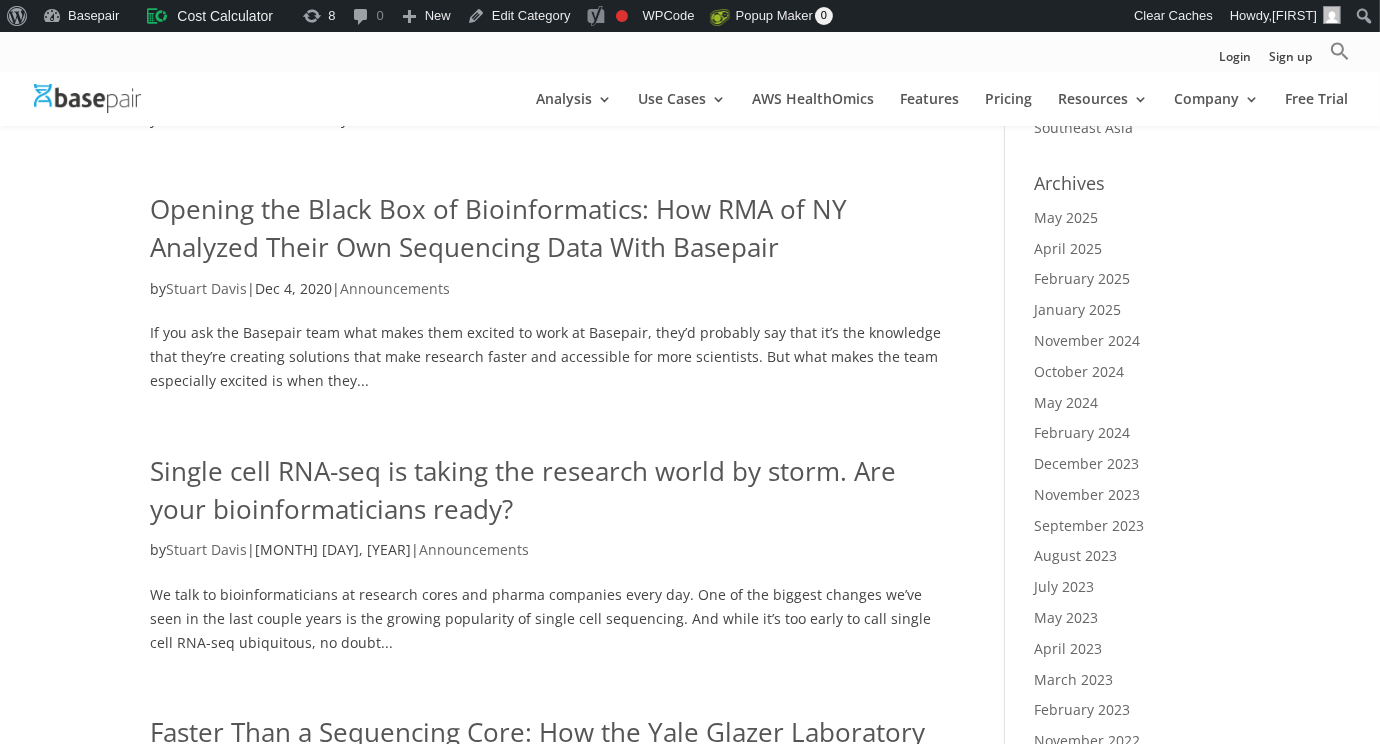 click on "Opening the Black Box of Bioinformatics: How RMA of NY Analyzed Their Own Sequencing Data With Basepair" at bounding box center (498, 228) 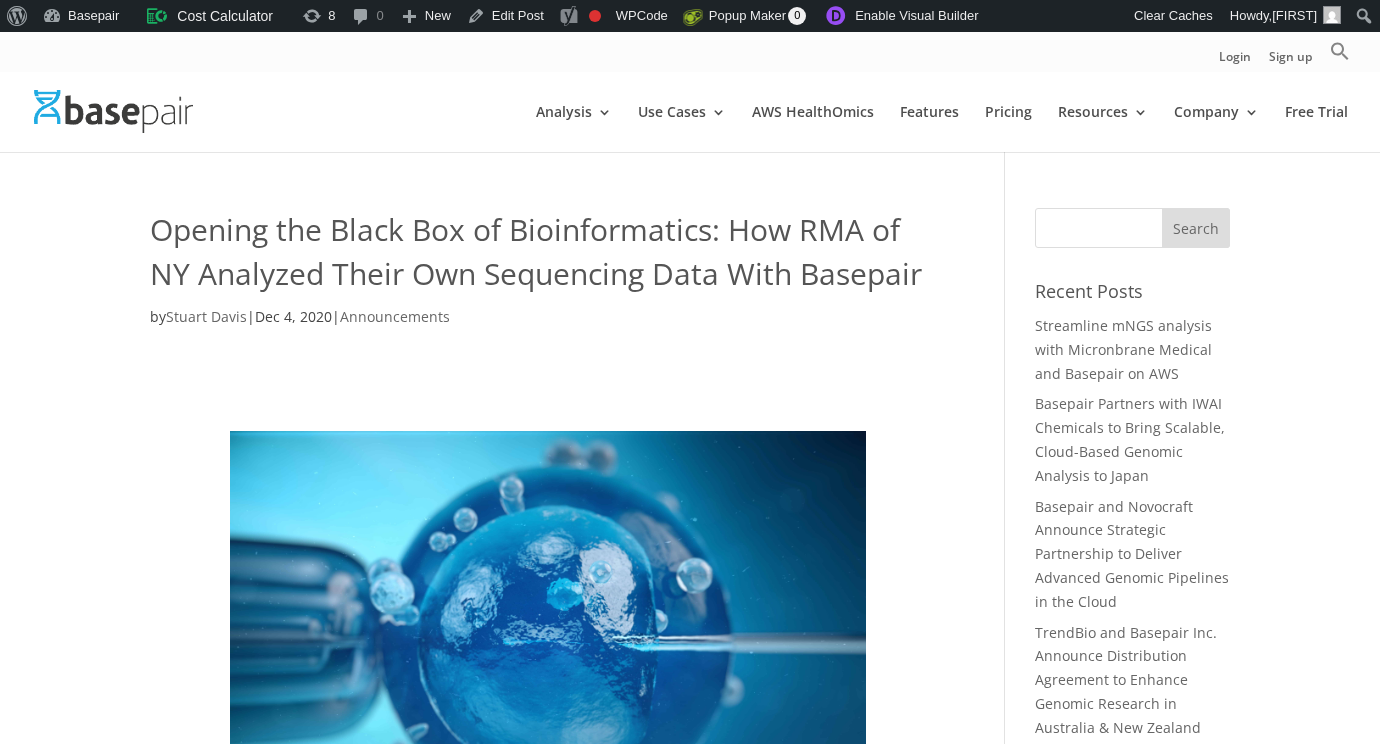 scroll, scrollTop: 0, scrollLeft: 0, axis: both 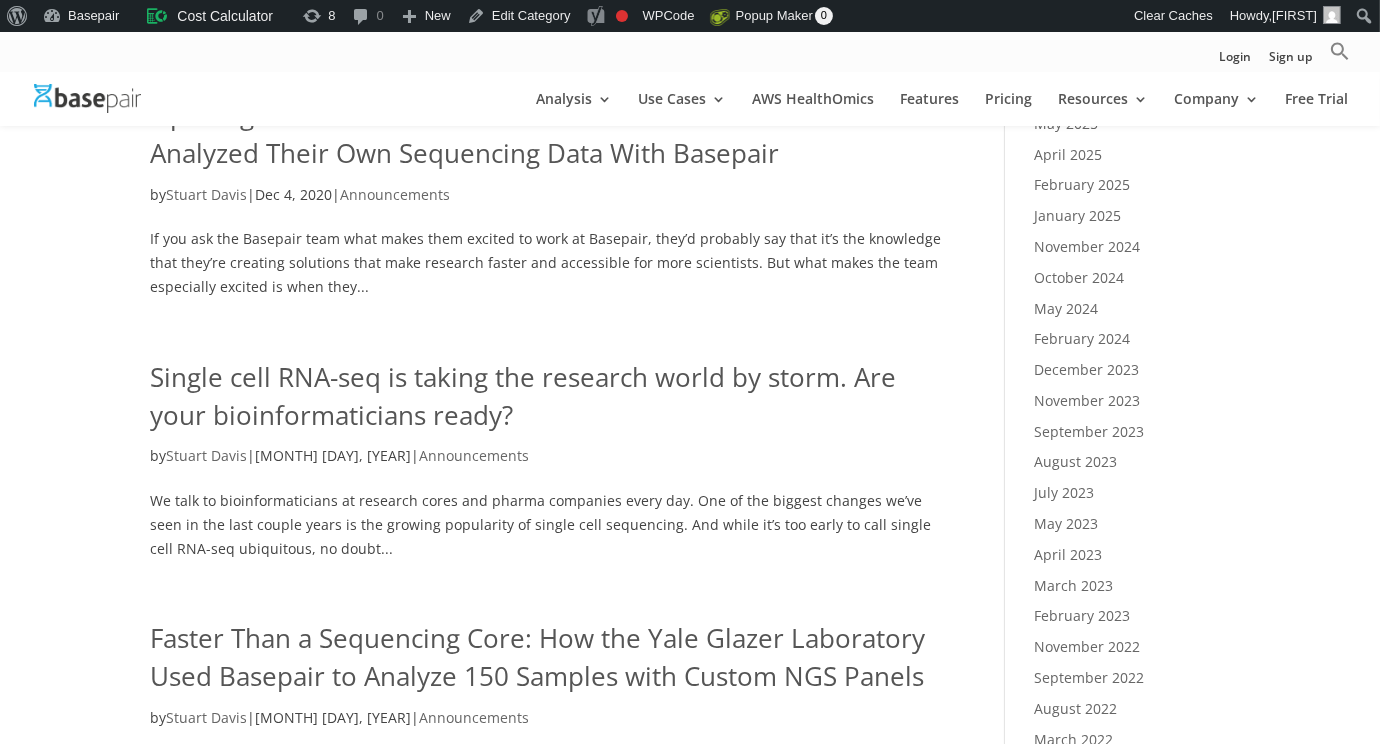 click on "Single cell RNA-seq is taking the research world by storm. Are your bioinformaticians ready?" at bounding box center (523, 396) 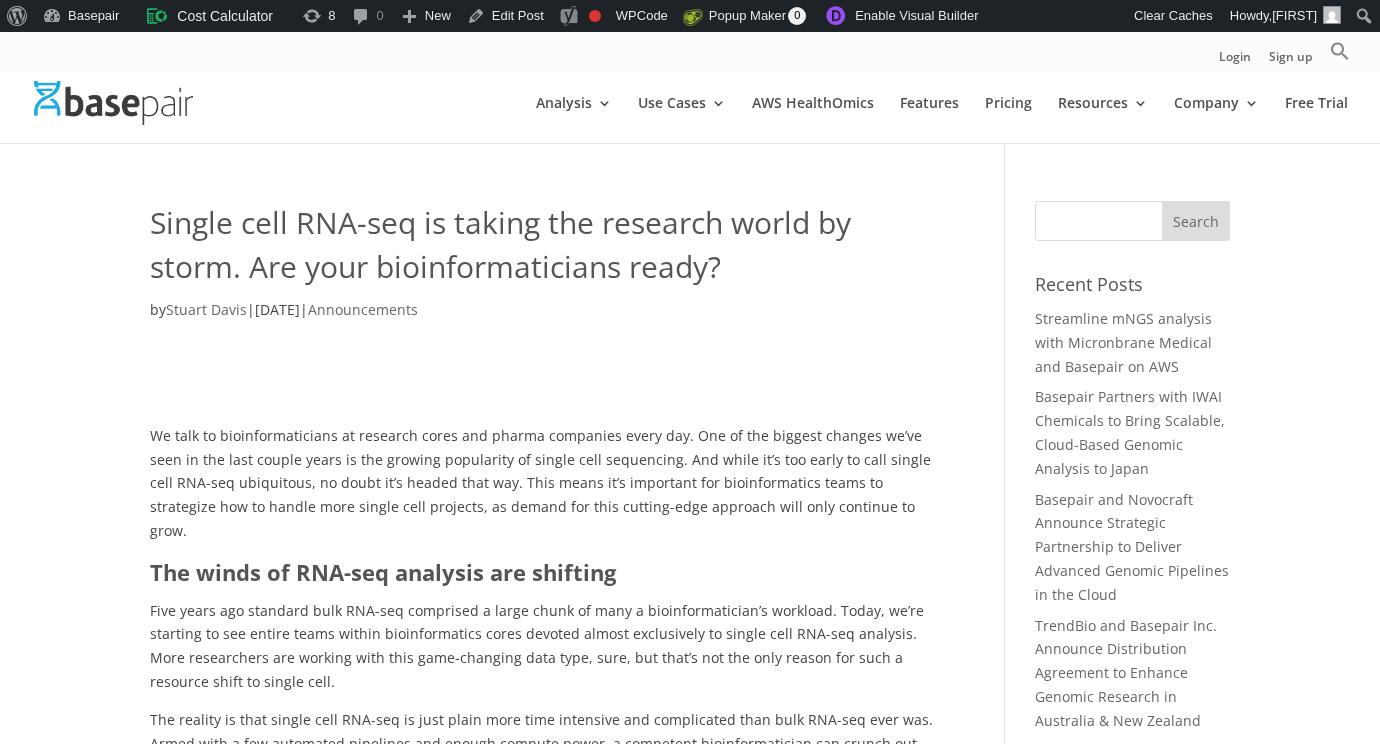 scroll, scrollTop: 0, scrollLeft: 0, axis: both 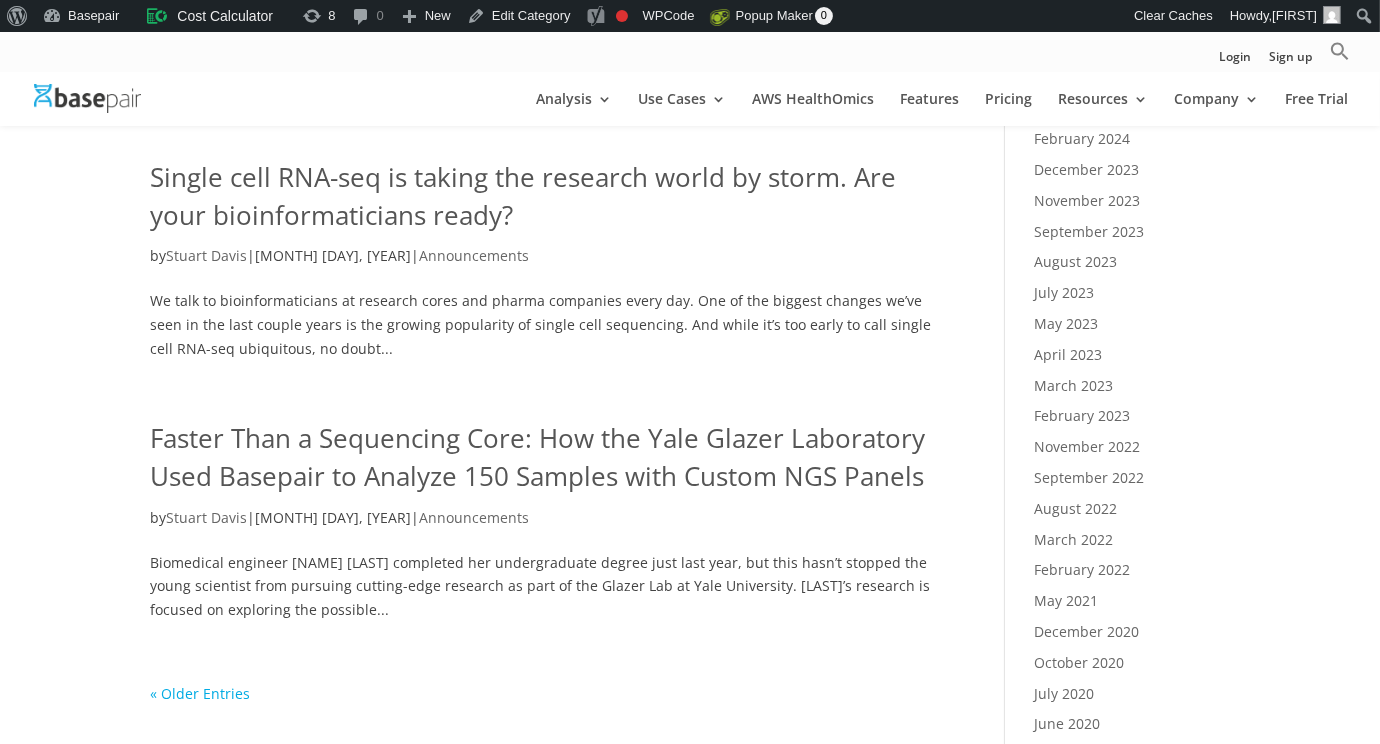 click on "Faster Than a Sequencing Core: How the Yale Glazer Laboratory Used Basepair to Analyze 150 Samples with Custom NGS Panels" at bounding box center [537, 457] 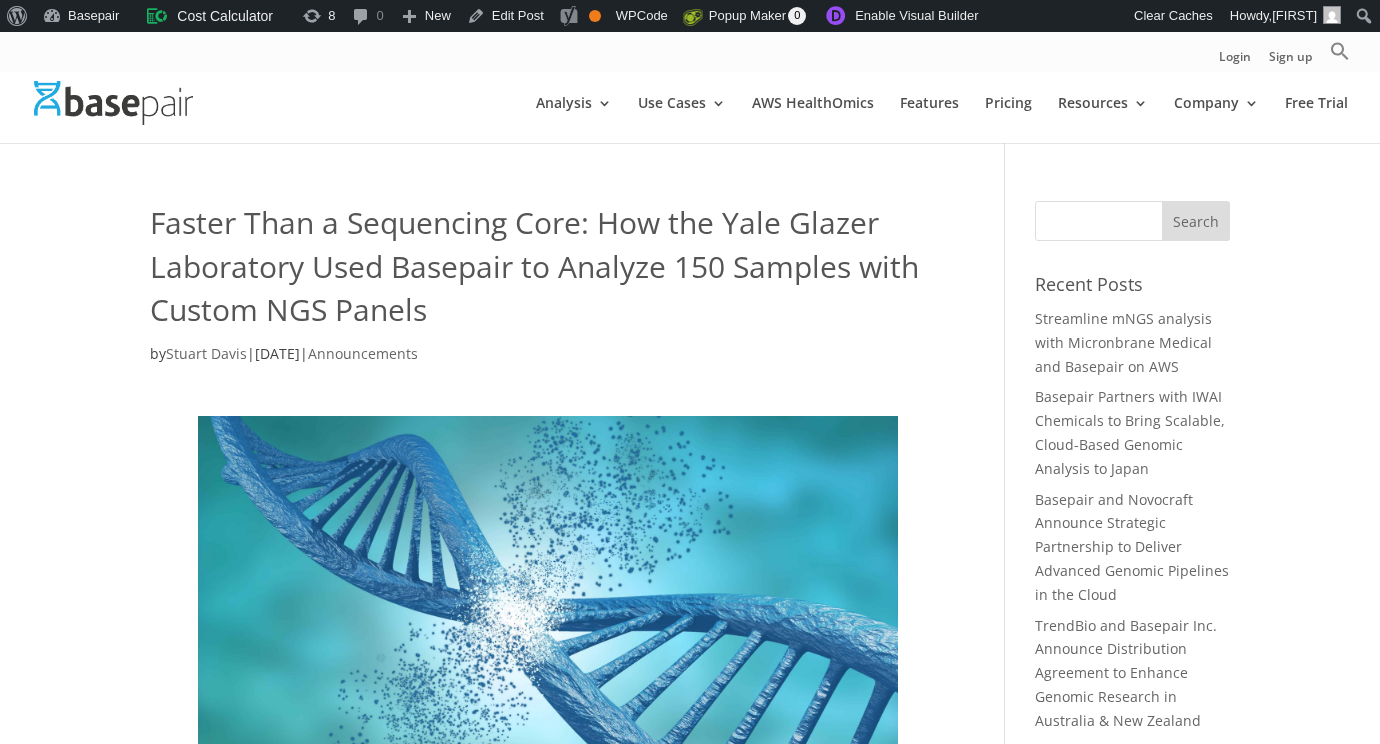 scroll, scrollTop: 227, scrollLeft: 0, axis: vertical 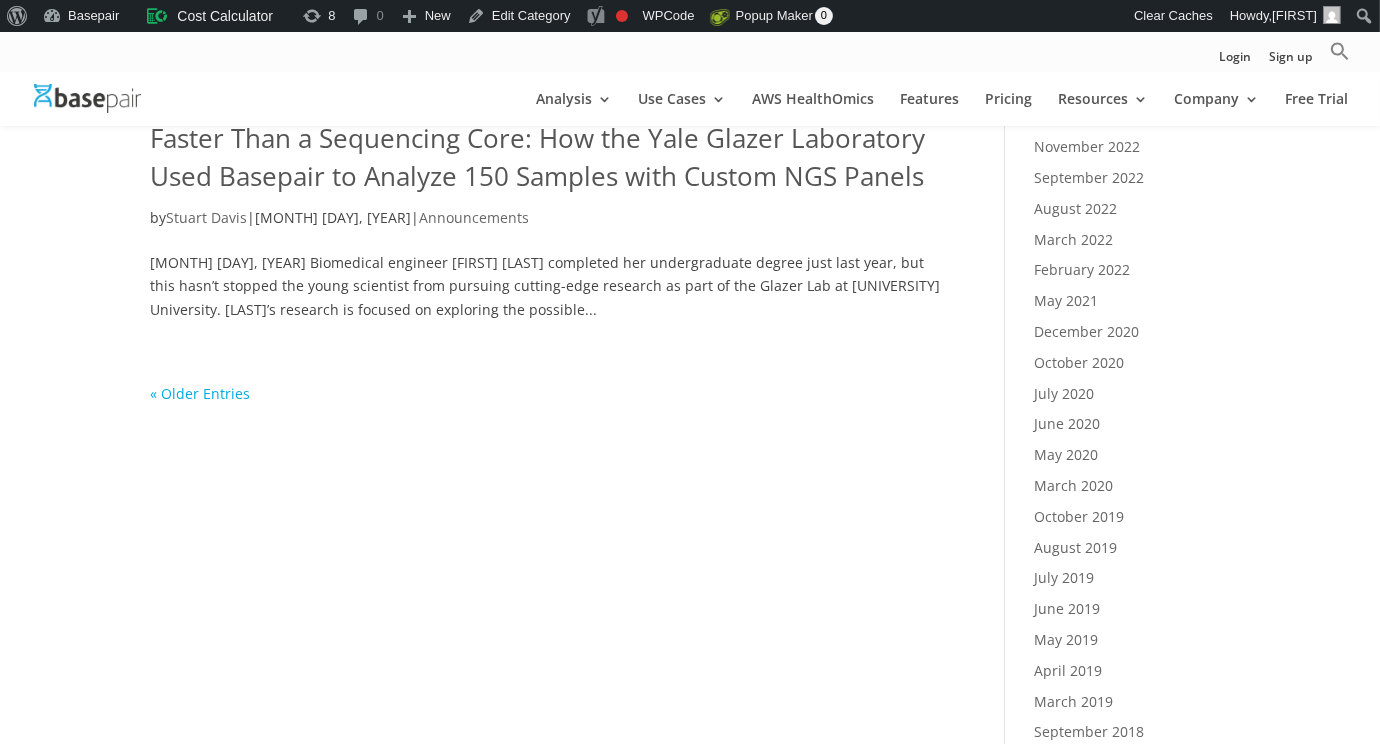 click on "« Older Entries" at bounding box center (200, 393) 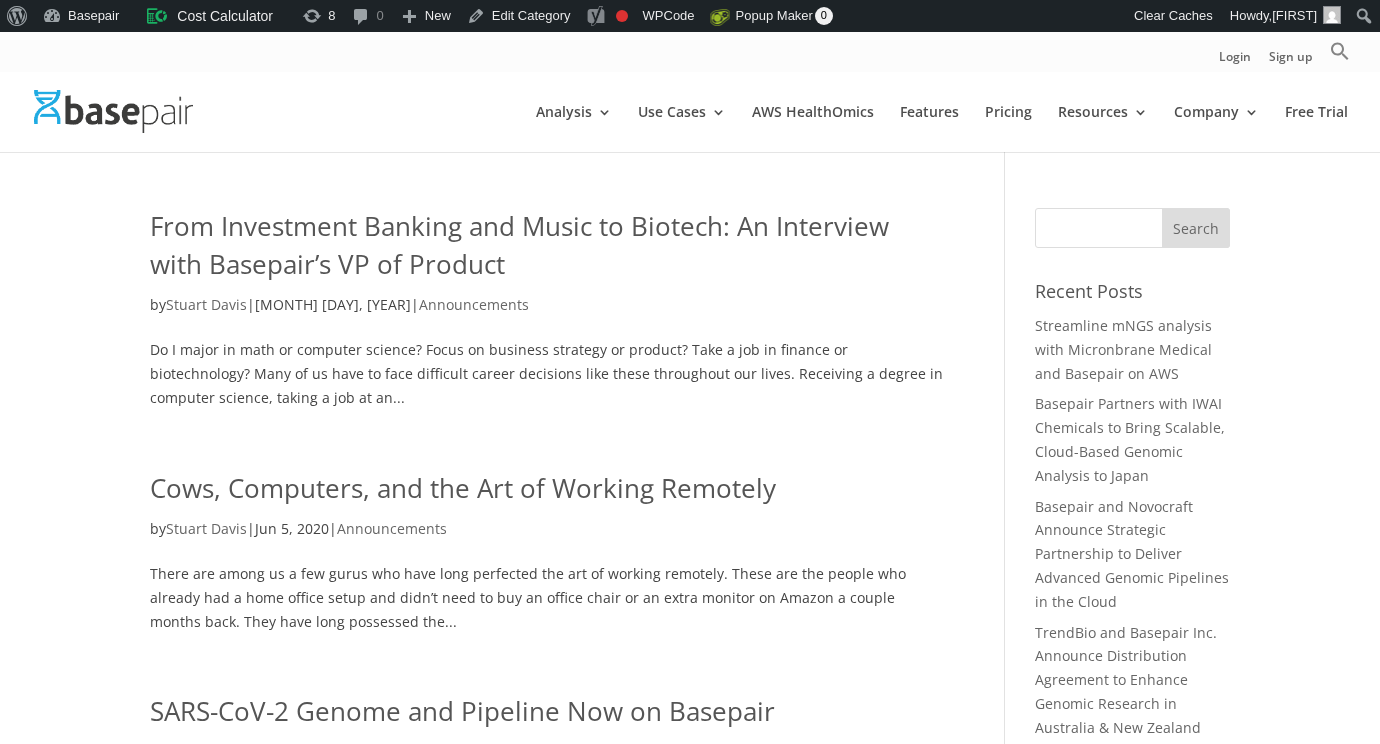 scroll, scrollTop: 0, scrollLeft: 0, axis: both 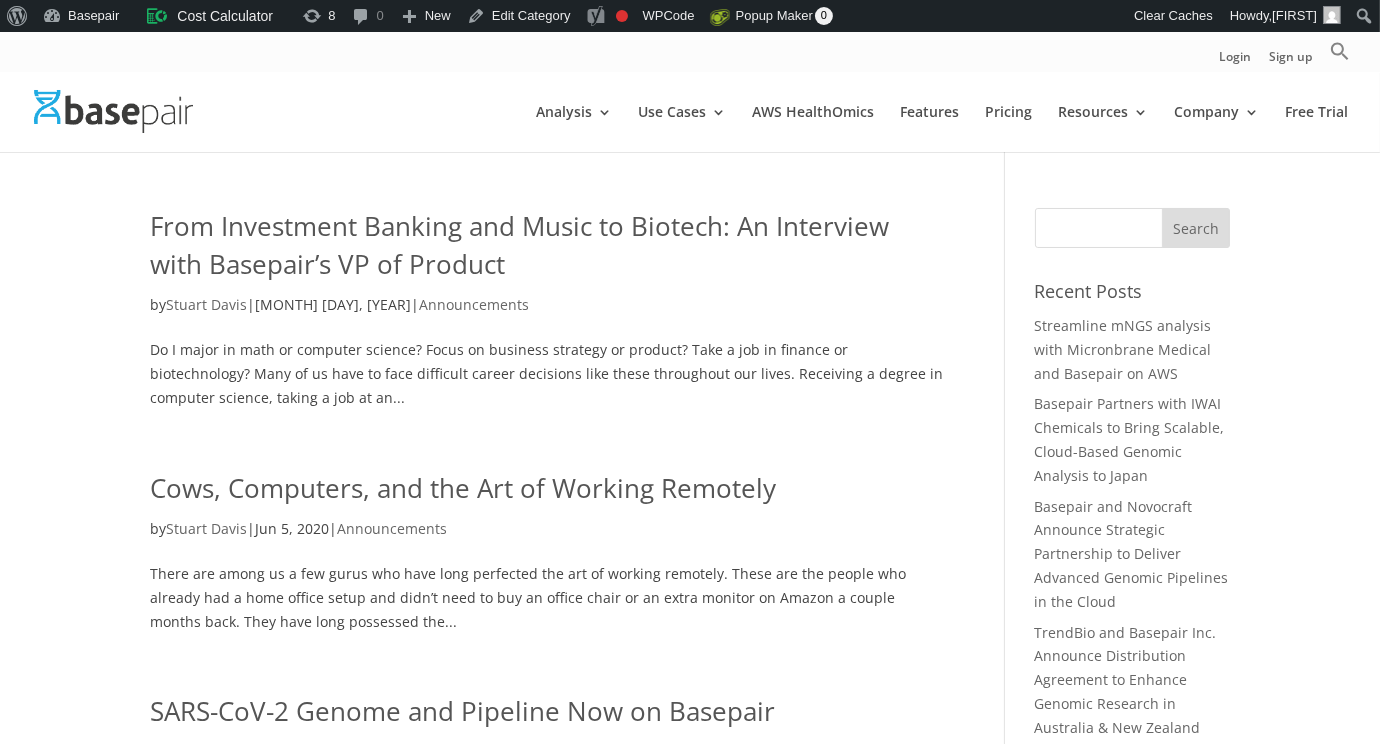 click on "From Investment Banking and Music to Biotech: An Interview with Basepair’s VP of Product" at bounding box center (519, 245) 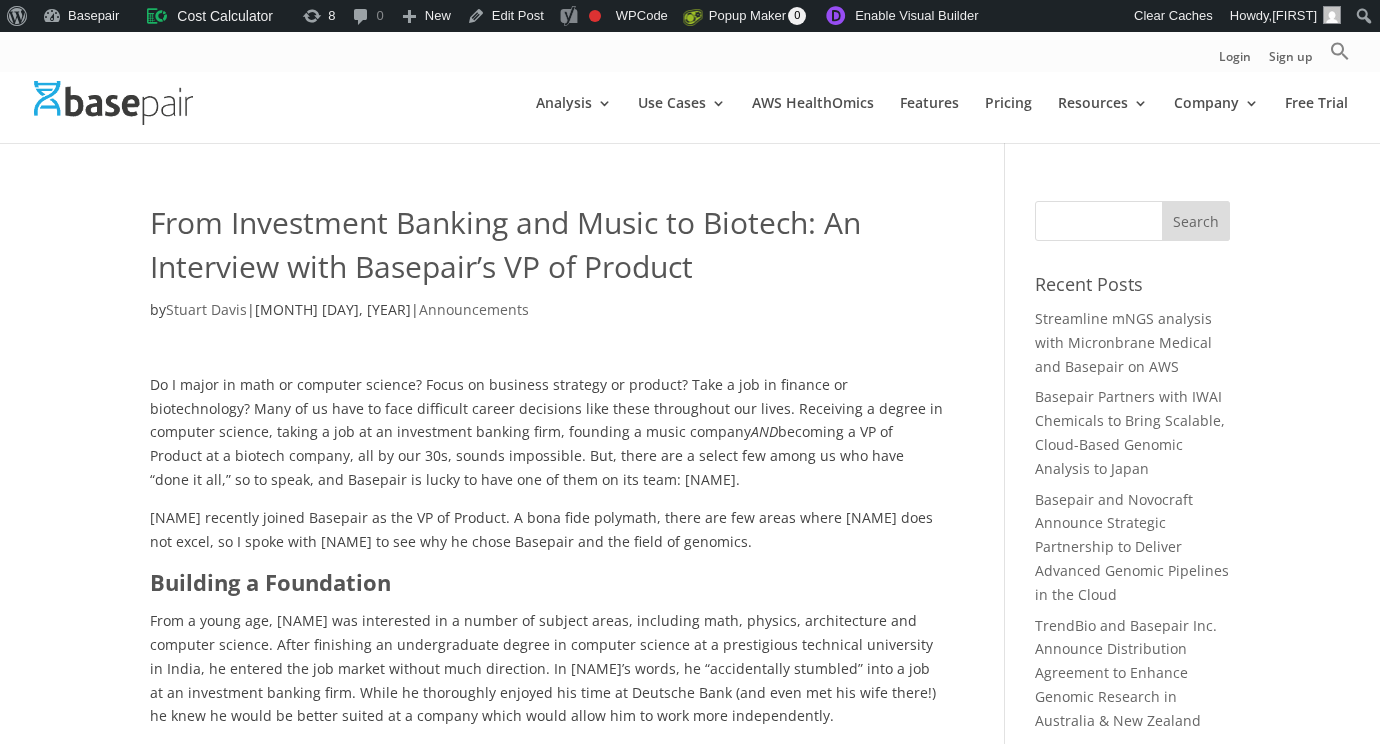scroll, scrollTop: 0, scrollLeft: 0, axis: both 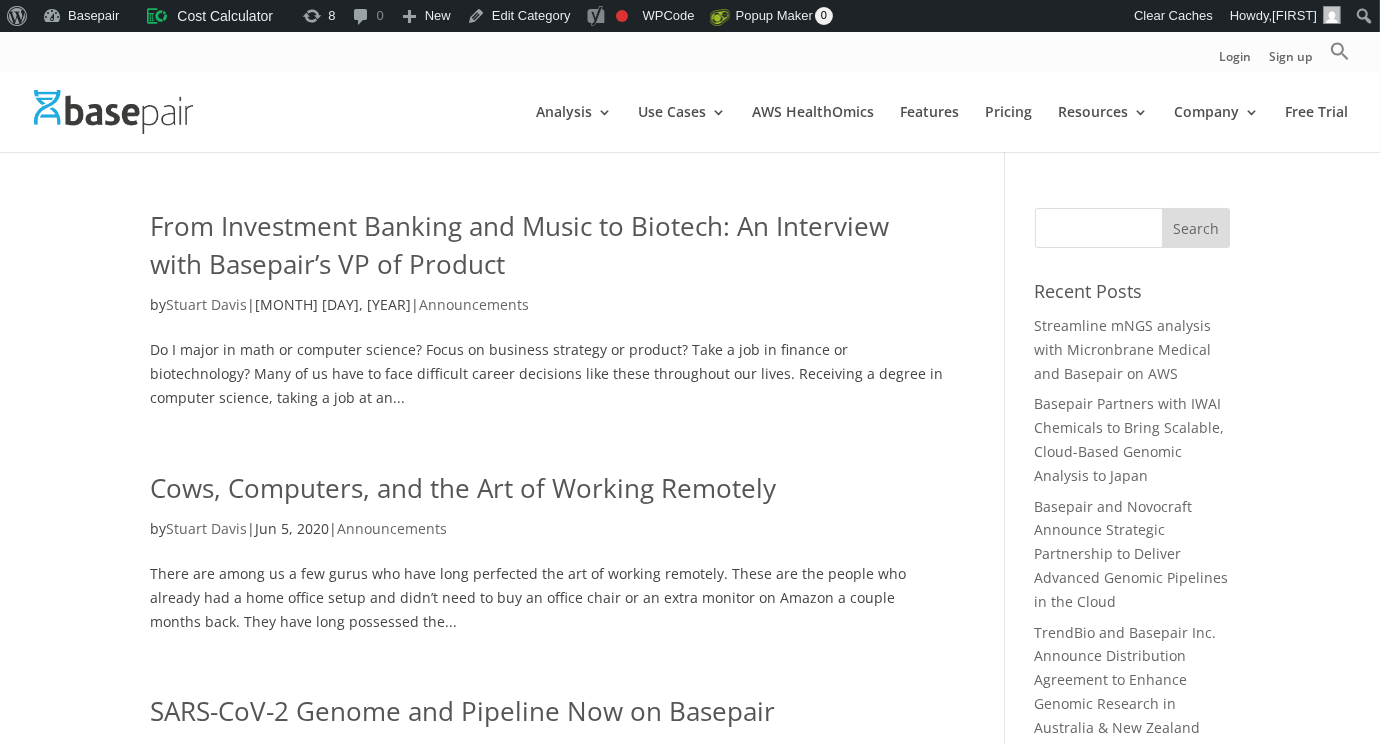 click on "Cows, Computers, and the Art of Working Remotely" at bounding box center (463, 488) 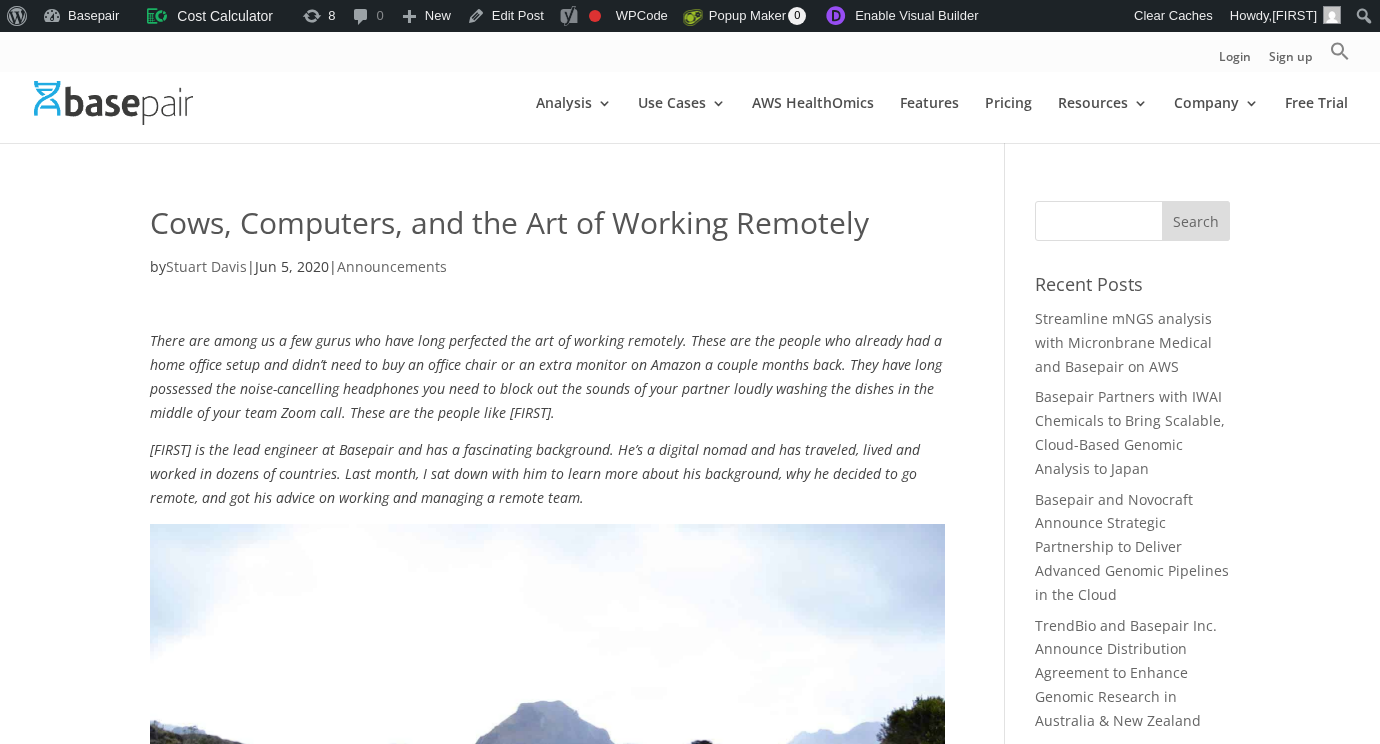 scroll, scrollTop: 0, scrollLeft: 0, axis: both 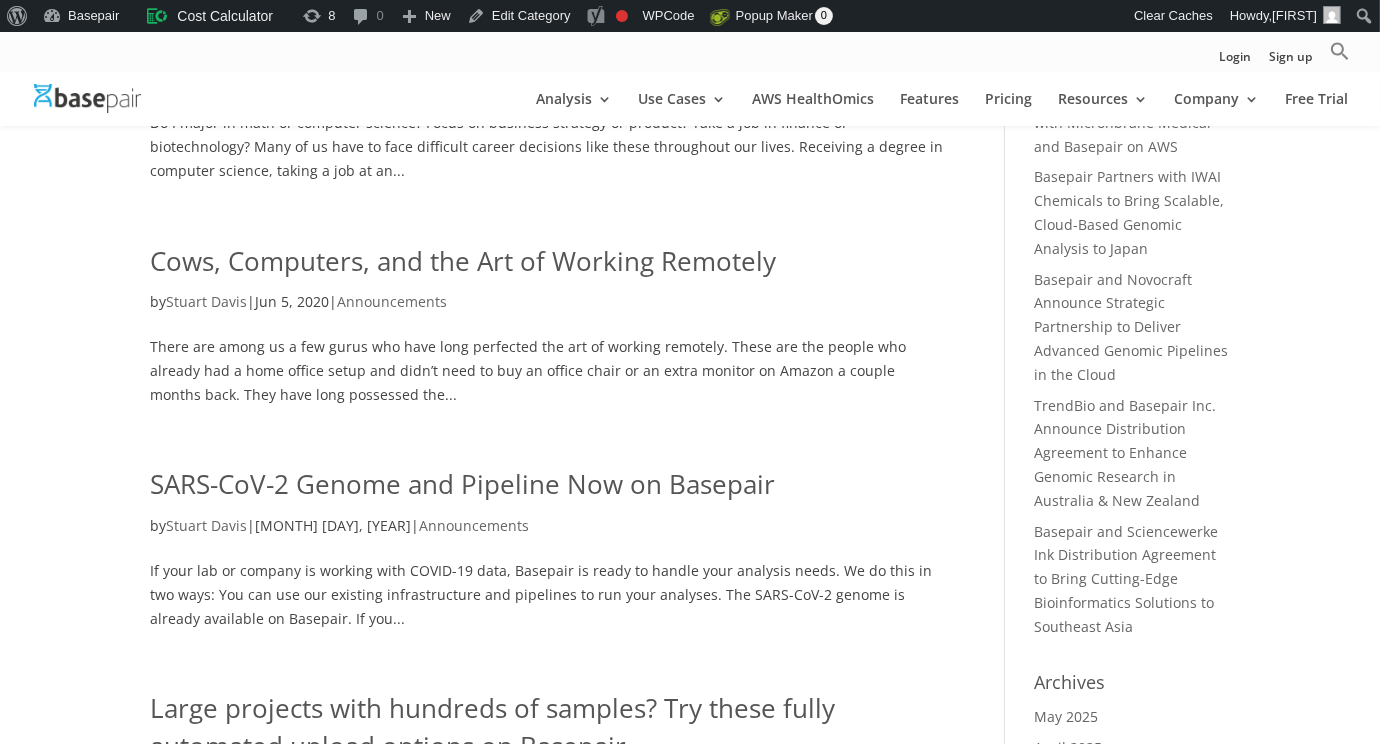 click on "SARS-CoV-2 Genome and Pipeline Now on Basepair" at bounding box center (462, 484) 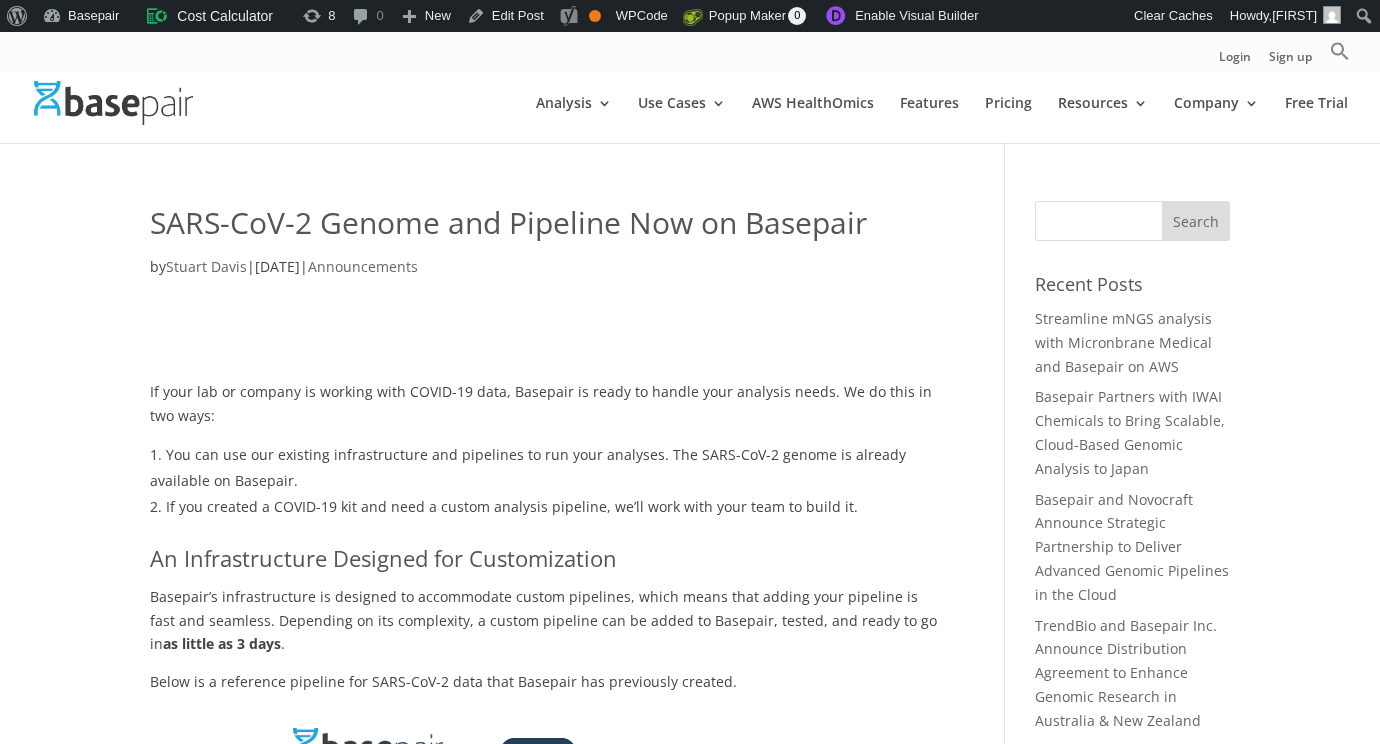 scroll, scrollTop: 0, scrollLeft: 0, axis: both 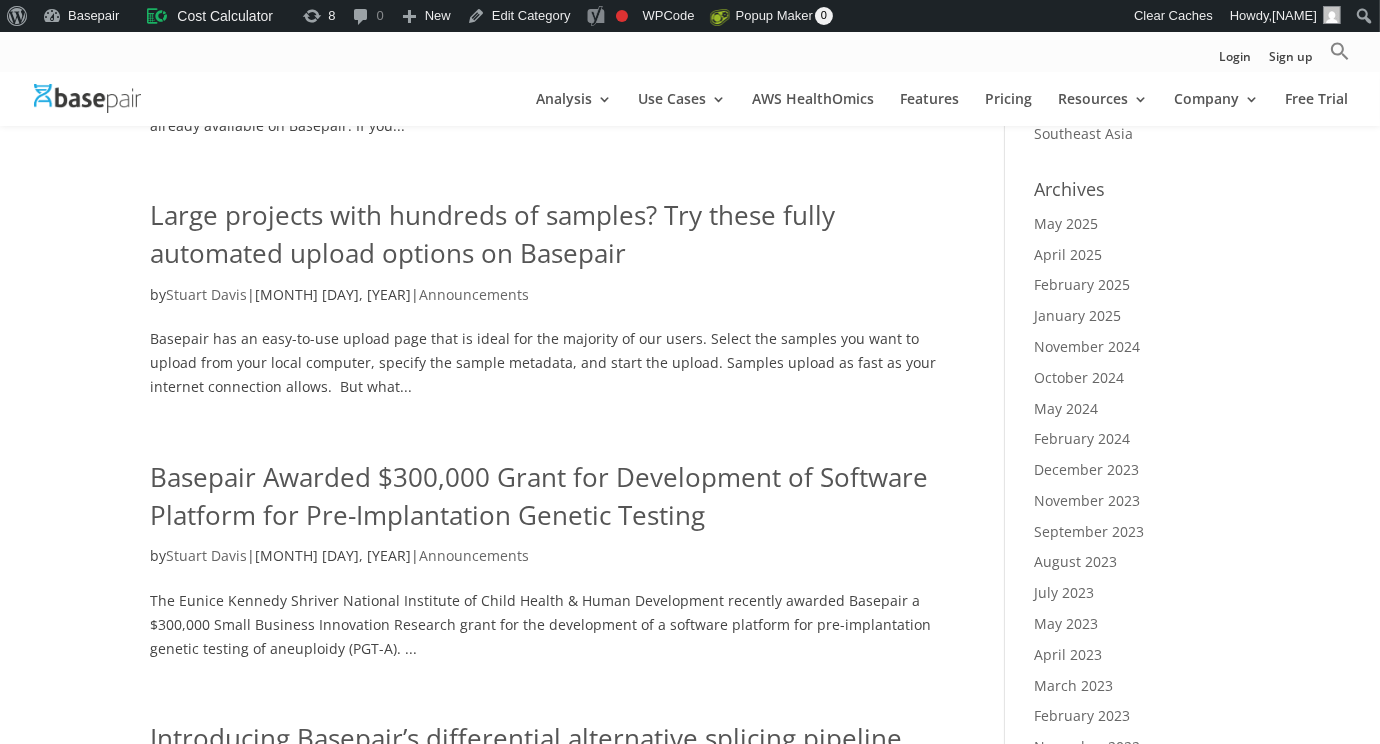 click on "Large projects with hundreds of samples? Try these fully automated upload options on Basepair" at bounding box center (492, 234) 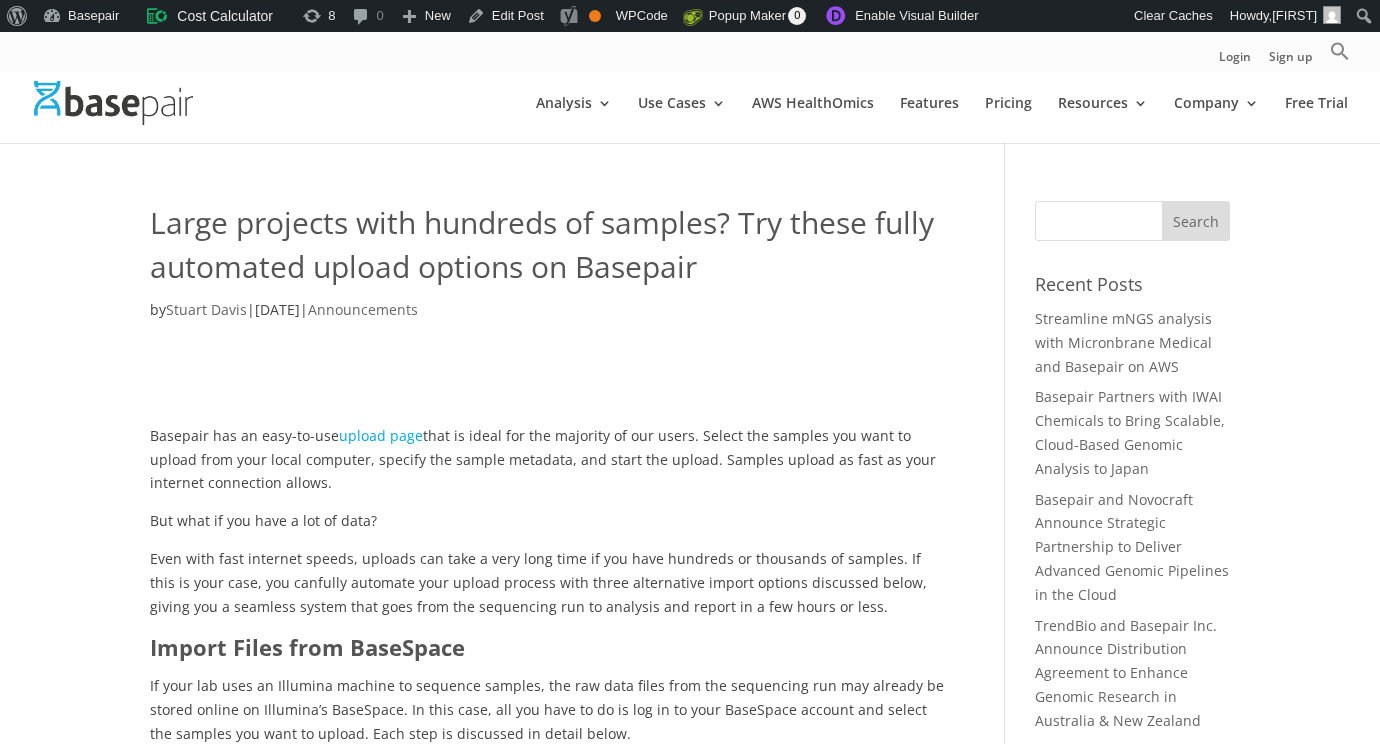 scroll, scrollTop: 0, scrollLeft: 0, axis: both 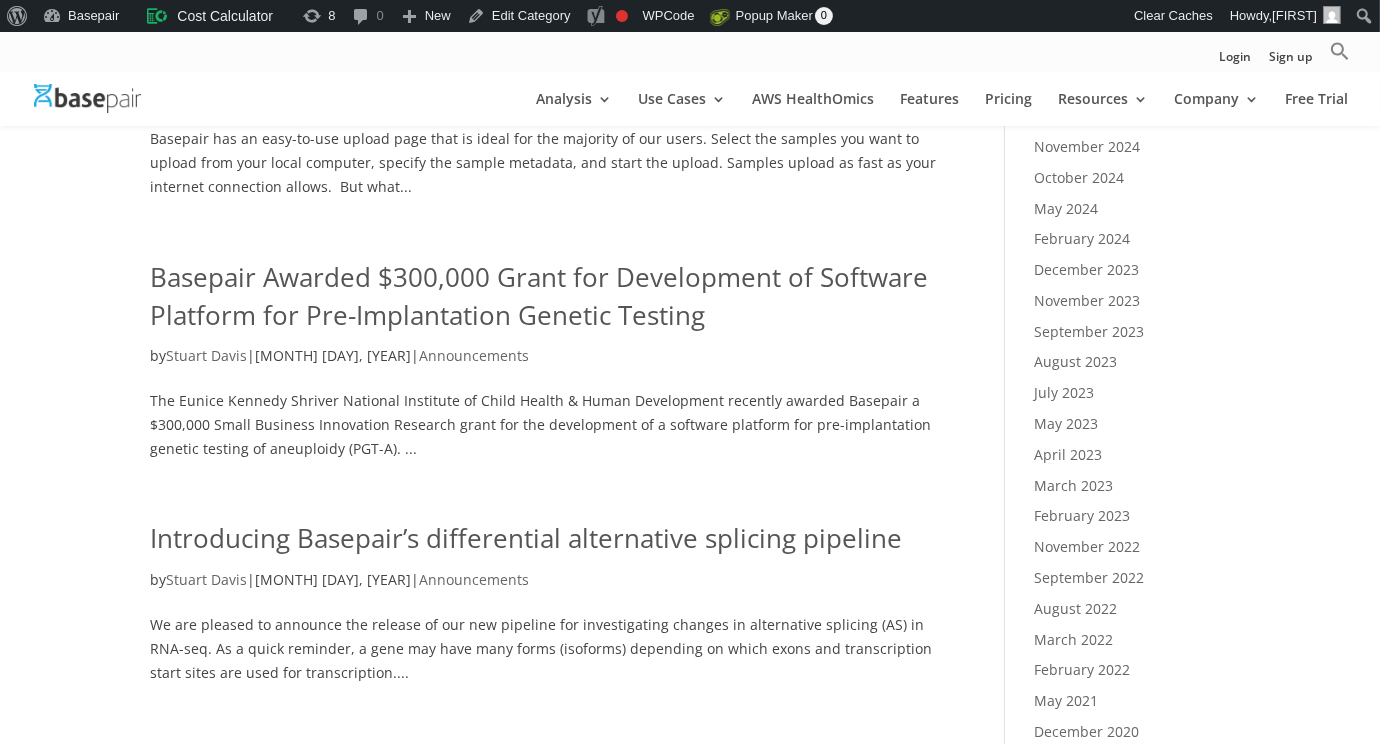 click on "Basepair Awarded $300,000 Grant for Development of Software Platform for Pre-Implantation Genetic Testing" at bounding box center (547, 301) 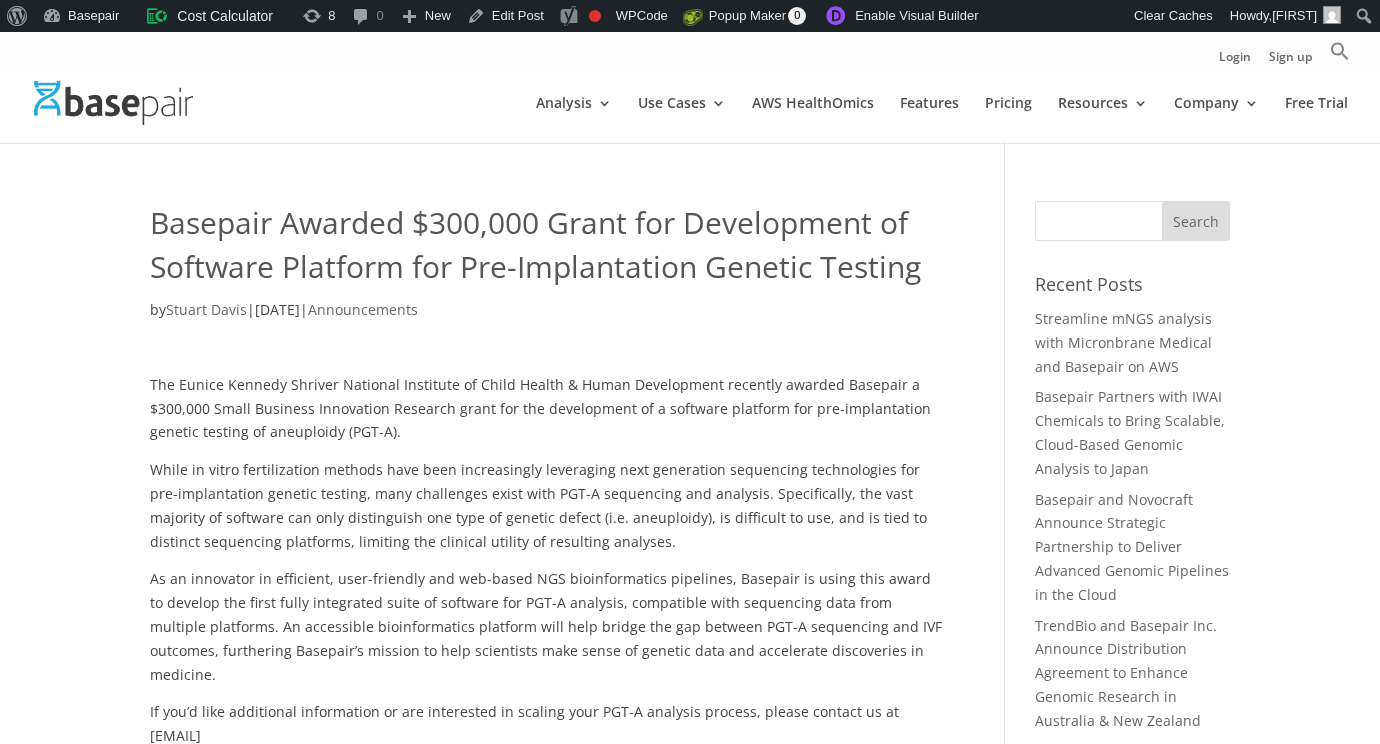 scroll, scrollTop: 0, scrollLeft: 0, axis: both 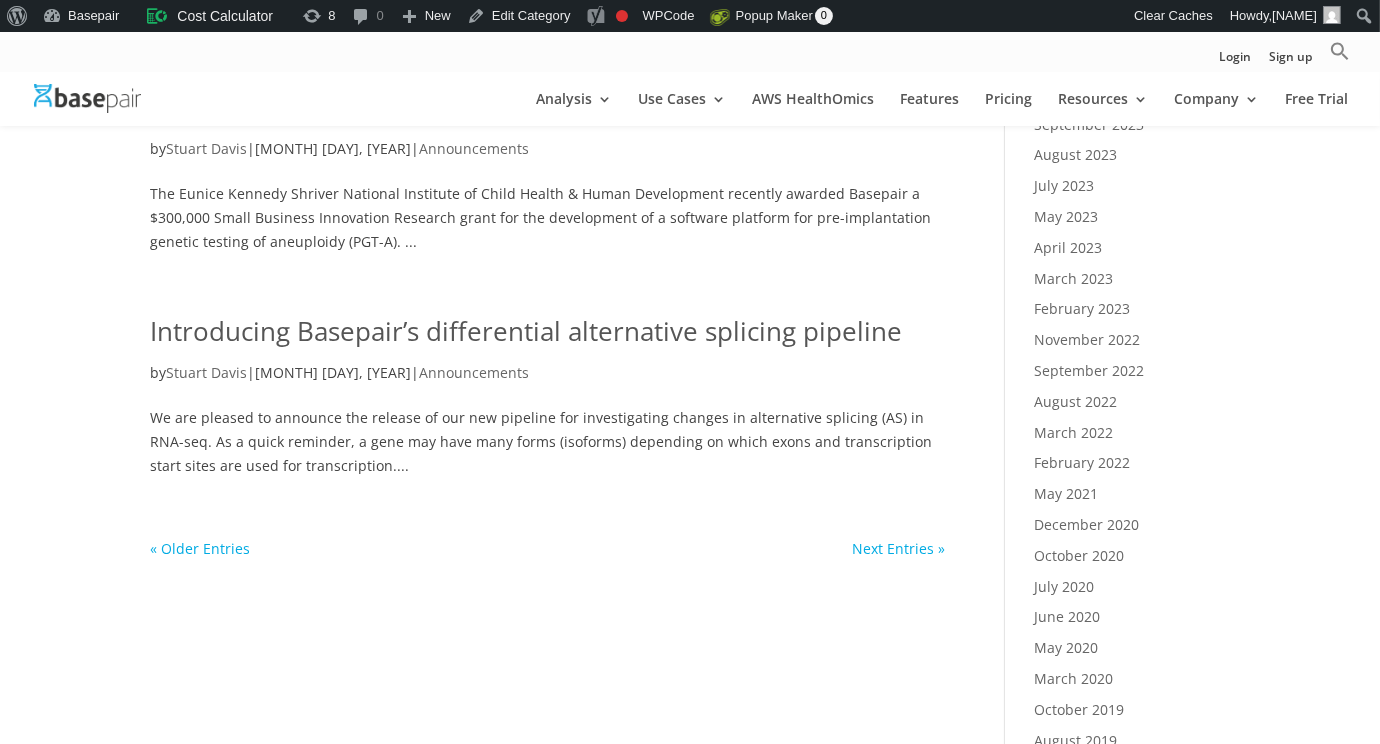 click on "Introducing Basepair’s differential alternative splicing pipeline" at bounding box center [526, 331] 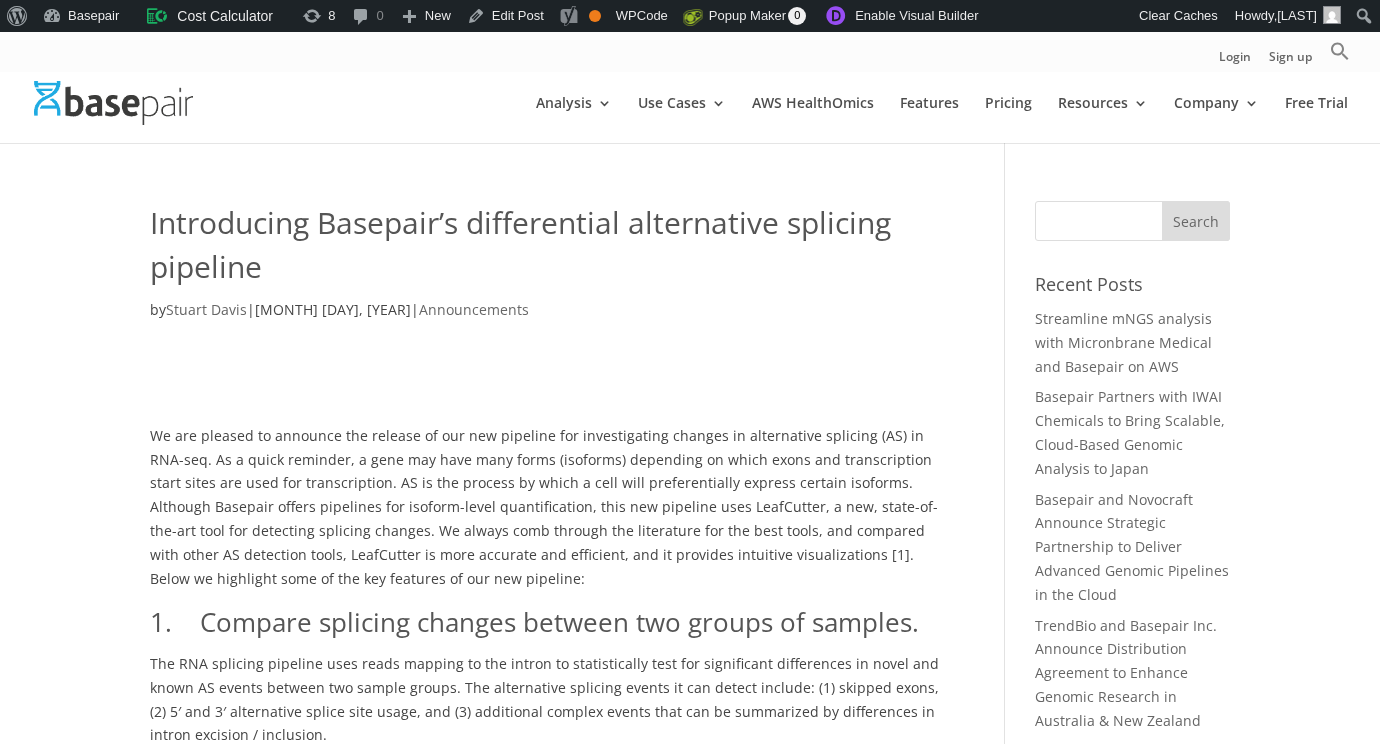scroll, scrollTop: 0, scrollLeft: 0, axis: both 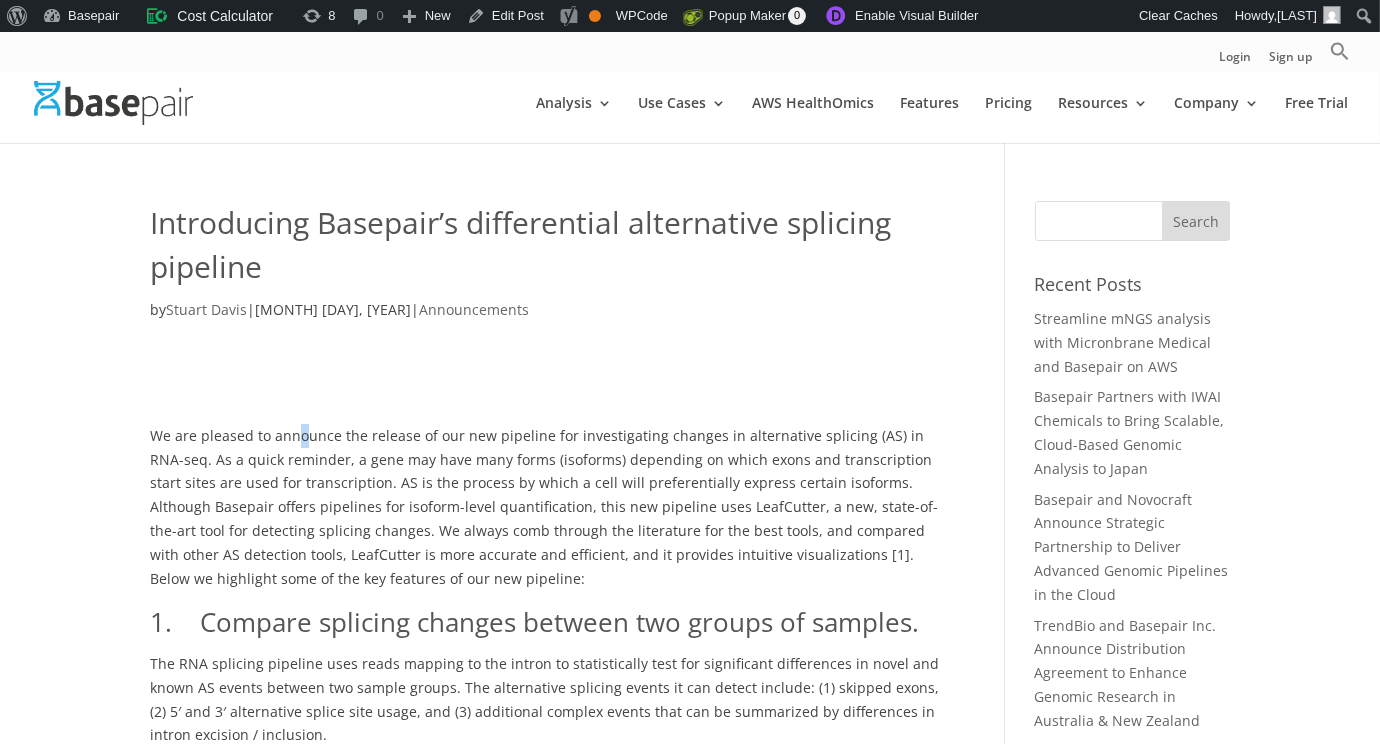 click on "We are pleased to announce the release of our new pipeline for investigating changes in alternative splicing (AS) in RNA-seq. As a quick reminder, a gene may have many forms (isoforms) depending on which exons and transcription start sites are used for transcription. AS is the process by which a cell will preferentially express certain isoforms. Although Basepair offers pipelines for isoform-level quantification, this new pipeline uses LeafCutter, a new, state-of-the-art tool for detecting splicing changes. We always comb through the literature for the best tools, and compared with other AS detection tools, LeafCutter is more accurate and efficient, and it provides intuitive visualizations [1]. Below we highlight some of the key features of our new pipeline:
1.    Compare splicing changes between two groups of samples.
2.    Interactively explore your results" at bounding box center [547, 1704] 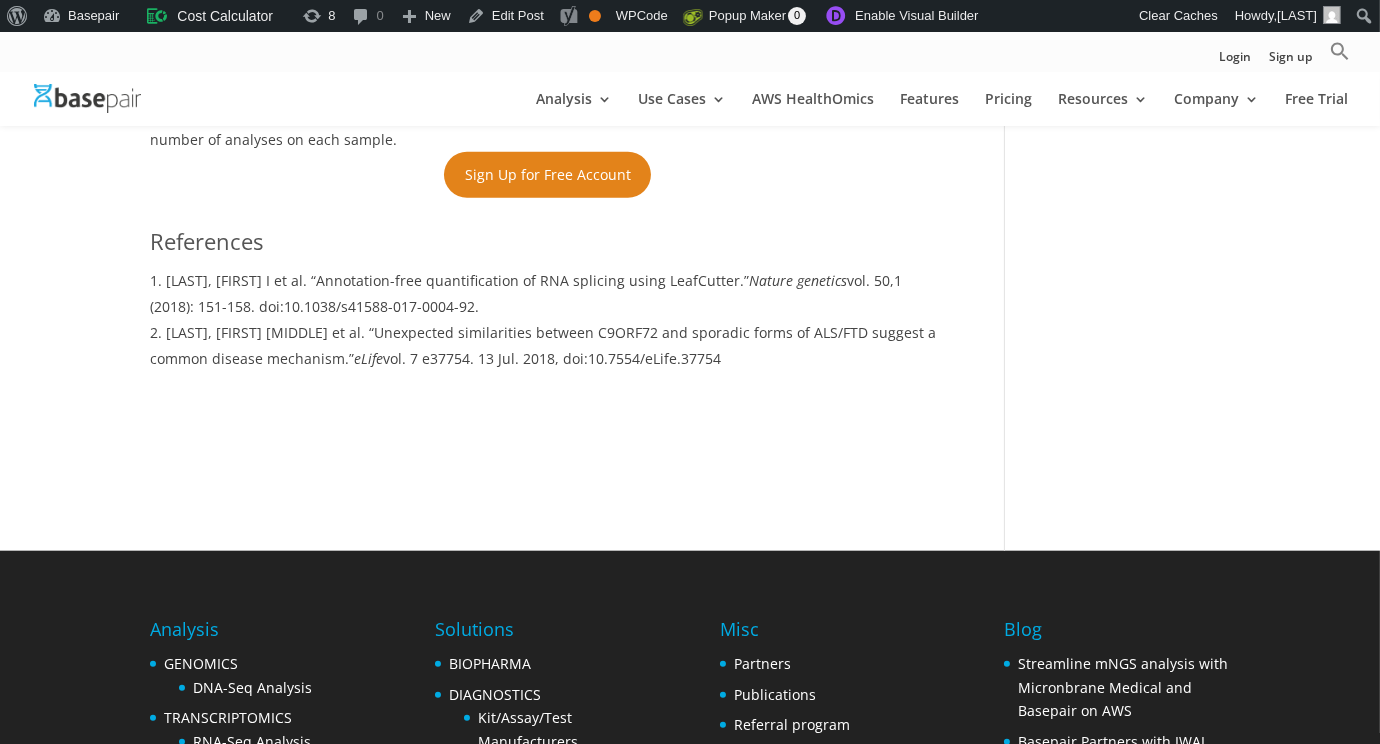 scroll, scrollTop: 2400, scrollLeft: 0, axis: vertical 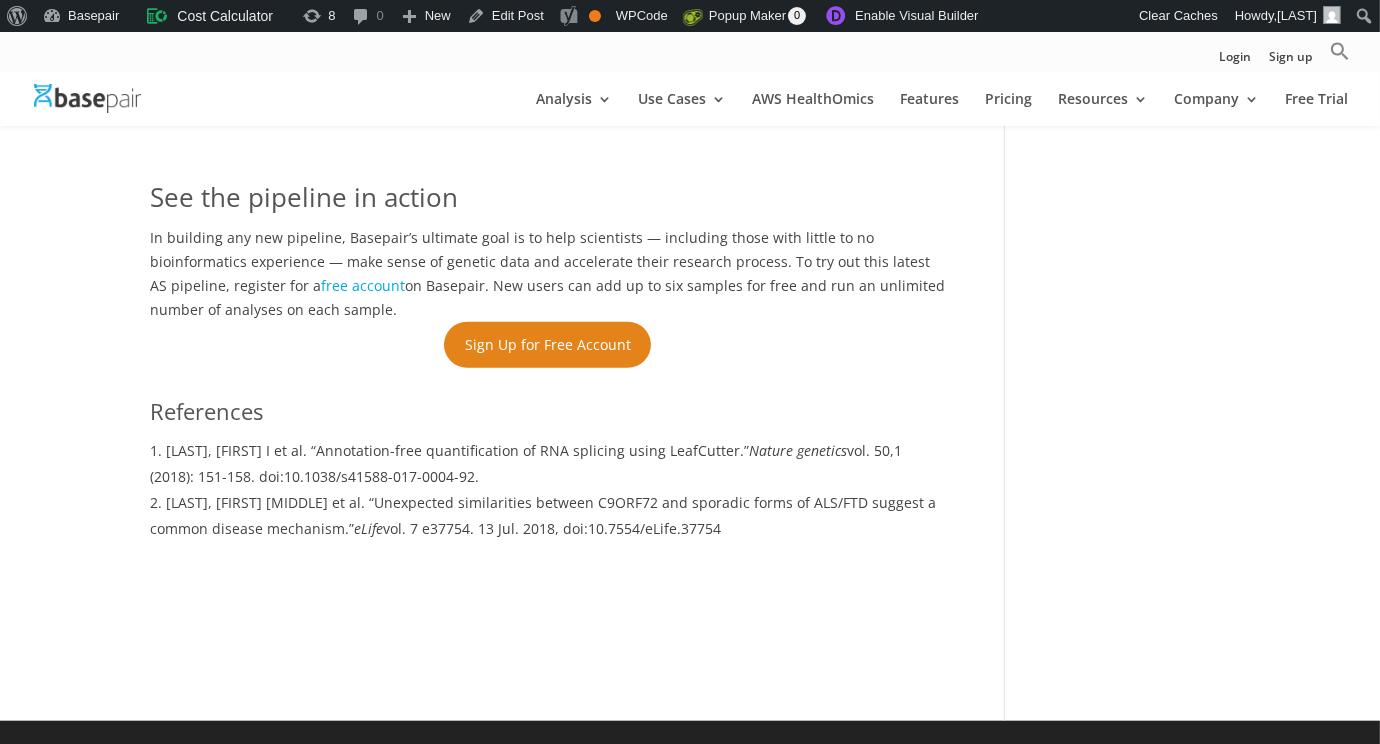 click on "Sign Up for Free Account" at bounding box center (547, 345) 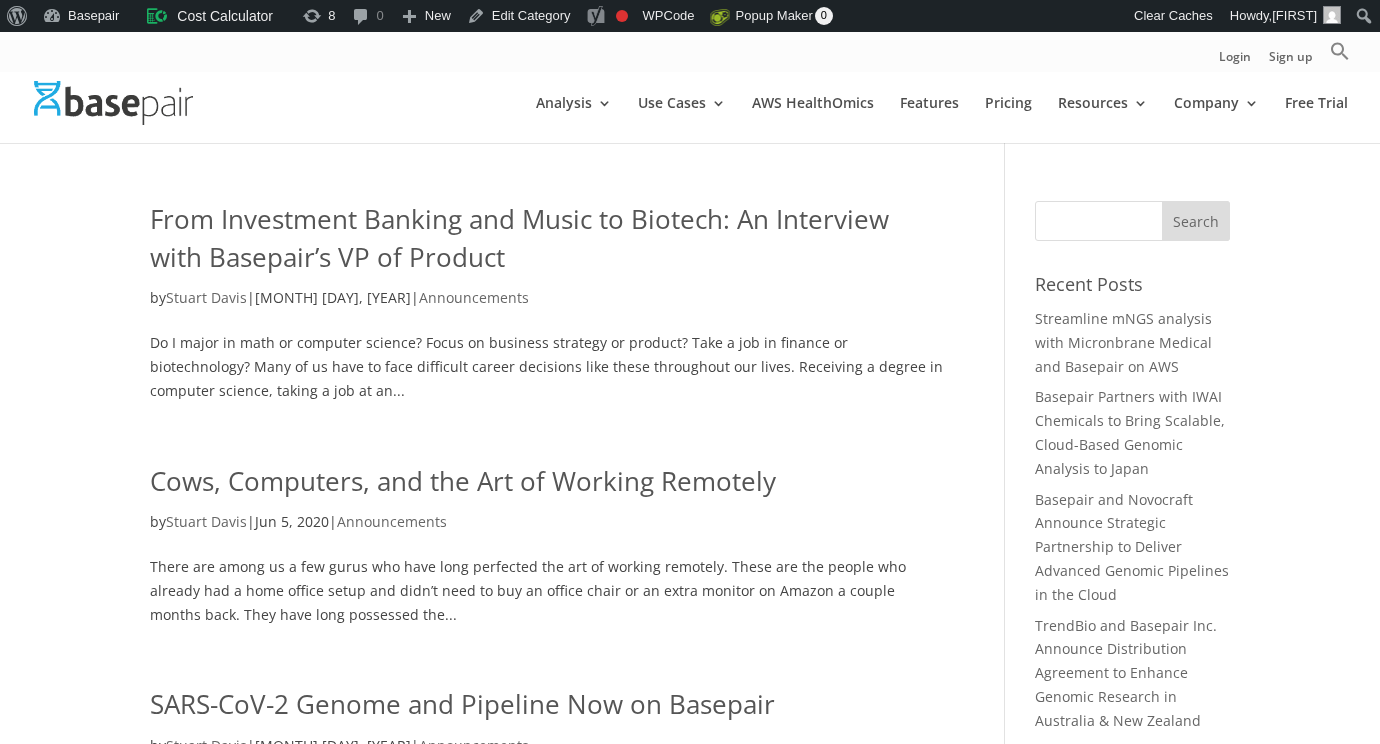 scroll, scrollTop: 1100, scrollLeft: 0, axis: vertical 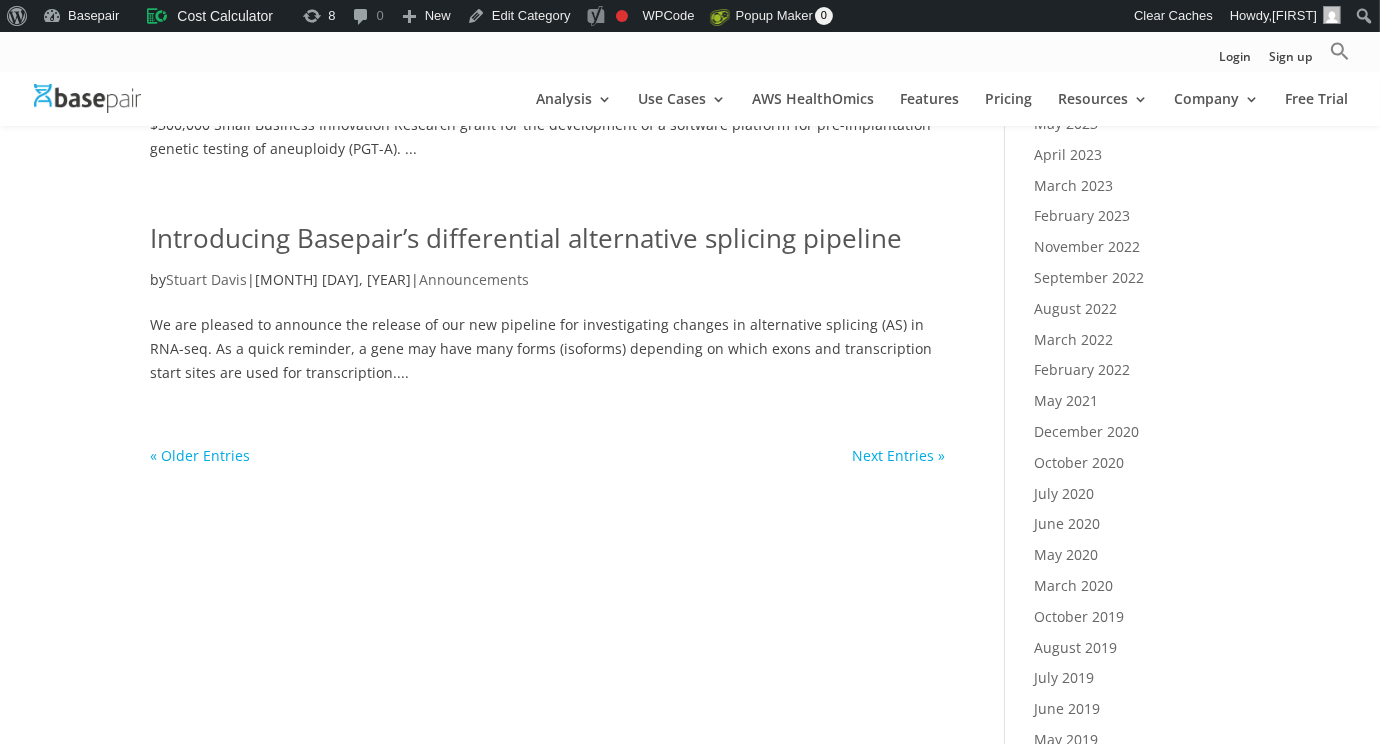 click on "« Older Entries" at bounding box center [200, 455] 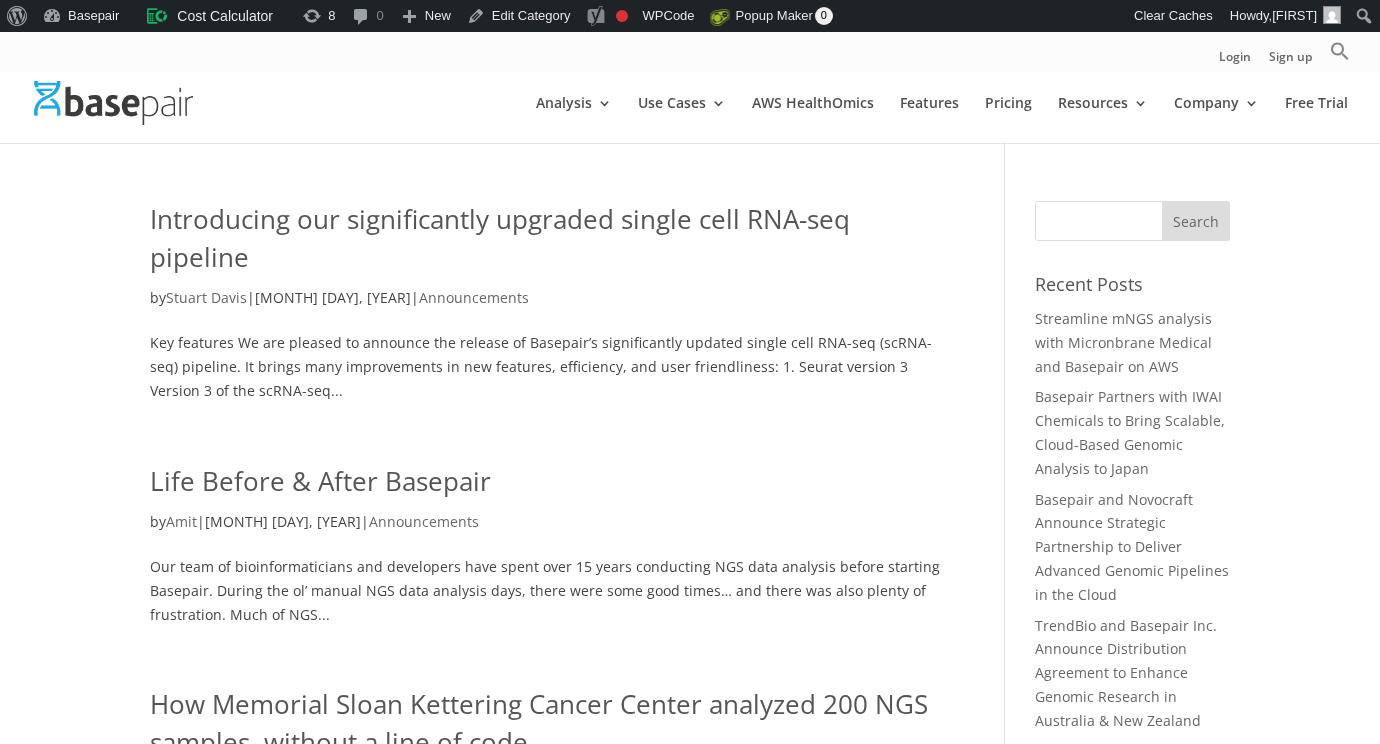 scroll, scrollTop: 0, scrollLeft: 0, axis: both 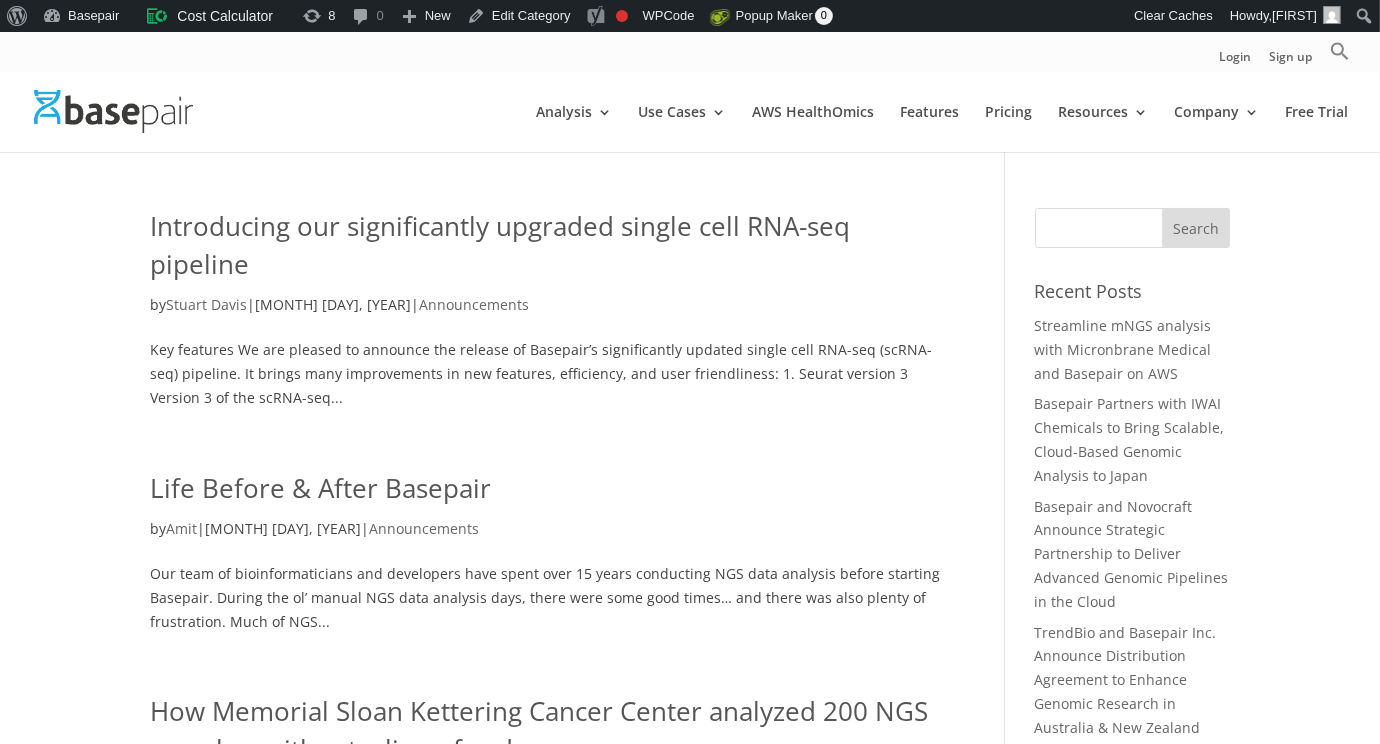 click on "Introducing our significantly upgraded single cell RNA-seq pipeline" at bounding box center (500, 245) 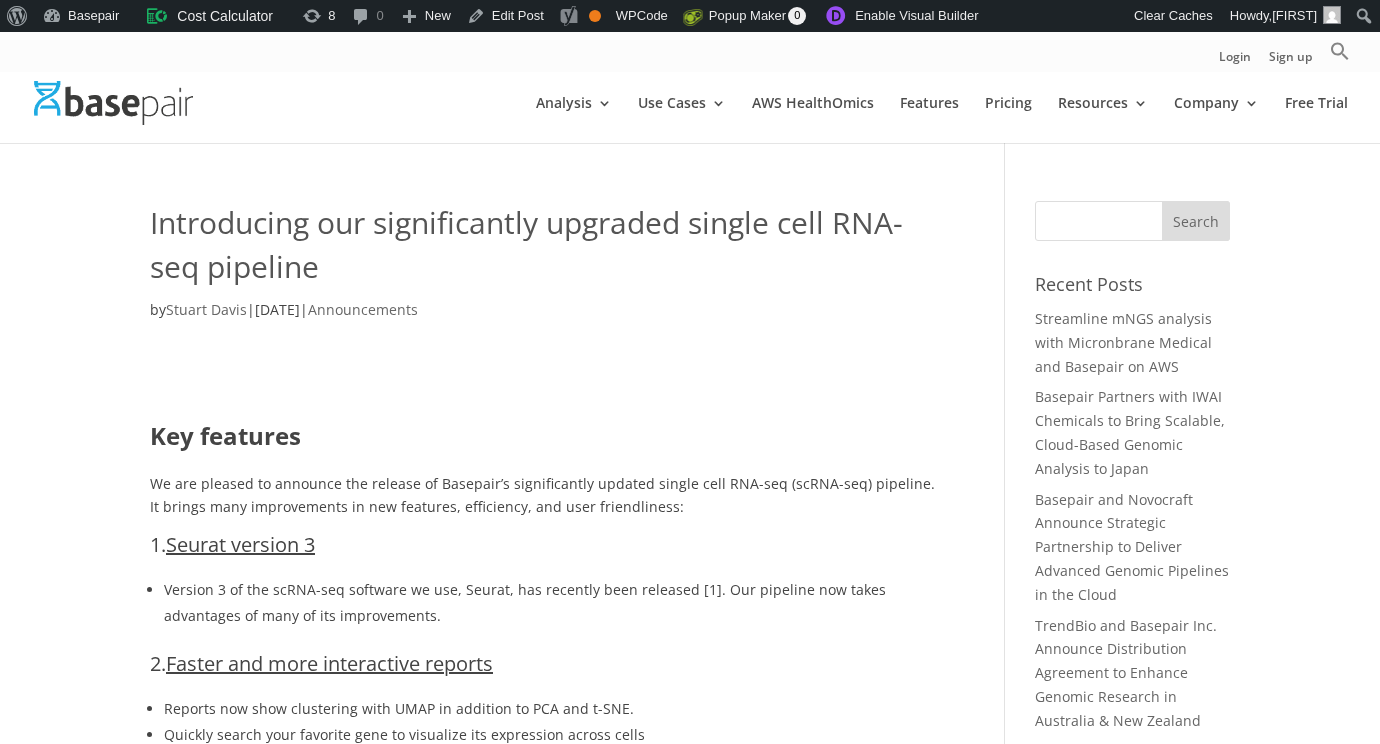 scroll, scrollTop: 0, scrollLeft: 0, axis: both 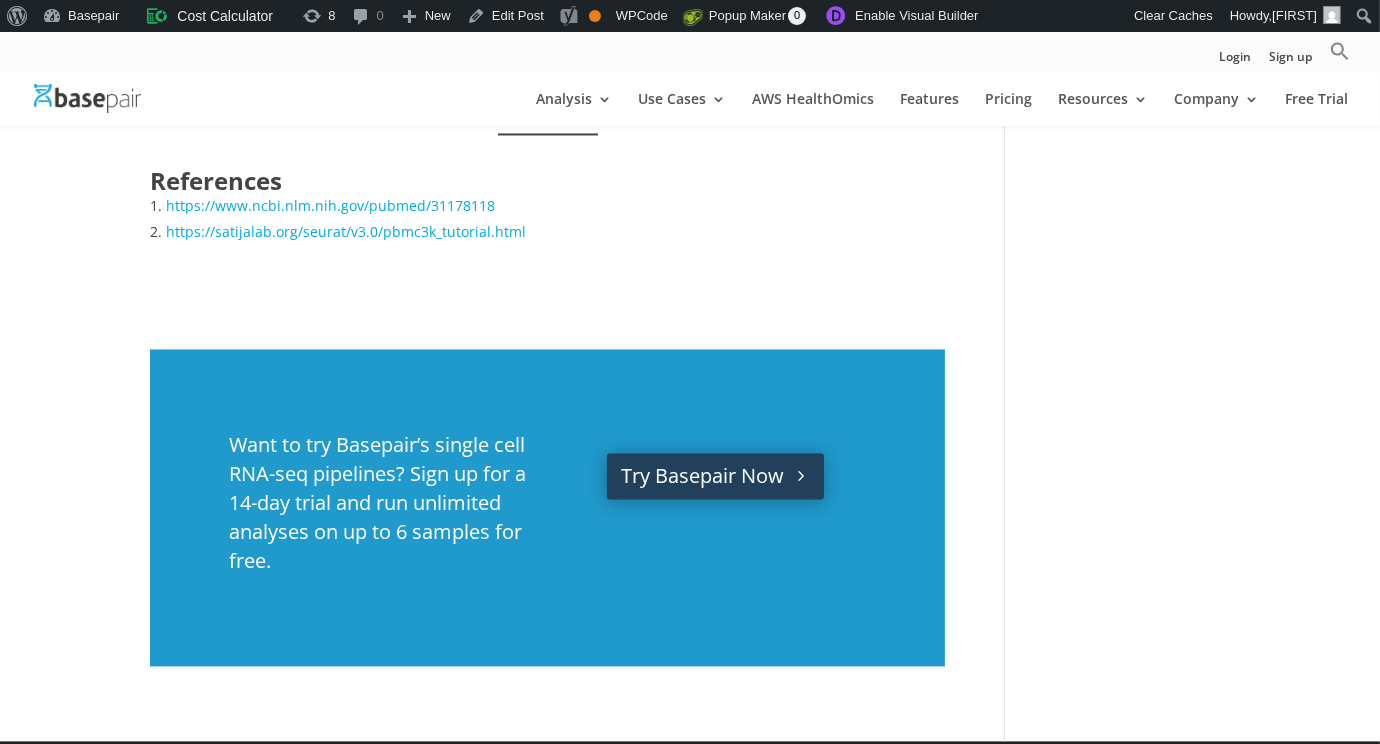 click on "Try Basepair Now" at bounding box center [715, 476] 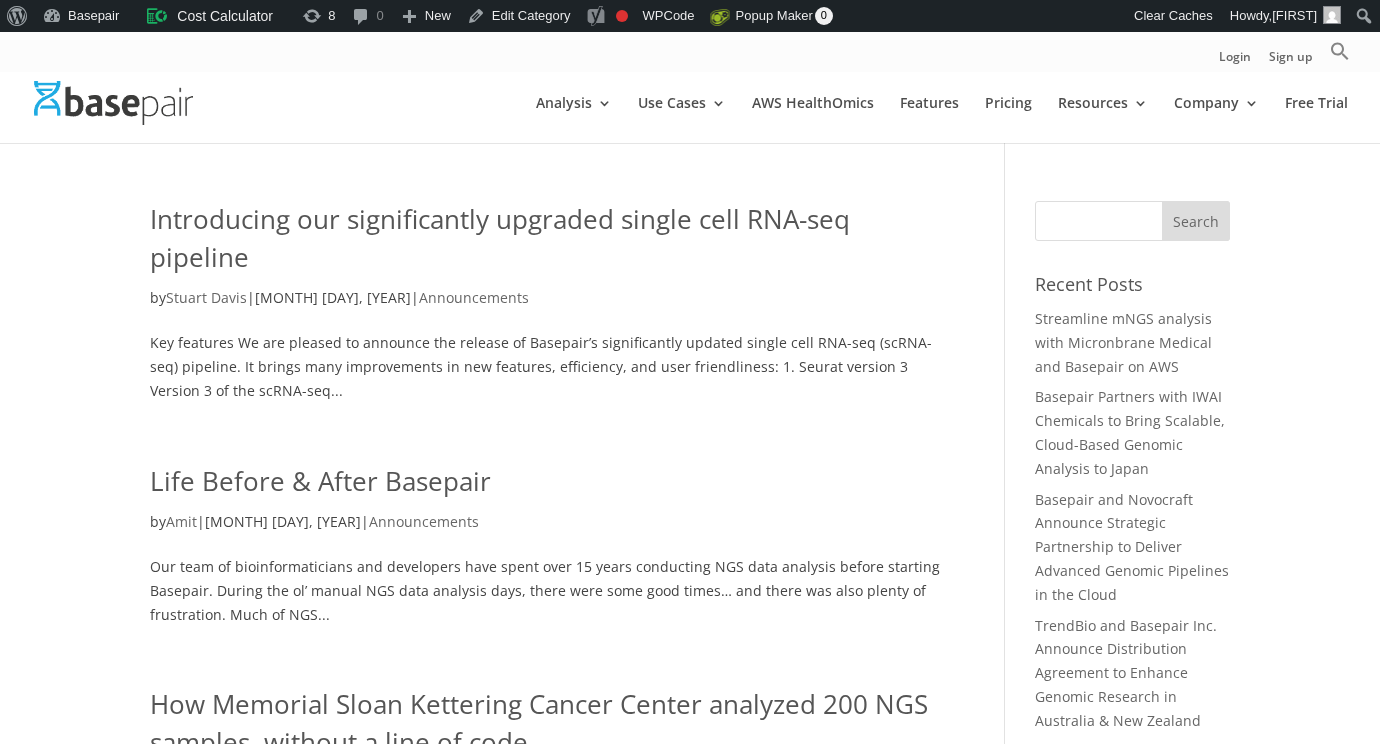 scroll, scrollTop: 0, scrollLeft: 0, axis: both 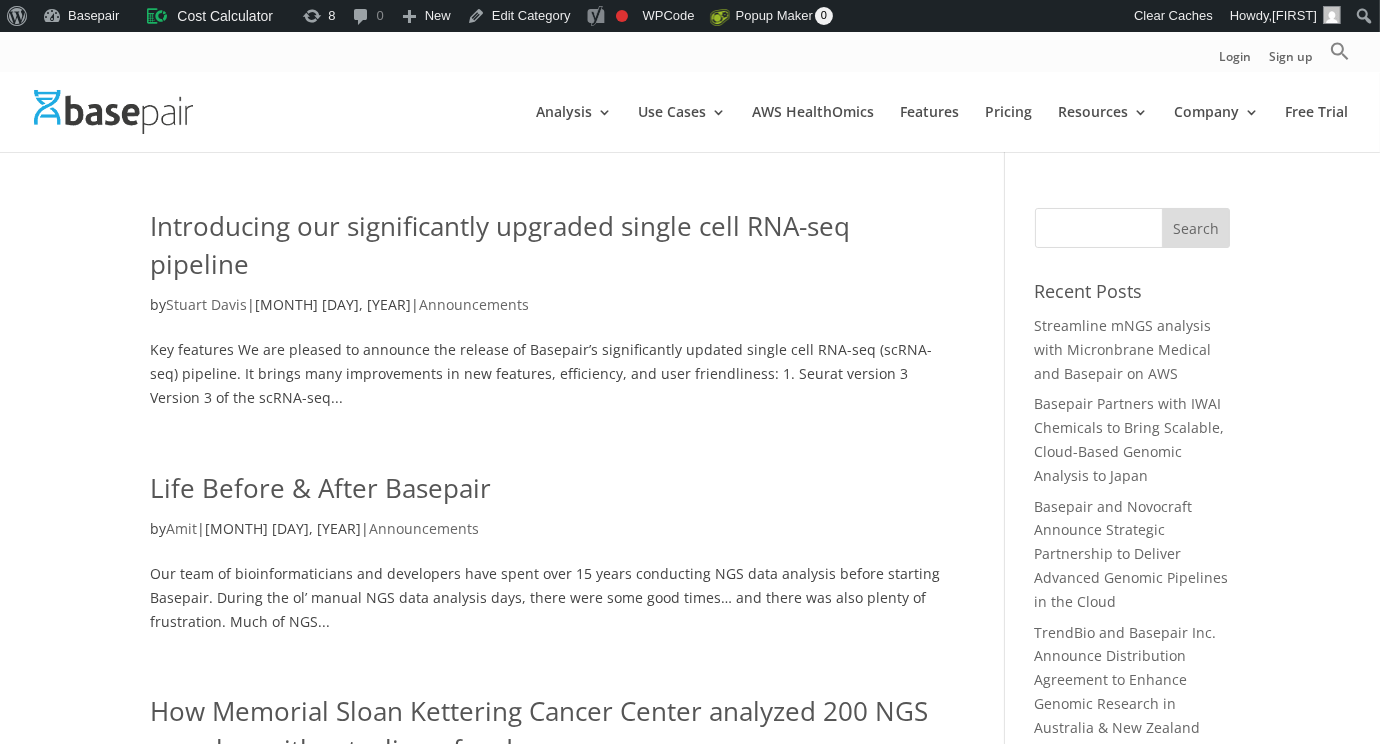 click on "Life Before & After Basepair" at bounding box center (320, 488) 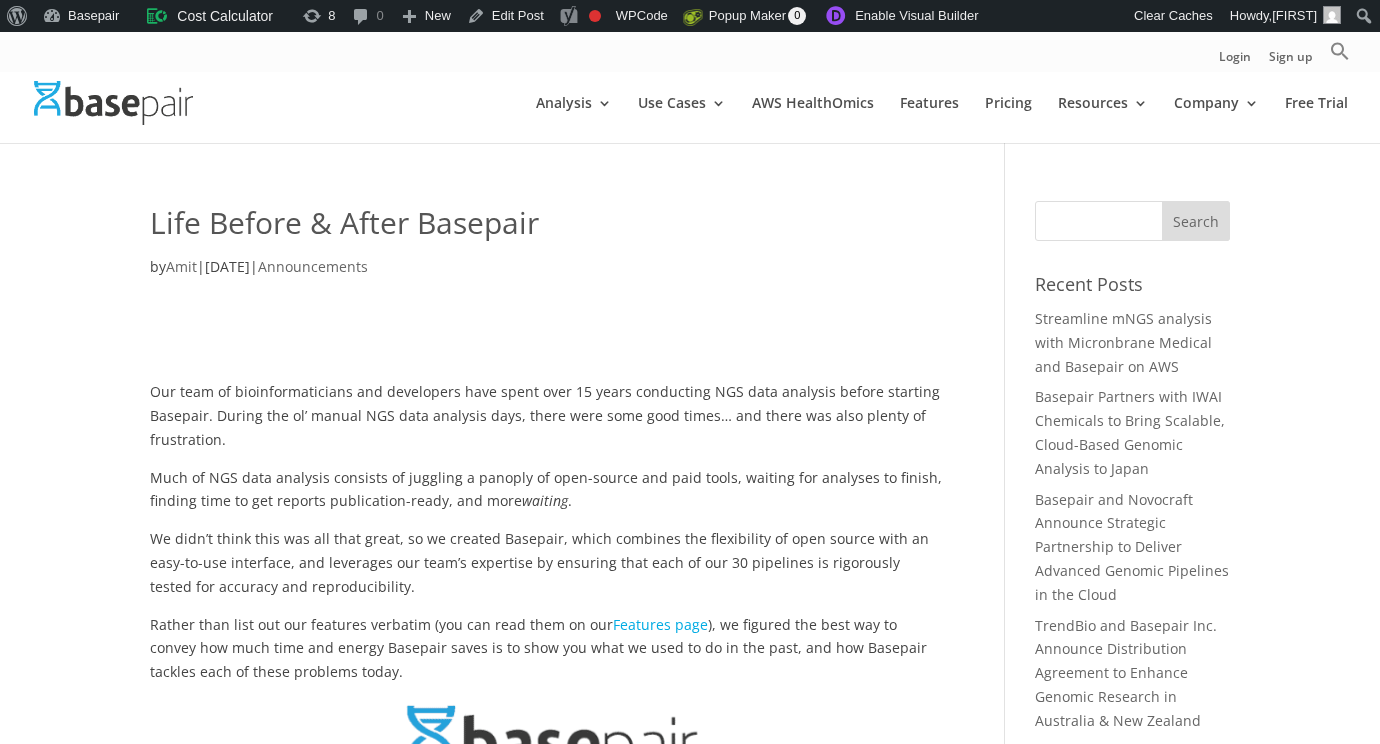 scroll, scrollTop: 0, scrollLeft: 0, axis: both 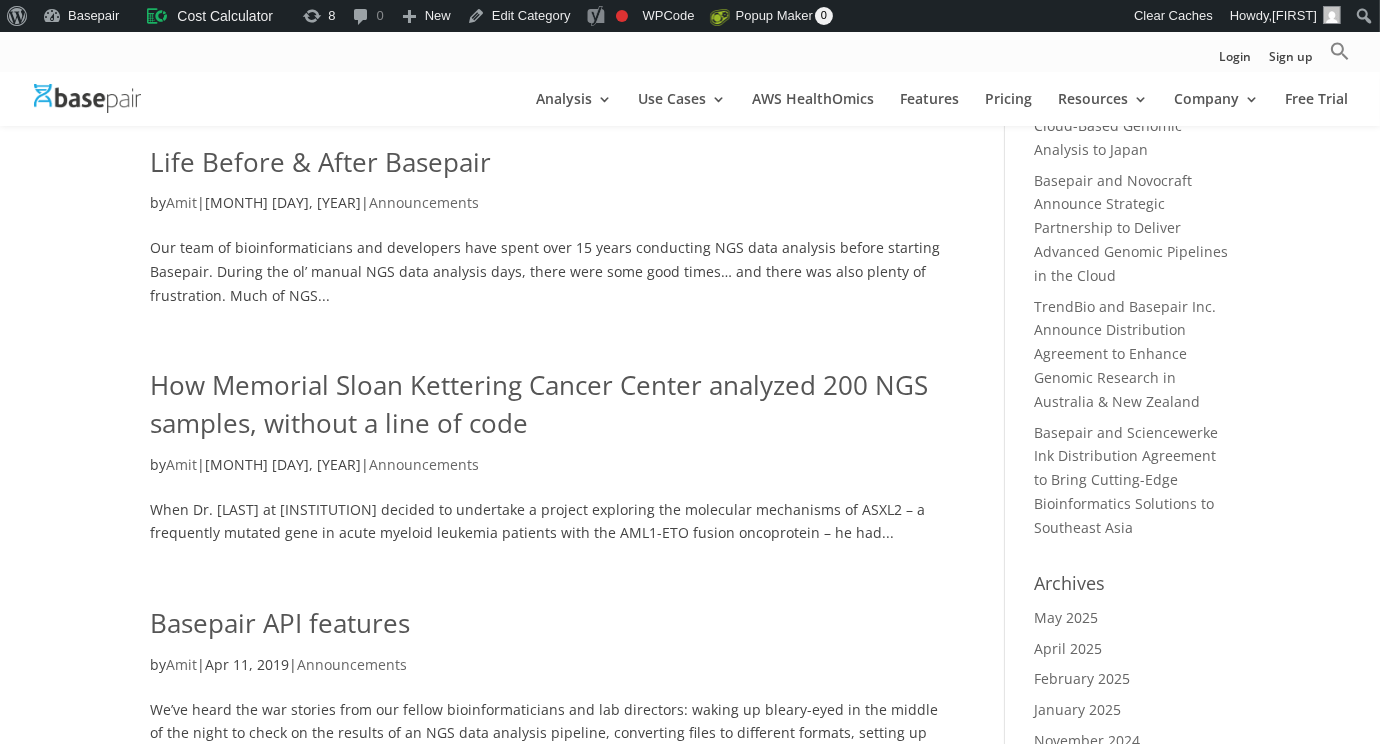 click on "How Memorial Sloan Kettering Cancer Center analyzed 200 NGS samples, without a line of code" at bounding box center [539, 404] 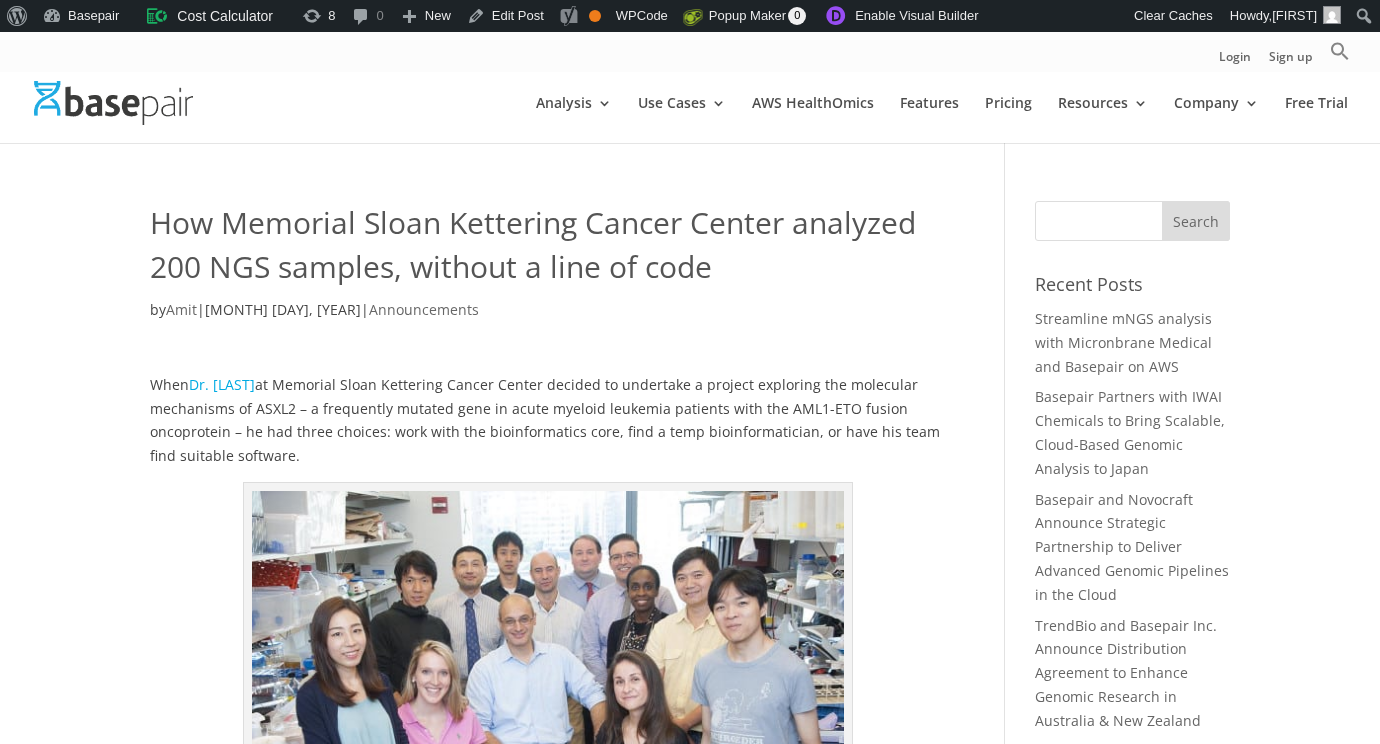 scroll, scrollTop: 0, scrollLeft: 0, axis: both 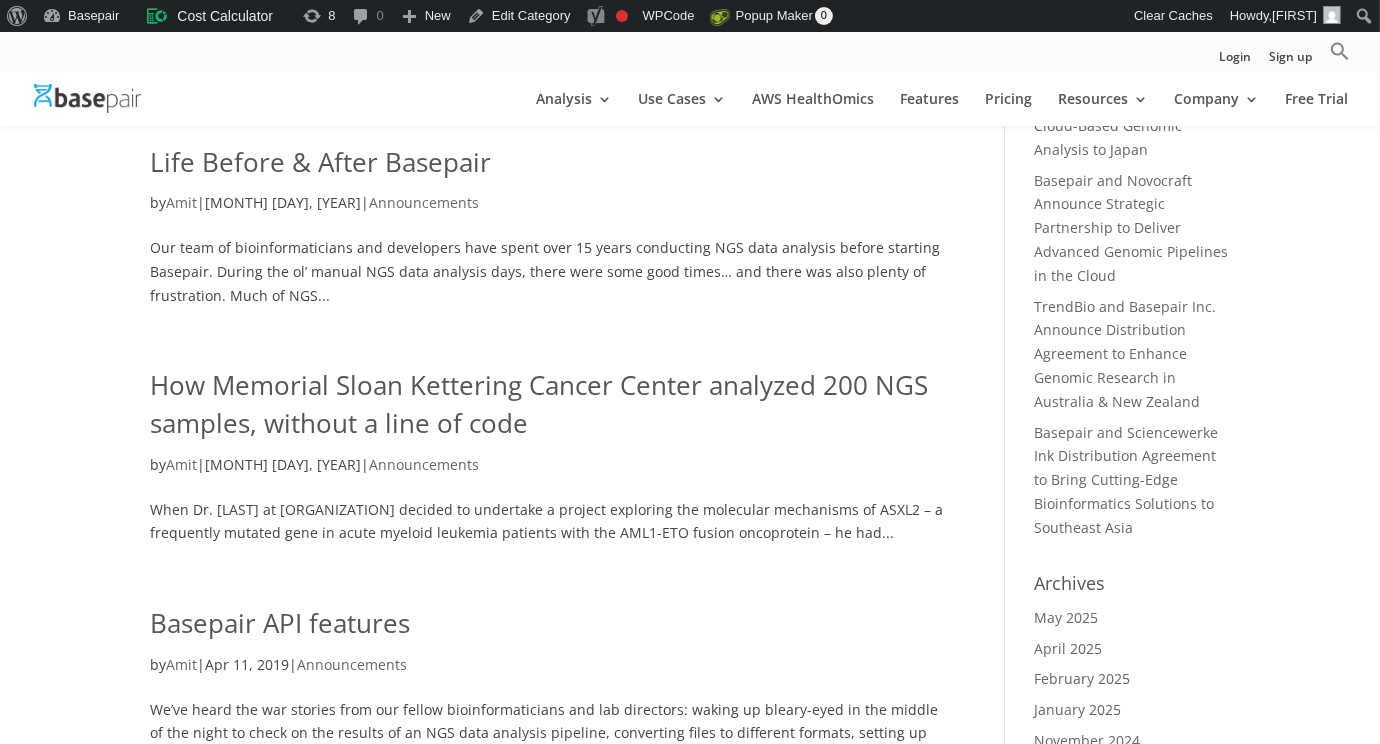 click on "How Memorial Sloan Kettering Cancer Center analyzed 200 NGS samples, without a line of code" at bounding box center (539, 404) 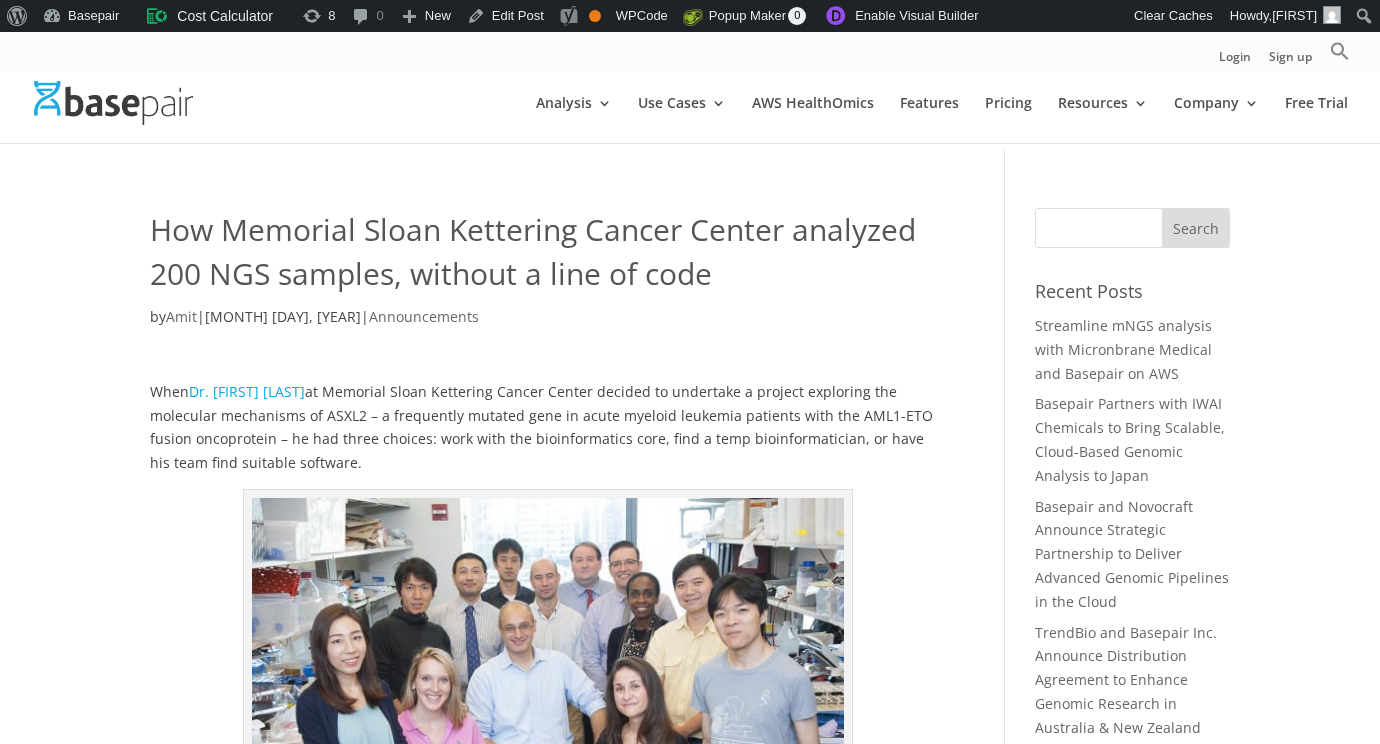 scroll, scrollTop: 0, scrollLeft: 0, axis: both 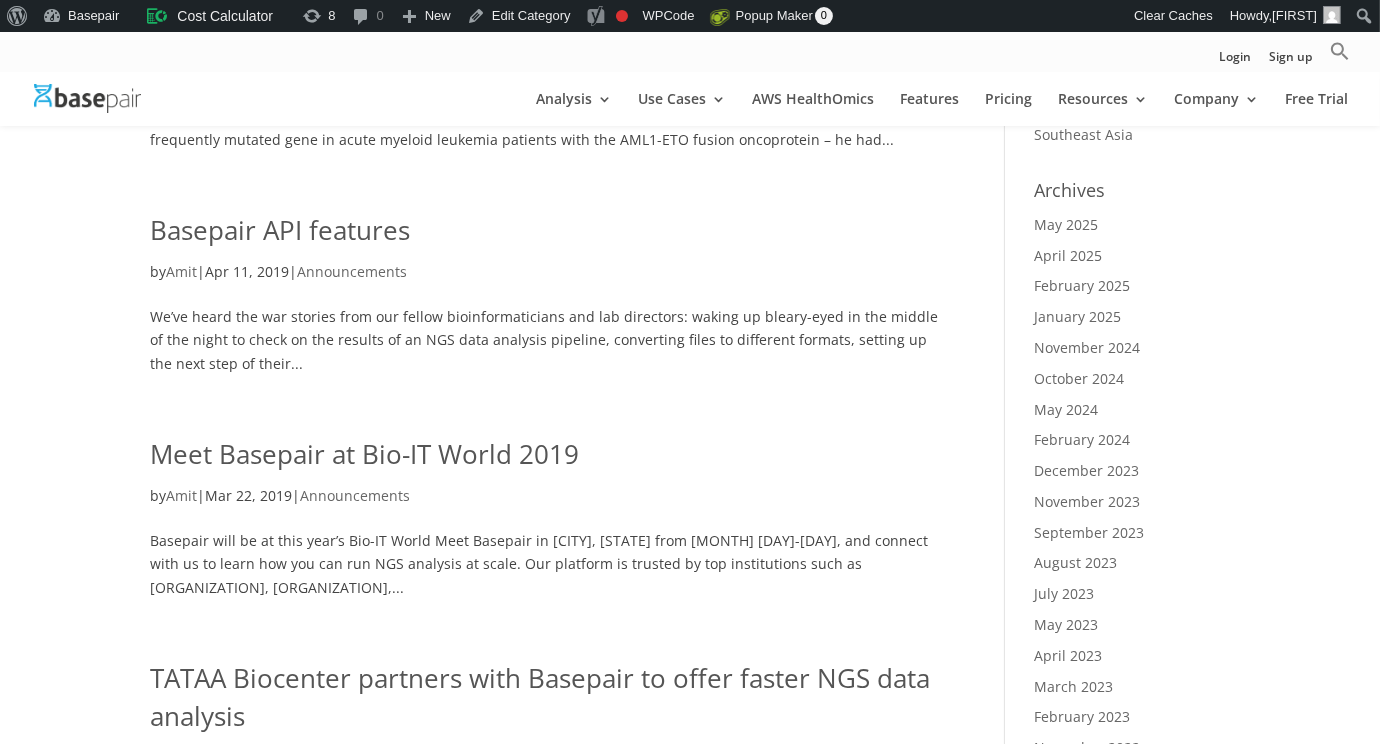 click on "Meet Basepair at Bio-IT World 2019" at bounding box center [364, 454] 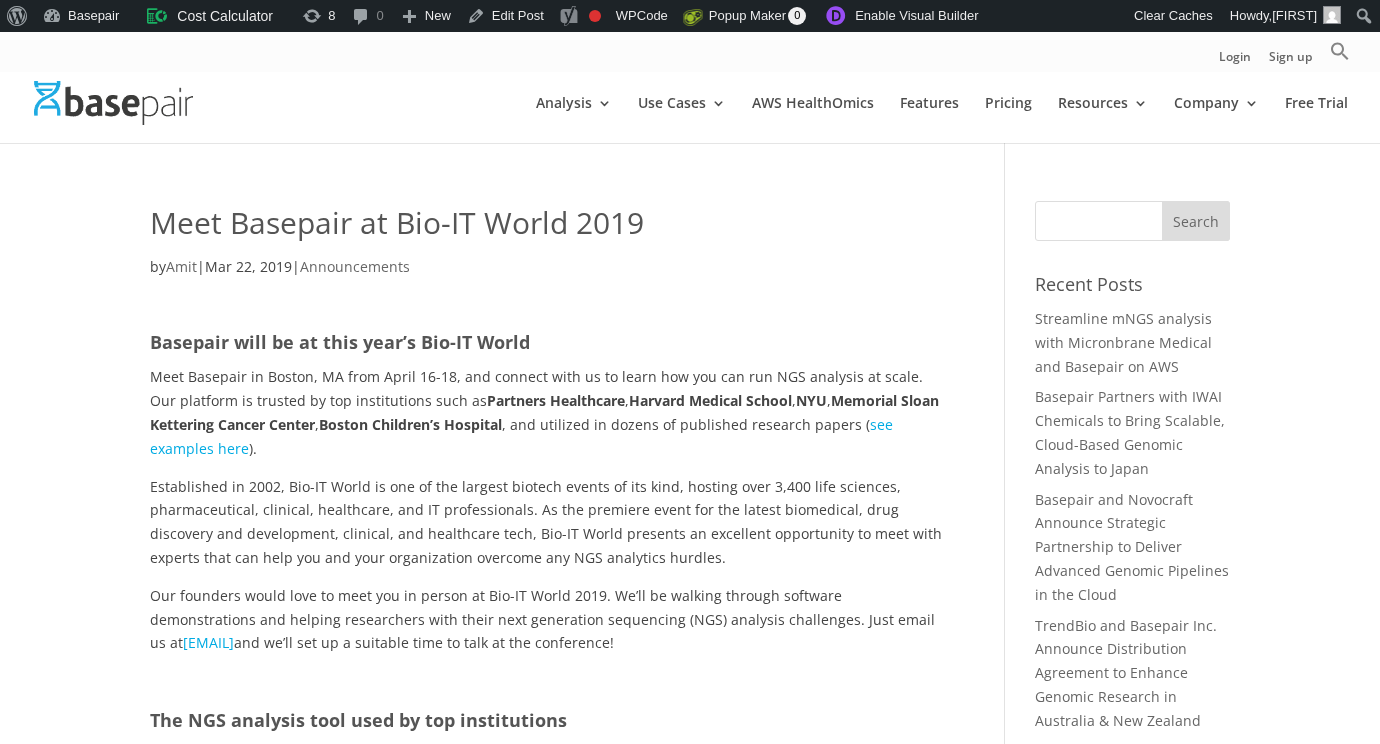 scroll, scrollTop: 0, scrollLeft: 0, axis: both 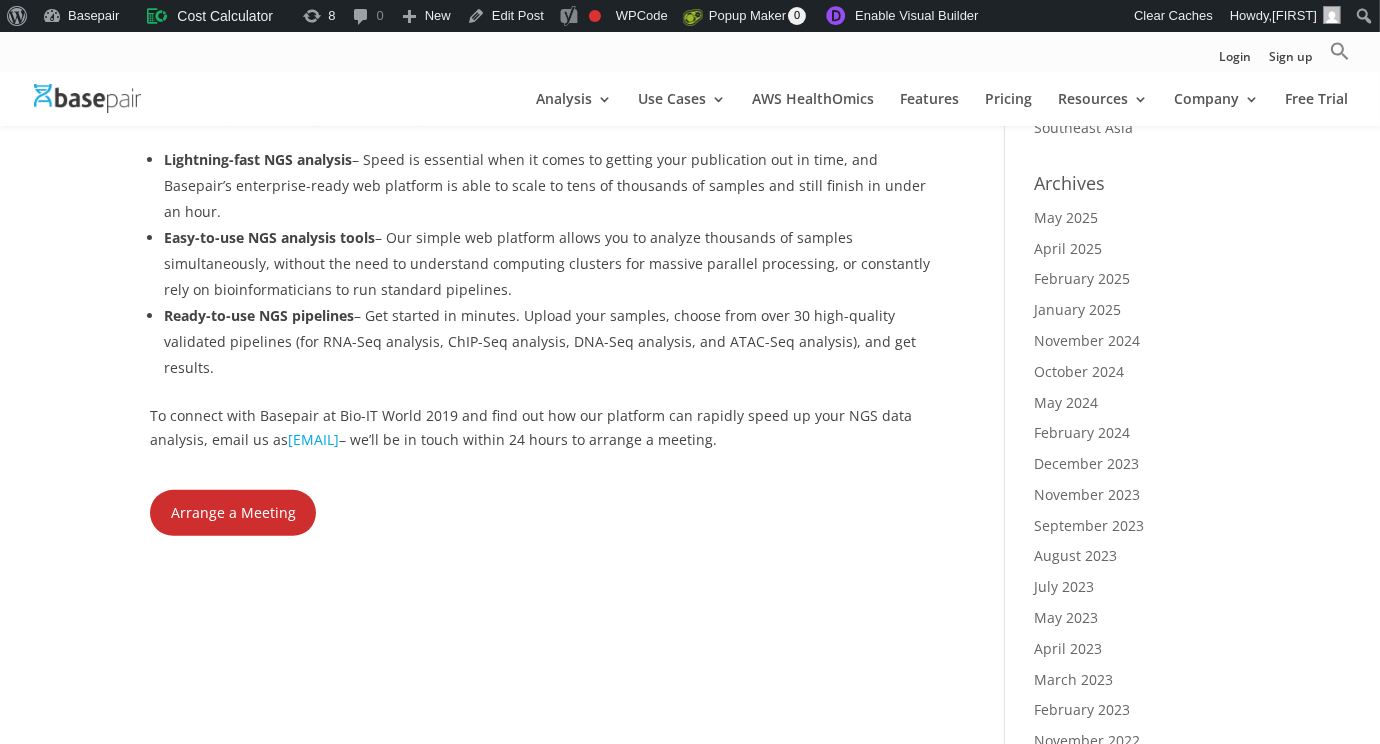 click on "Arrange a Meeting" at bounding box center (233, 513) 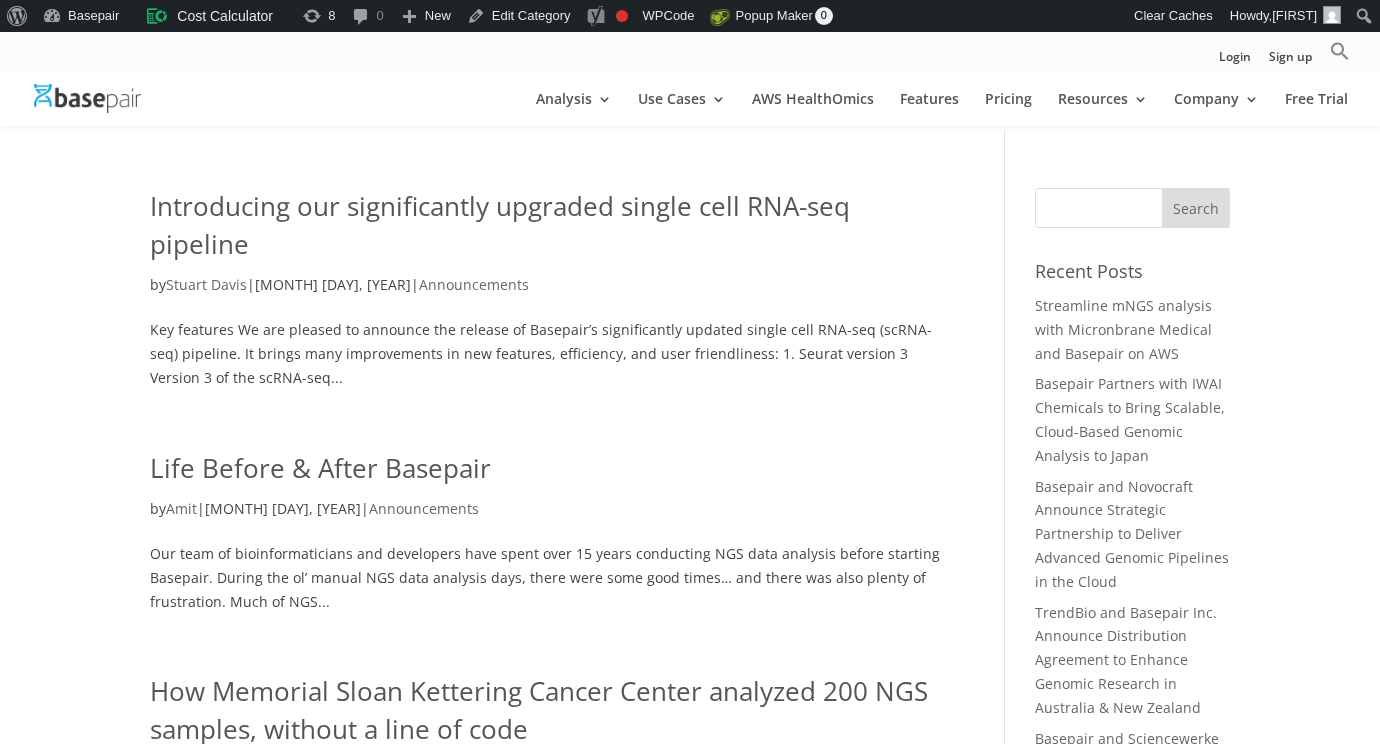 scroll, scrollTop: 699, scrollLeft: 0, axis: vertical 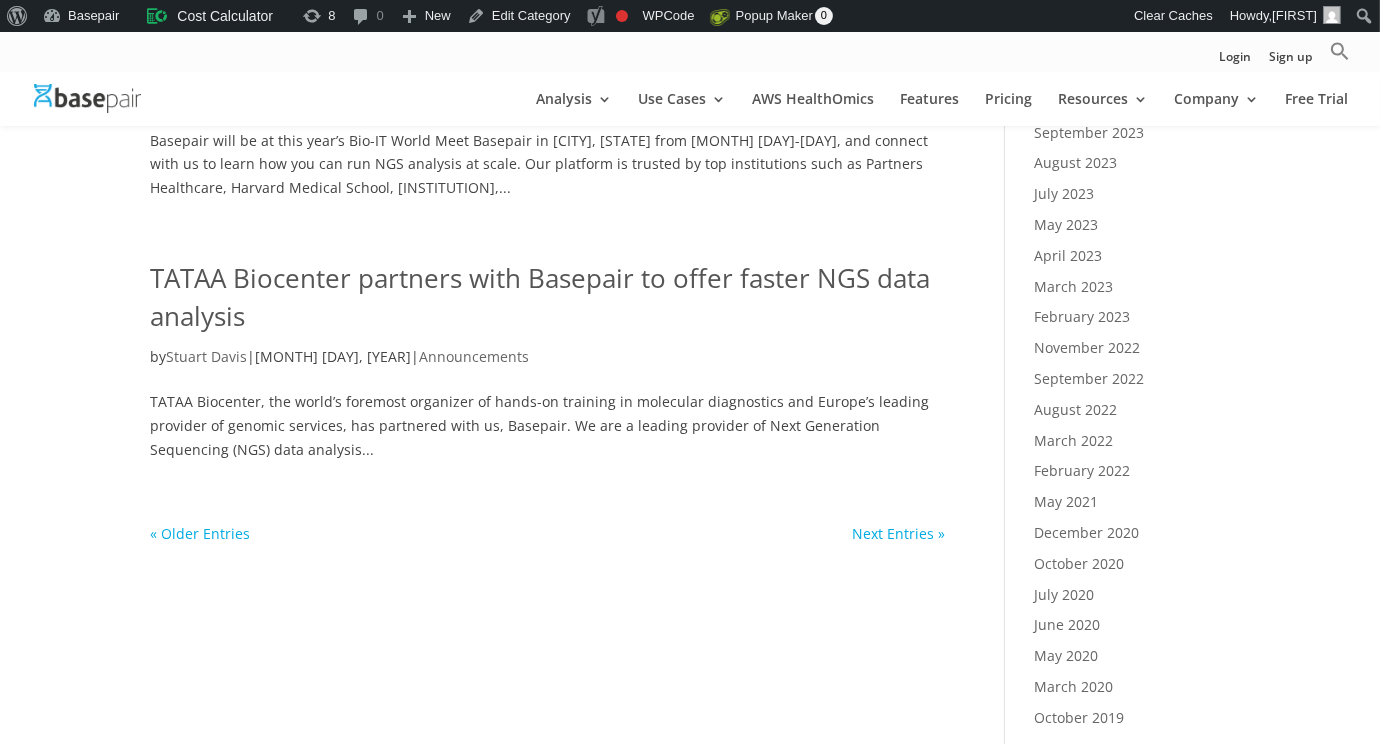click on "TATAA Biocenter partners with Basepair to offer faster NGS data analysis" at bounding box center (540, 297) 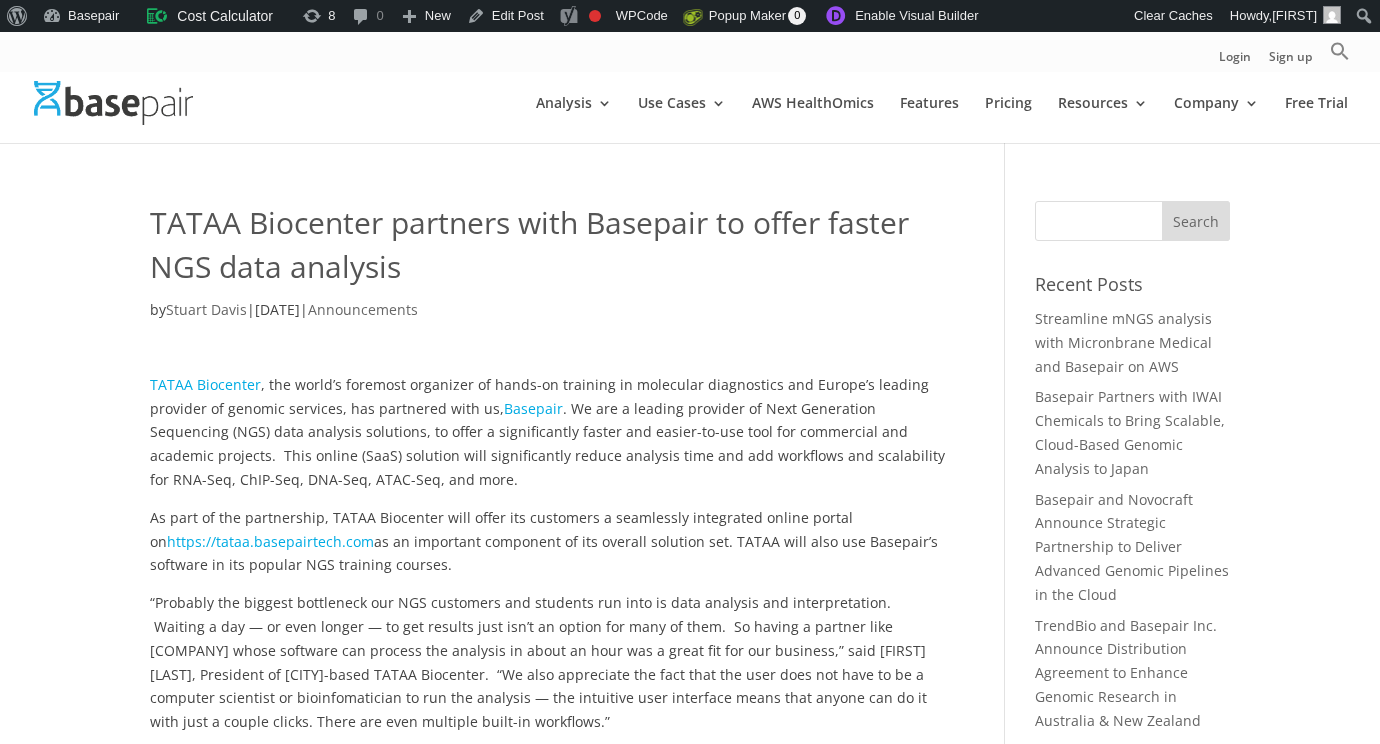 scroll, scrollTop: 0, scrollLeft: 0, axis: both 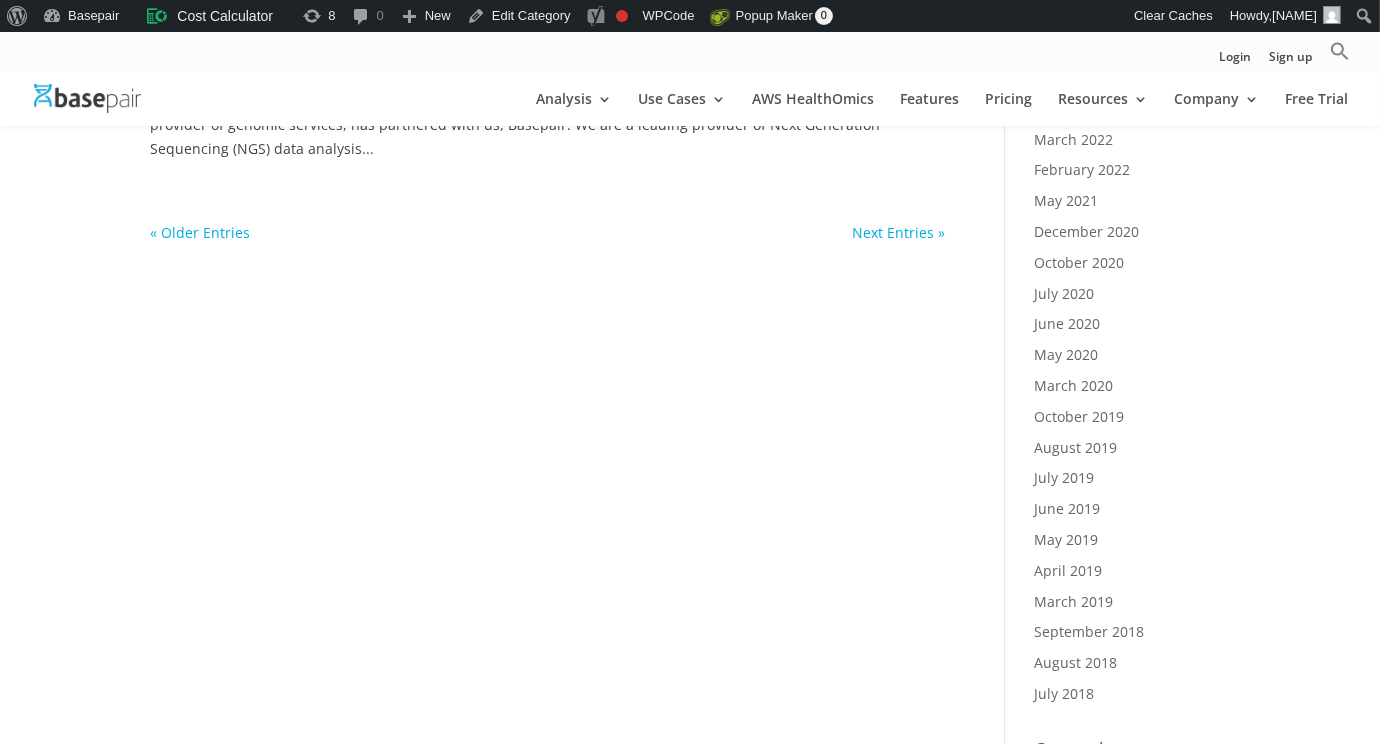 click on "« Older Entries" at bounding box center [200, 232] 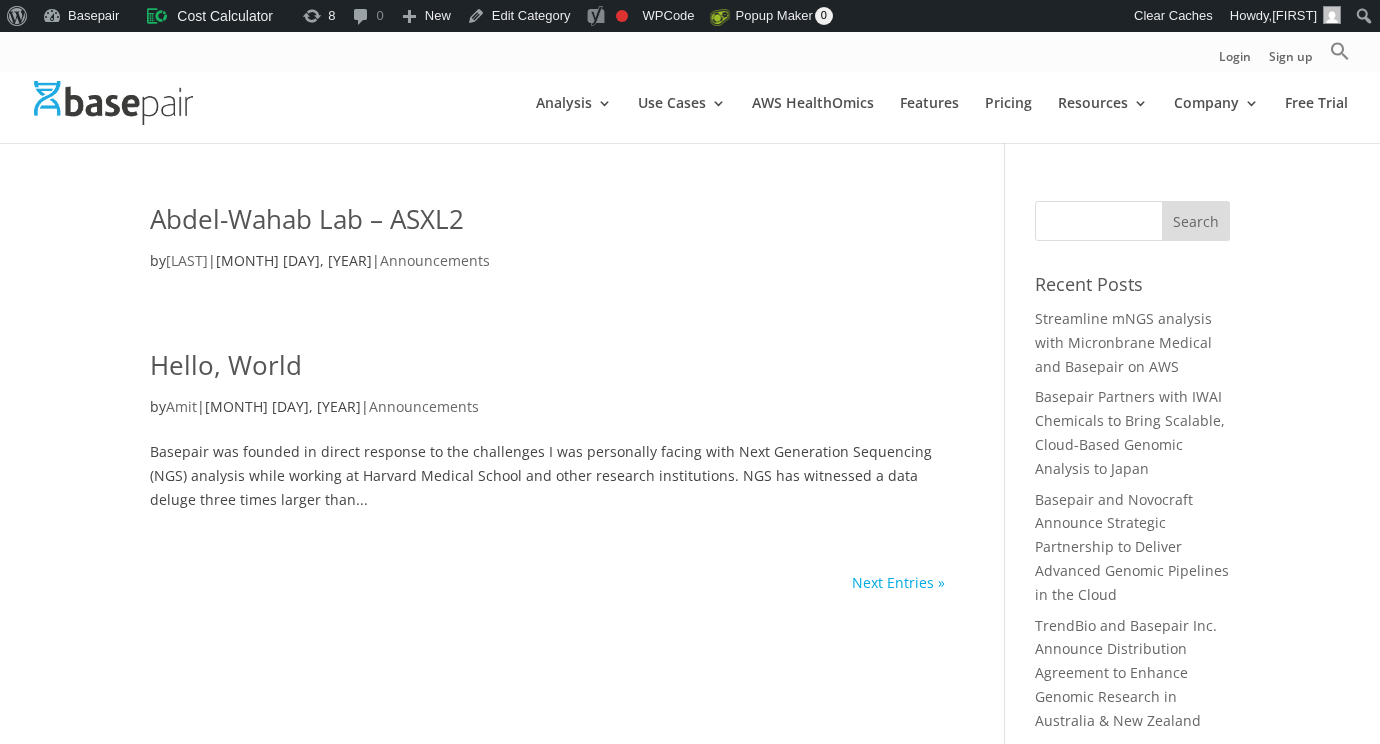 scroll, scrollTop: 0, scrollLeft: 0, axis: both 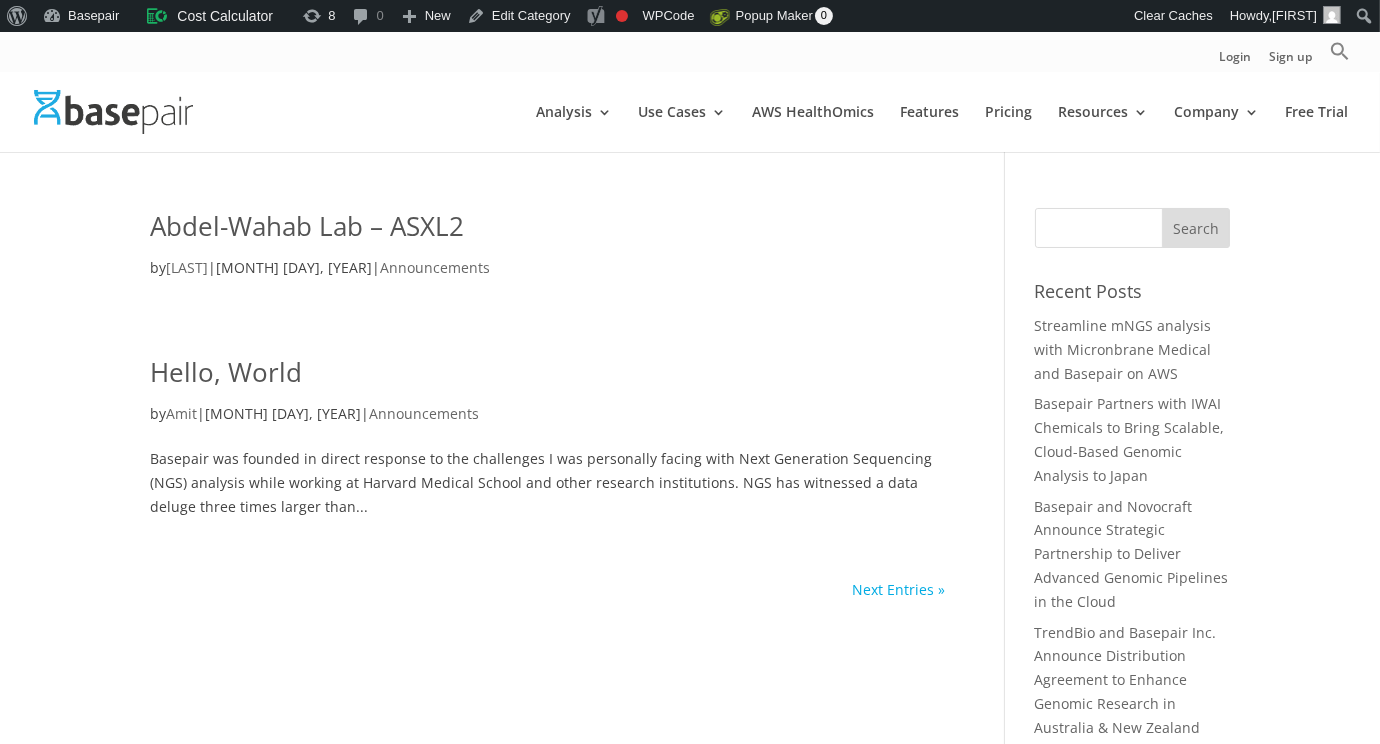 click on "Abdel-Wahab Lab – ASXL2" at bounding box center [307, 226] 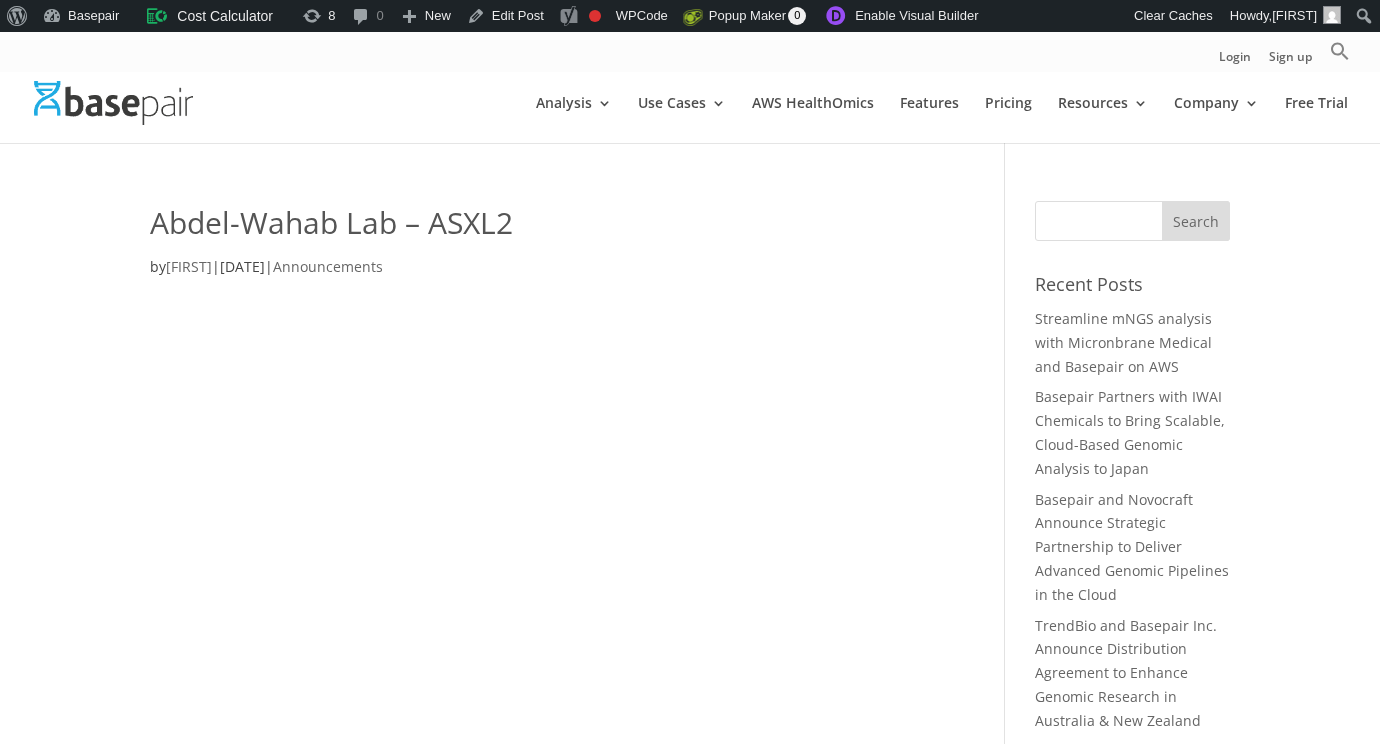 scroll, scrollTop: 0, scrollLeft: 0, axis: both 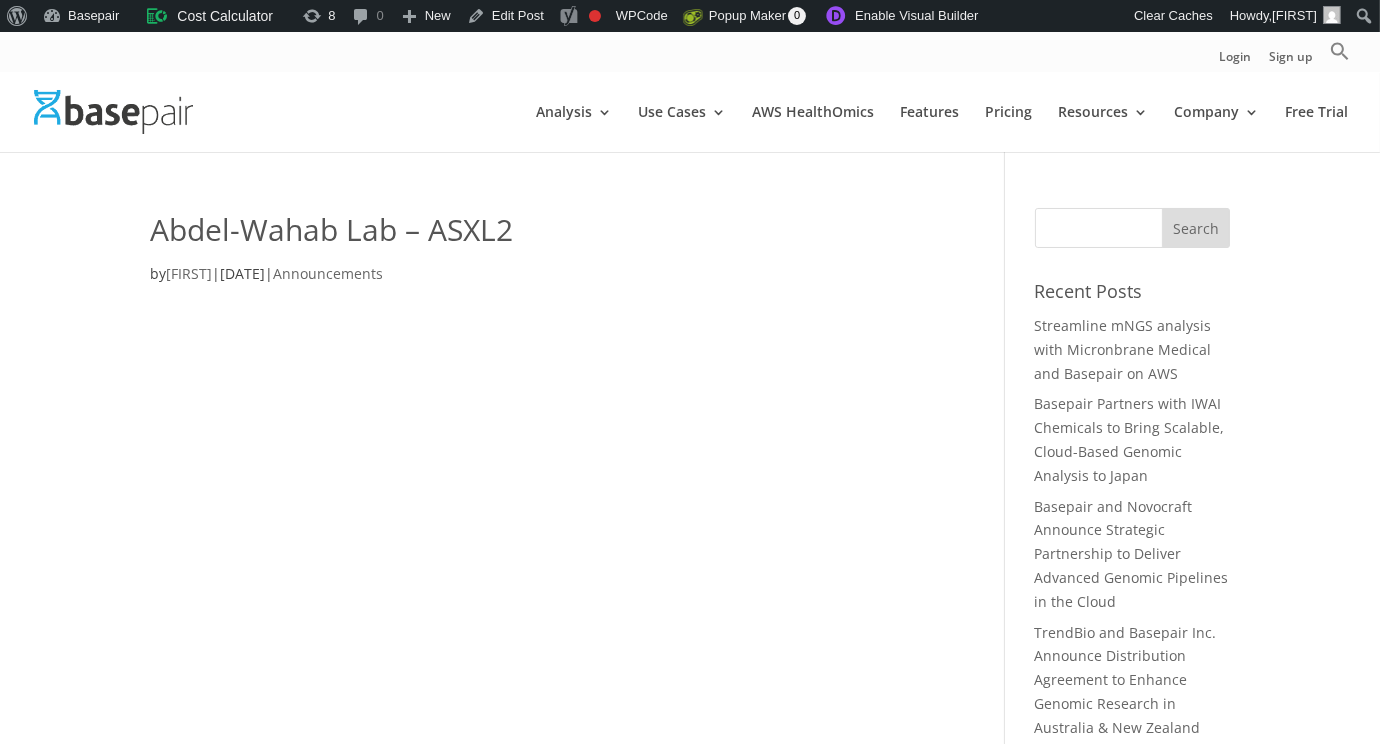 click on "Abdel-Wahab Lab – ASXL2" at bounding box center [547, 235] 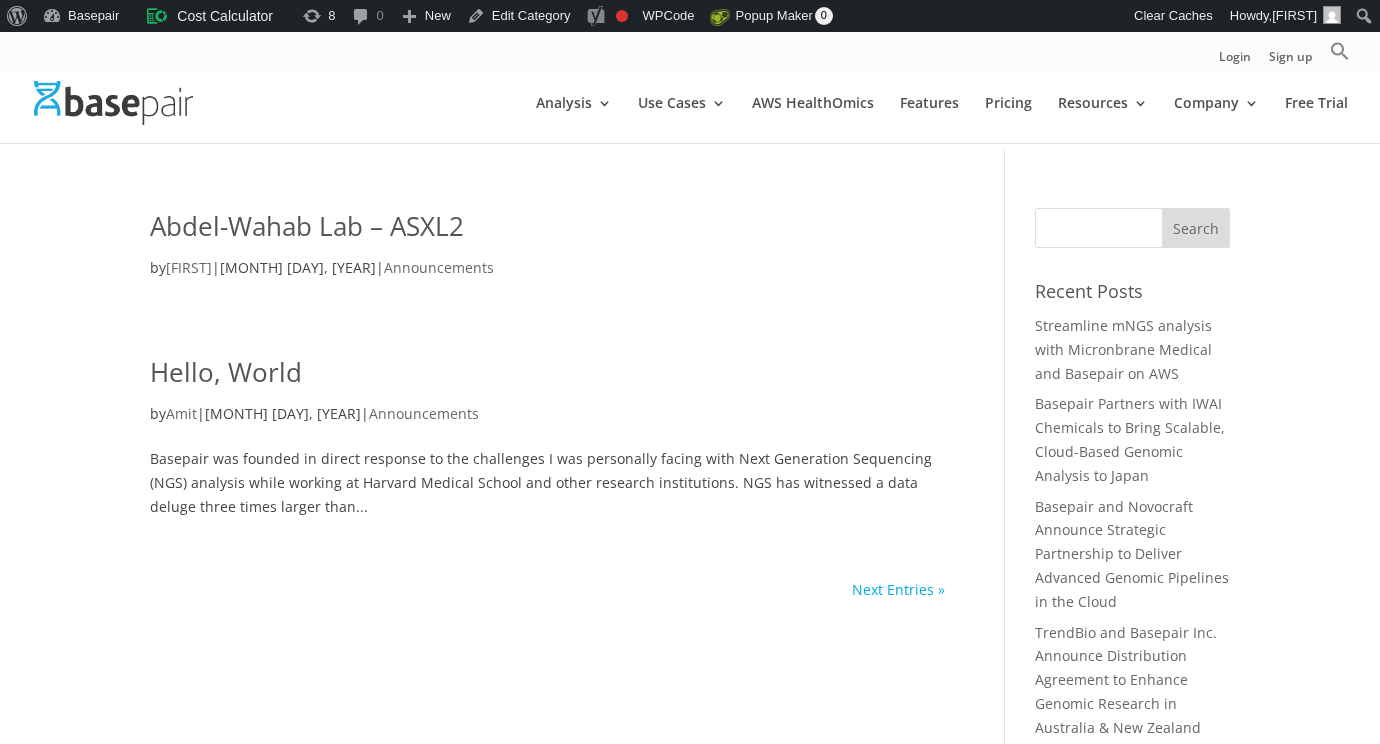 scroll, scrollTop: 0, scrollLeft: 0, axis: both 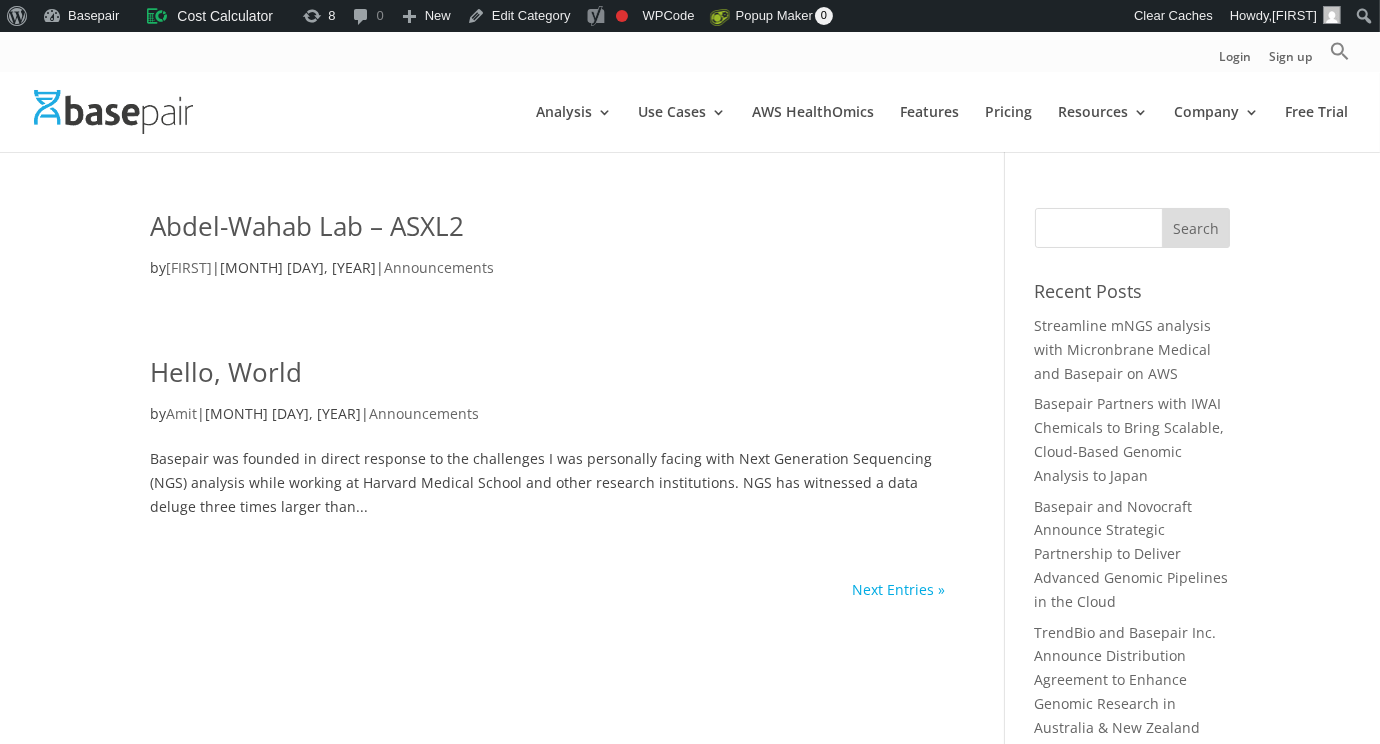 click on "Hello, World" at bounding box center (226, 372) 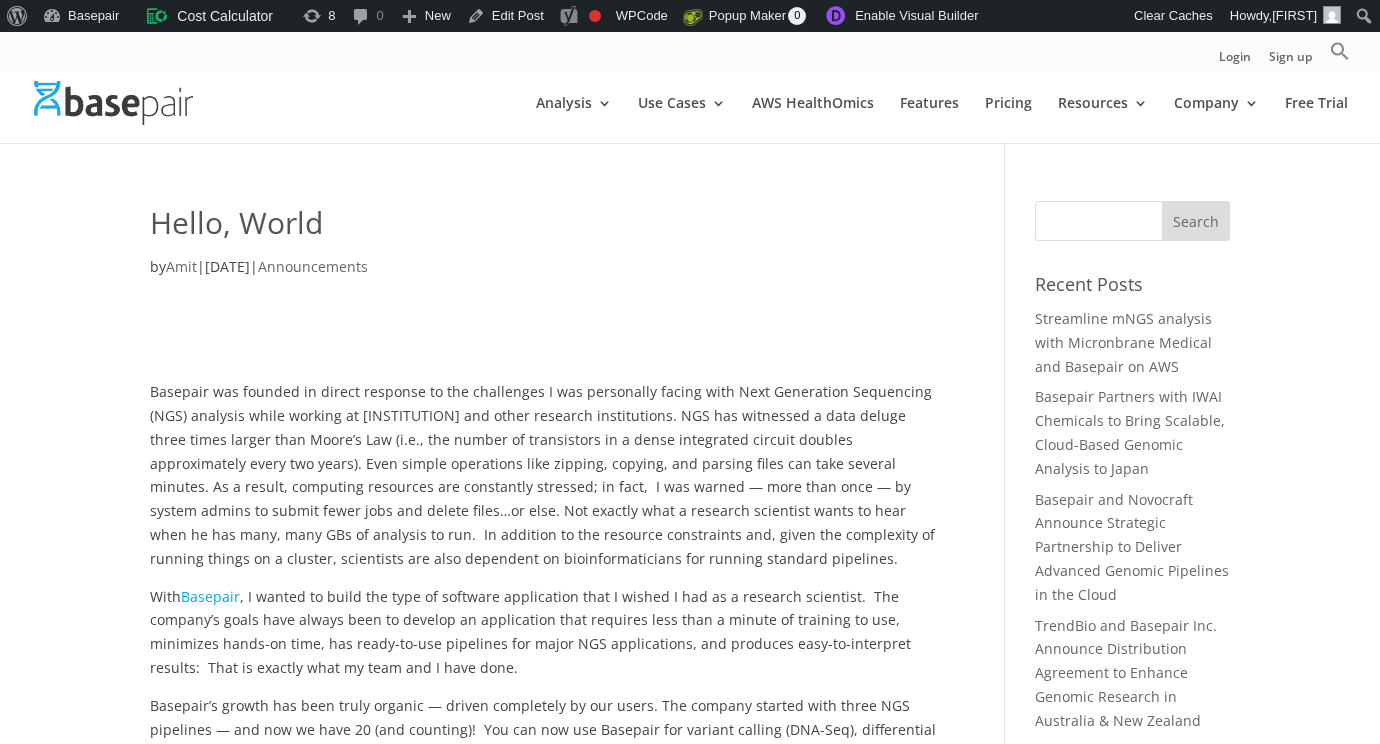 scroll, scrollTop: 0, scrollLeft: 0, axis: both 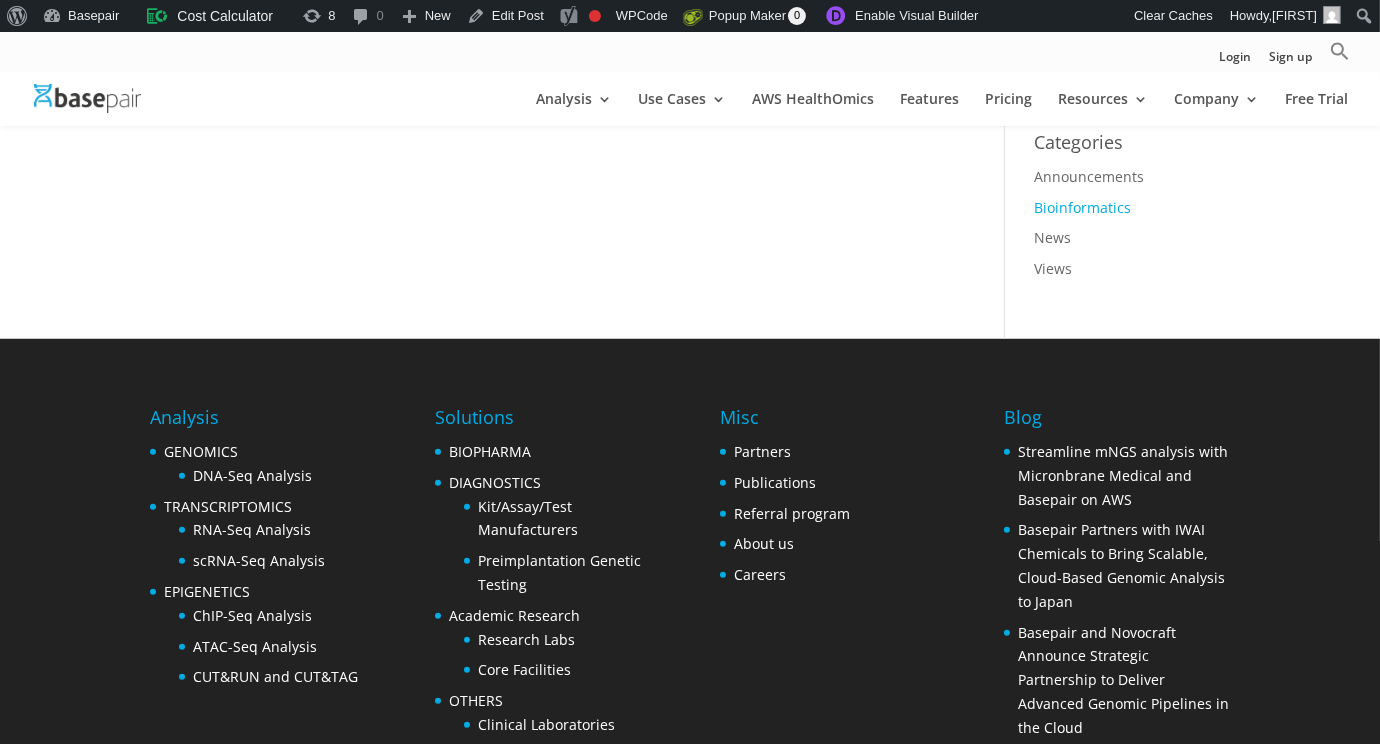 click on "Bioinformatics" at bounding box center (1083, 207) 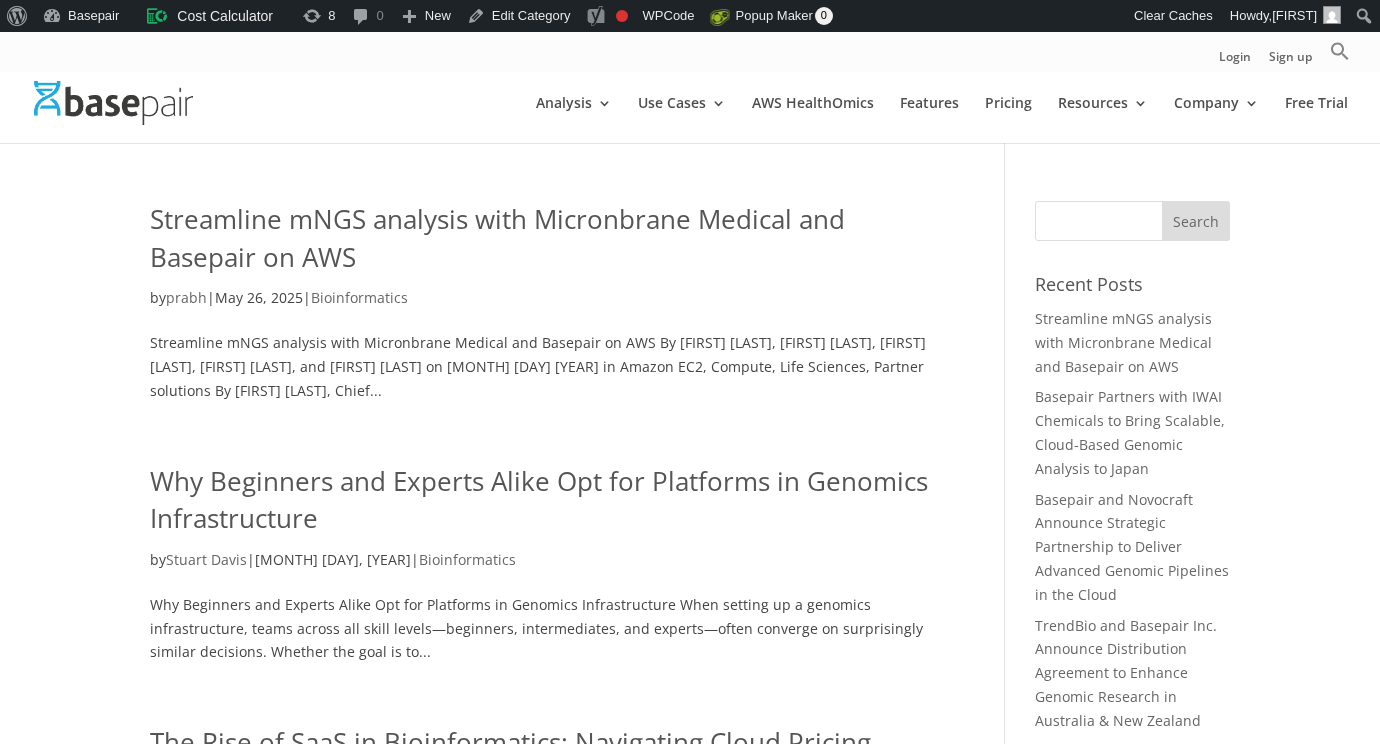 scroll, scrollTop: 0, scrollLeft: 0, axis: both 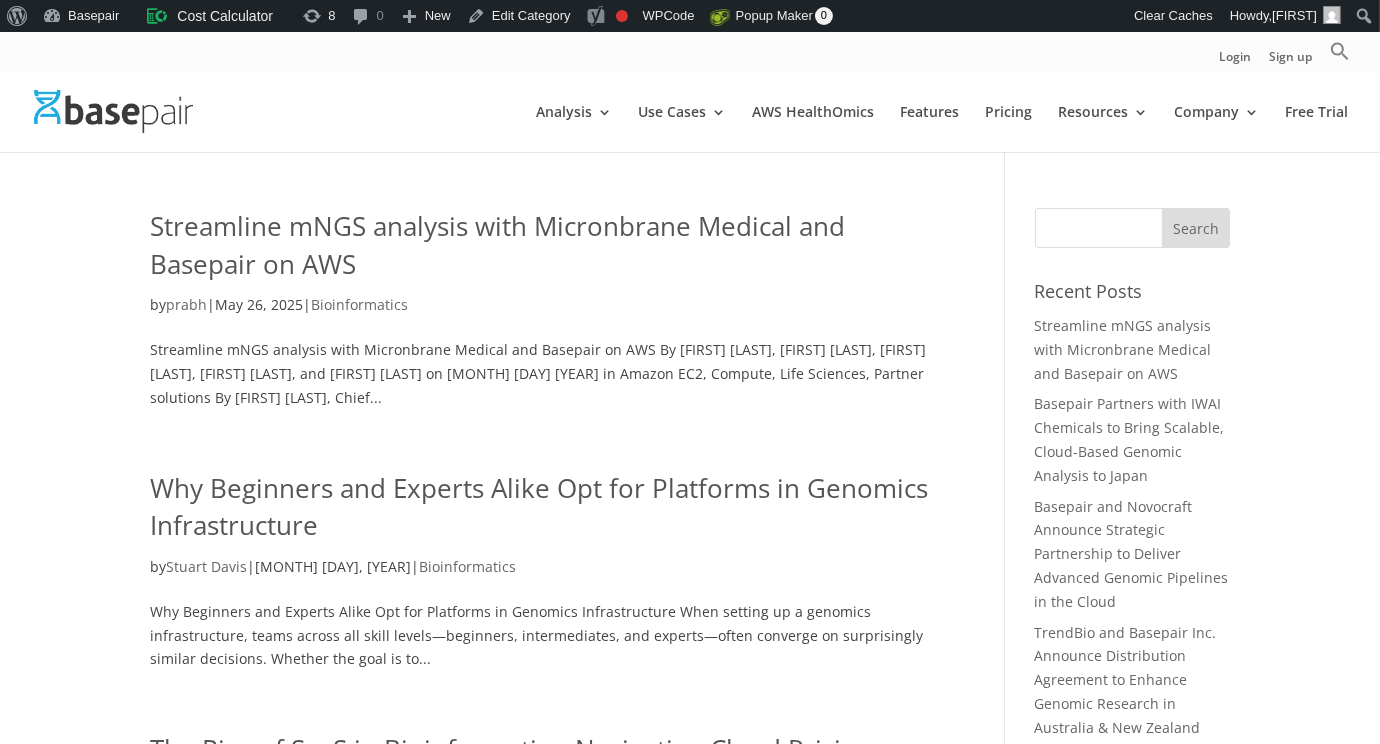 click on "Why Beginners and Experts Alike Opt for Platforms in Genomics Infrastructure" at bounding box center [539, 507] 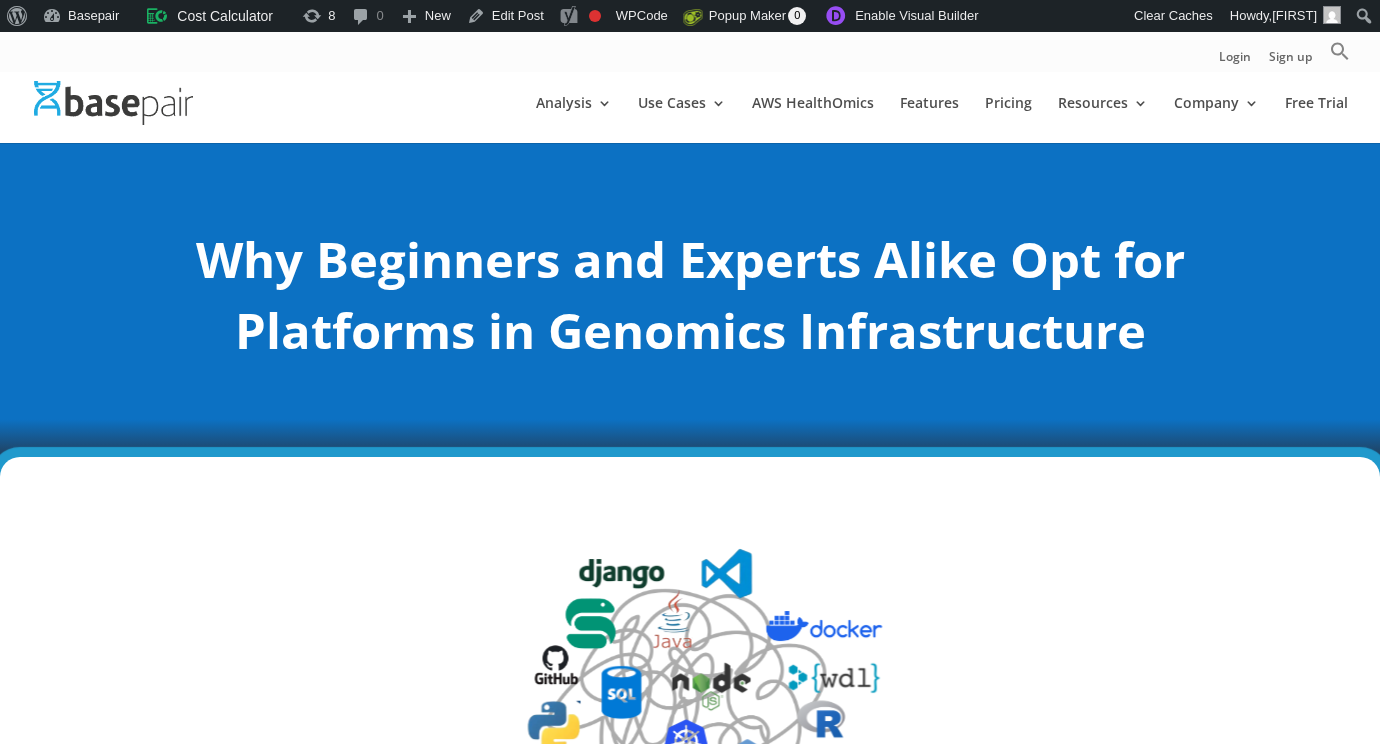 scroll, scrollTop: 0, scrollLeft: 0, axis: both 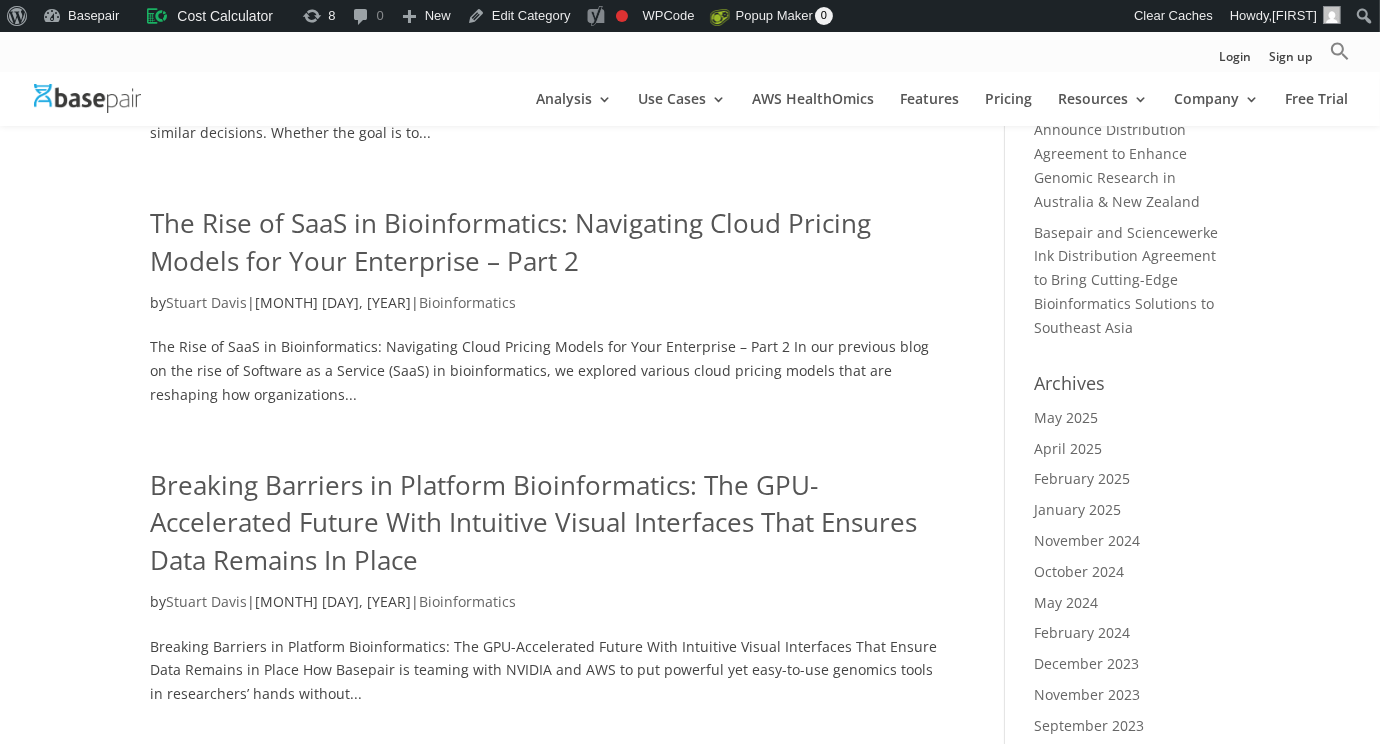 click on "The Rise of SaaS in Bioinformatics: Navigating Cloud Pricing Models for Your Enterprise – Part 2" at bounding box center (510, 242) 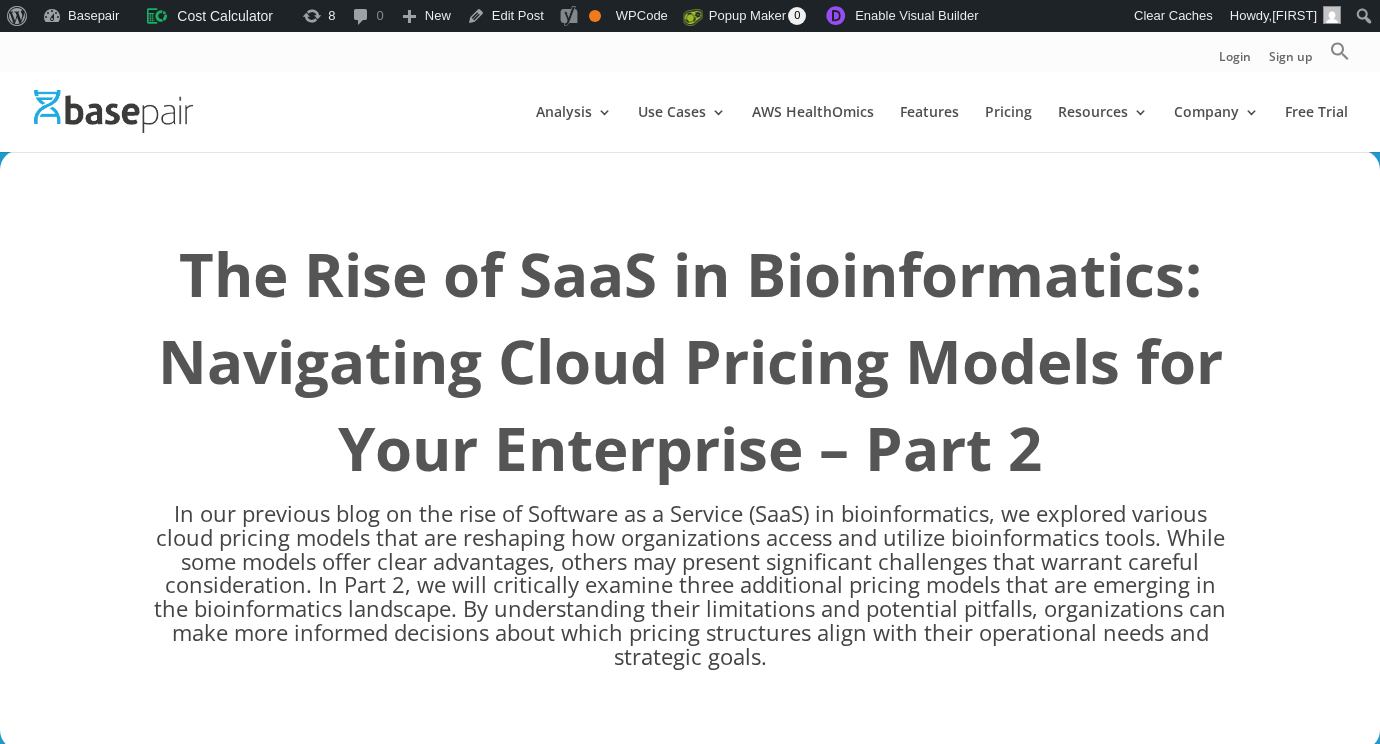 scroll, scrollTop: 0, scrollLeft: 0, axis: both 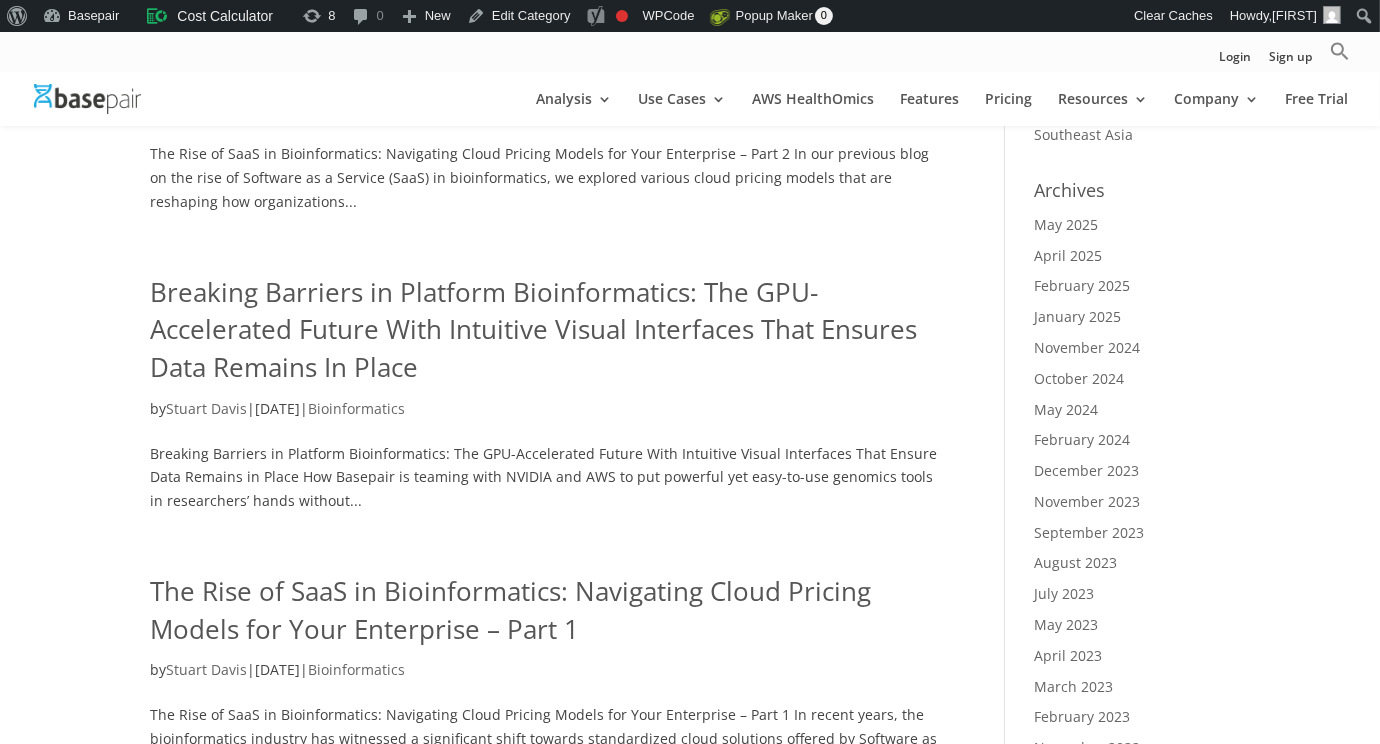 click on "Breaking Barriers in Platform Bioinformatics: The GPU-Accelerated Future With Intuitive Visual Interfaces That Ensures Data Remains In Place" at bounding box center (533, 329) 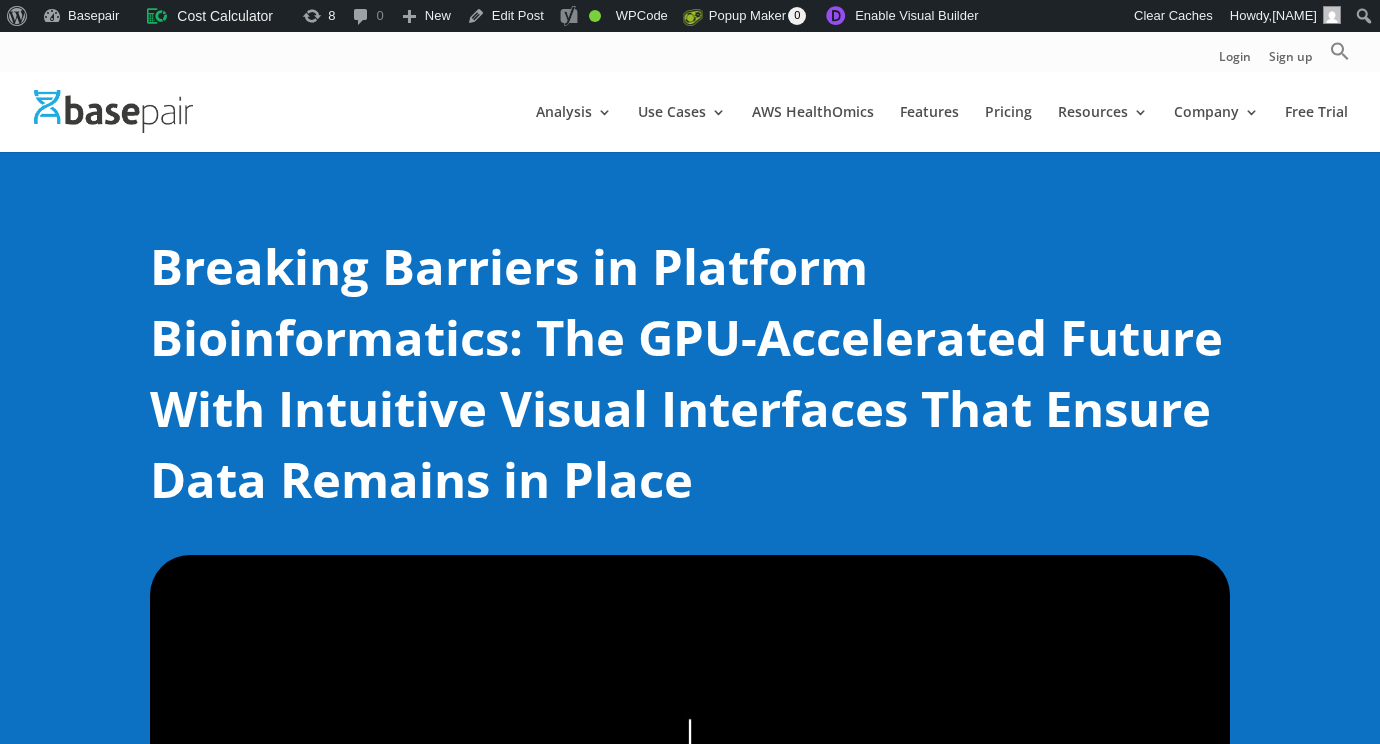 scroll, scrollTop: 0, scrollLeft: 0, axis: both 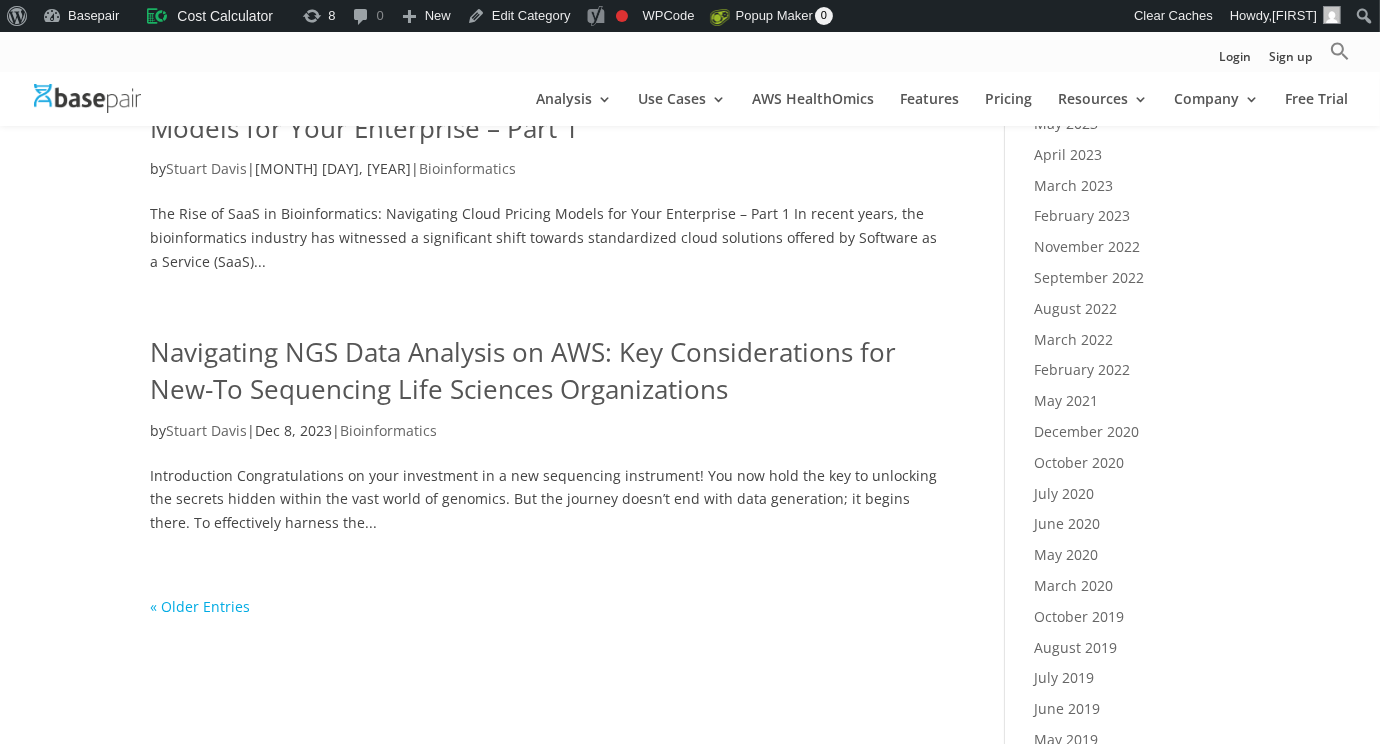 click on "Navigating NGS Data Analysis on AWS: Key Considerations for New-To Sequencing Life Sciences Organizations" at bounding box center (523, 371) 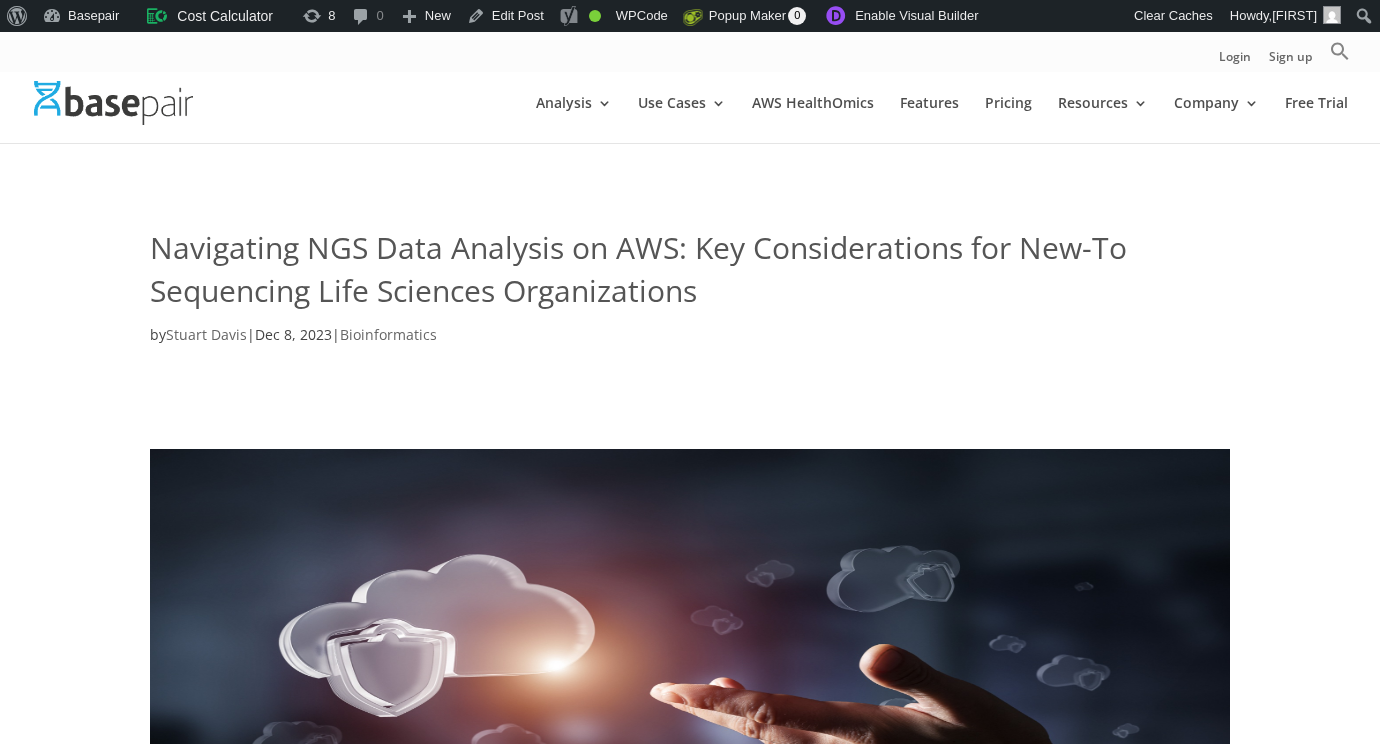 scroll, scrollTop: 0, scrollLeft: 0, axis: both 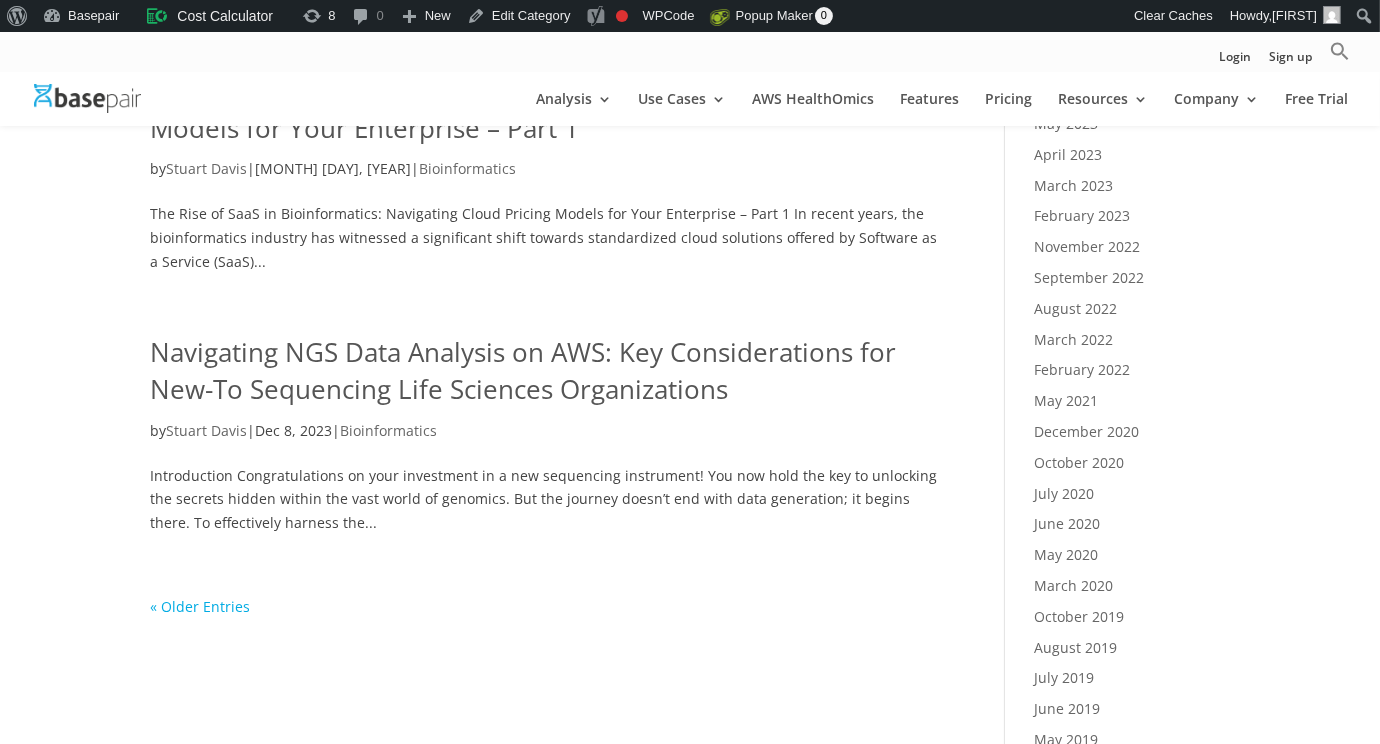 click on "« Older Entries" at bounding box center [200, 606] 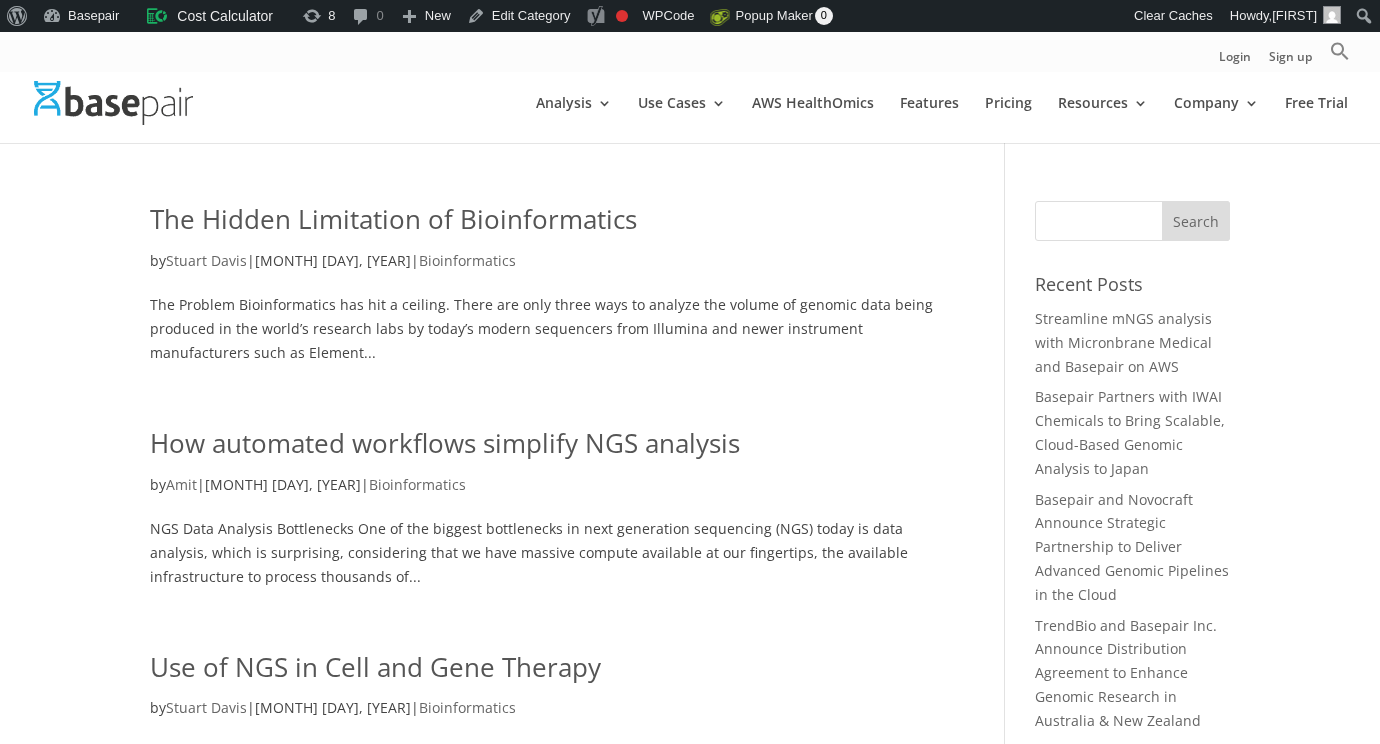 scroll, scrollTop: 0, scrollLeft: 0, axis: both 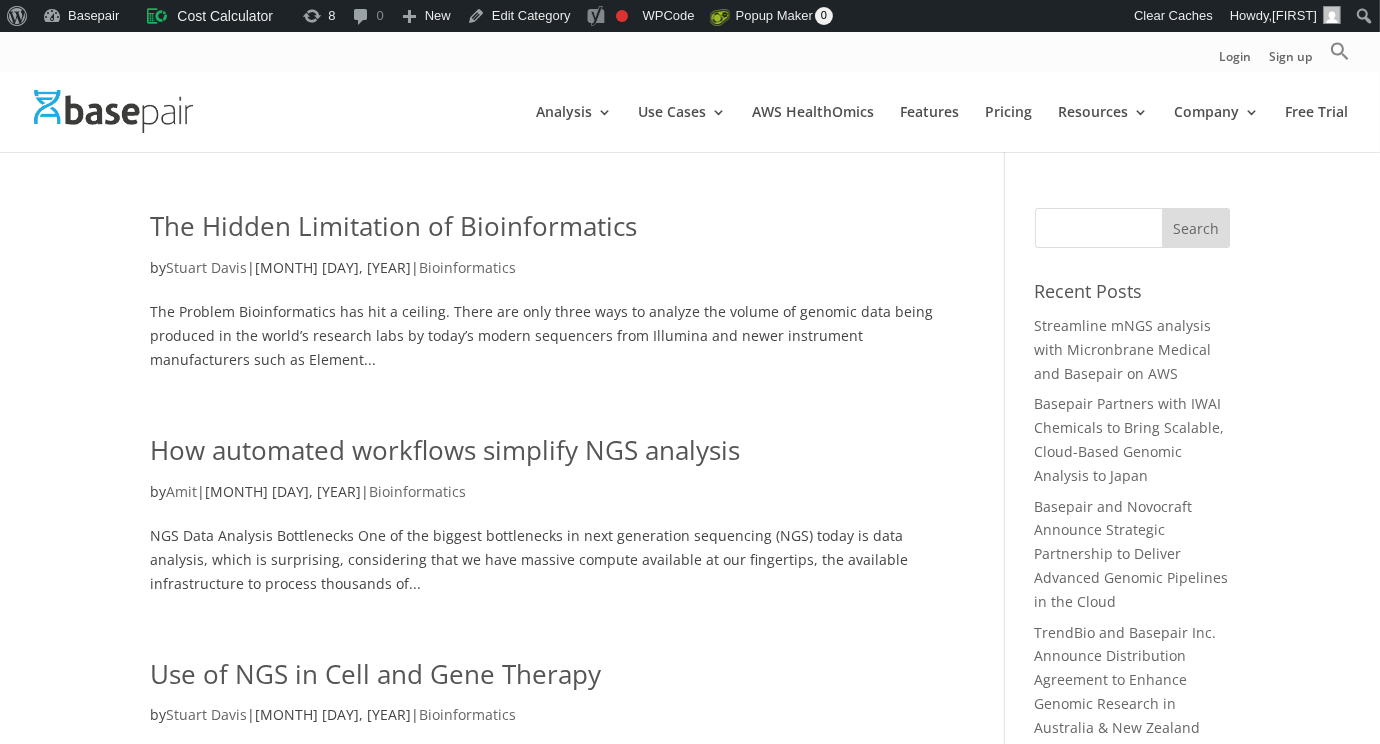 click on "The Hidden Limitation of Bioinformatics" at bounding box center [393, 226] 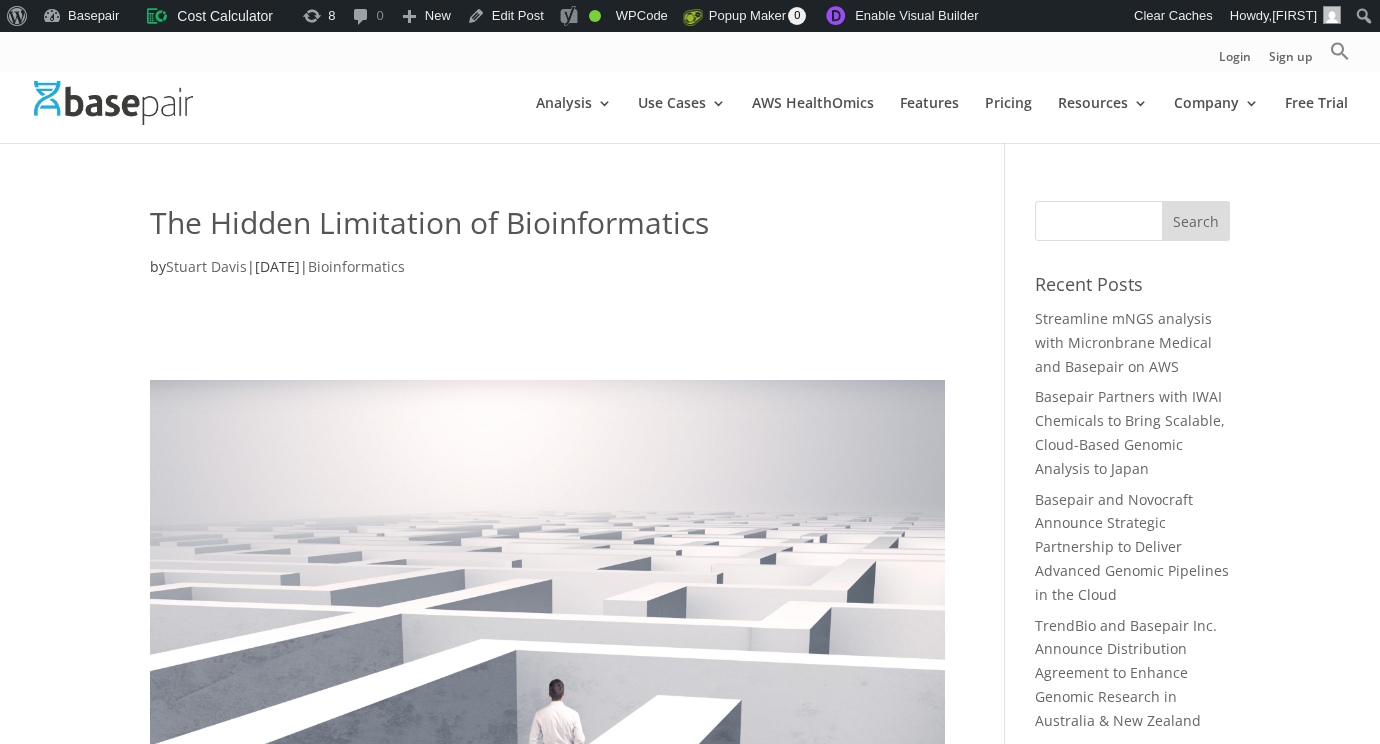 scroll, scrollTop: 0, scrollLeft: 0, axis: both 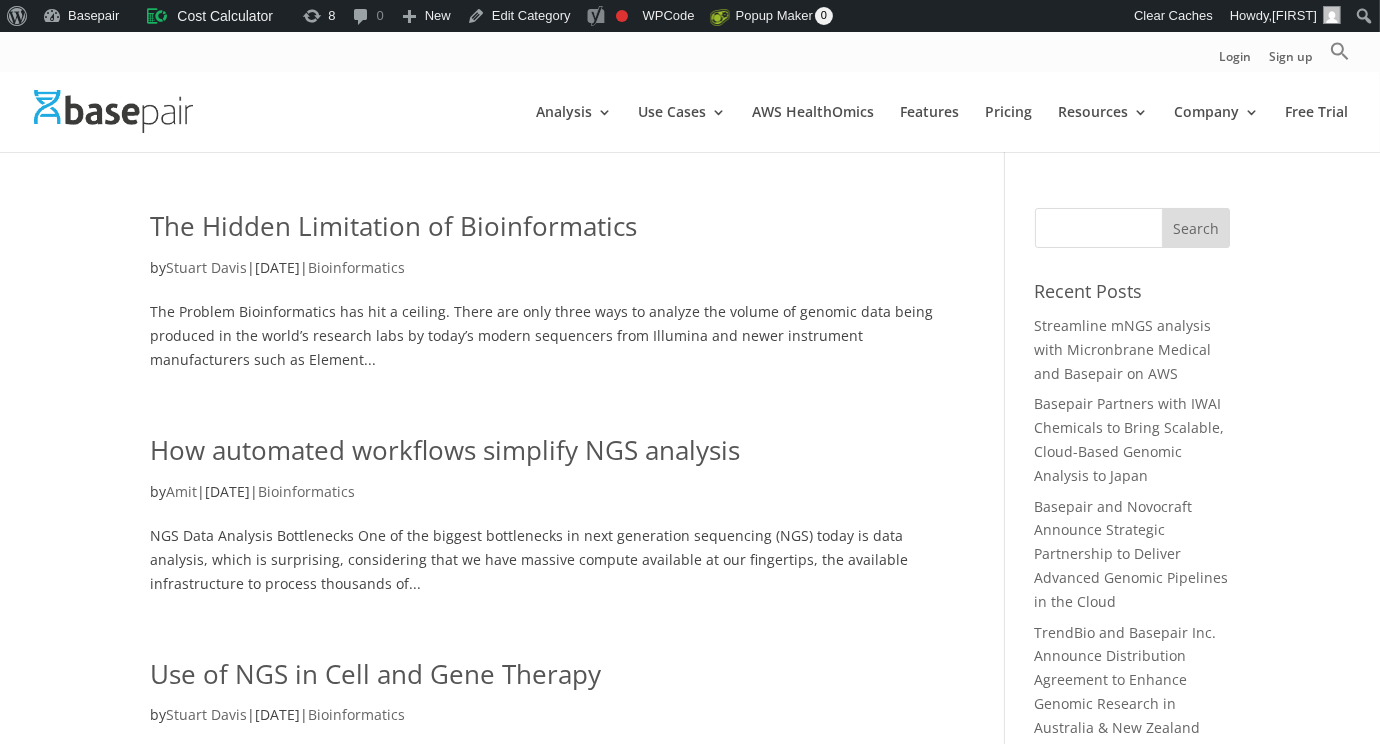 click on "How automated workflows simplify NGS analysis" at bounding box center (445, 450) 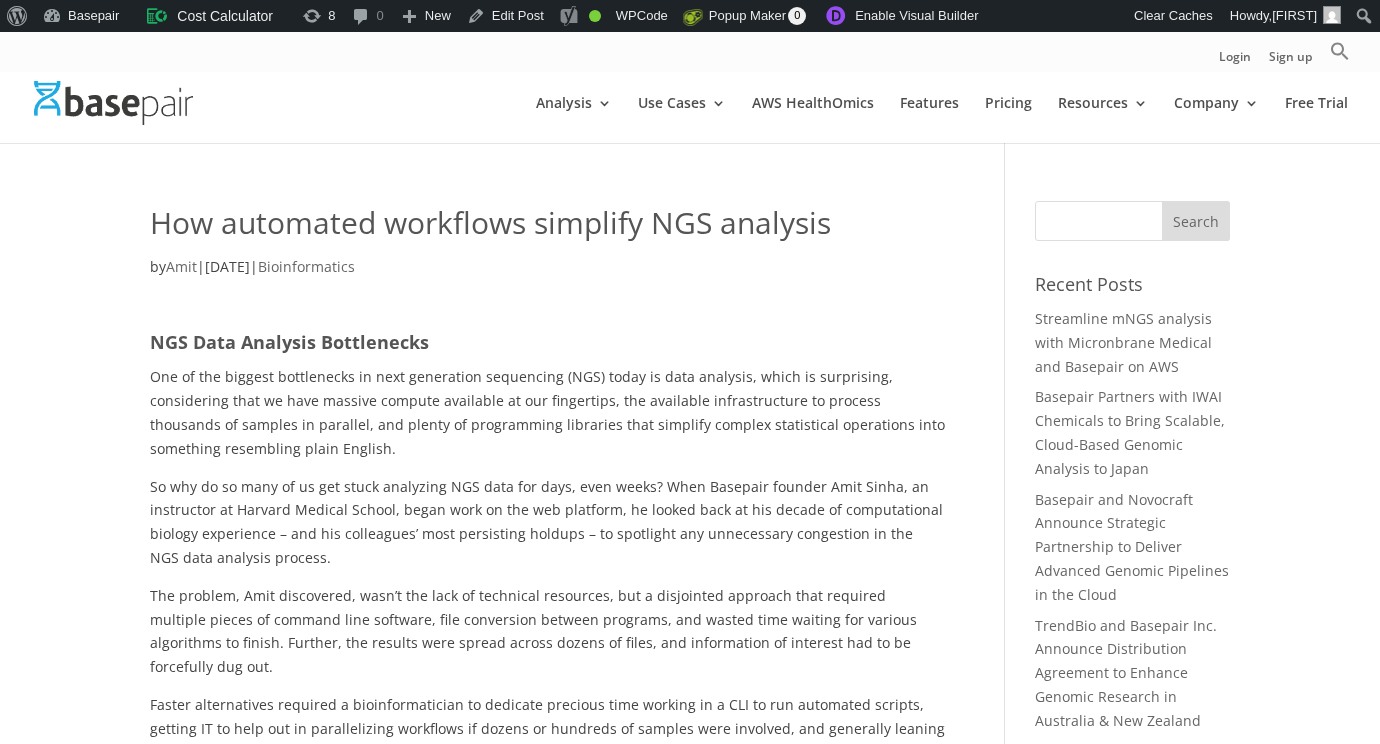 scroll, scrollTop: 0, scrollLeft: 0, axis: both 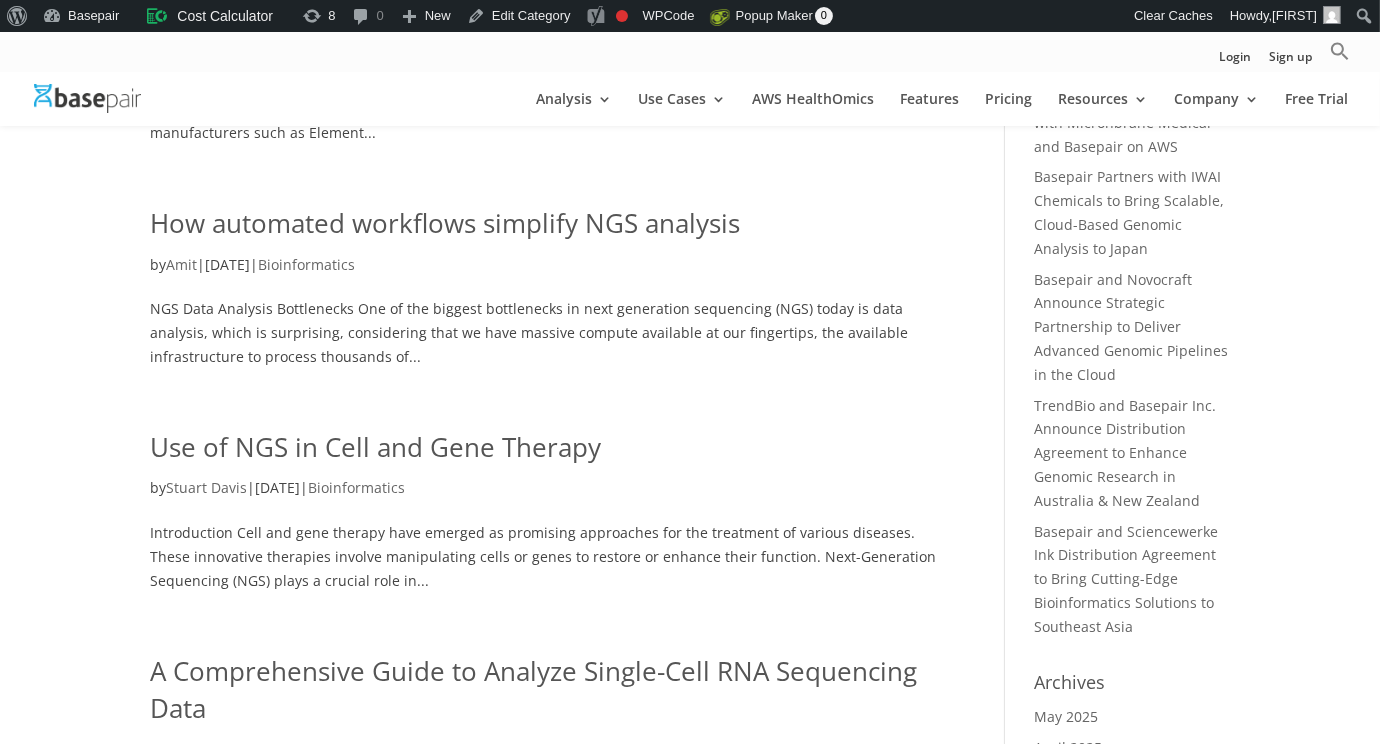 click on "Use of NGS in Cell and Gene Therapy" at bounding box center [375, 447] 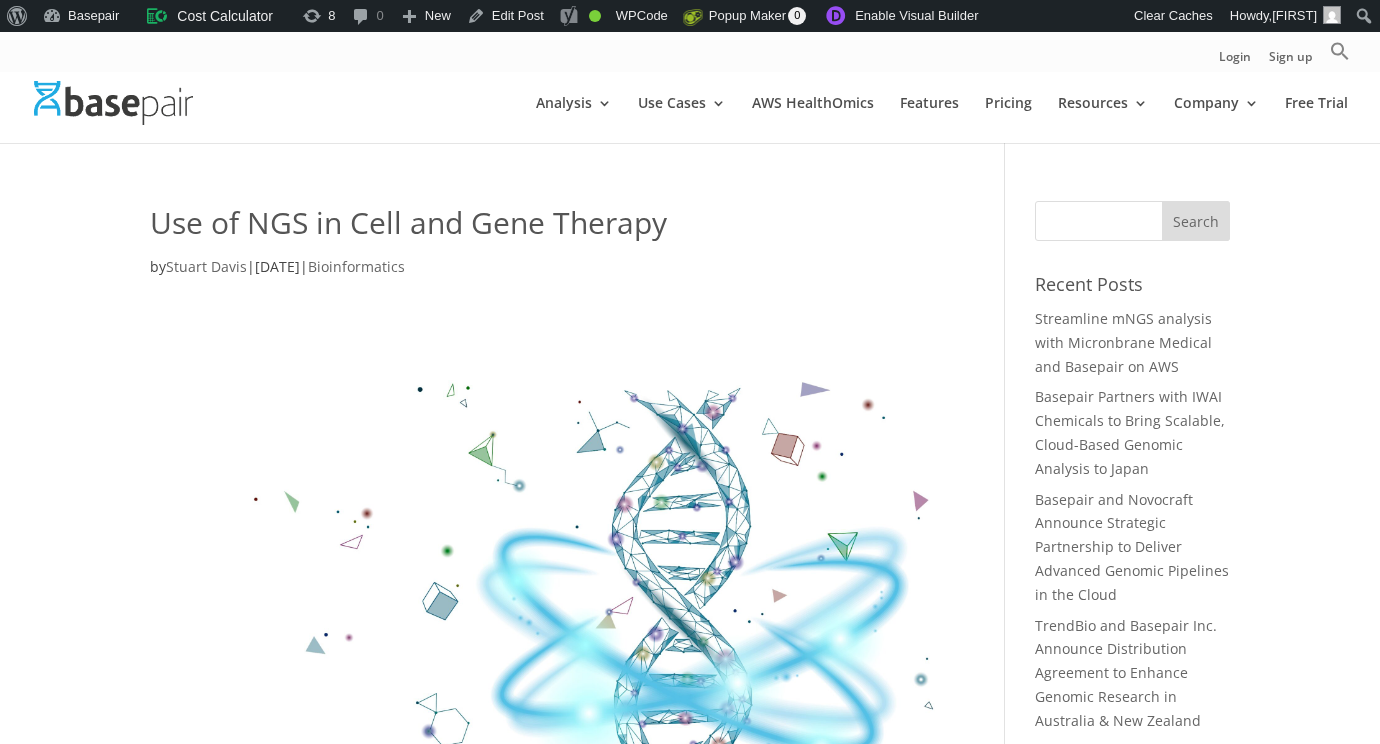 scroll, scrollTop: 0, scrollLeft: 0, axis: both 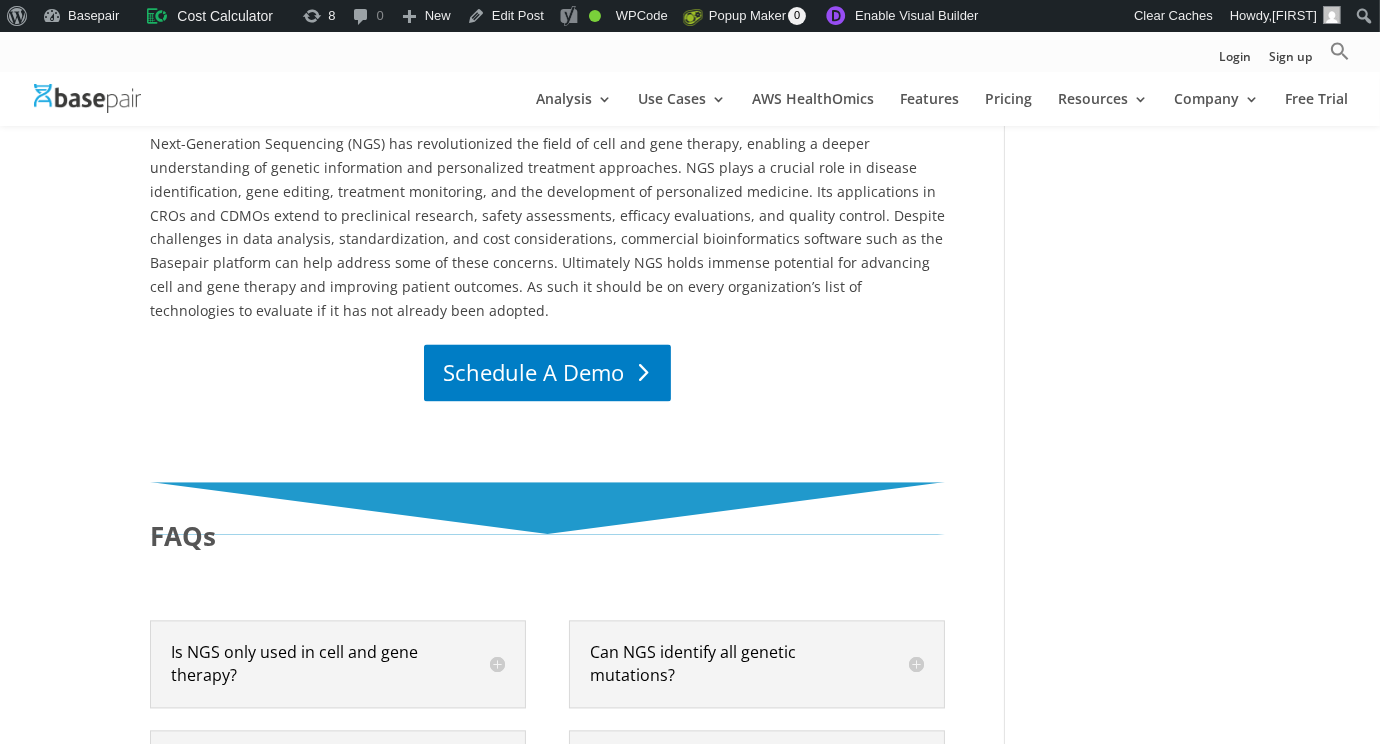 click on "Schedule A Demo" at bounding box center [547, 372] 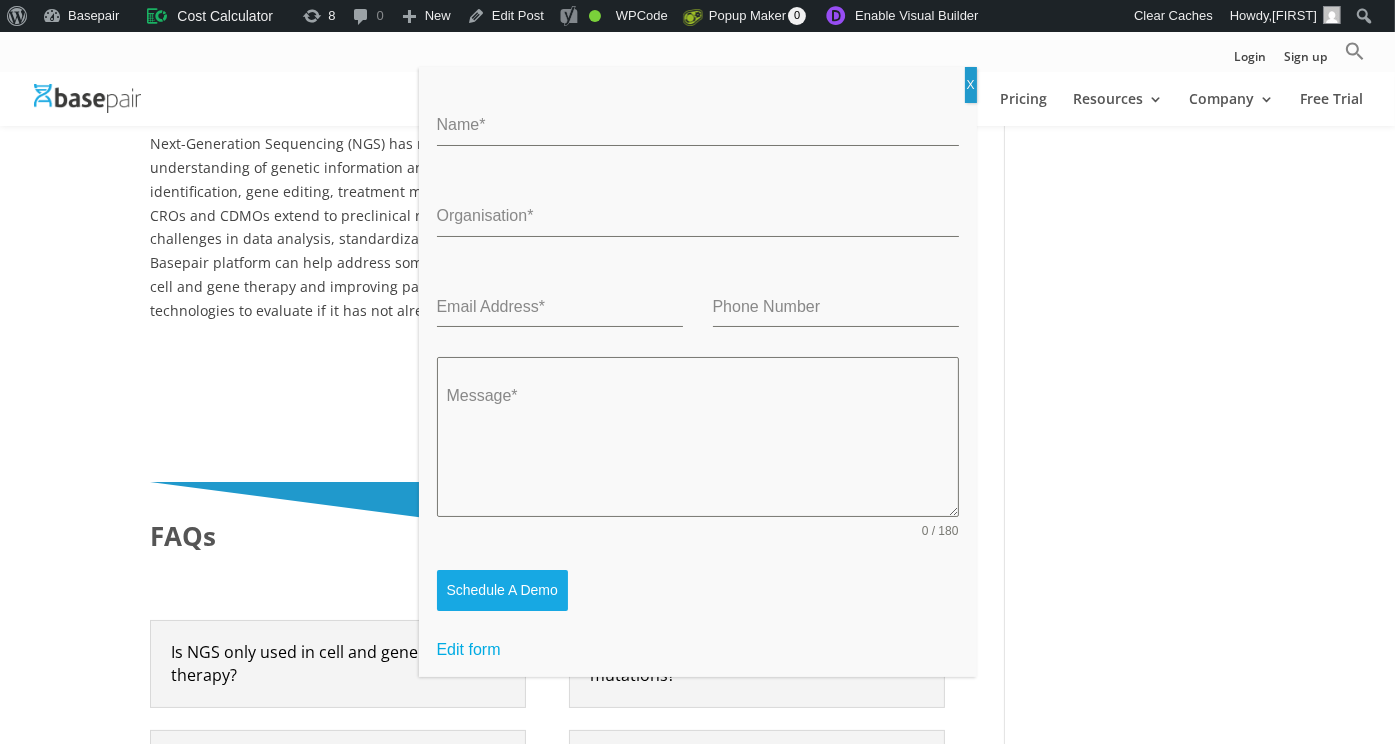 click on "X" at bounding box center [971, 85] 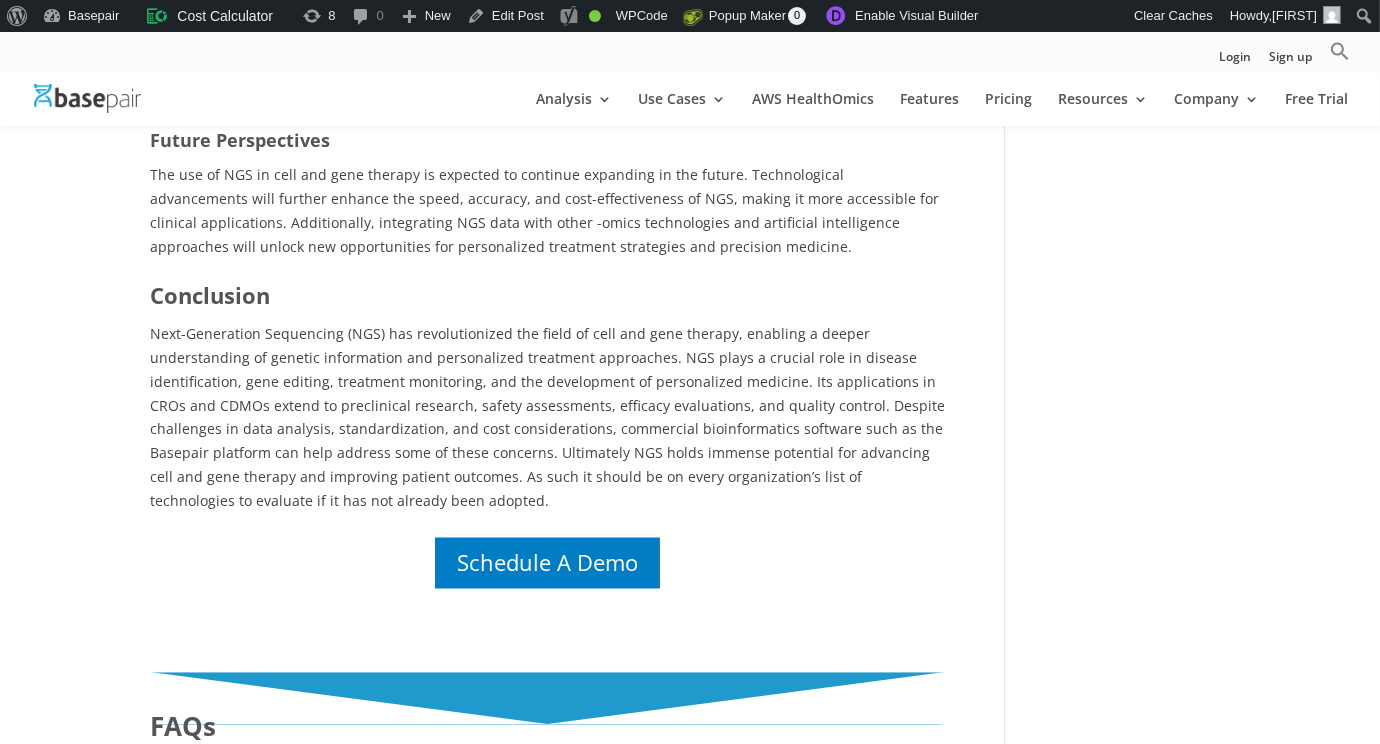 scroll, scrollTop: 4800, scrollLeft: 0, axis: vertical 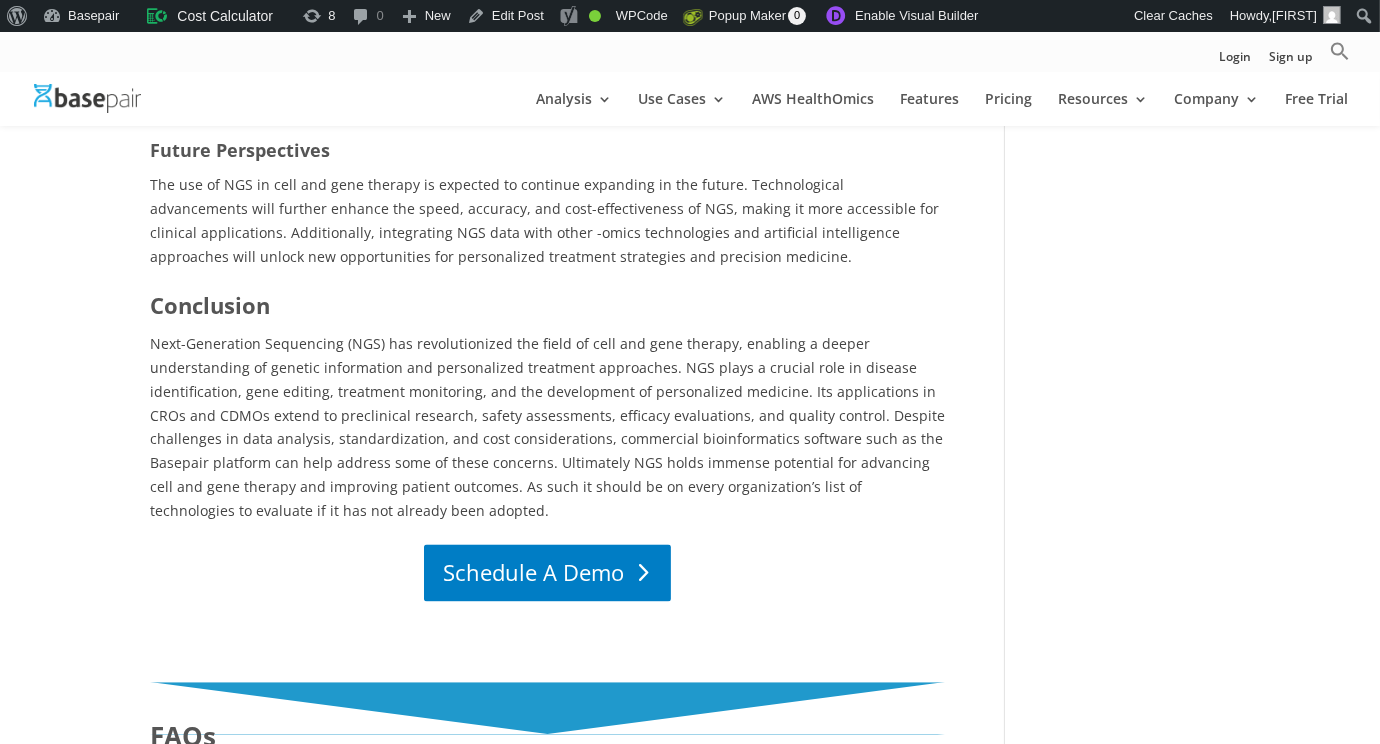 click on "Schedule A Demo" at bounding box center (547, 572) 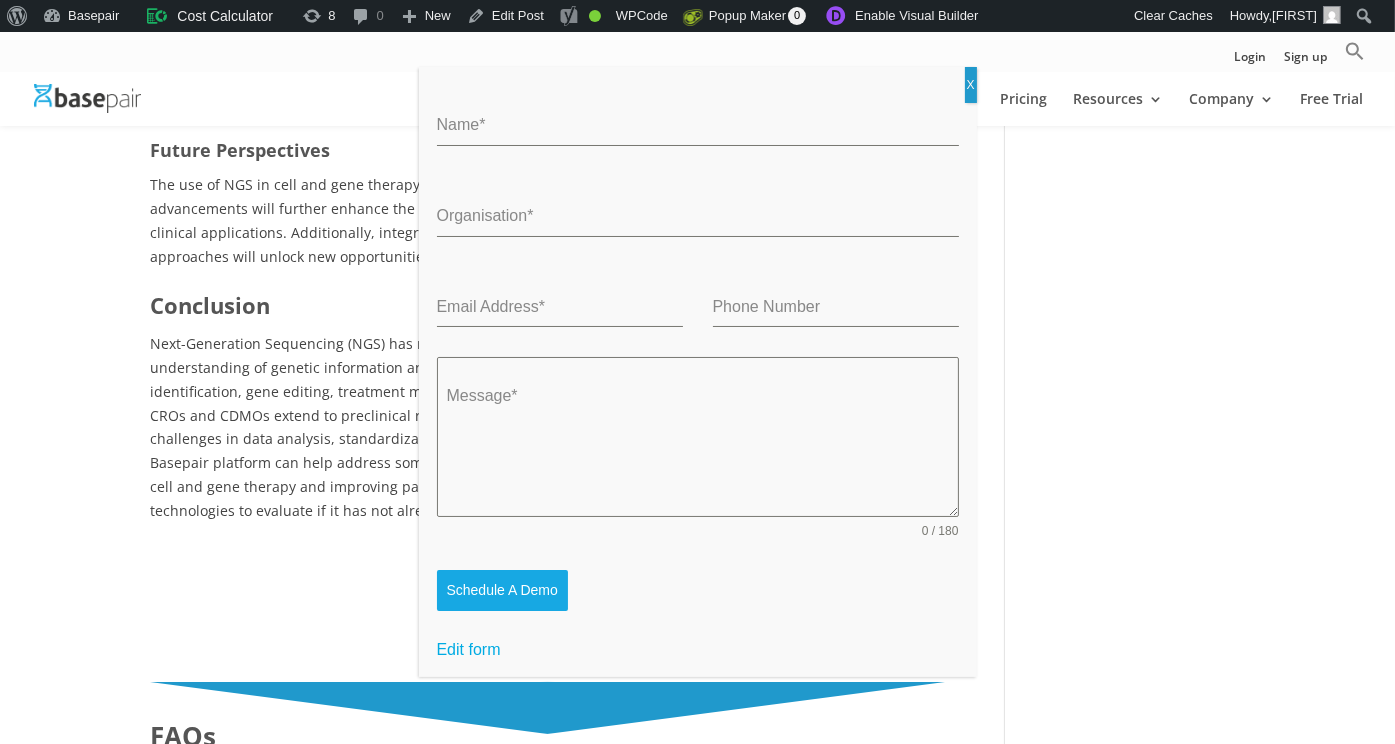 click on "X" at bounding box center [971, 85] 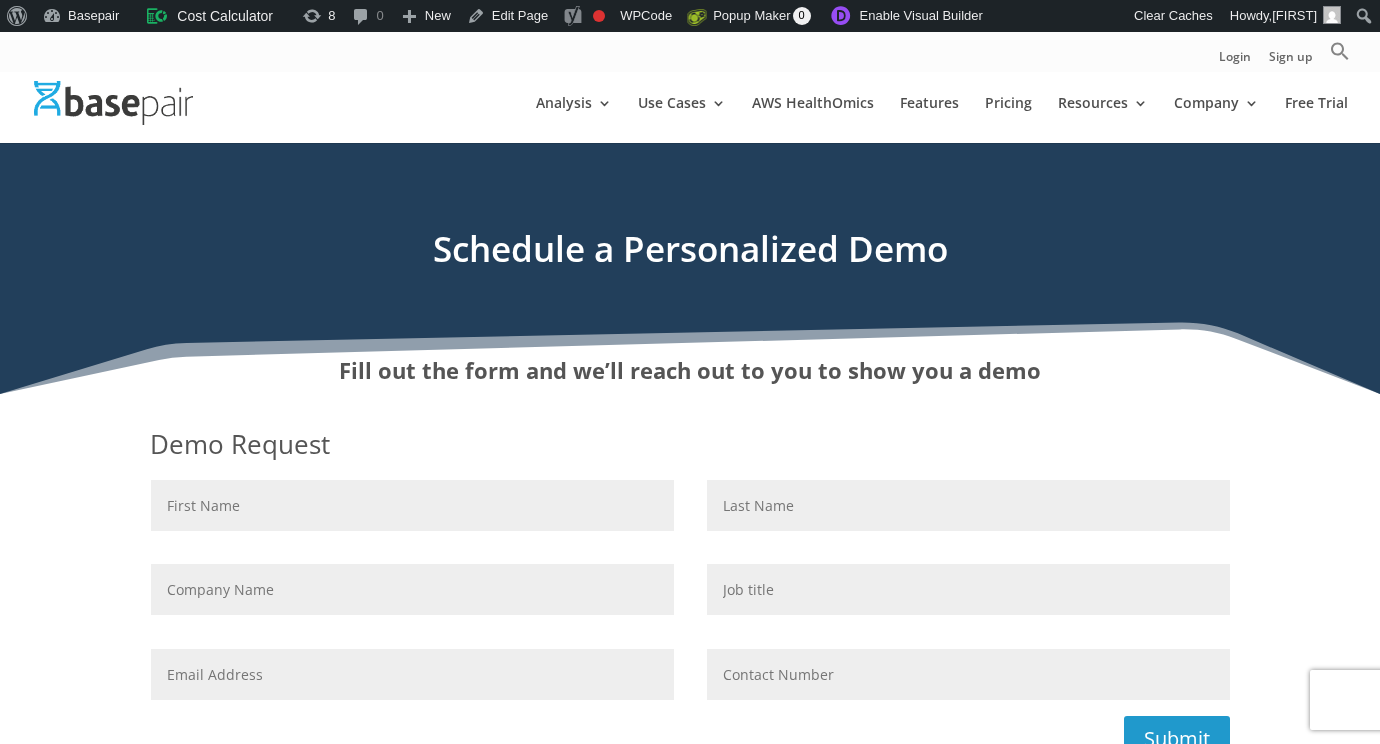 scroll, scrollTop: 0, scrollLeft: 0, axis: both 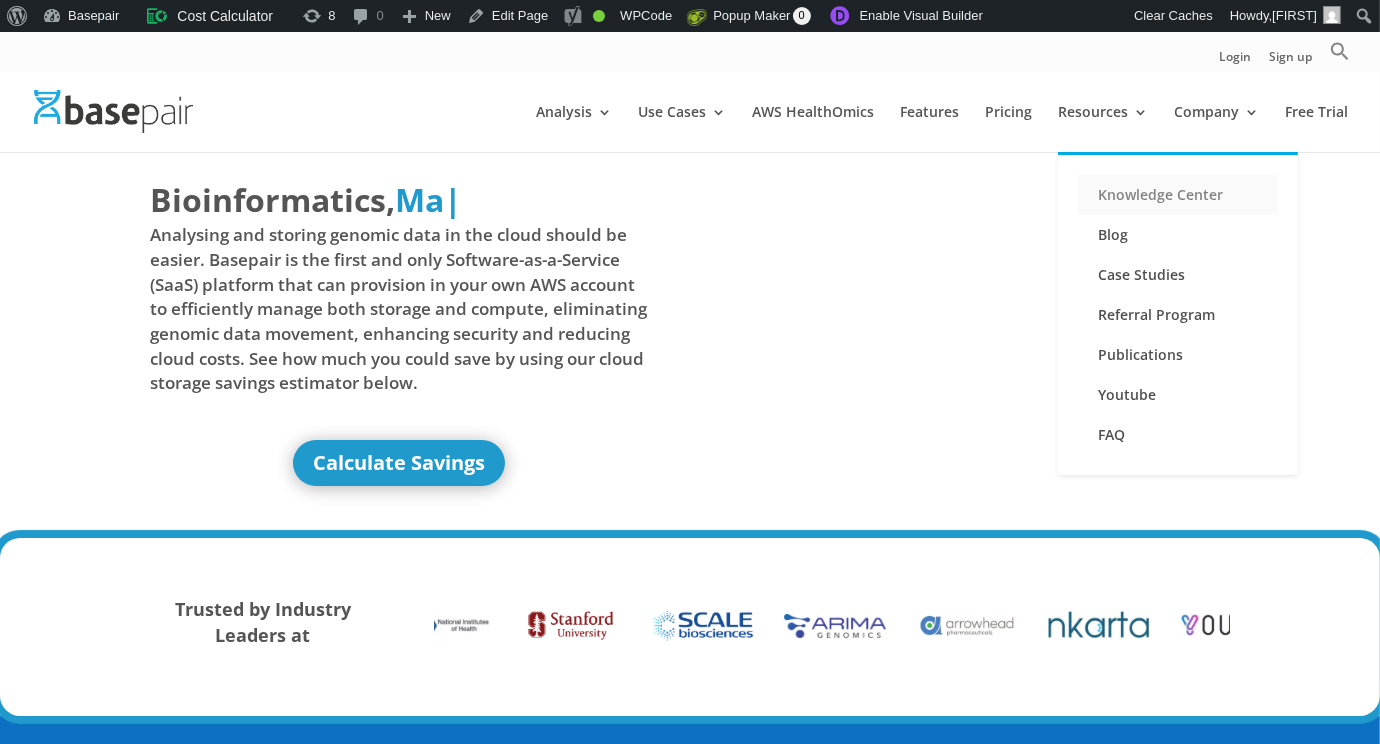 click on "Knowledge Center" at bounding box center (1178, 195) 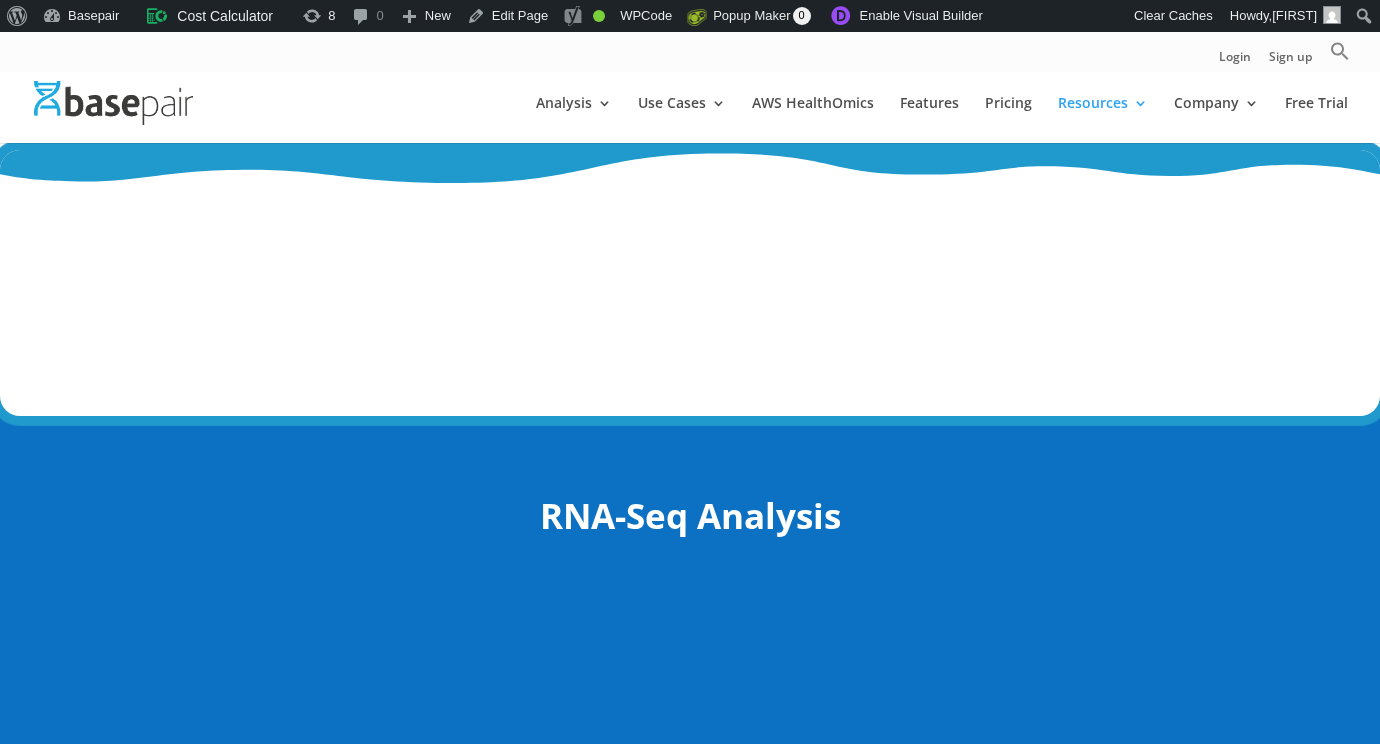 scroll, scrollTop: 0, scrollLeft: 0, axis: both 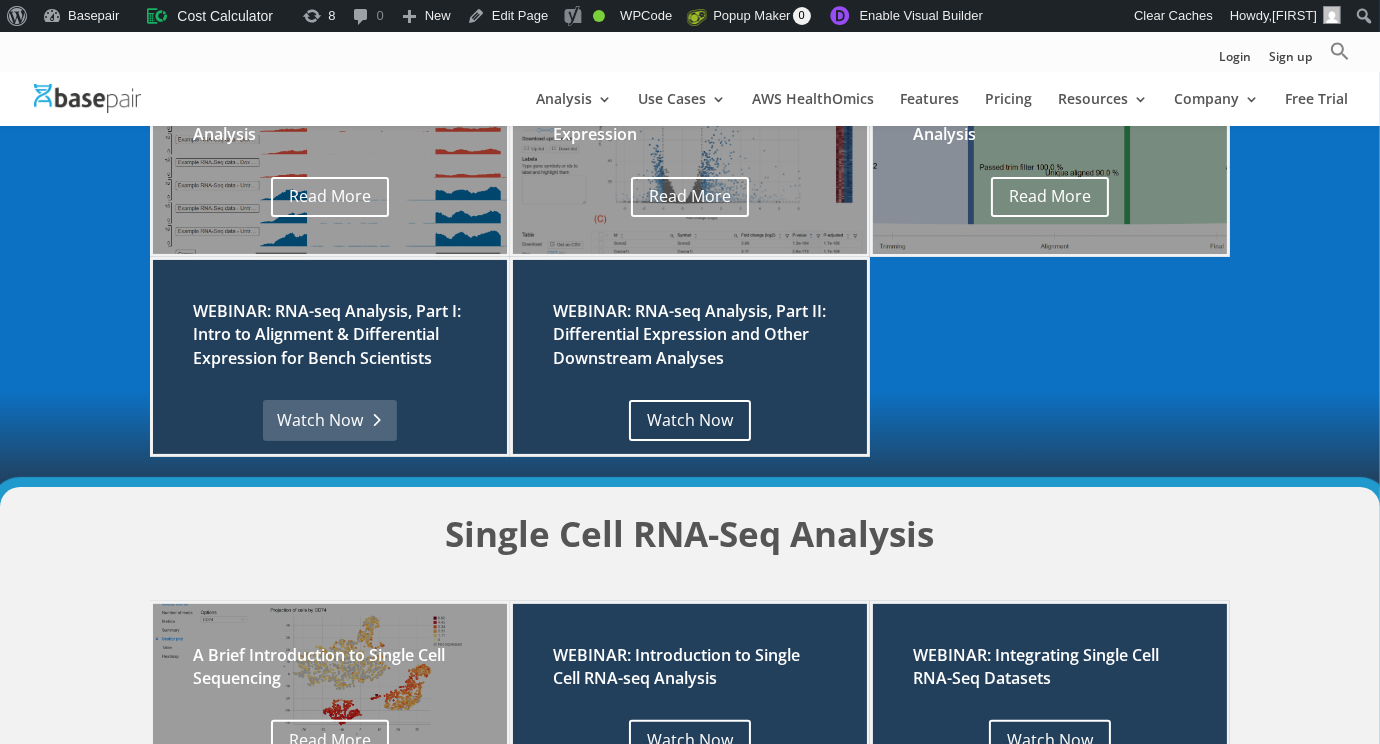 click on "Watch Now" at bounding box center [329, 420] 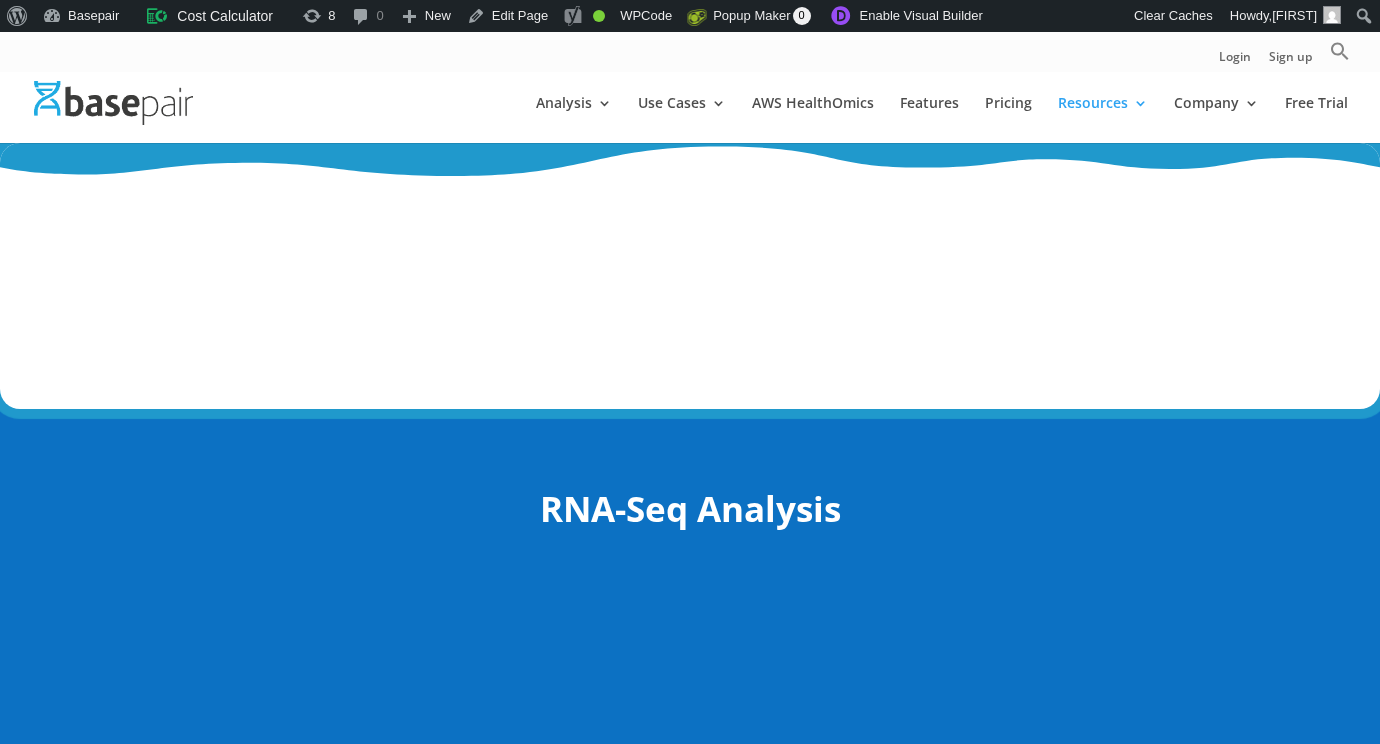 scroll, scrollTop: 484, scrollLeft: 0, axis: vertical 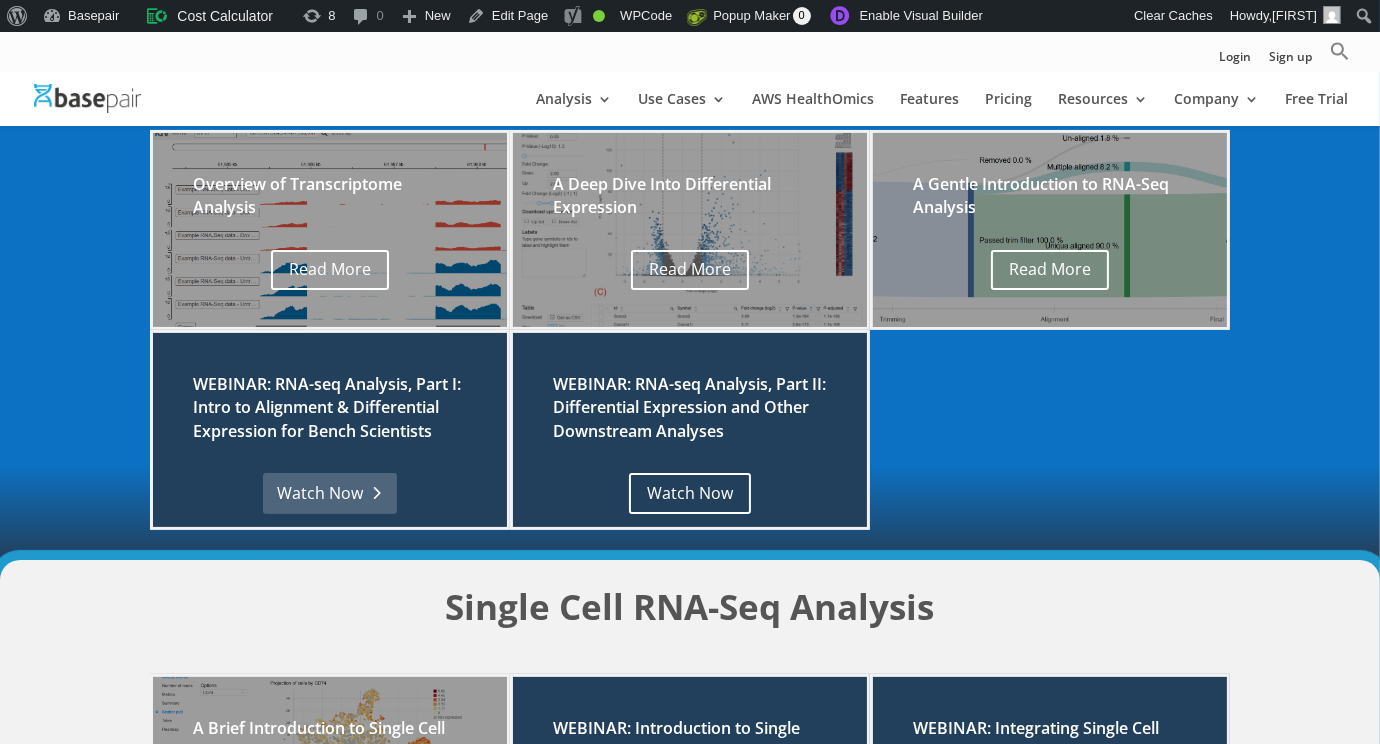 click on "Watch Now" at bounding box center [329, 493] 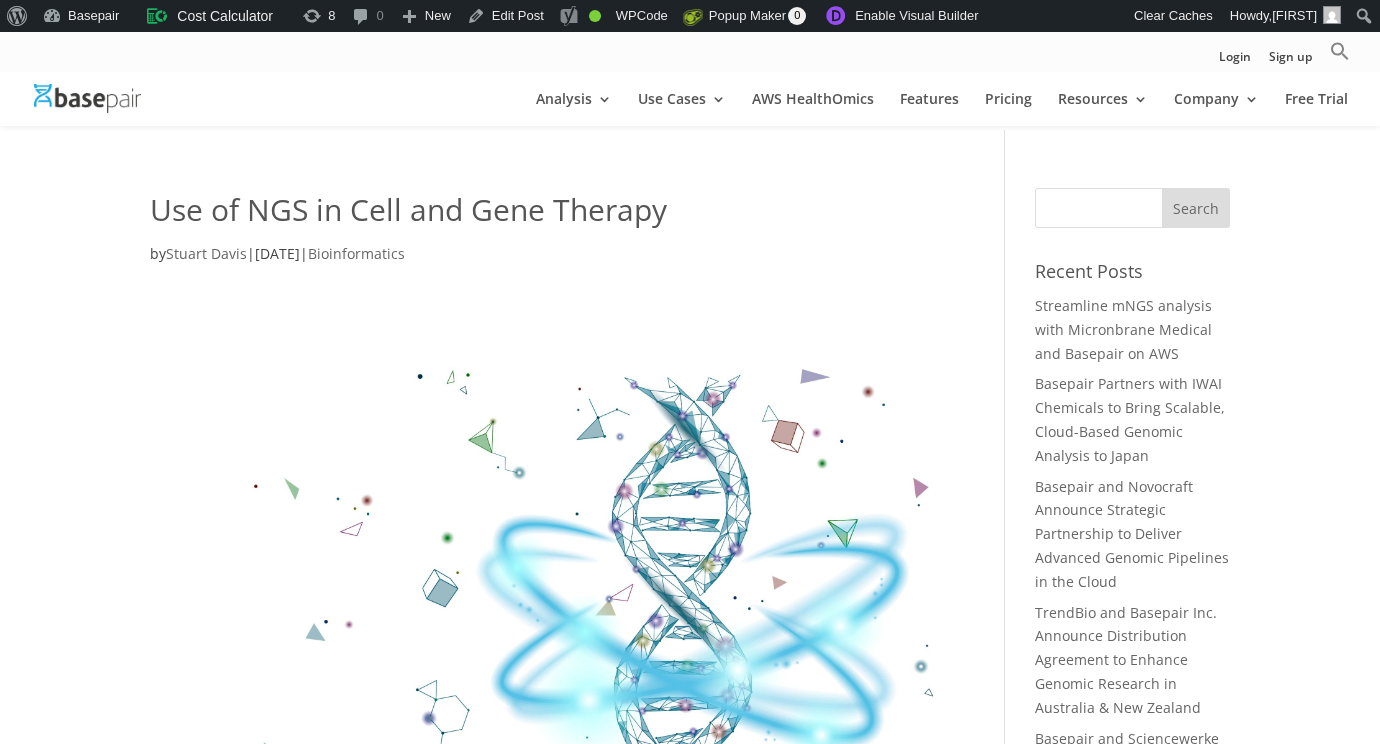 scroll, scrollTop: 4800, scrollLeft: 0, axis: vertical 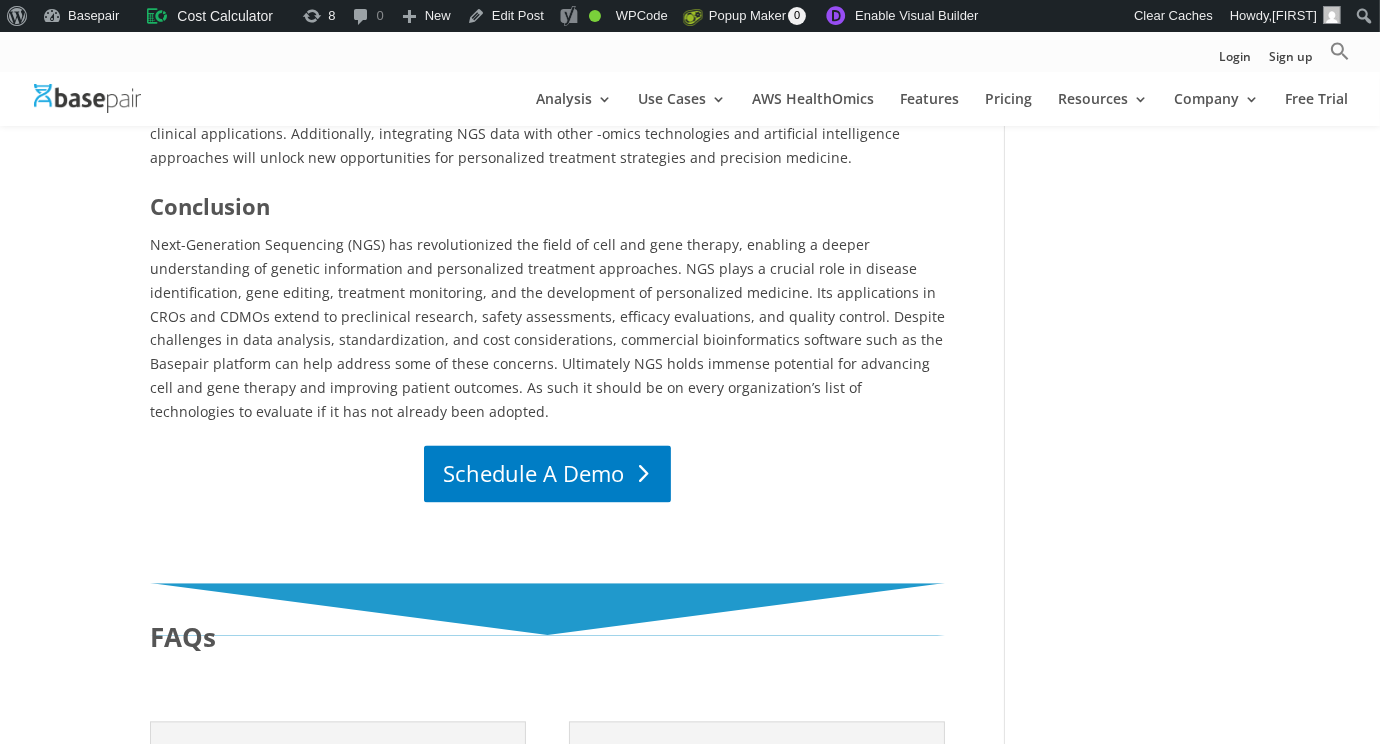 click on "Schedule A Demo" at bounding box center (547, 473) 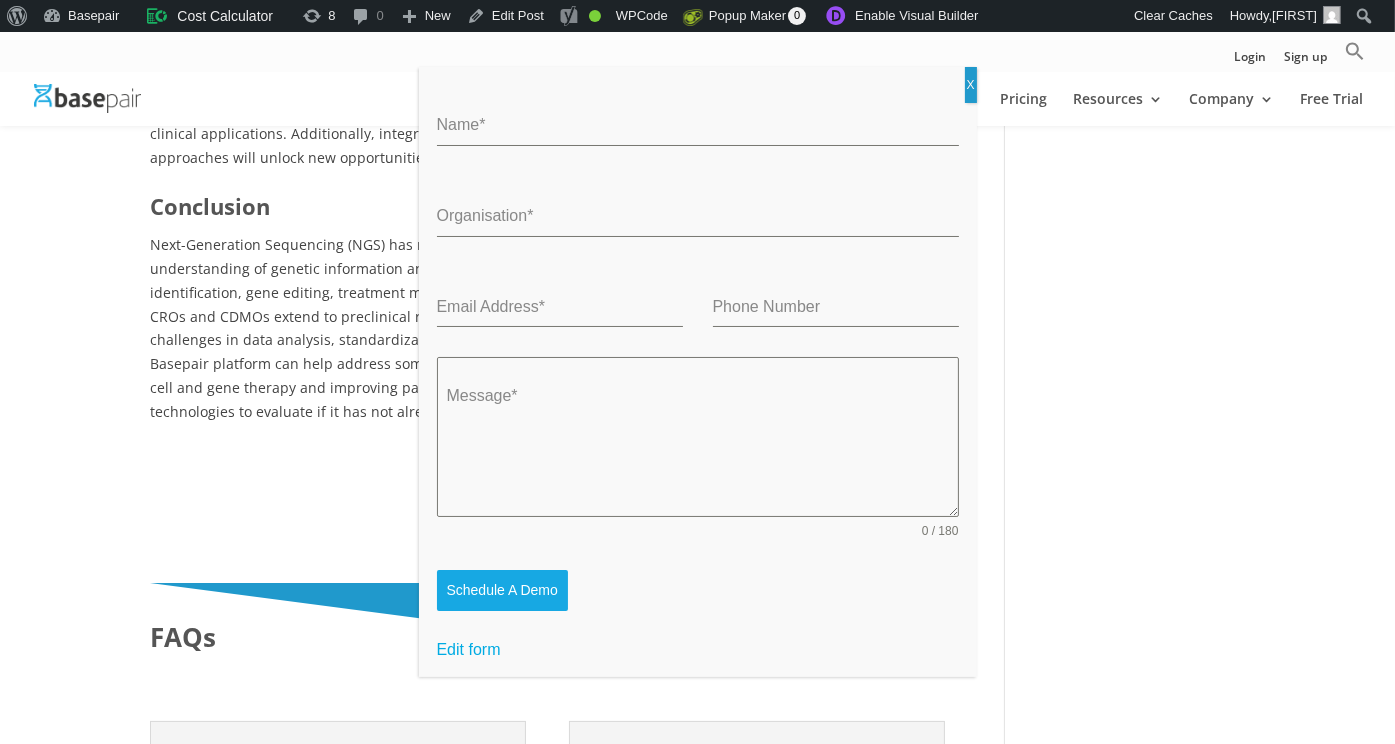 click on "X" at bounding box center [971, 85] 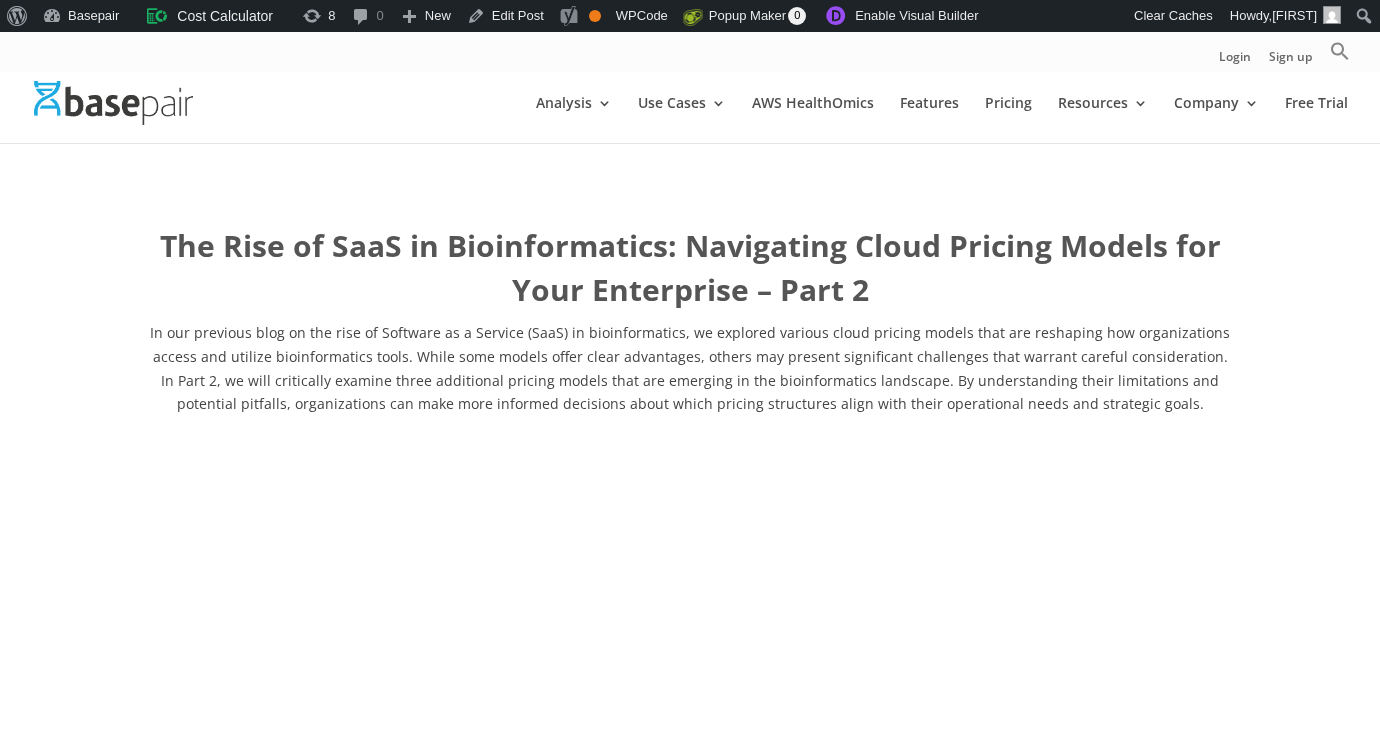 scroll, scrollTop: 0, scrollLeft: 0, axis: both 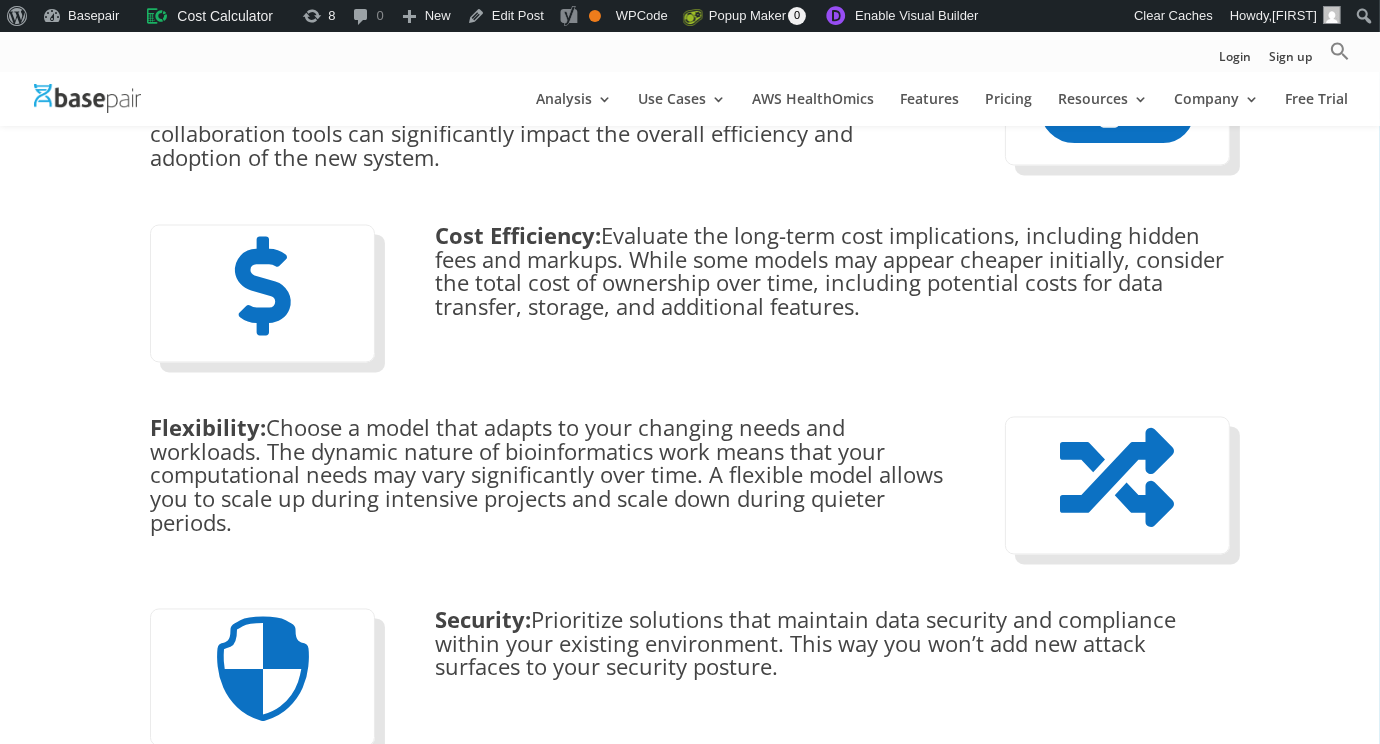 click at bounding box center (1365, 729) 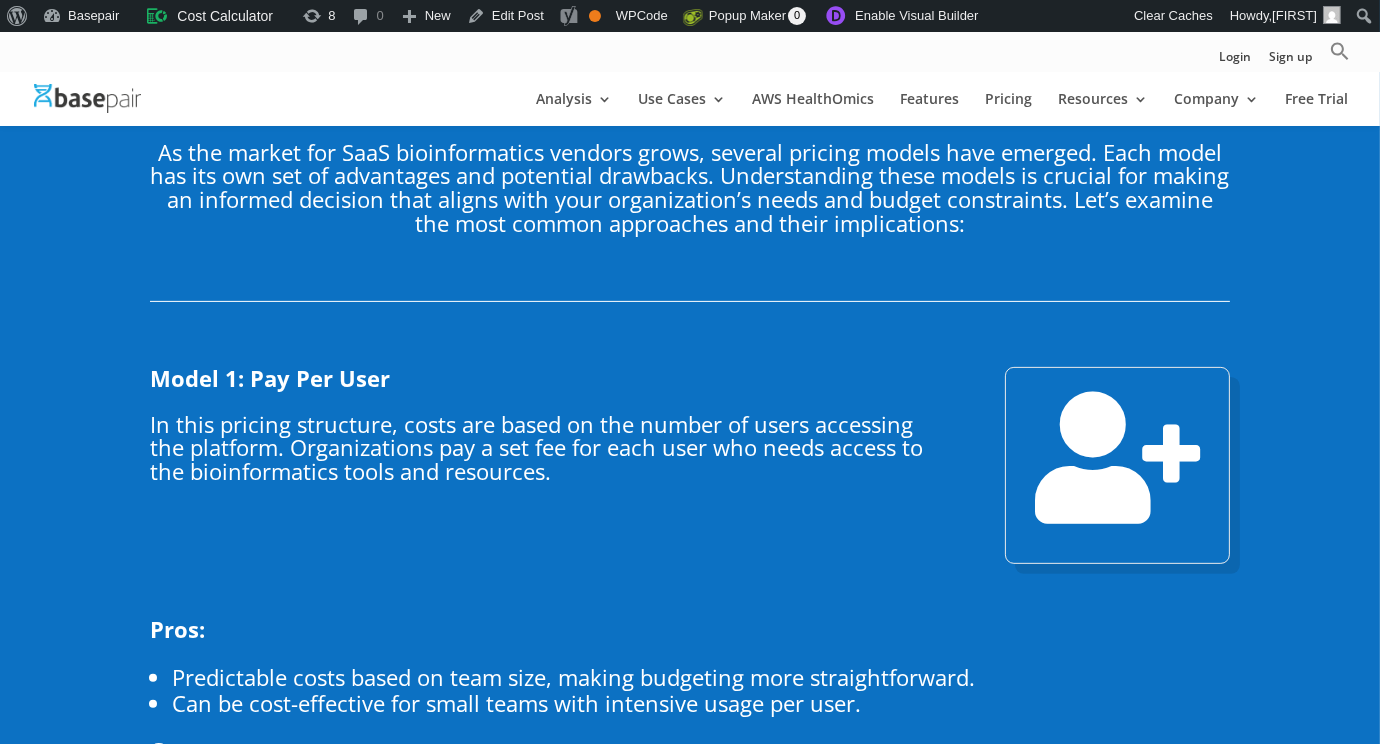 scroll, scrollTop: 800, scrollLeft: 0, axis: vertical 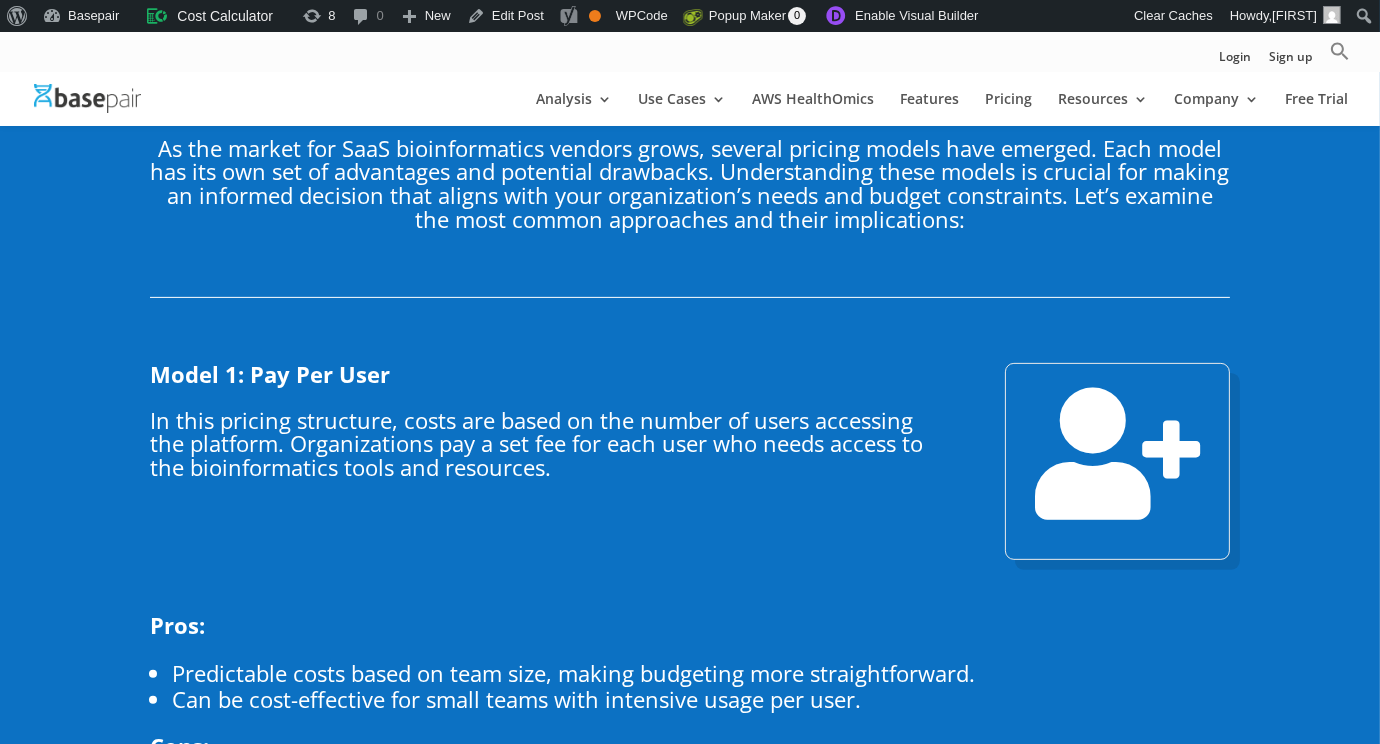 drag, startPoint x: 1092, startPoint y: 423, endPoint x: 1174, endPoint y: 420, distance: 82.05486 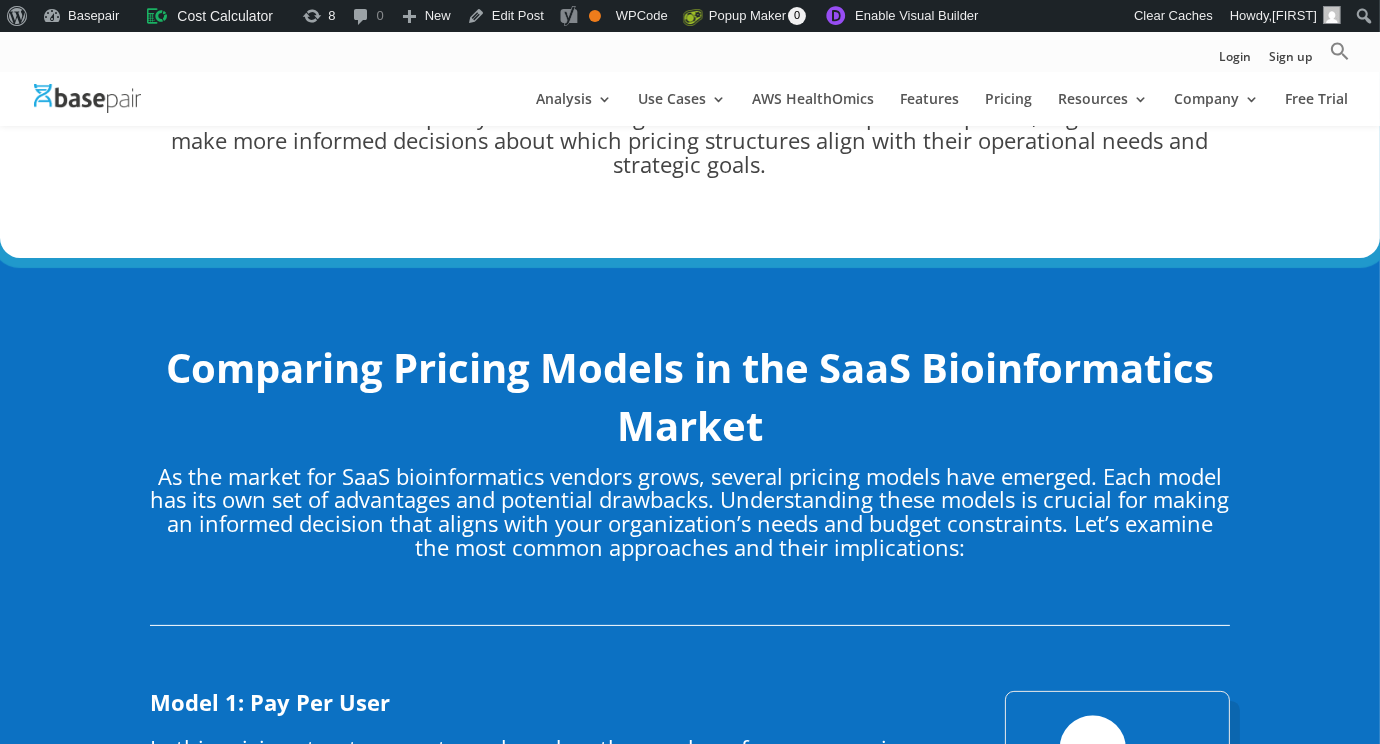 scroll, scrollTop: 600, scrollLeft: 0, axis: vertical 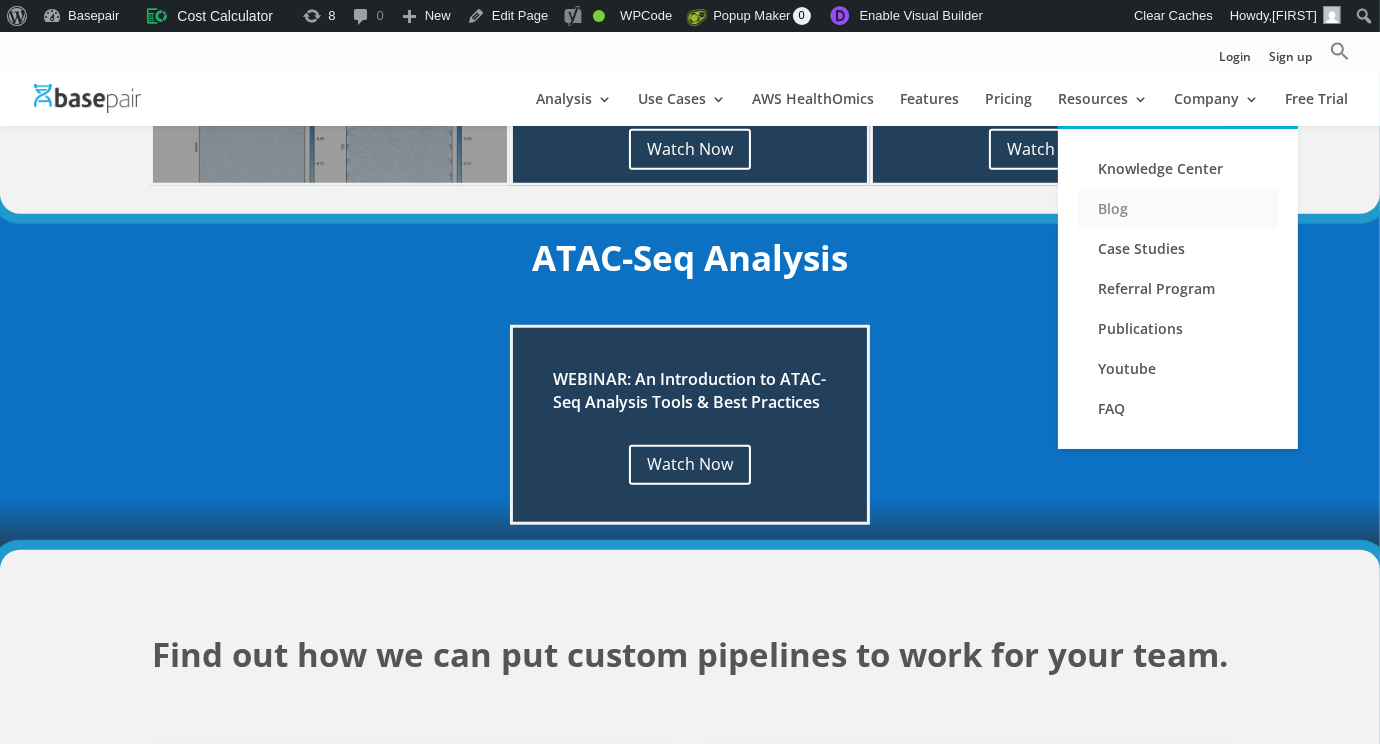 click on "Blog" at bounding box center (1178, 209) 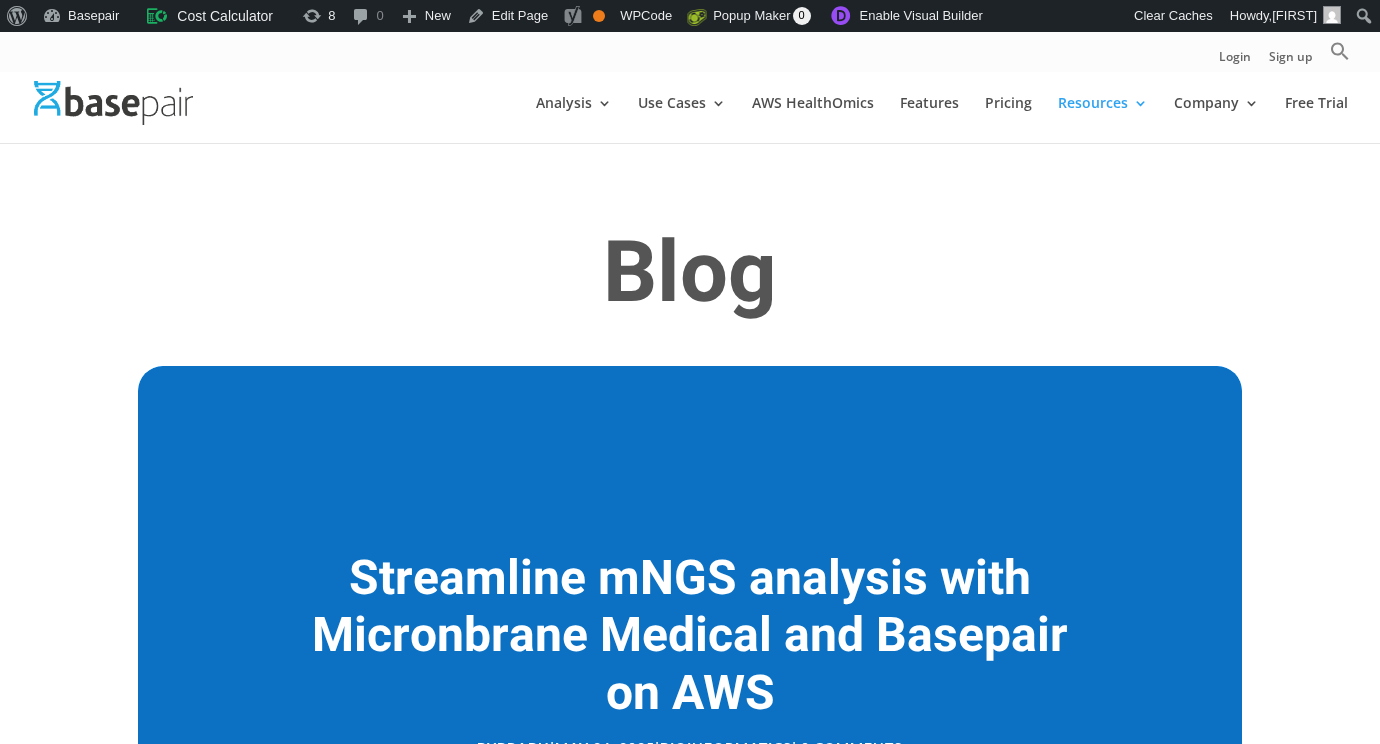 scroll, scrollTop: 0, scrollLeft: 0, axis: both 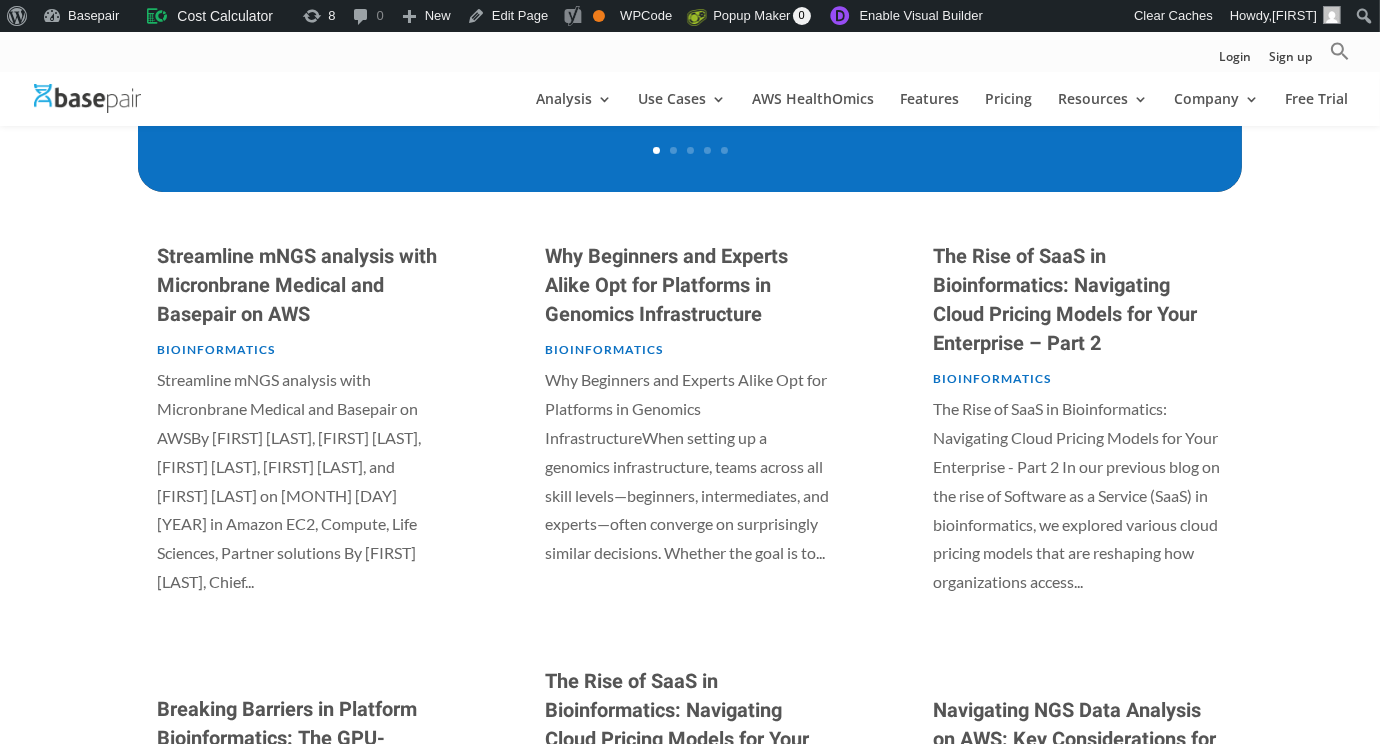click on "Bioinformatics" at bounding box center (216, 349) 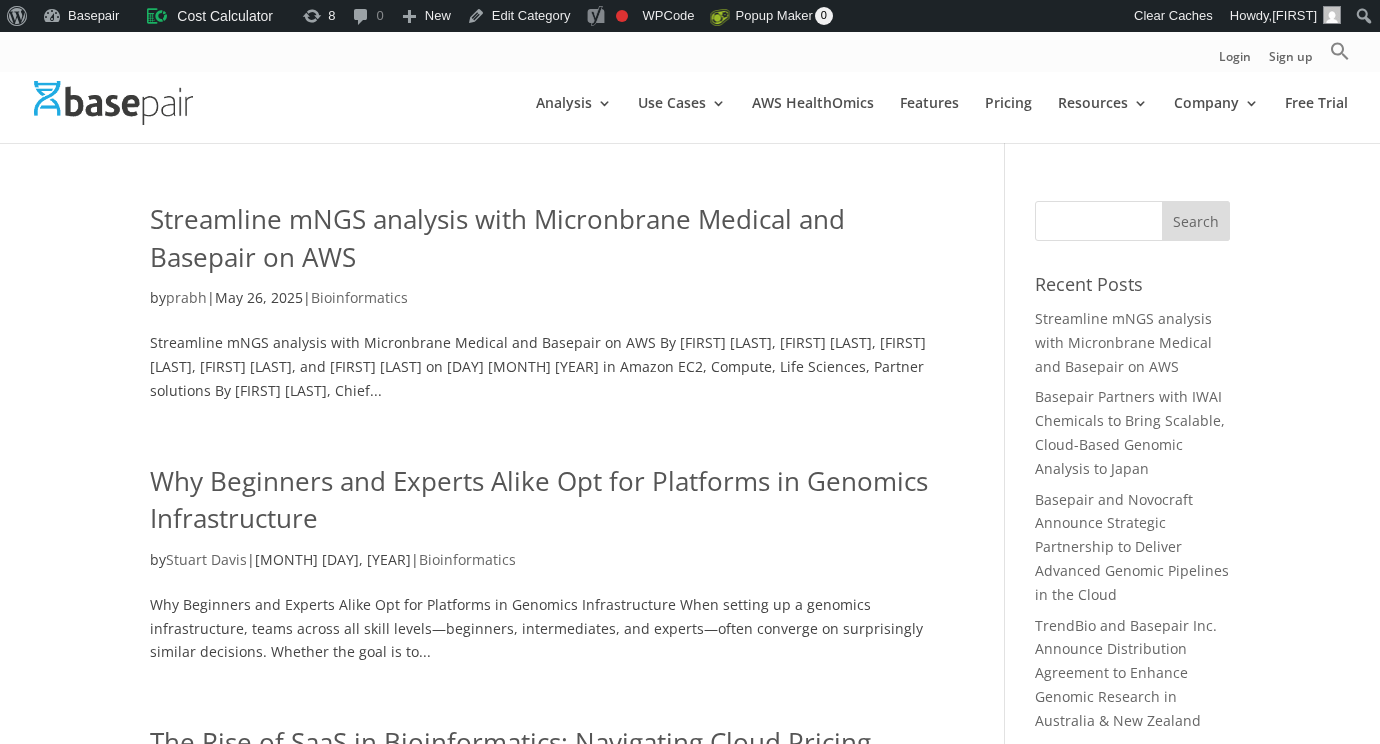 scroll, scrollTop: 600, scrollLeft: 0, axis: vertical 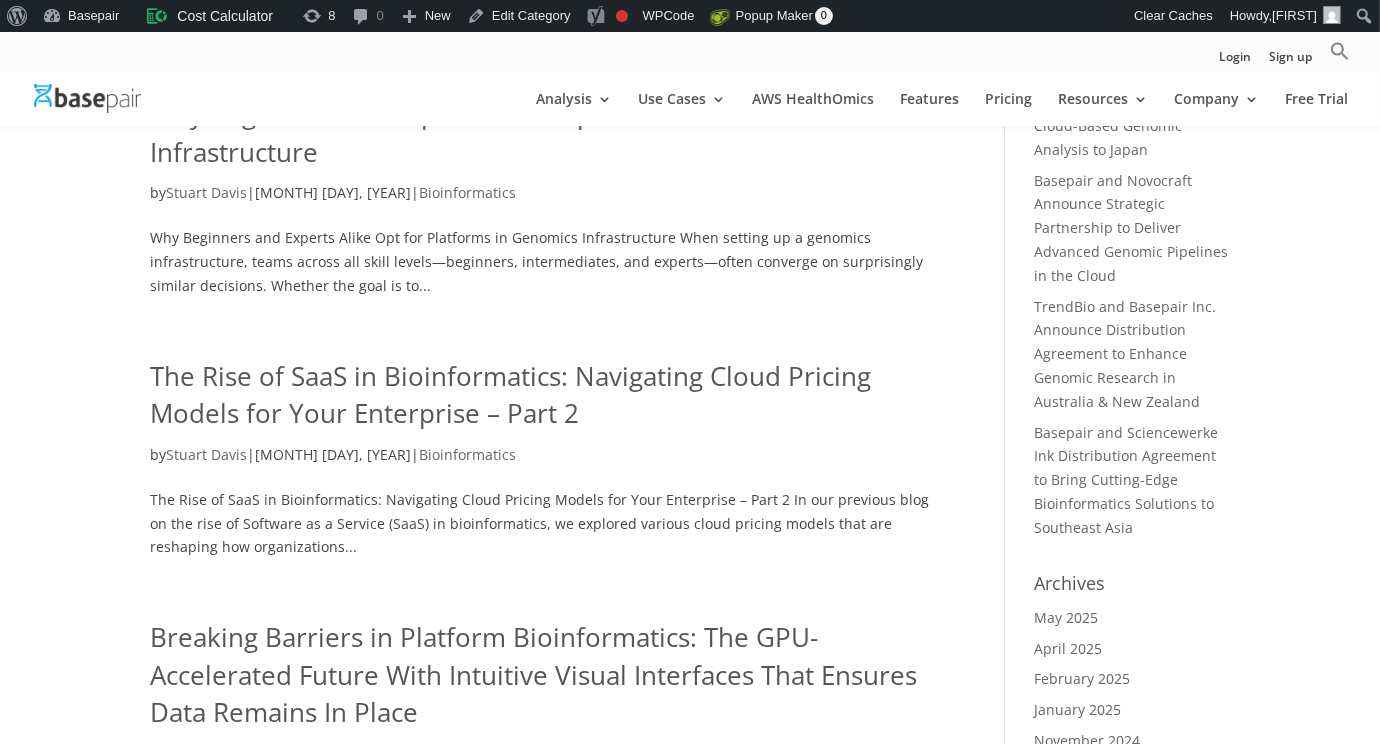 click on "The Rise of SaaS in Bioinformatics: Navigating Cloud Pricing Models for Your Enterprise – Part 2" at bounding box center [510, 395] 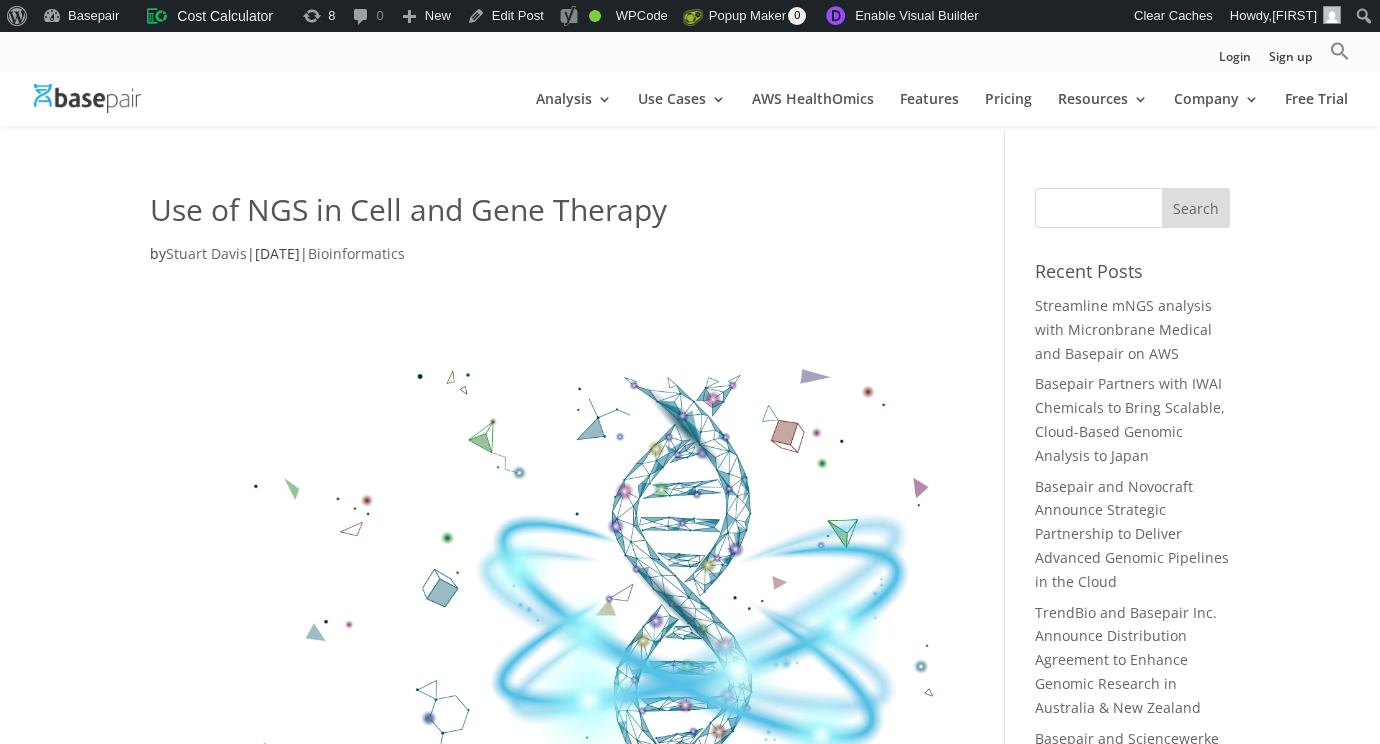 scroll, scrollTop: 4899, scrollLeft: 0, axis: vertical 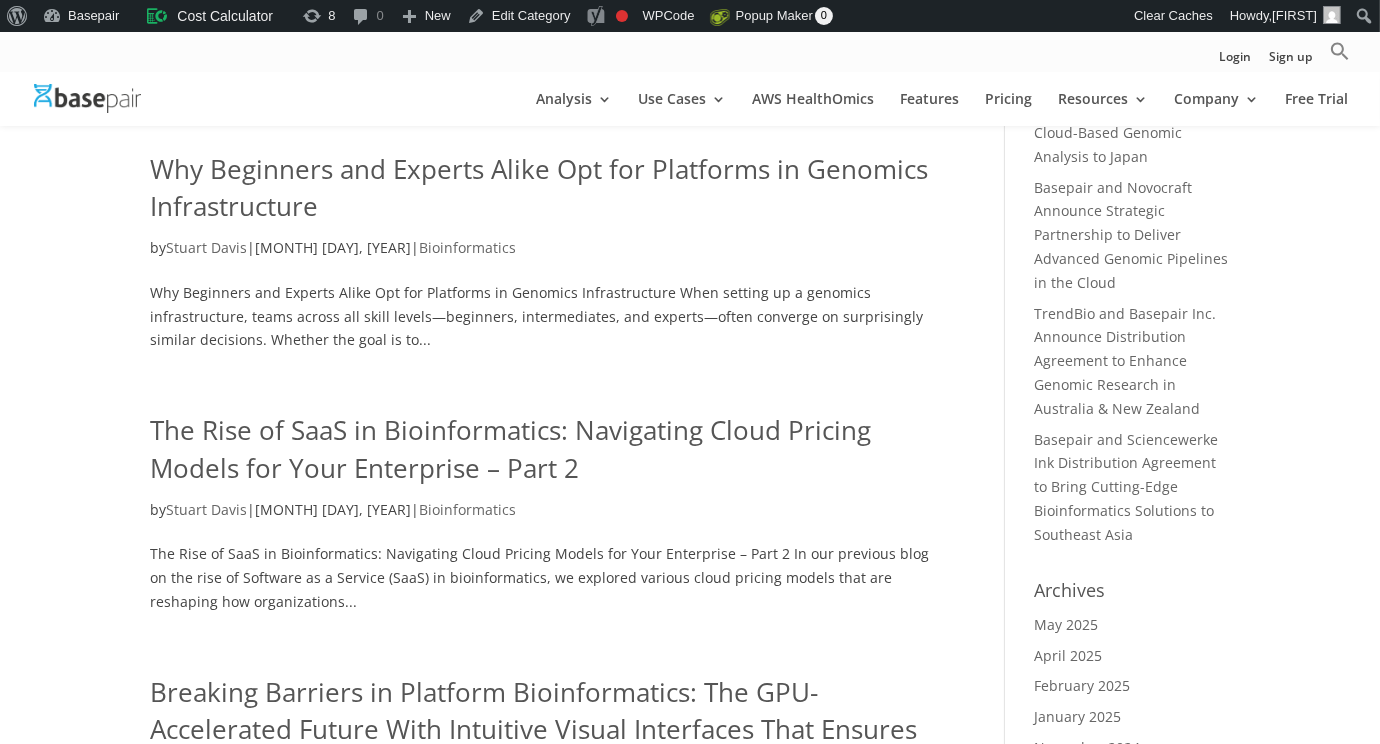 click on "The Rise of SaaS in Bioinformatics: Navigating Cloud Pricing Models for Your Enterprise – Part 2" at bounding box center (510, 449) 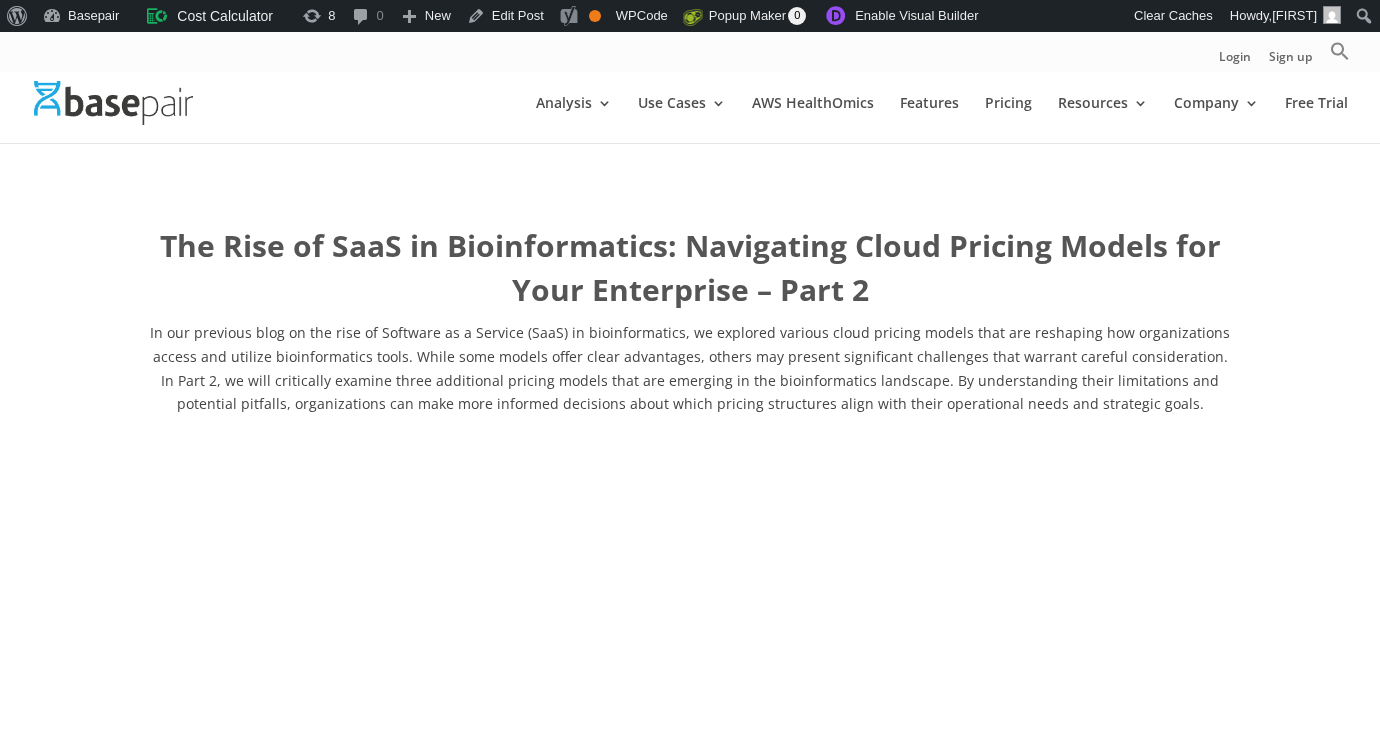 scroll, scrollTop: 0, scrollLeft: 0, axis: both 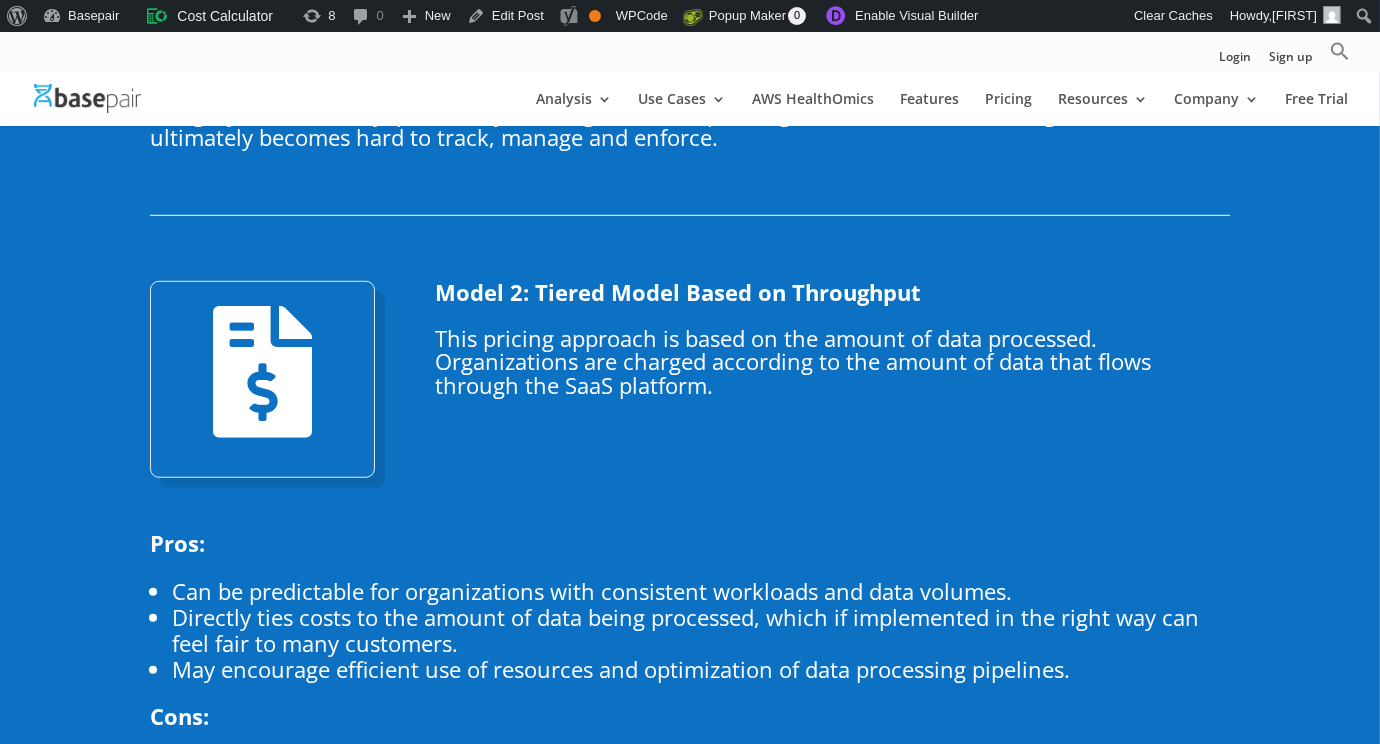 drag, startPoint x: 191, startPoint y: 358, endPoint x: 169, endPoint y: 346, distance: 25.059929 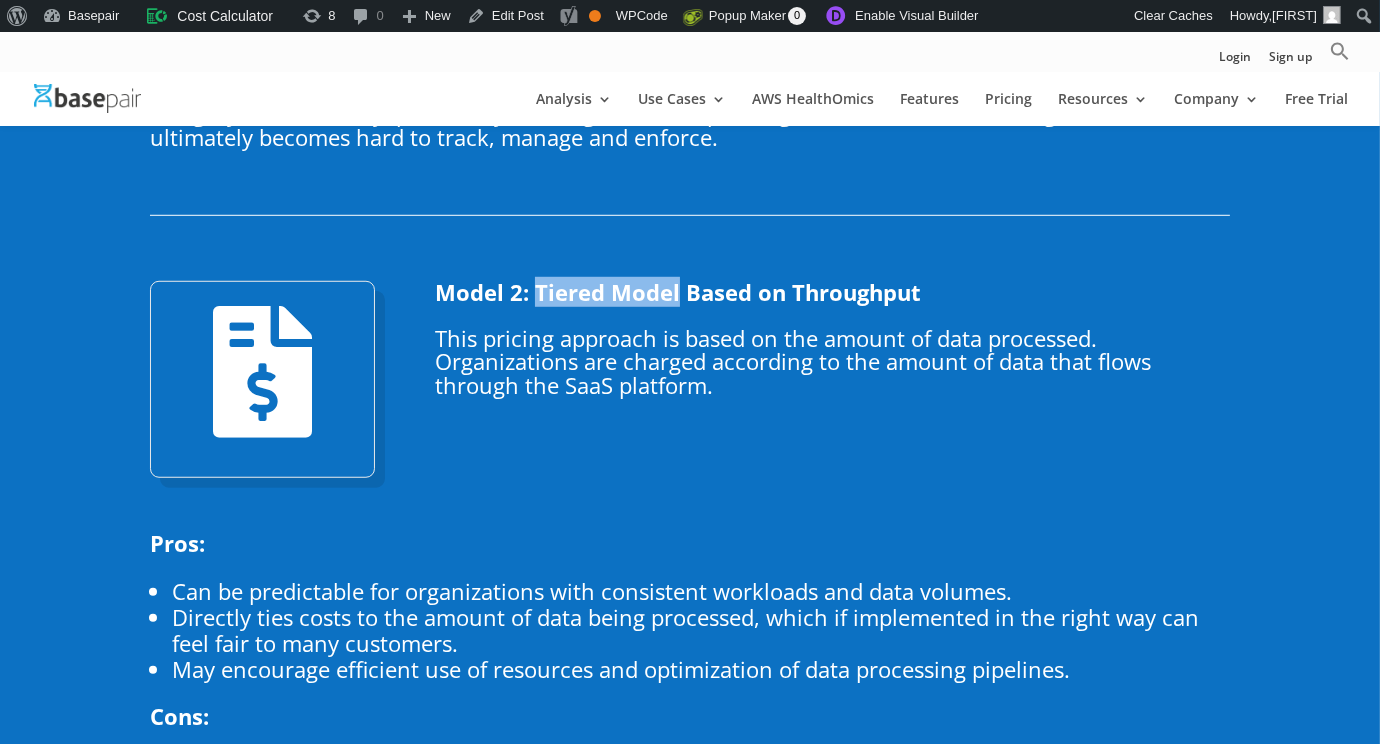 drag, startPoint x: 677, startPoint y: 290, endPoint x: 531, endPoint y: 279, distance: 146.4138 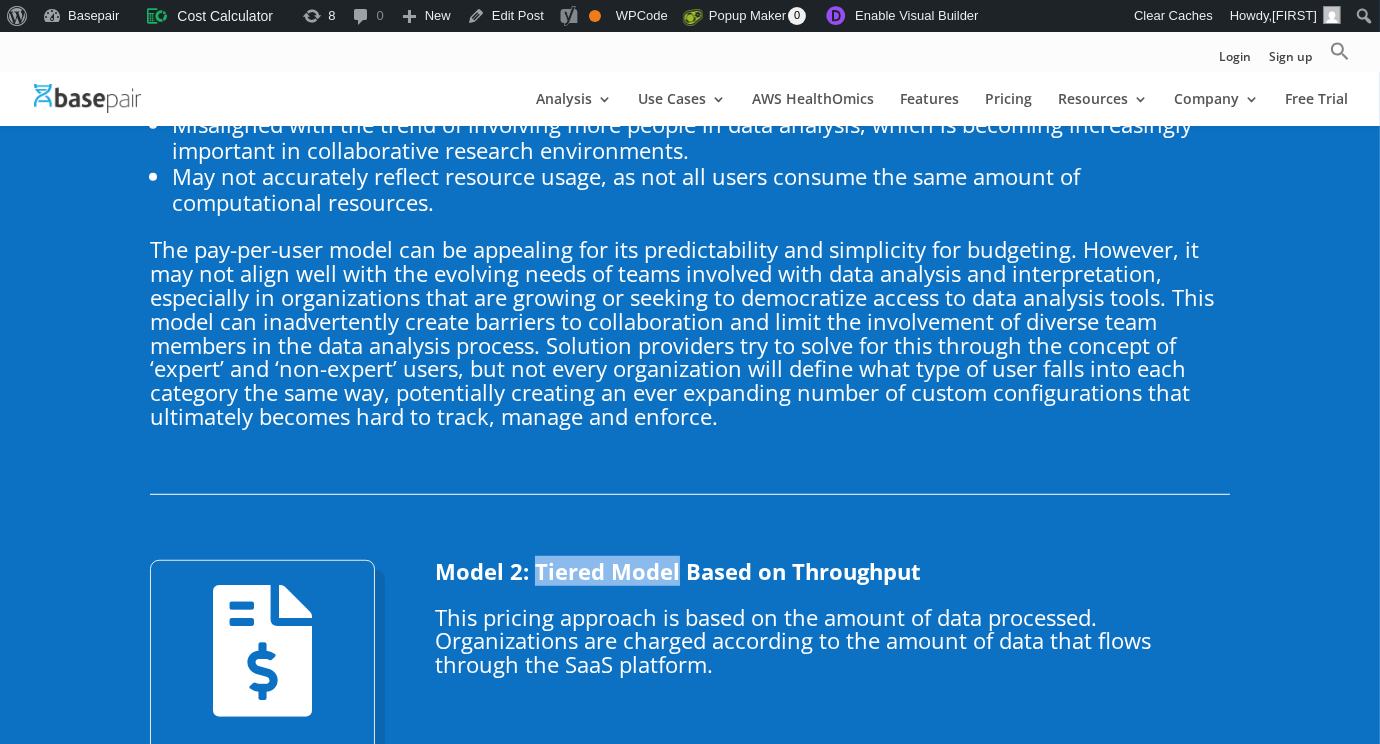 scroll, scrollTop: 1505, scrollLeft: 0, axis: vertical 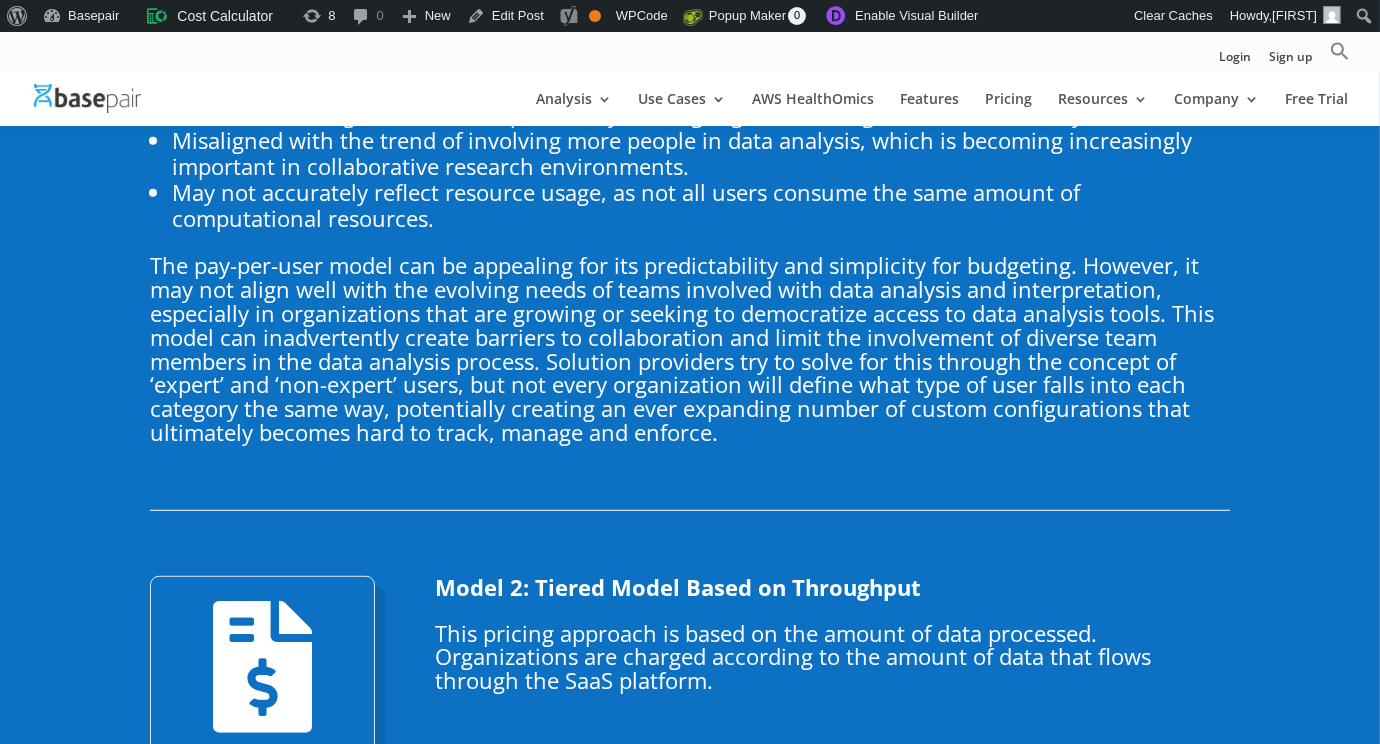 click on "
Model 2: Tiered Model Based on Throughput
This pricing approach is based on the amount of data processed. Organizations are charged according to the amount of data that flows through the SaaS platform." at bounding box center (690, 674) 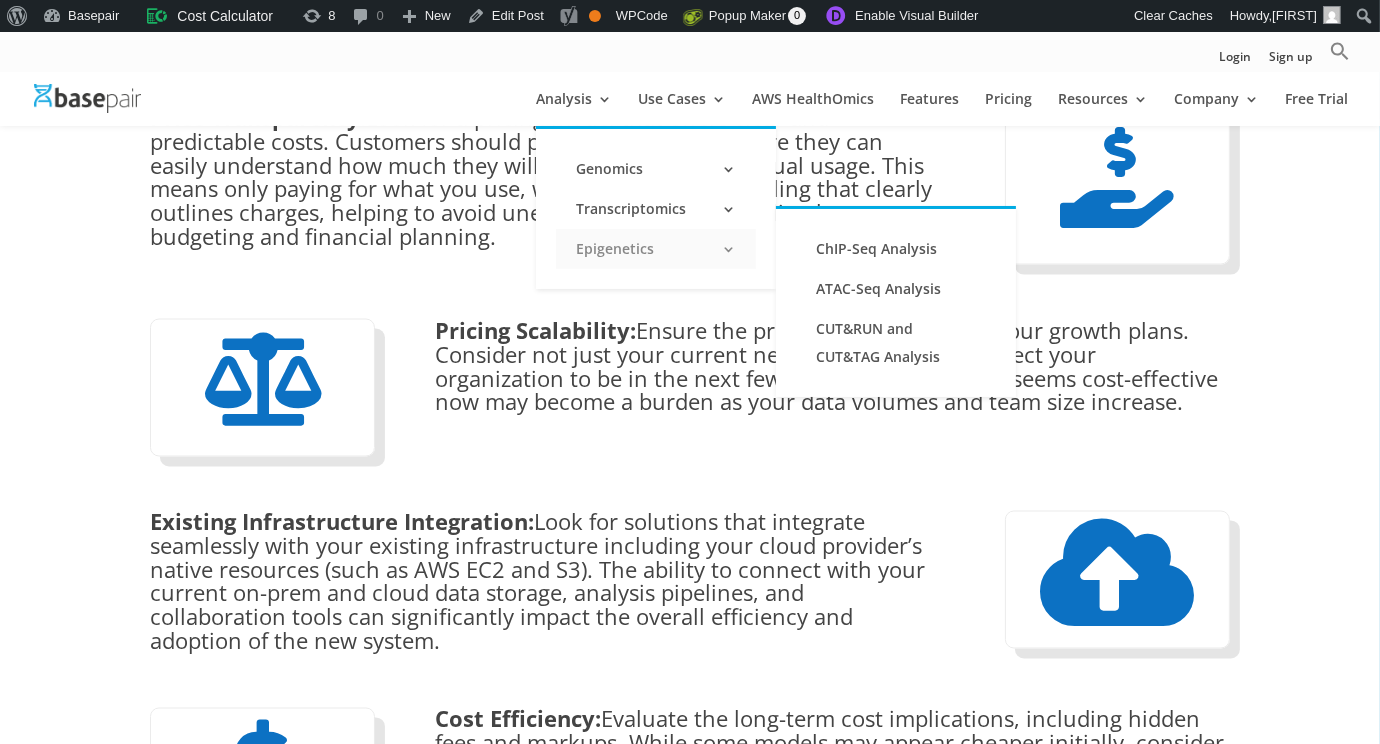 scroll, scrollTop: 4467, scrollLeft: 0, axis: vertical 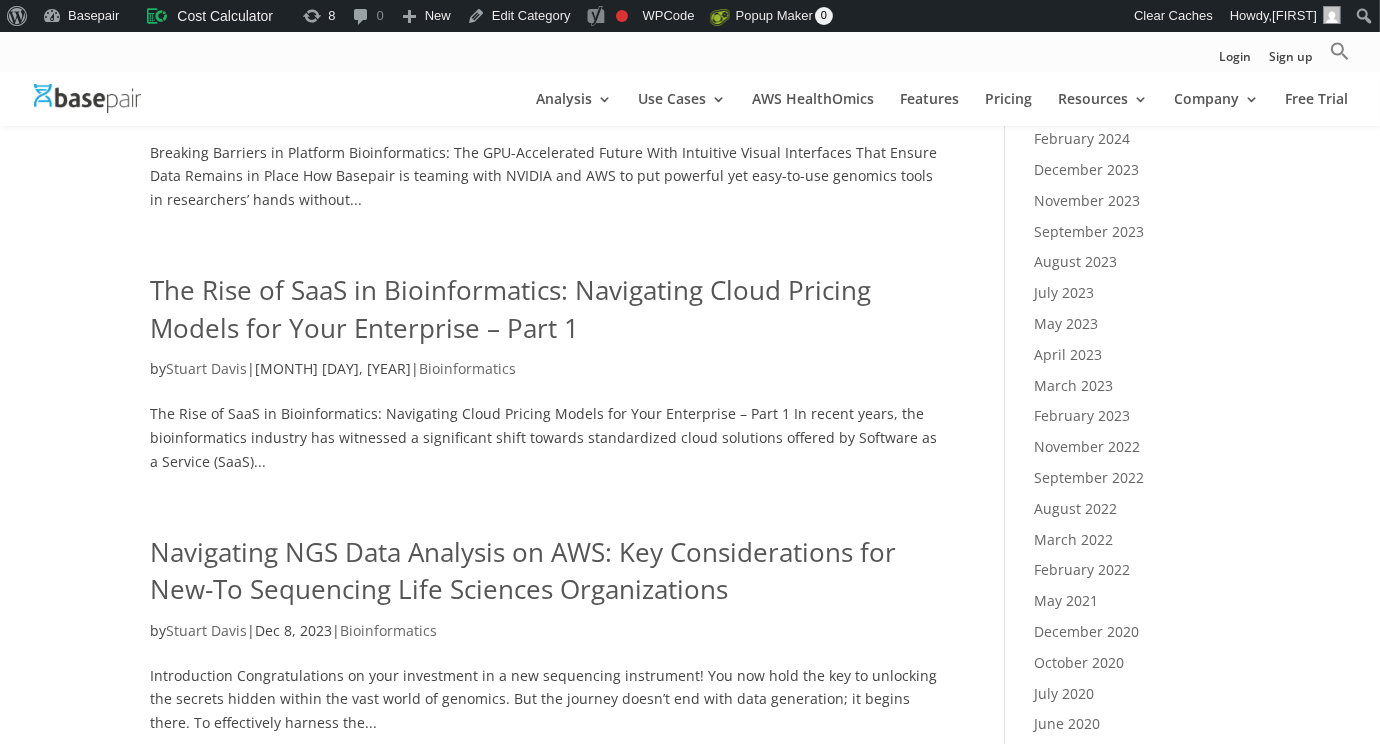 click on "The Rise of SaaS in Bioinformatics: Navigating Cloud Pricing Models for Your Enterprise – Part 1" at bounding box center [510, 309] 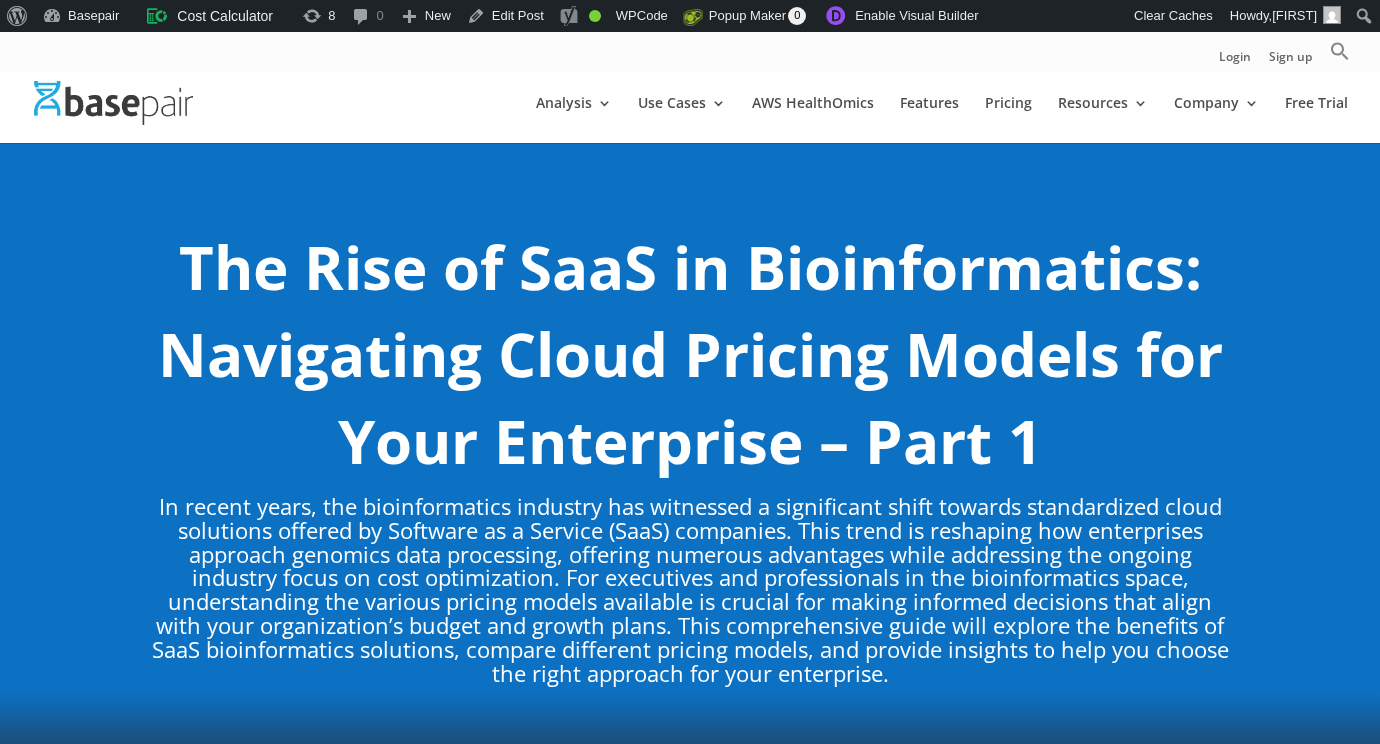 scroll, scrollTop: 0, scrollLeft: 0, axis: both 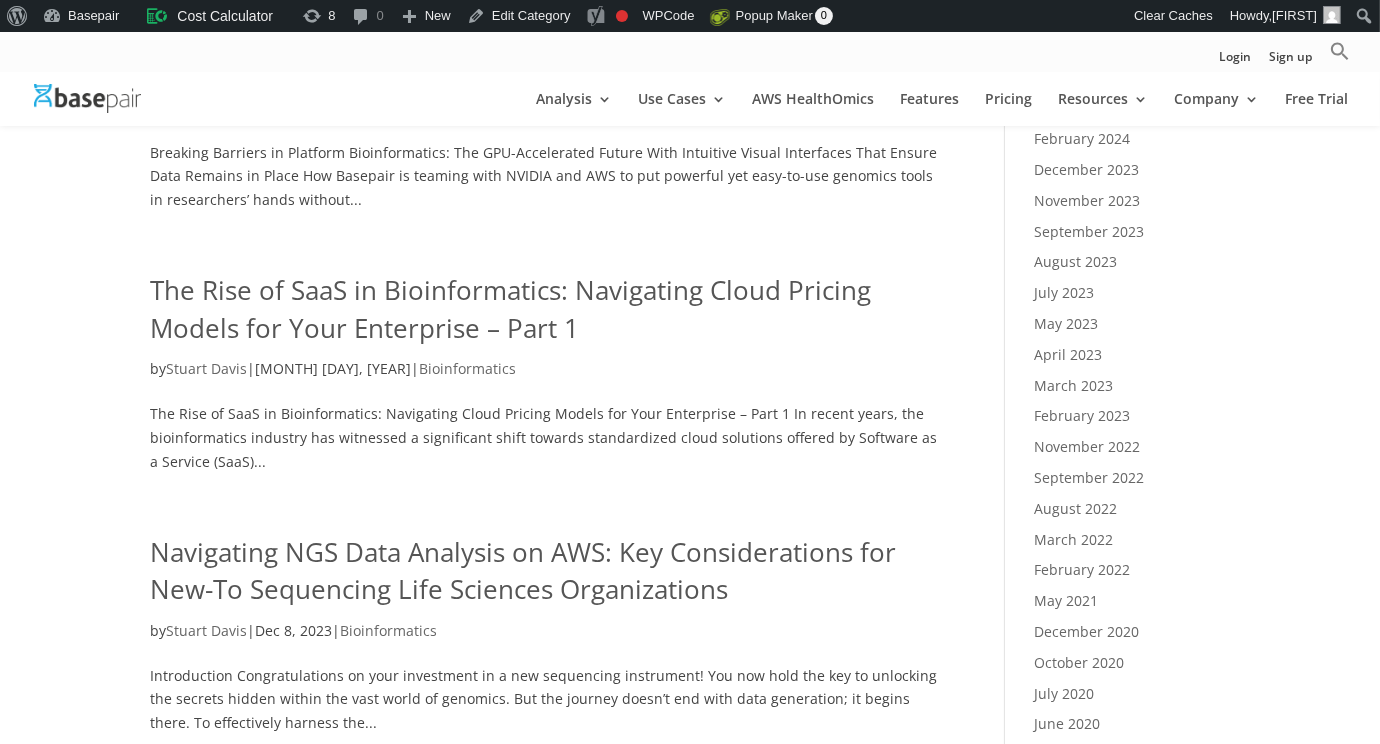 click on "The Rise of SaaS in Bioinformatics: Navigating Cloud Pricing Models for Your Enterprise – Part 1" at bounding box center [510, 309] 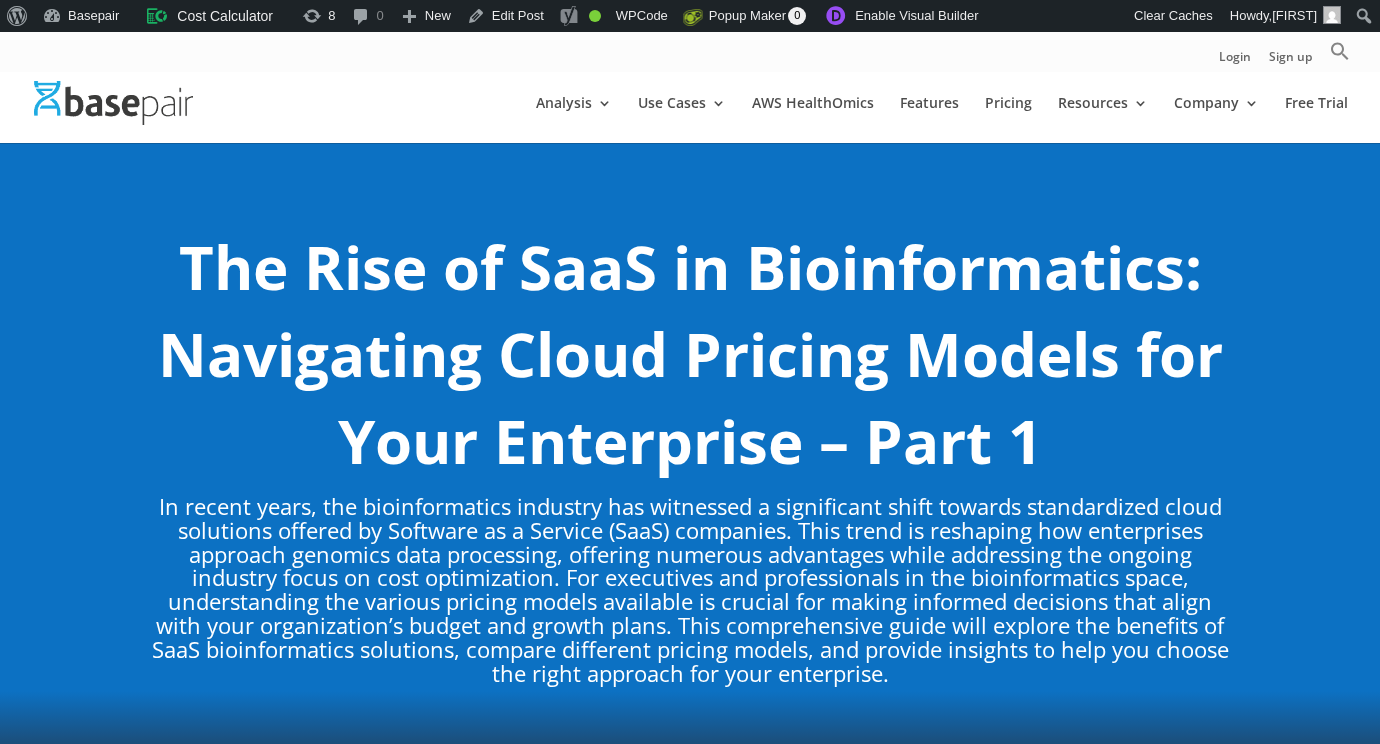 scroll, scrollTop: 0, scrollLeft: 0, axis: both 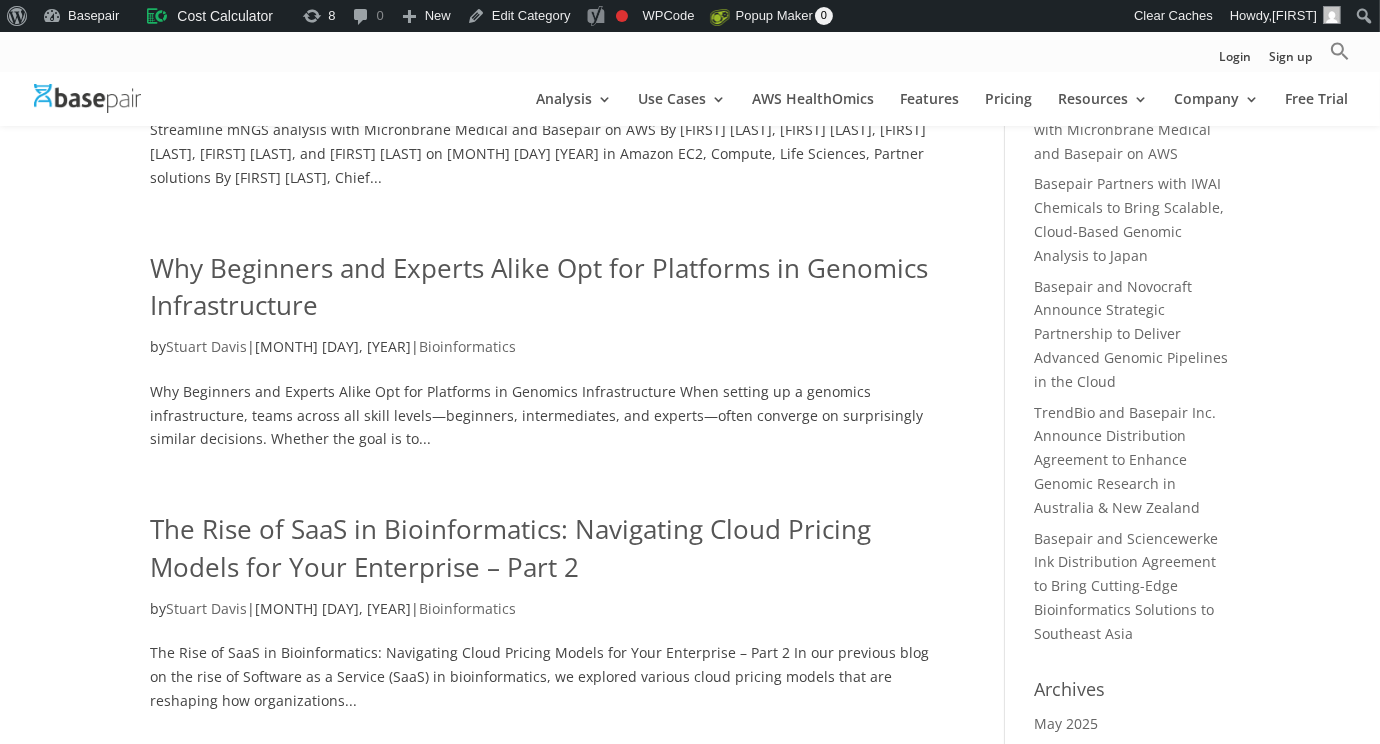 click on "The Rise of SaaS in Bioinformatics: Navigating Cloud Pricing Models for Your Enterprise – Part 2" at bounding box center (547, 553) 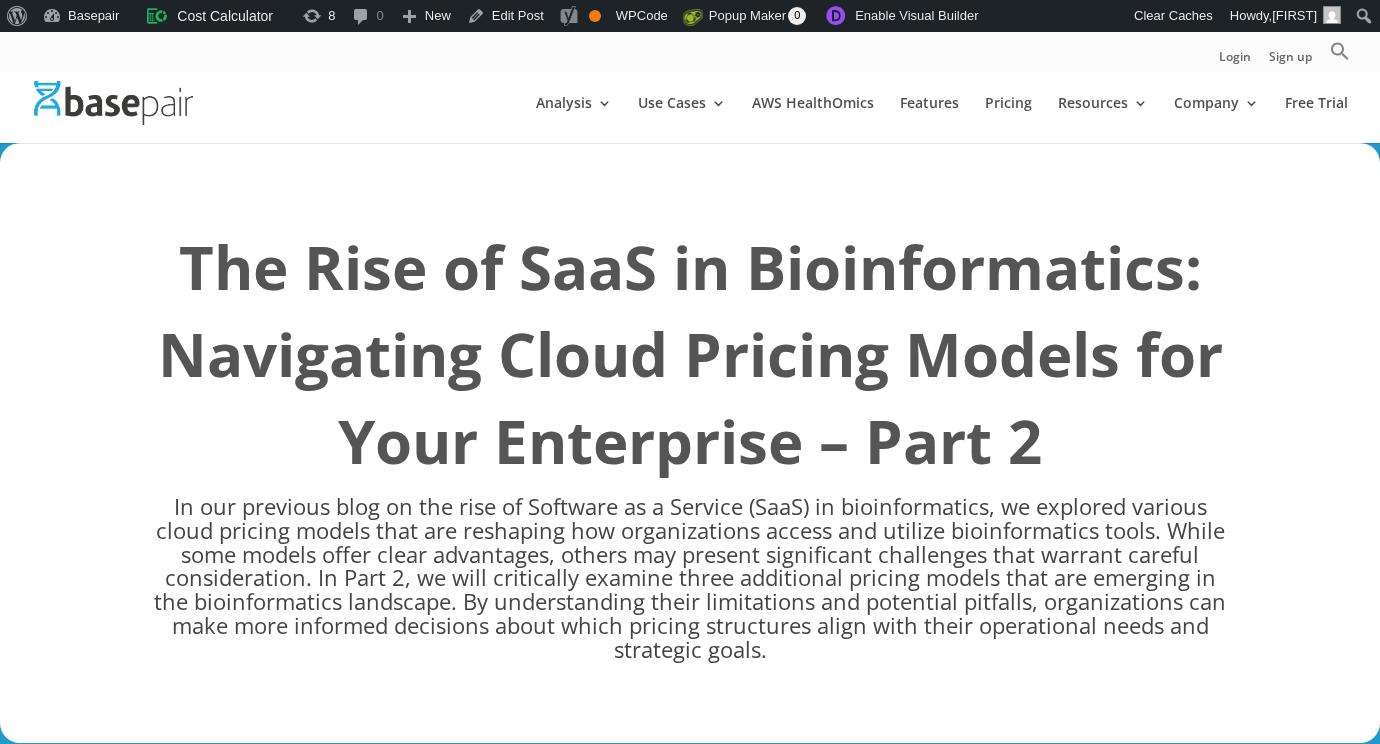 scroll, scrollTop: 0, scrollLeft: 0, axis: both 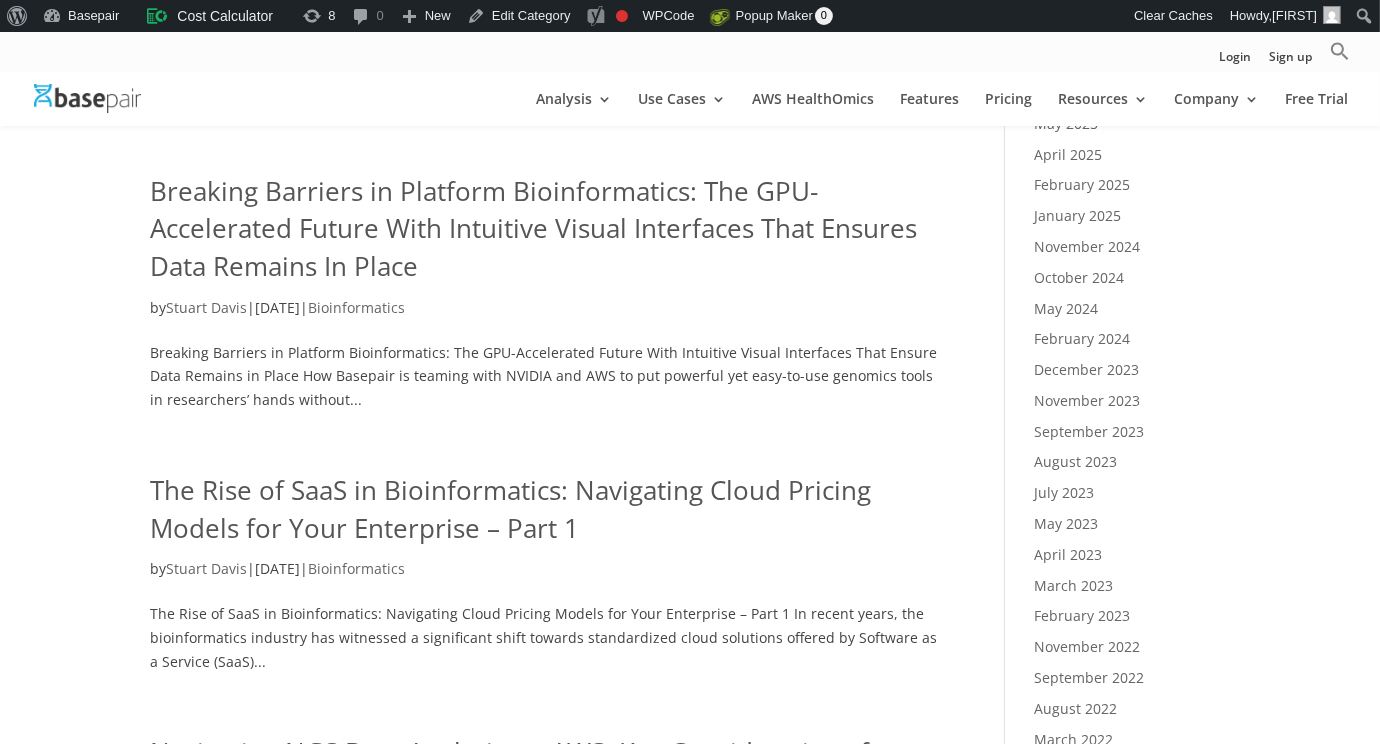 click on "The Rise of SaaS in Bioinformatics: Navigating Cloud Pricing Models for Your Enterprise – Part 1" at bounding box center (510, 509) 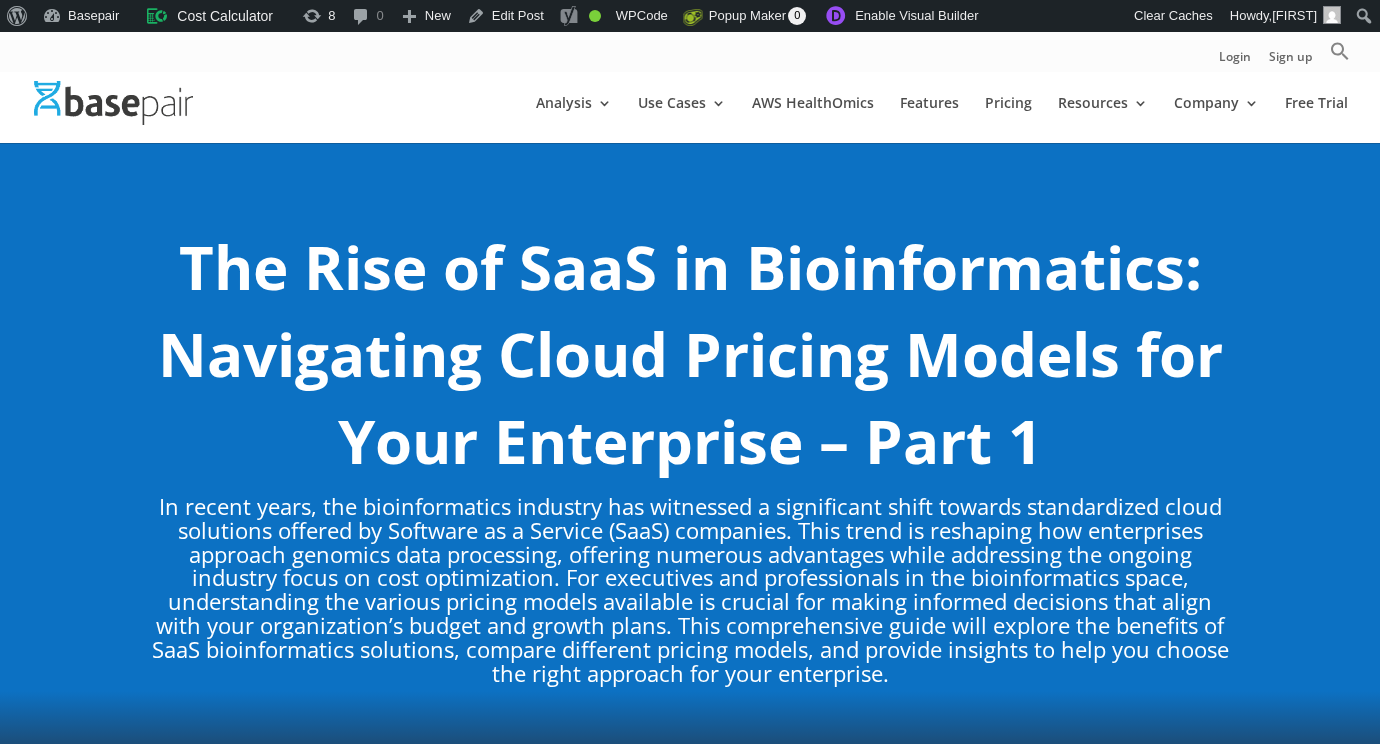 scroll, scrollTop: 0, scrollLeft: 0, axis: both 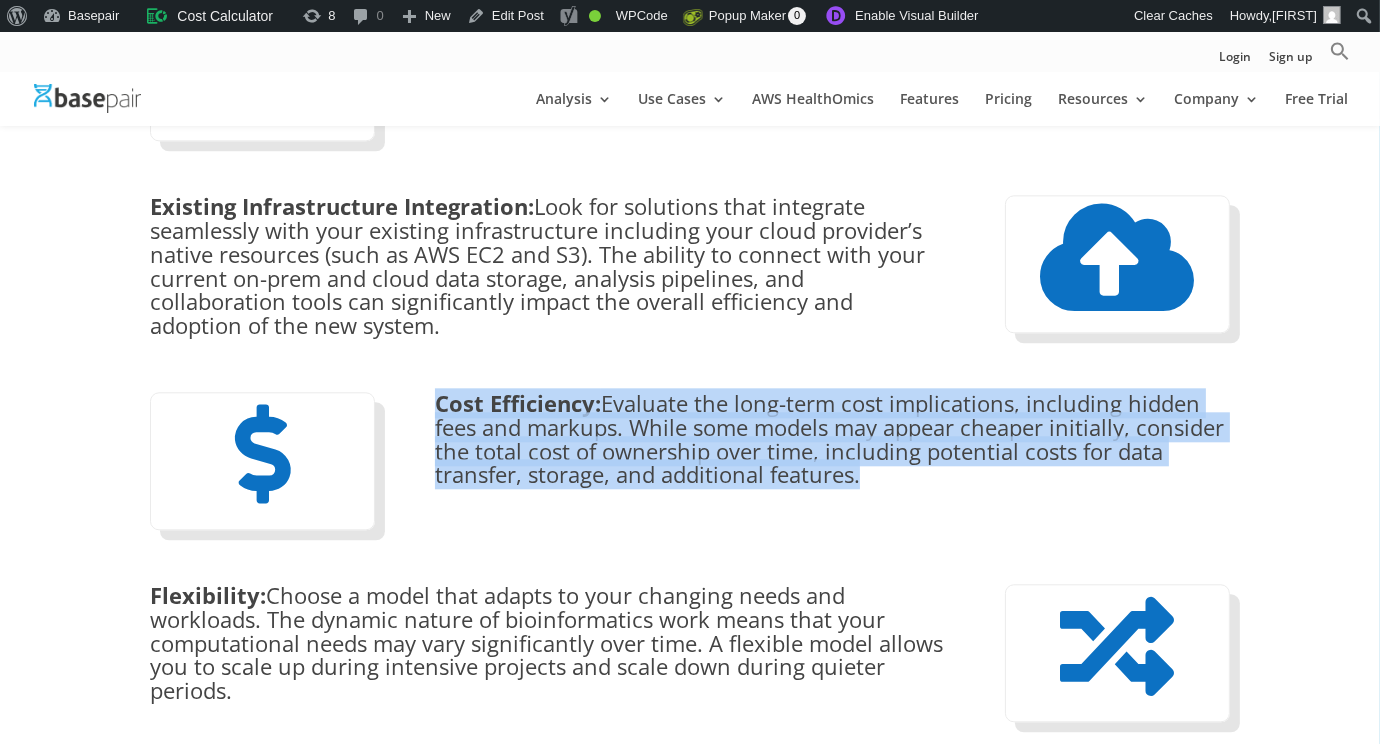 drag, startPoint x: 431, startPoint y: 352, endPoint x: 888, endPoint y: 502, distance: 480.98752 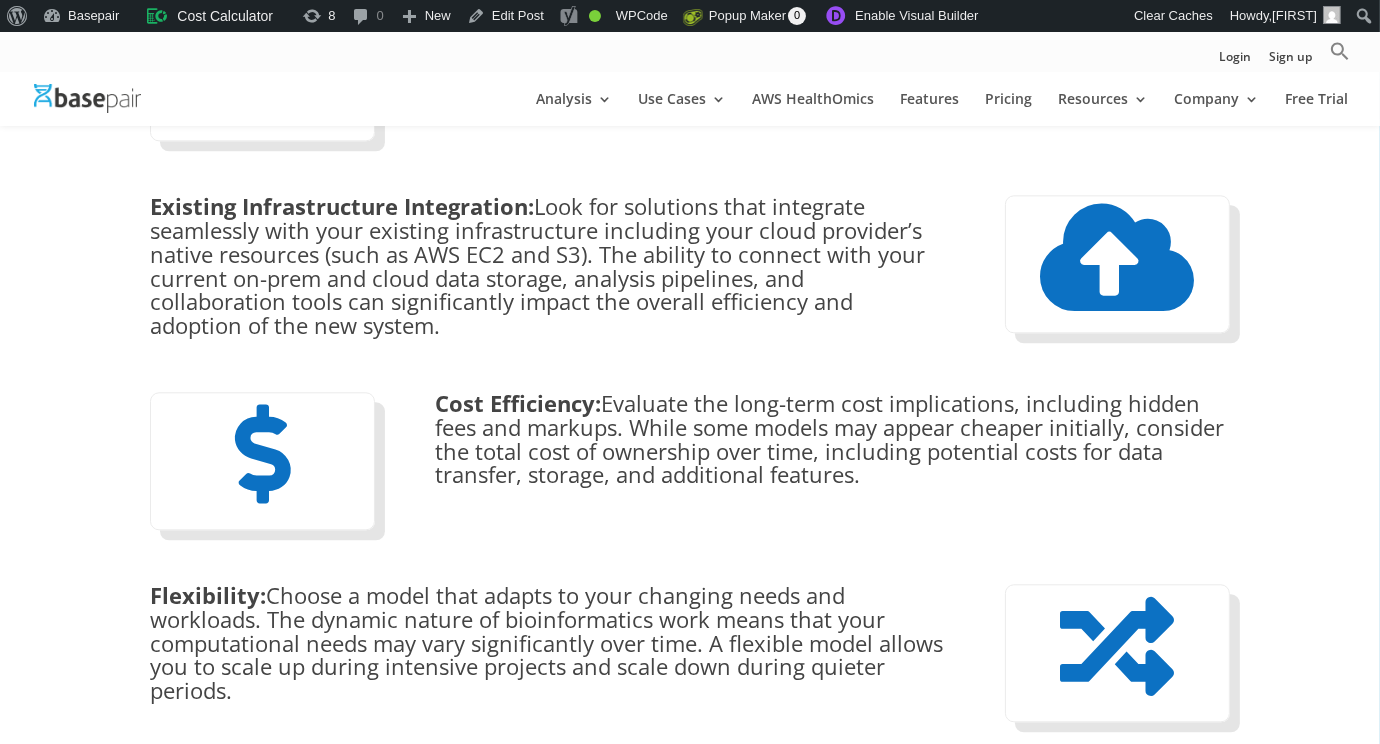 click on "Existing Infrastructure Integration:  Look for solutions that integrate seamlessly with your existing infrastructure including your cloud provider’s native resources (such as AWS EC2 and S3). The ability to connect with your current on-prem and cloud data storage, analysis pipelines, and collaboration tools can significantly impact the overall efficiency and adoption of the new system.
" at bounding box center (690, 266) 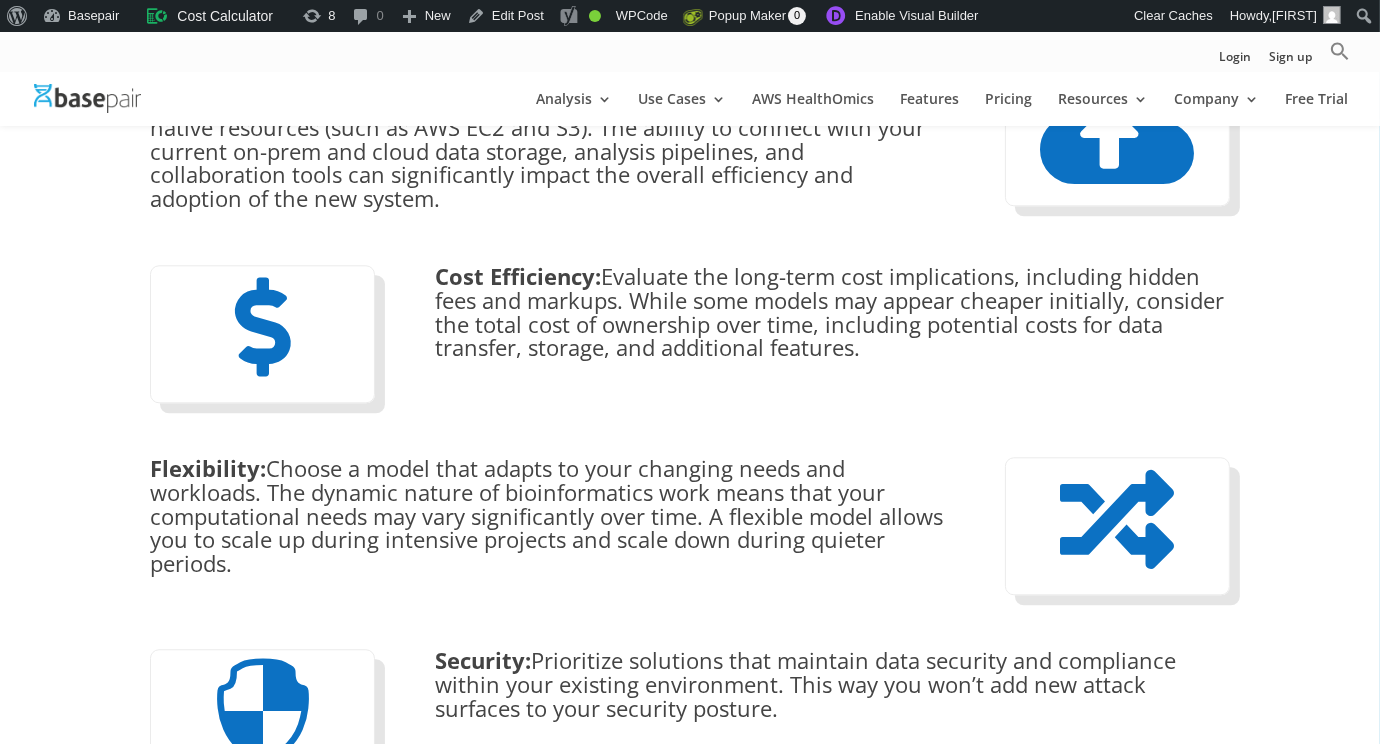 scroll, scrollTop: 6206, scrollLeft: 0, axis: vertical 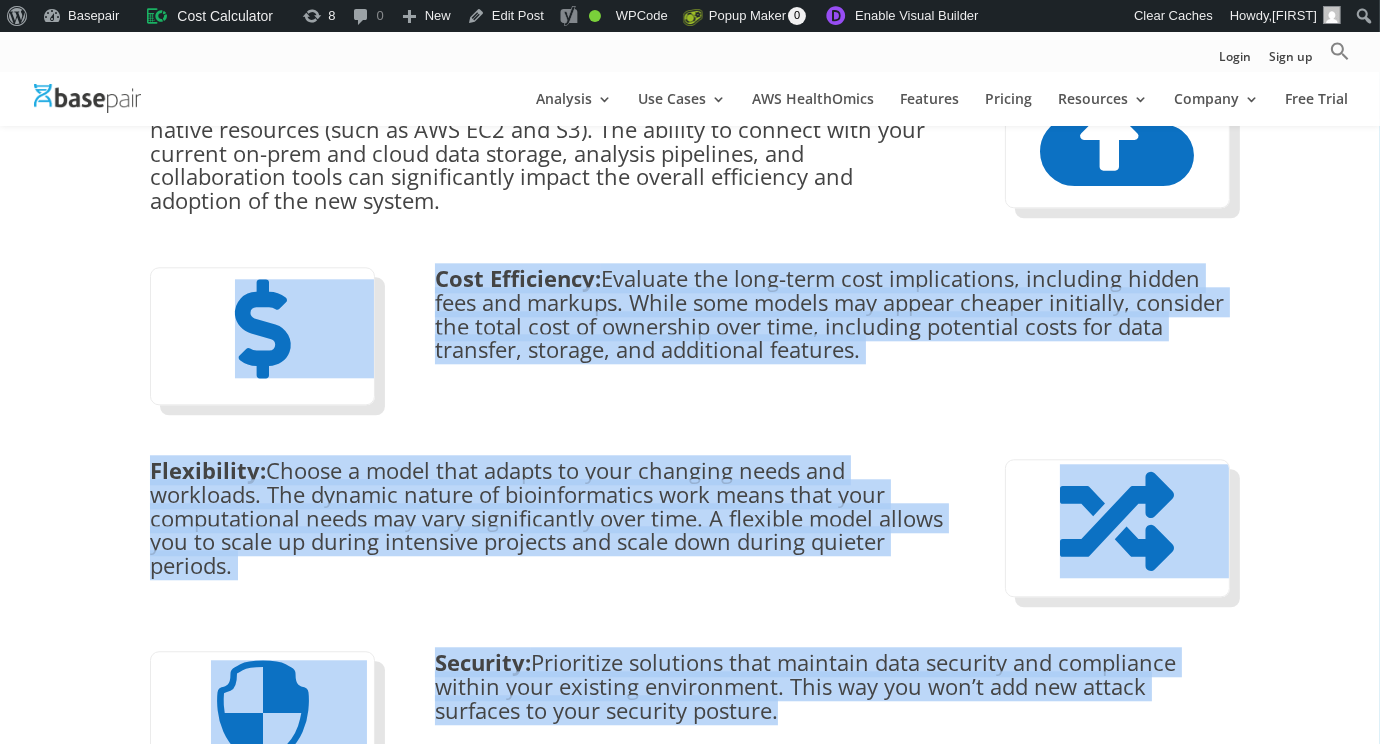drag, startPoint x: 160, startPoint y: 220, endPoint x: 731, endPoint y: 690, distance: 739.55457 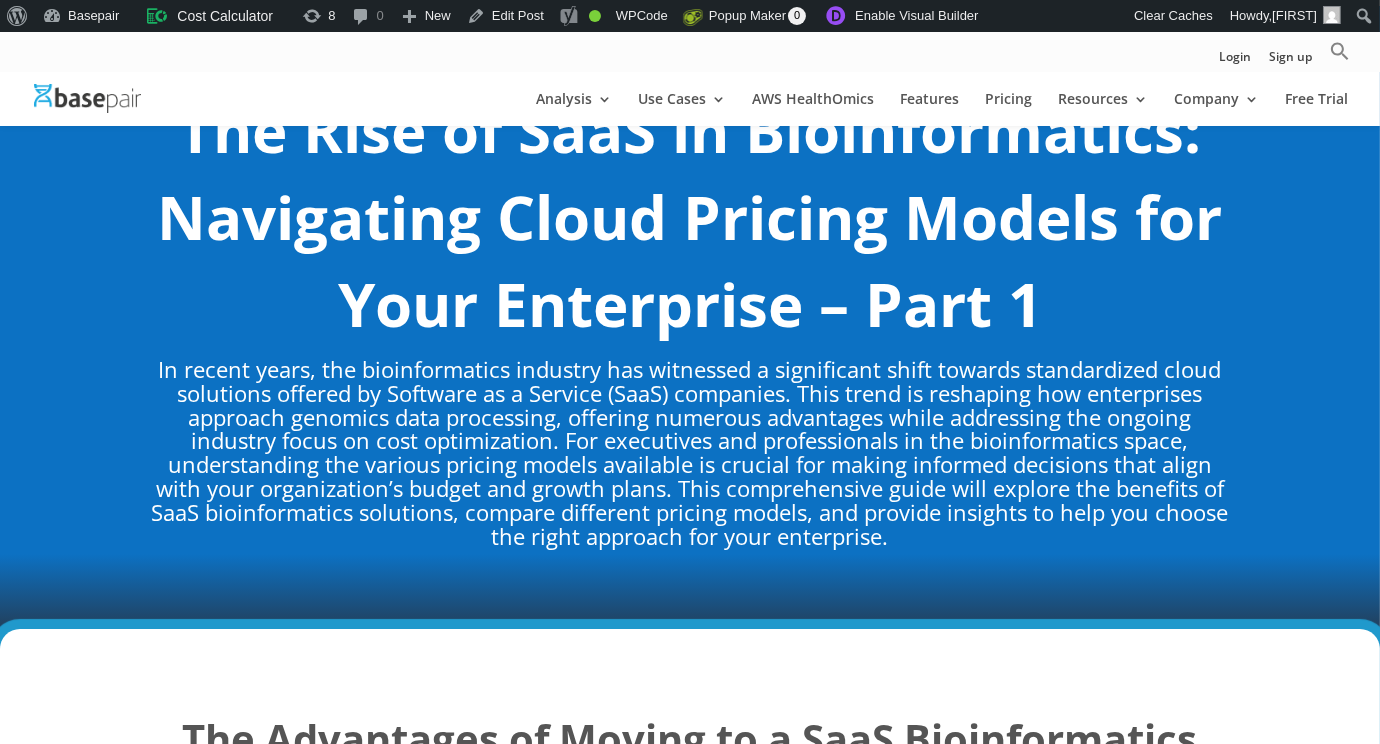 scroll, scrollTop: 0, scrollLeft: 0, axis: both 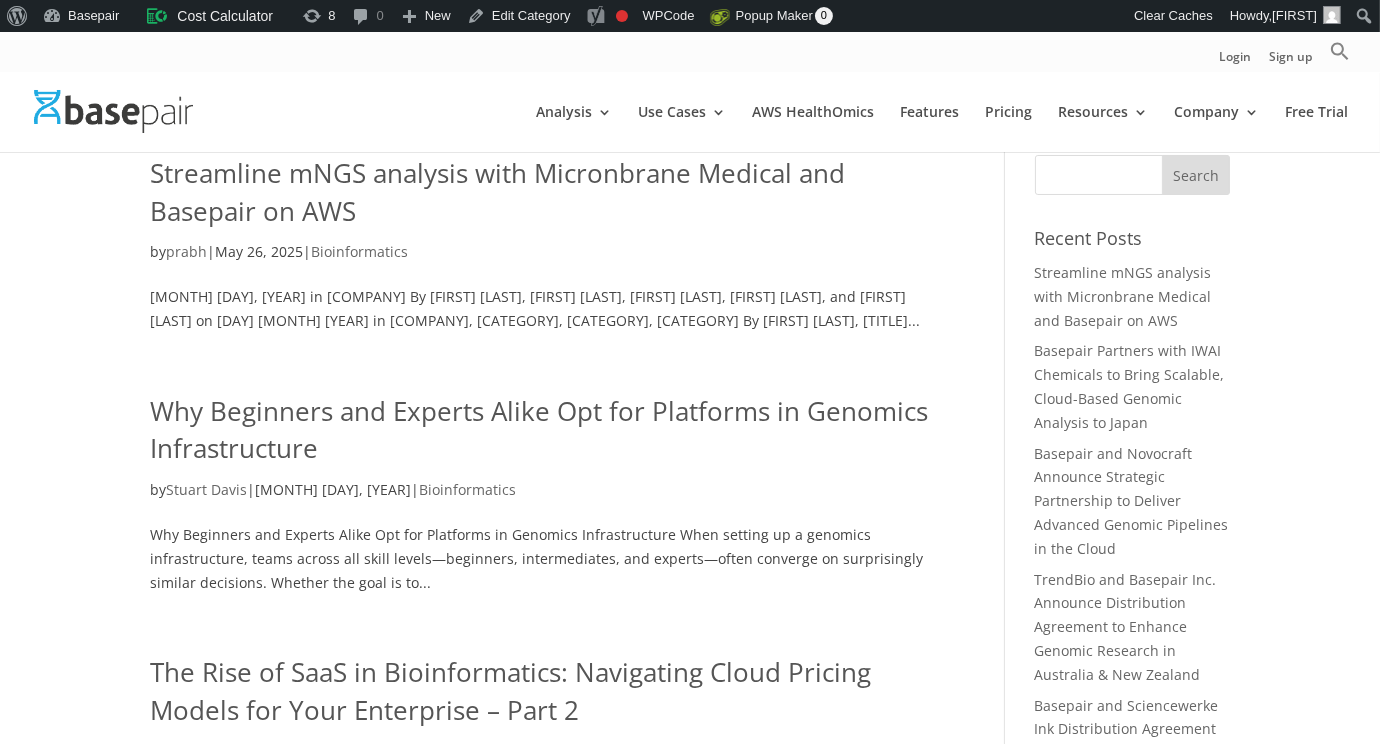 click on "Search for:" at bounding box center (1132, 175) 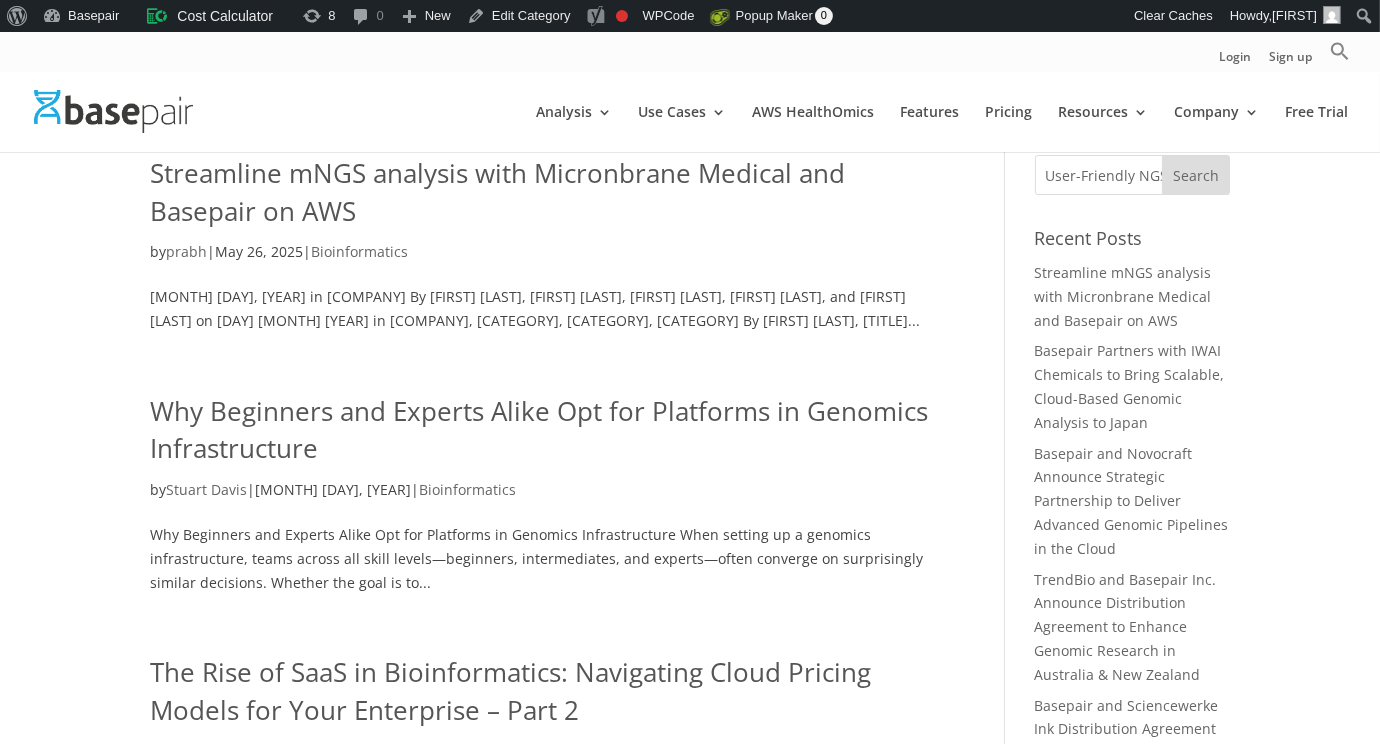 scroll, scrollTop: 0, scrollLeft: 375, axis: horizontal 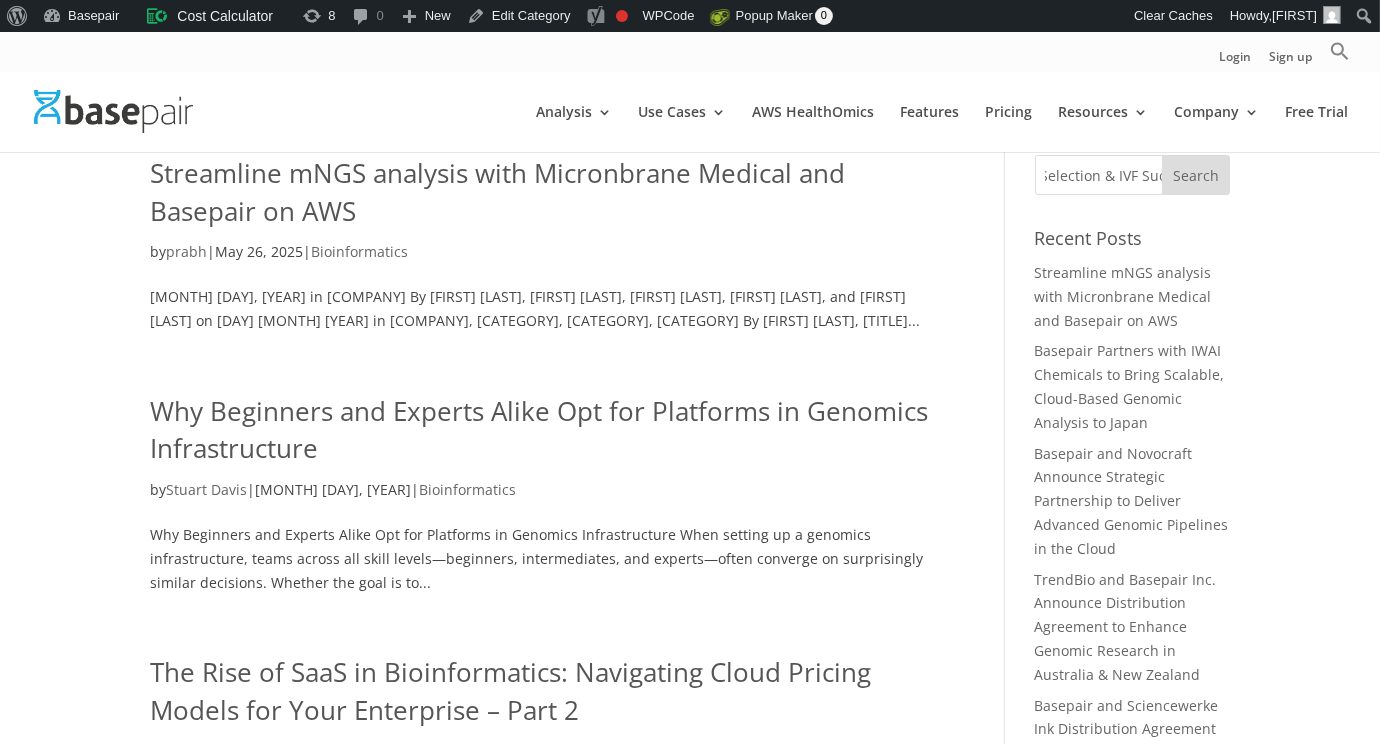 type on "User-Friendly NGS Analysis Software Improves Embryo Selection & IVF Success Rates" 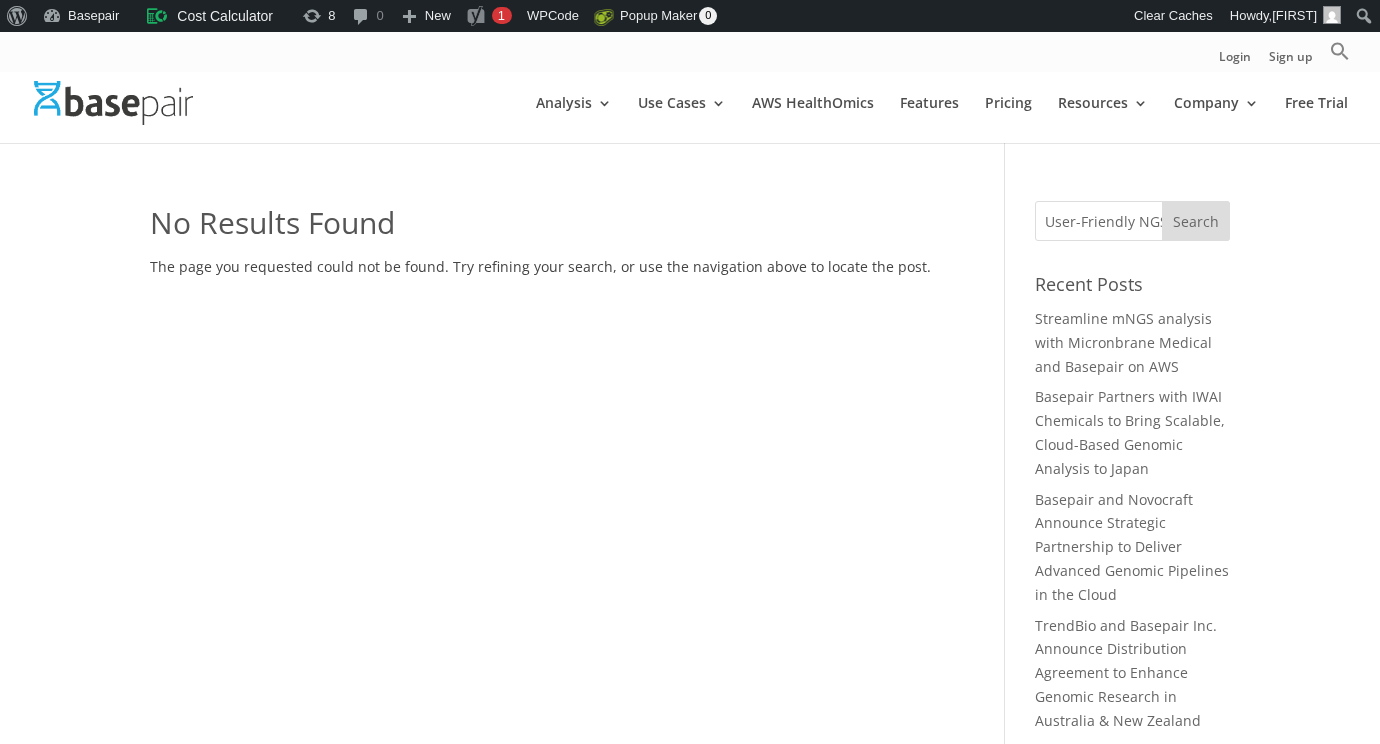 scroll, scrollTop: 0, scrollLeft: 0, axis: both 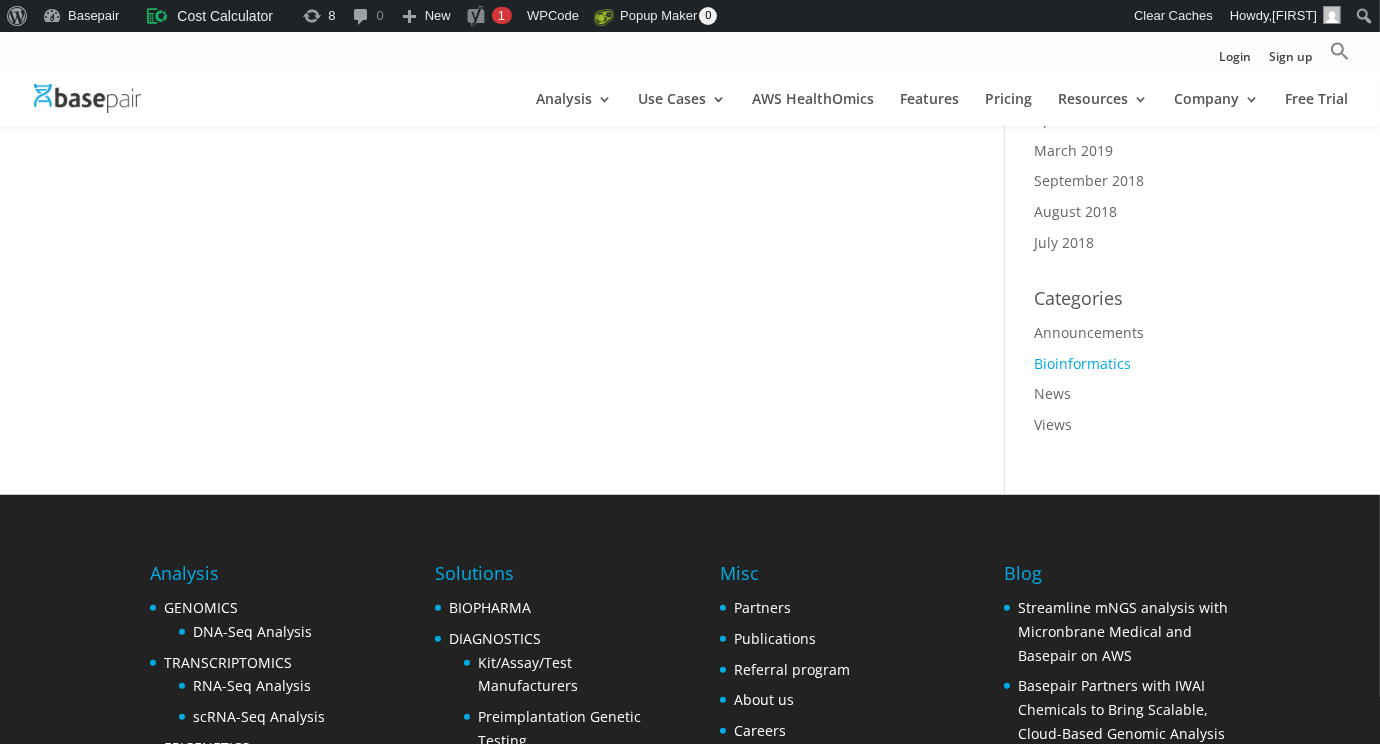 click on "Bioinformatics" at bounding box center [1083, 363] 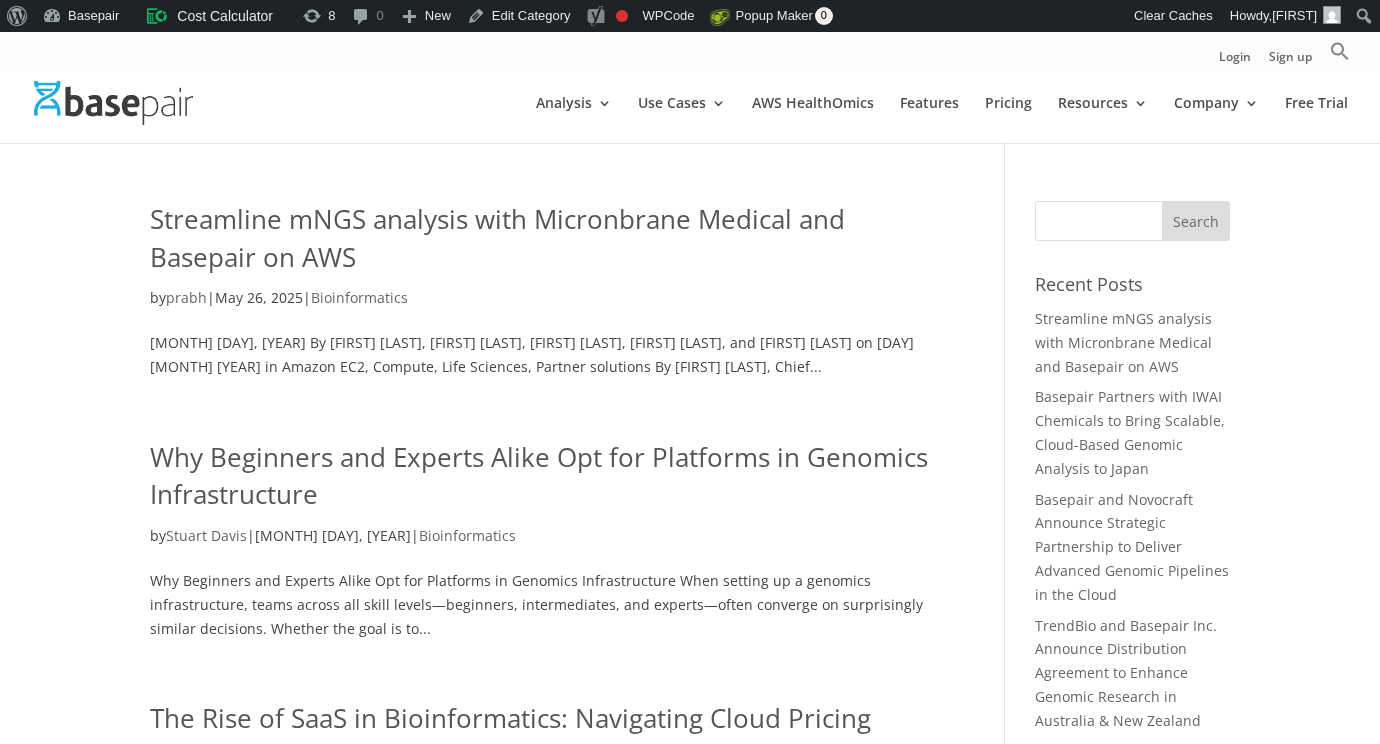scroll, scrollTop: 0, scrollLeft: 0, axis: both 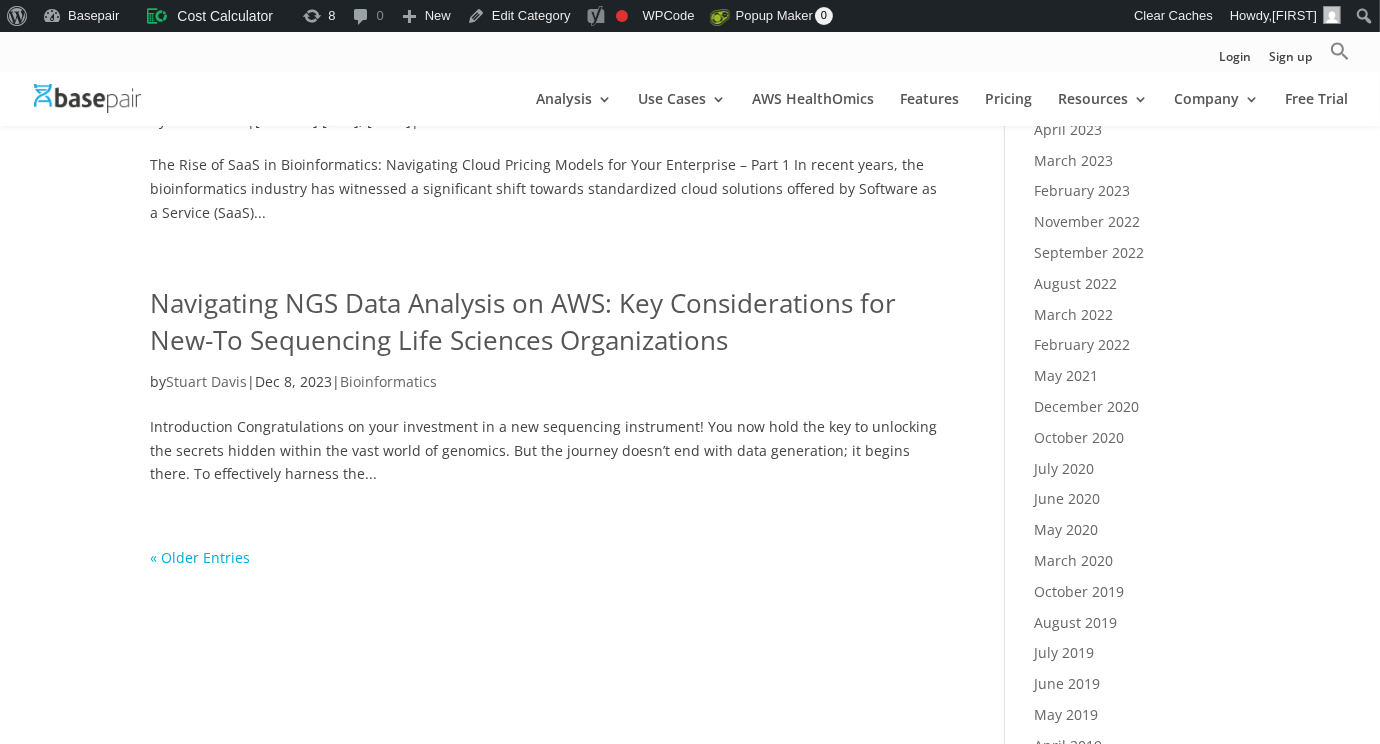 click on "« Older Entries" at bounding box center (200, 557) 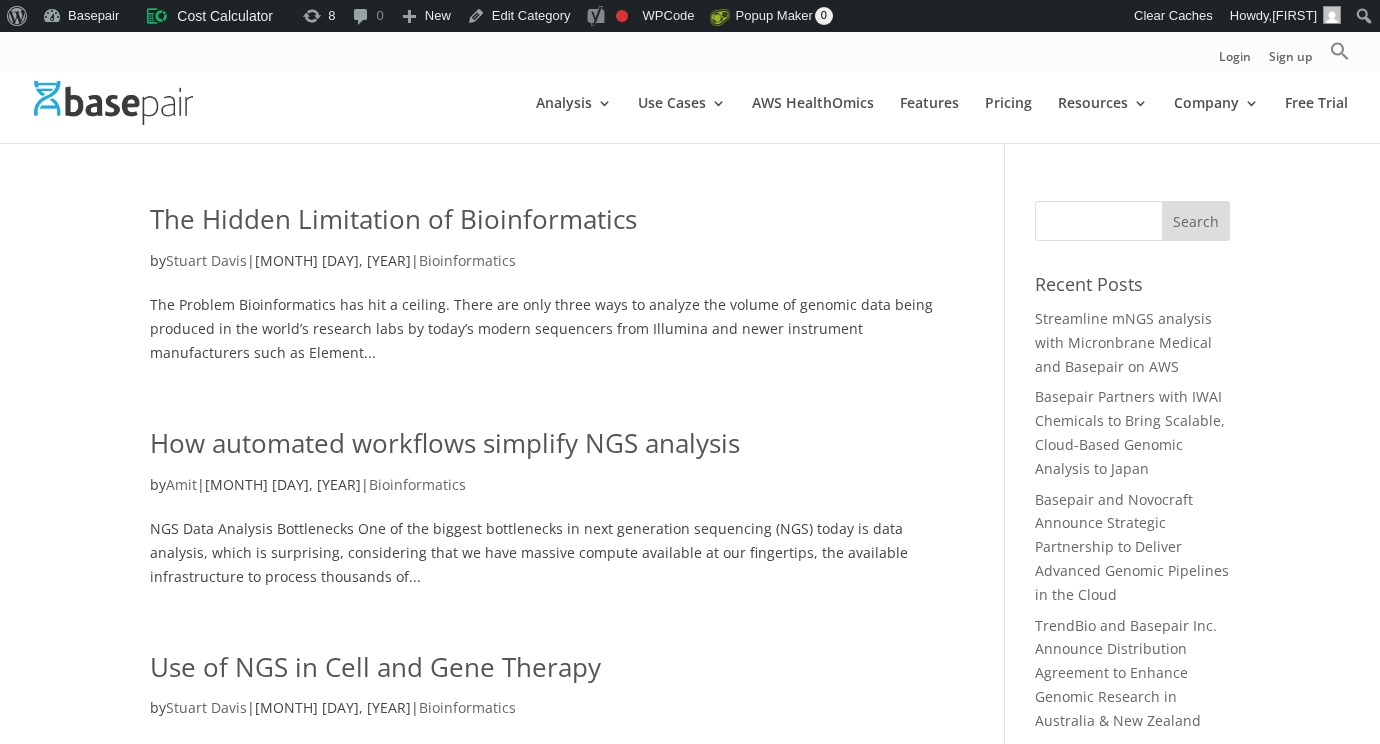scroll, scrollTop: 0, scrollLeft: 0, axis: both 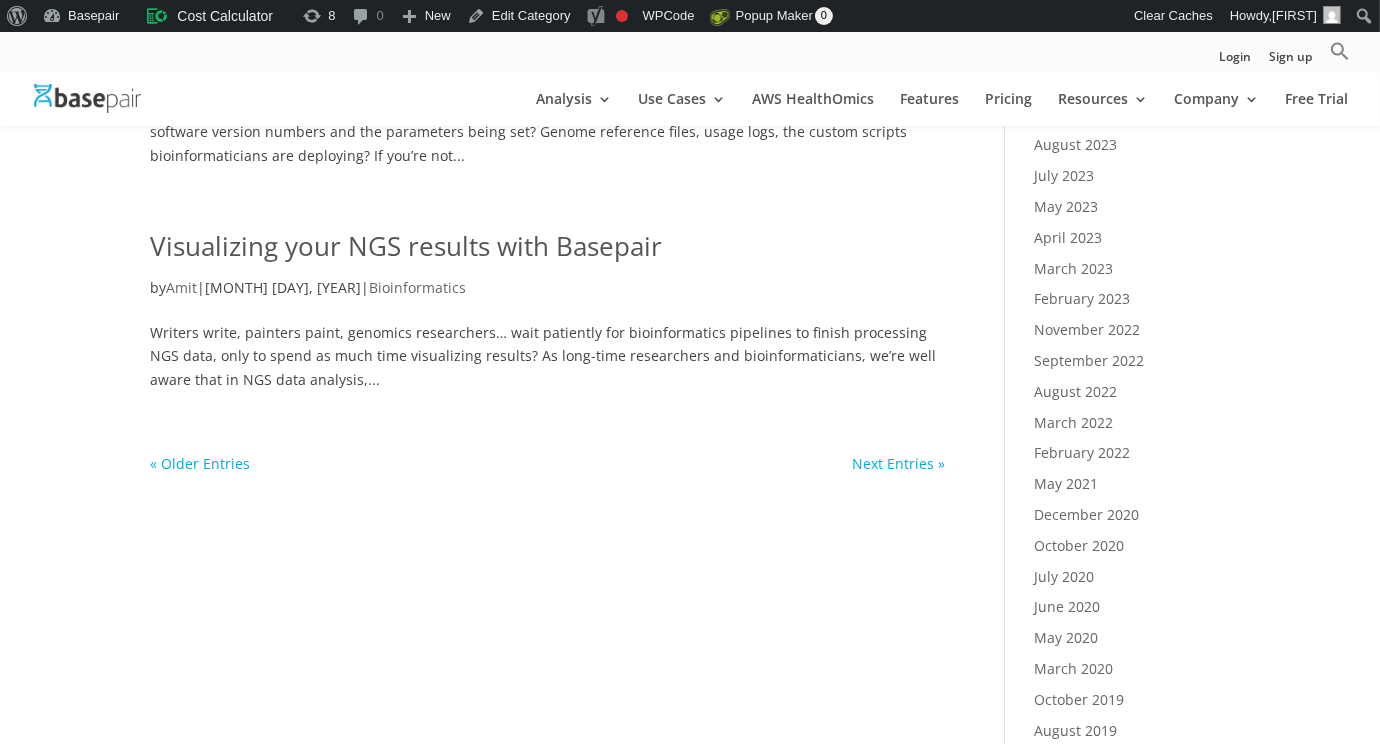 click on "« Older Entries" at bounding box center (200, 463) 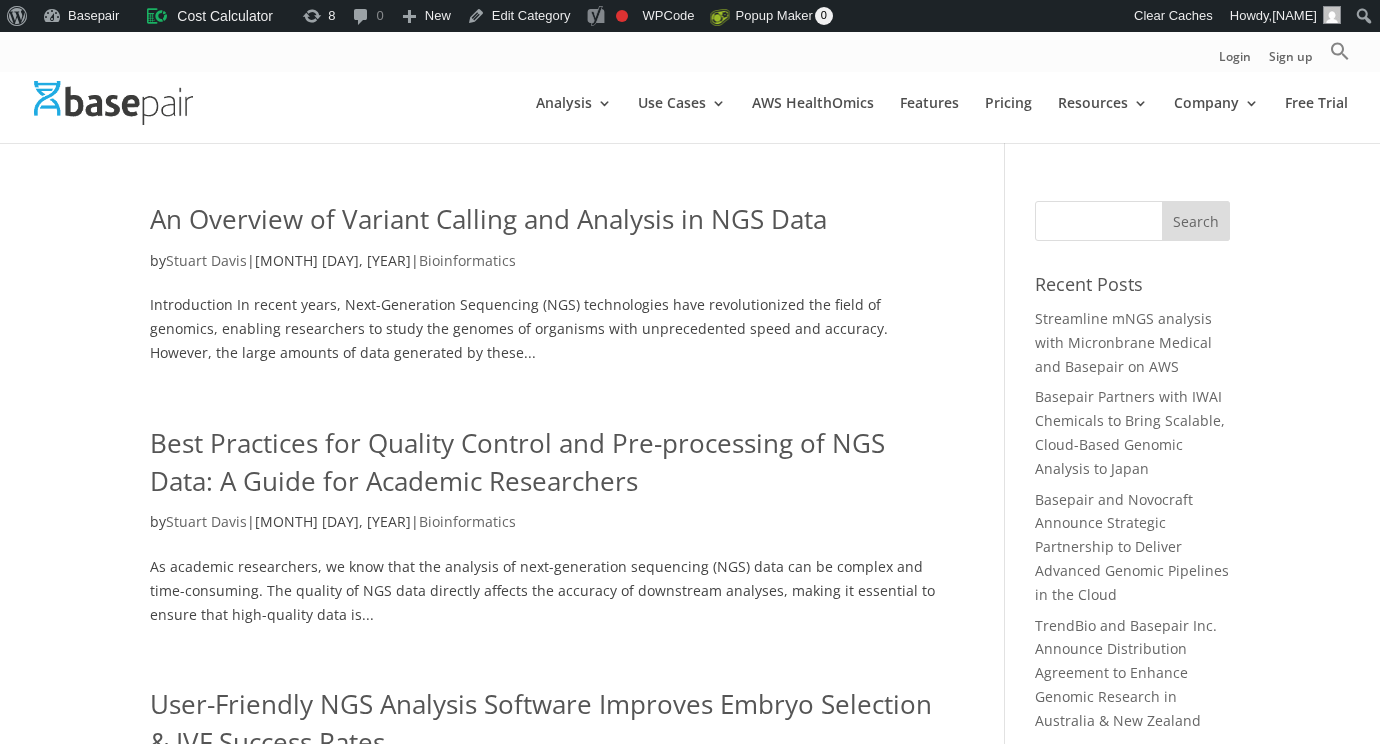 scroll, scrollTop: 0, scrollLeft: 0, axis: both 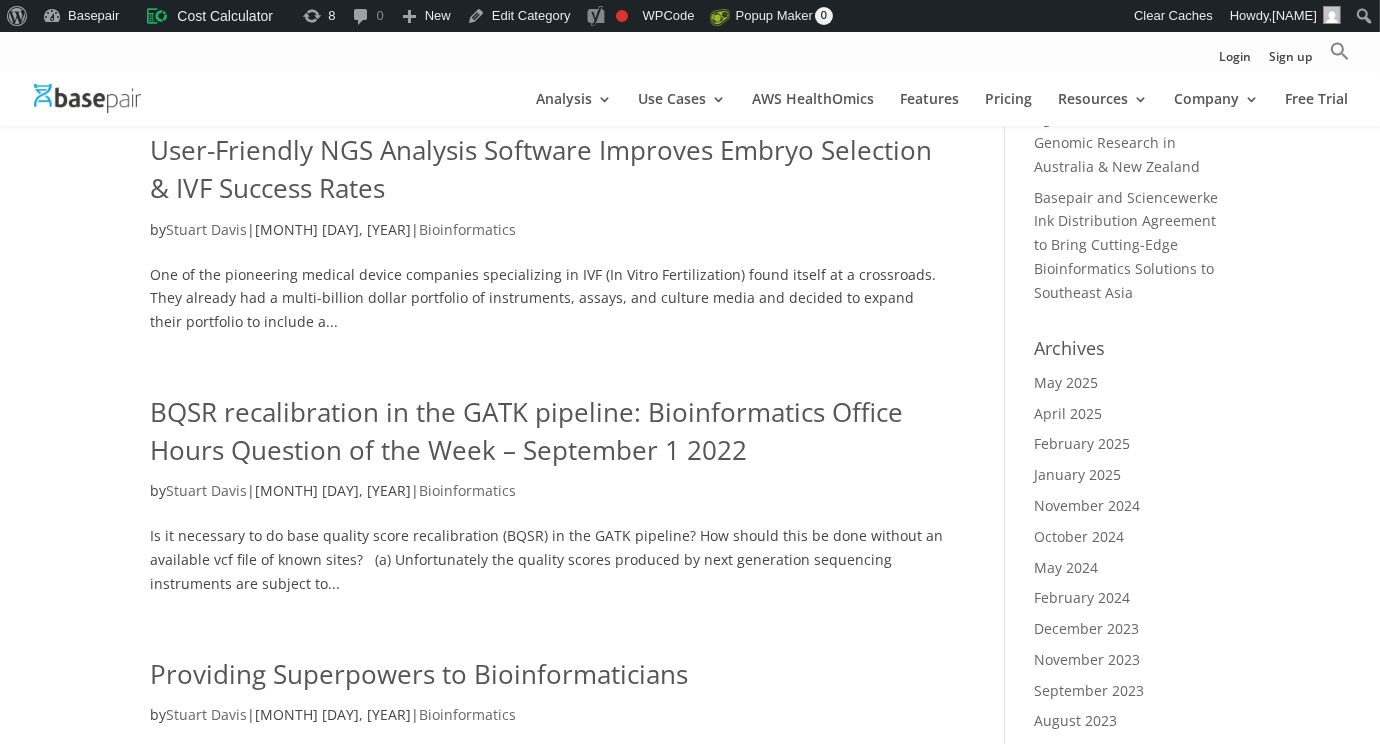click on "User-Friendly NGS Analysis Software Improves Embryo Selection & IVF Success Rates" at bounding box center [541, 169] 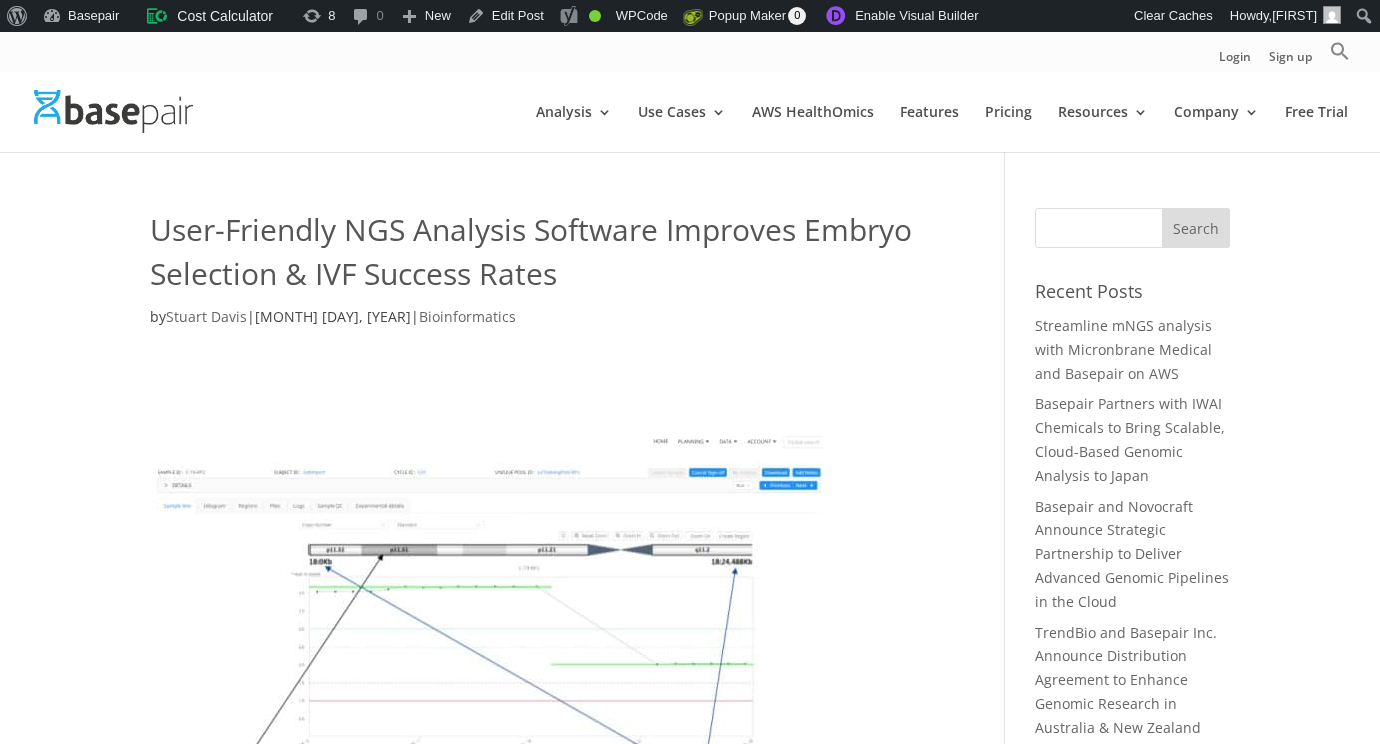 scroll, scrollTop: 0, scrollLeft: 0, axis: both 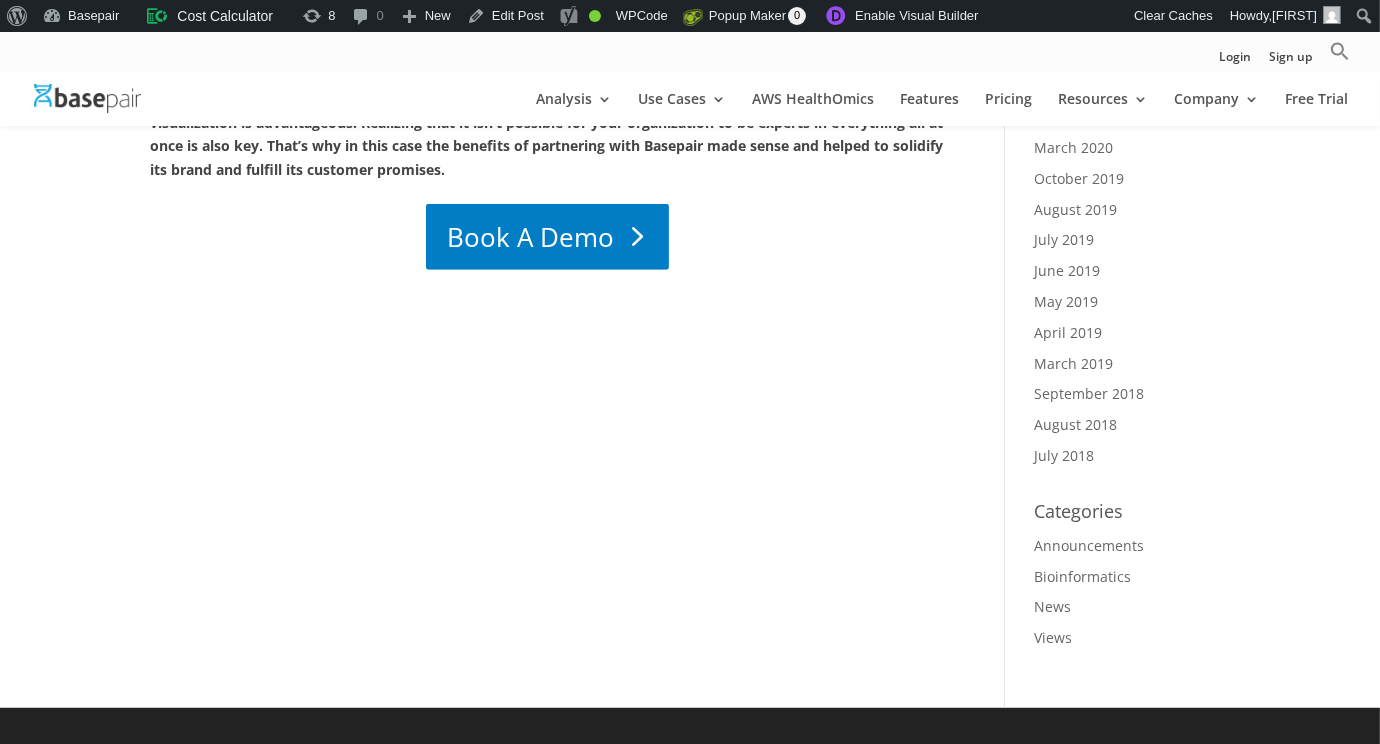 click on "Book A Demo" at bounding box center [547, 237] 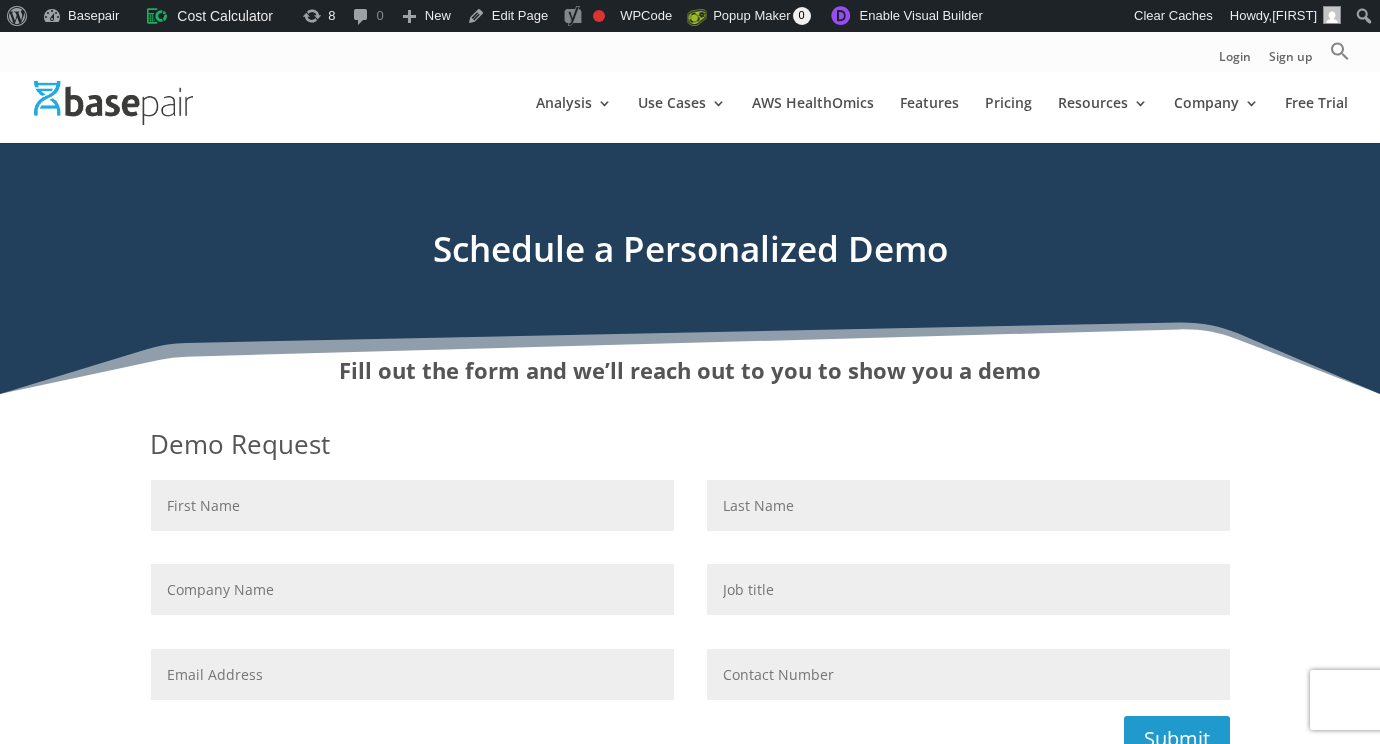 scroll, scrollTop: 0, scrollLeft: 0, axis: both 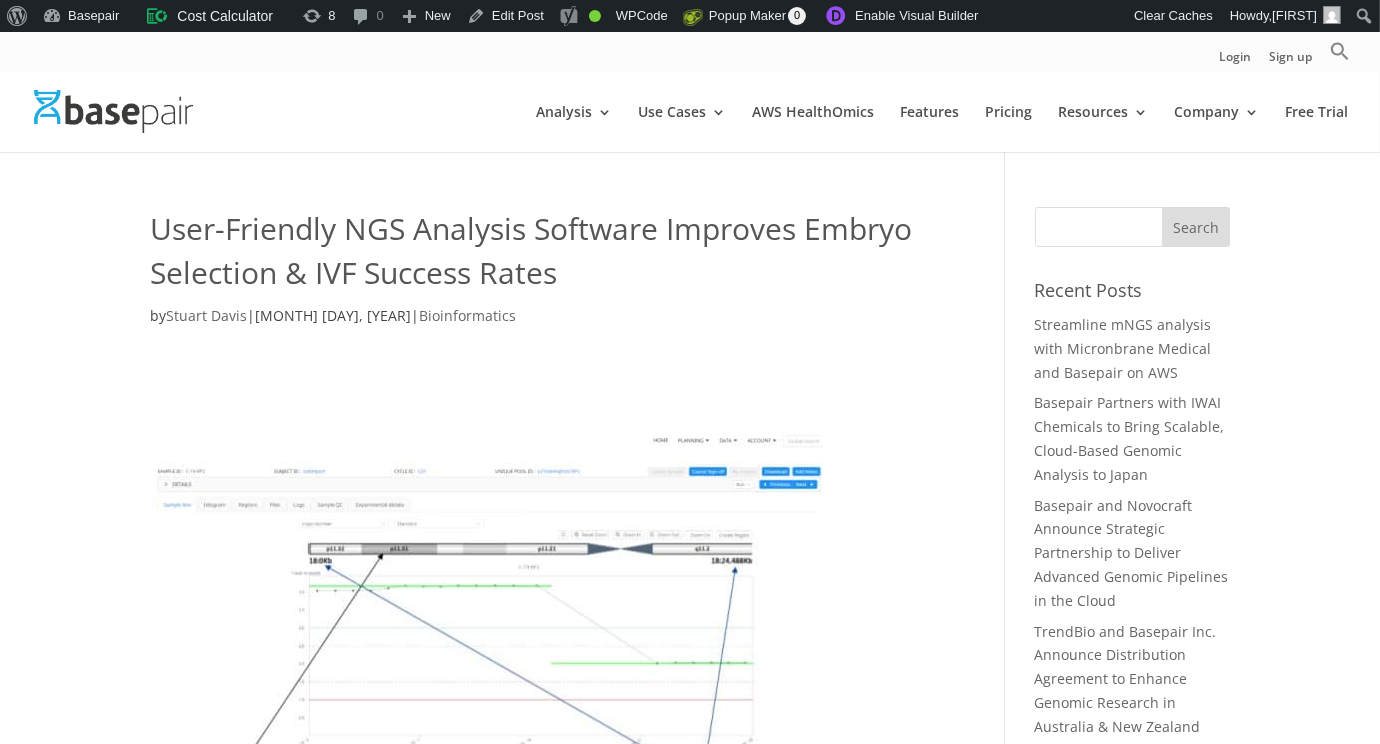 click on "Search for:" at bounding box center [1132, 227] 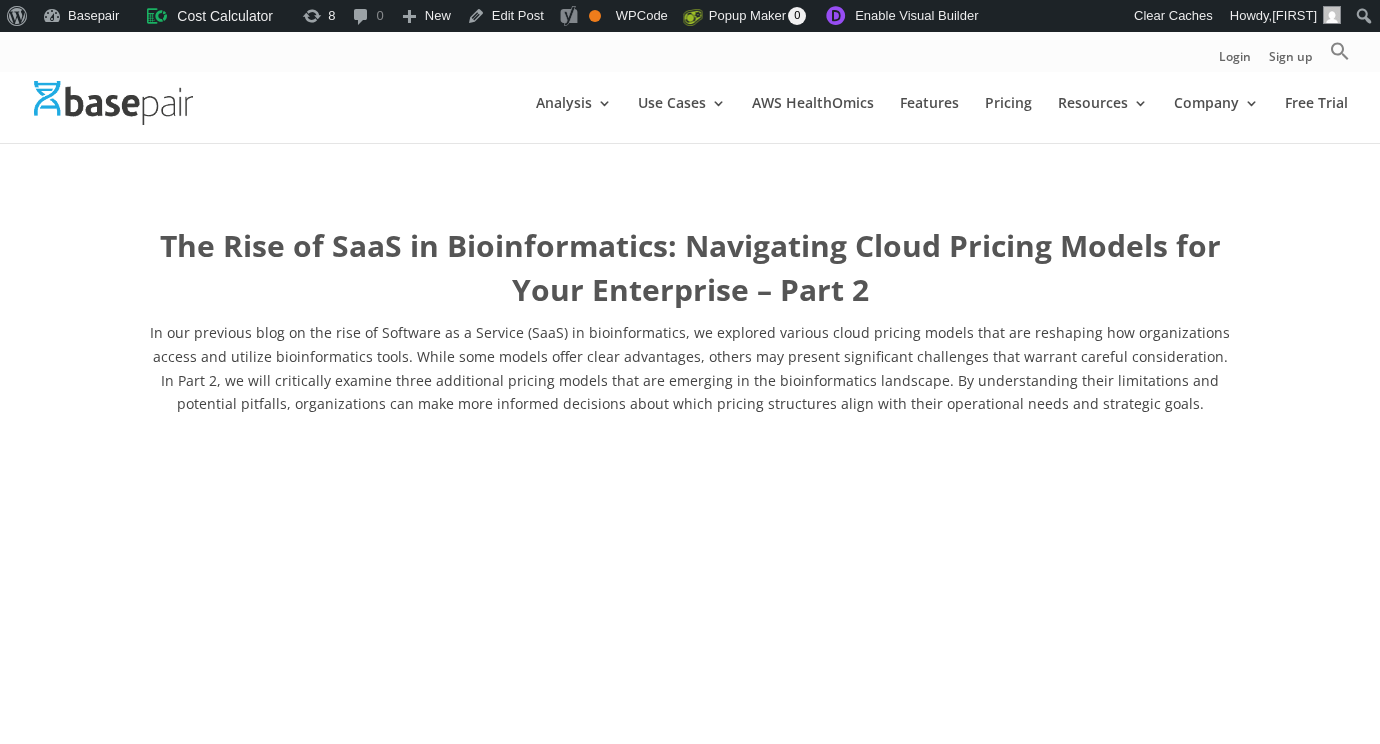 scroll, scrollTop: 0, scrollLeft: 0, axis: both 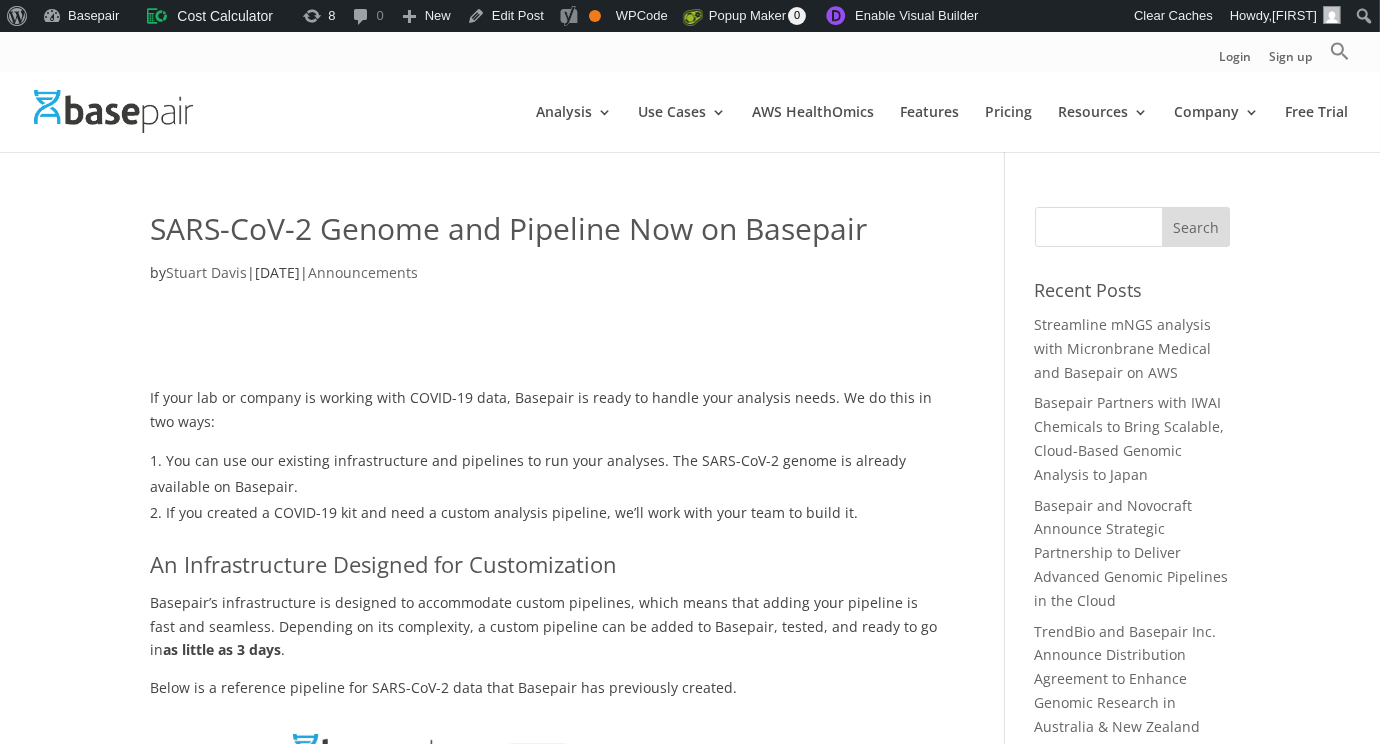 click on "If your lab or company is working with COVID-19 data, Basepair is ready to handle your analysis needs. We do this in two ways:
You can use our existing infrastructure and pipelines to run your analyses. The SARS-CoV-2 genome is already available on Basepair.
If you created a COVID-19 kit and need a custom analysis pipeline, we’ll work with your team to build it.
An Infrastructure Designed for Customization
Basepair’s infrastructure is designed to accommodate custom pipelines, which means that adding your pipeline is fast and seamless. Depending on its complexity, a custom pipeline can be added to Basepair, tested, and ready to go in  as little as 3 days .
Below is a reference pipeline for SARS-CoV-2 data that Basepair has previously created.
SARS-CoV-2 Analysis Report Features" at bounding box center [547, 888] 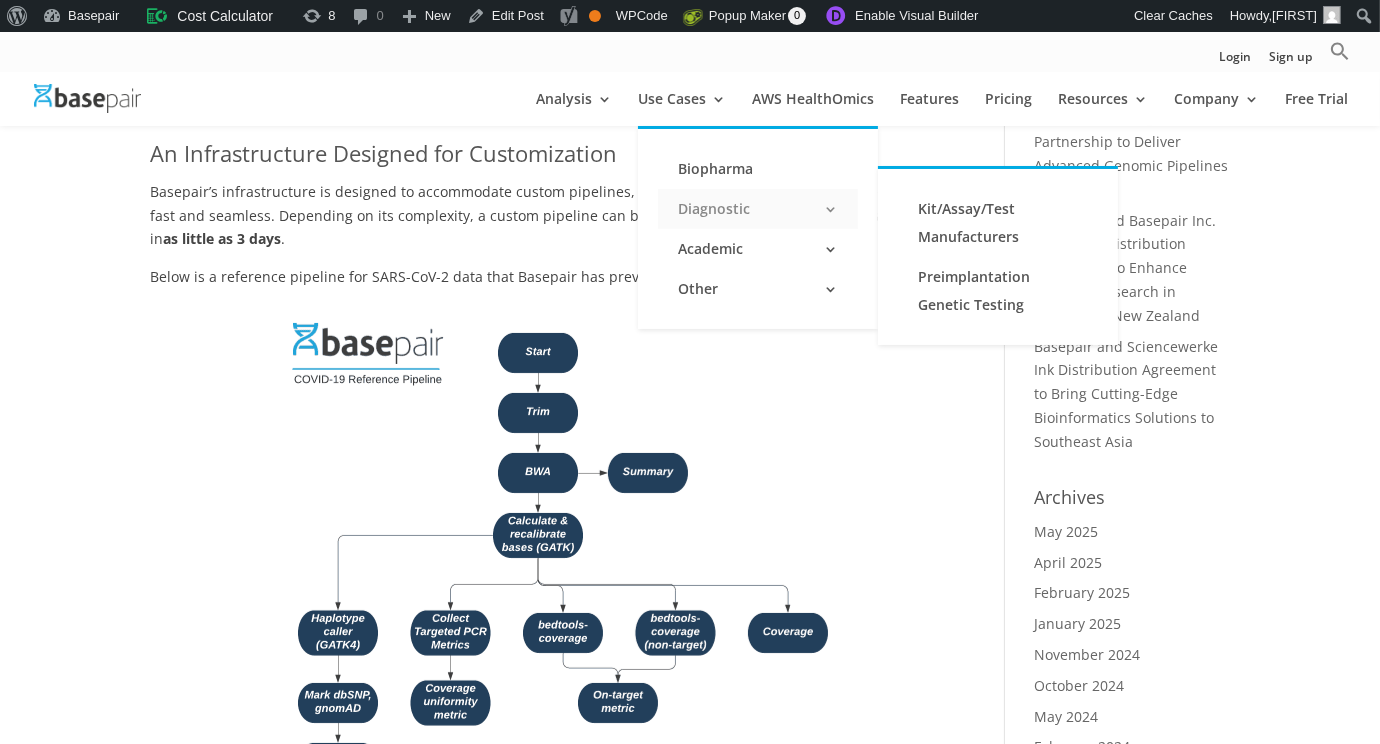 scroll, scrollTop: 86, scrollLeft: 0, axis: vertical 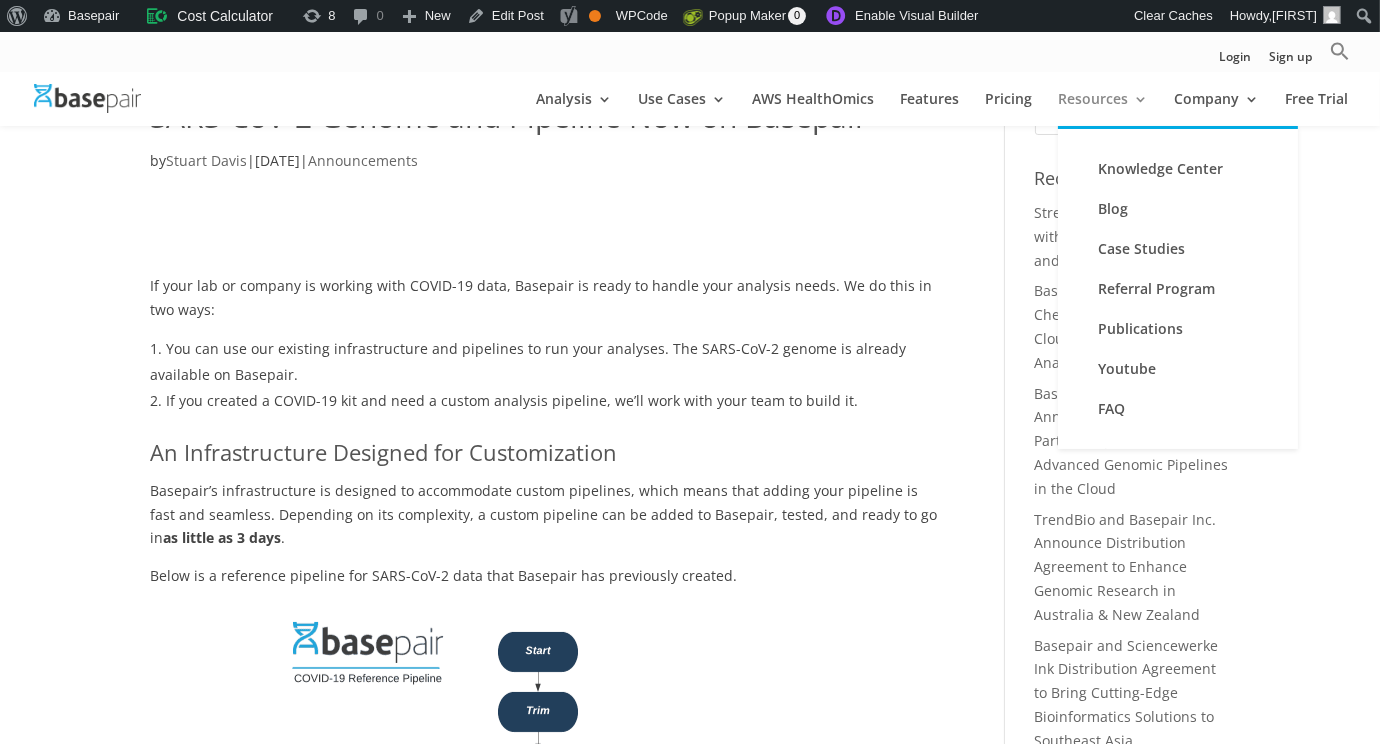 click on "Resources" at bounding box center [1103, 109] 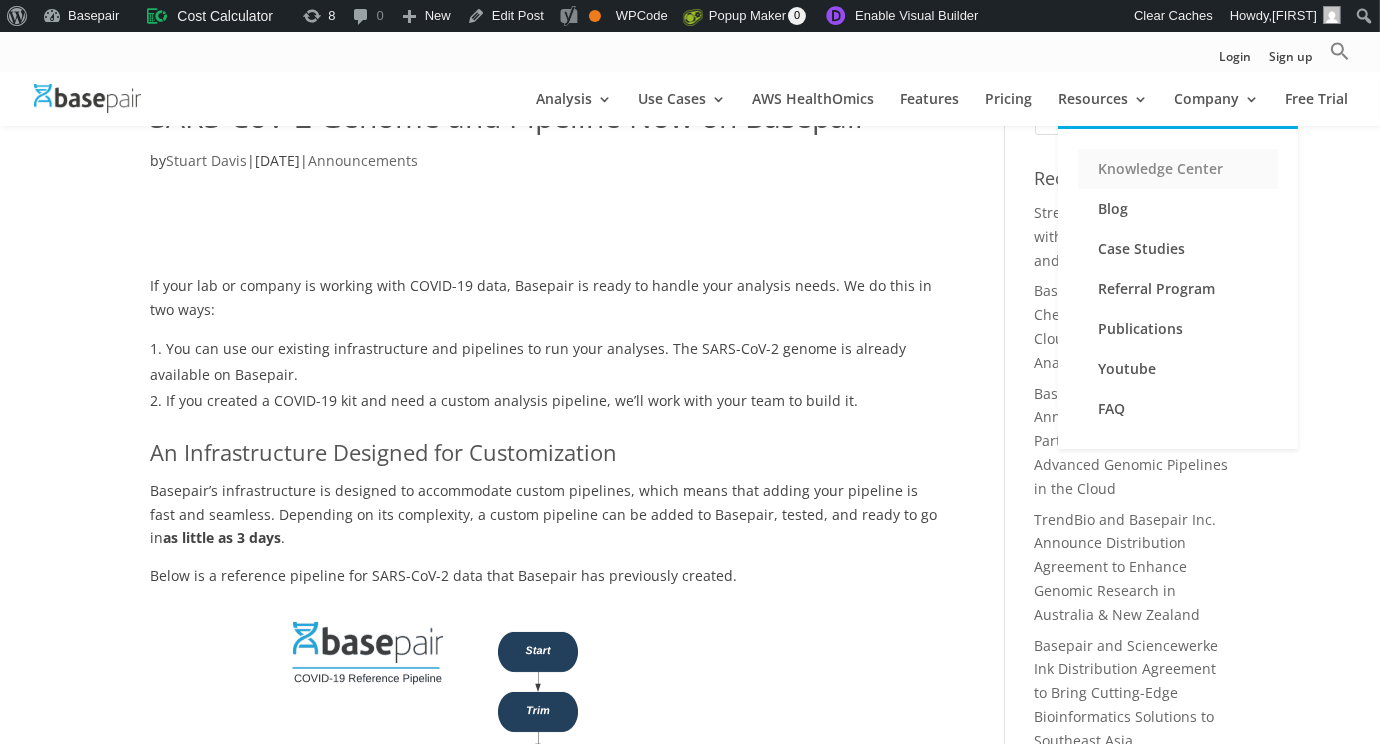 click on "Knowledge Center" at bounding box center (1178, 169) 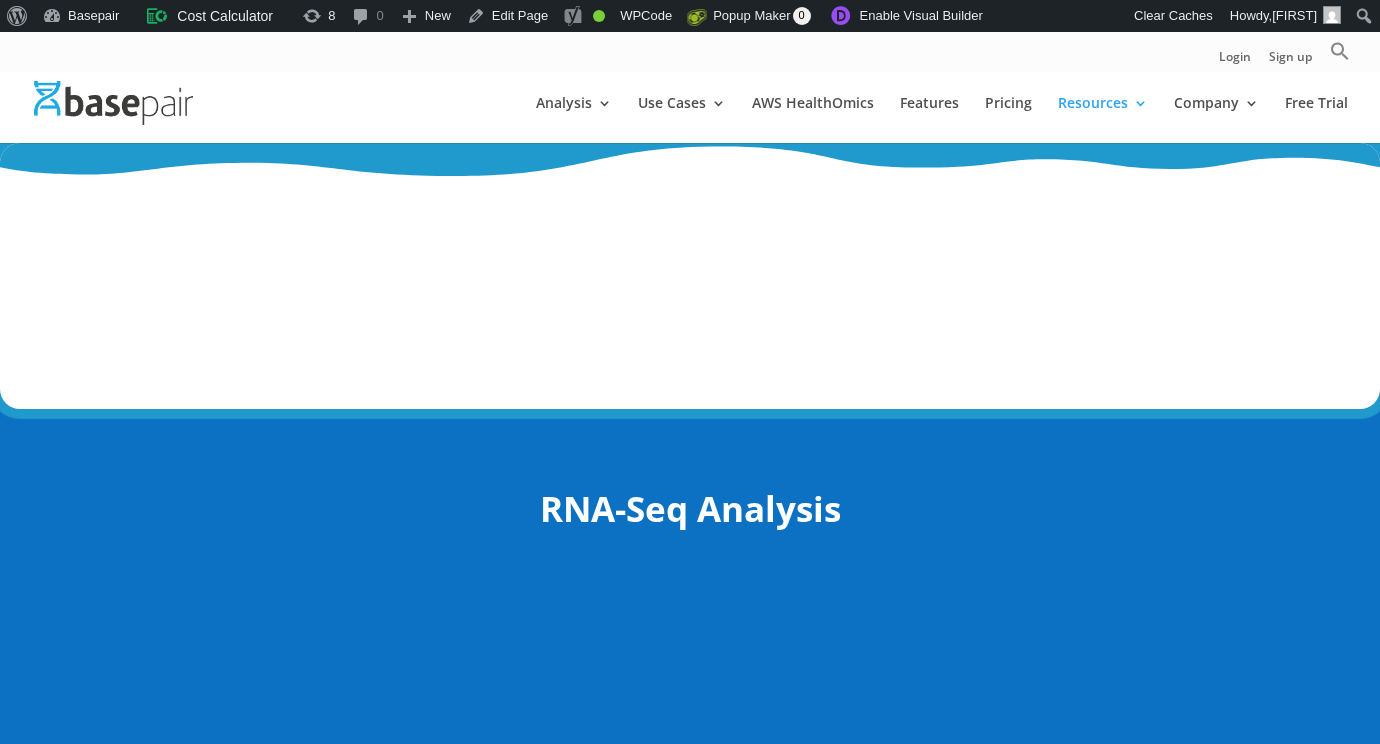 scroll, scrollTop: 0, scrollLeft: 0, axis: both 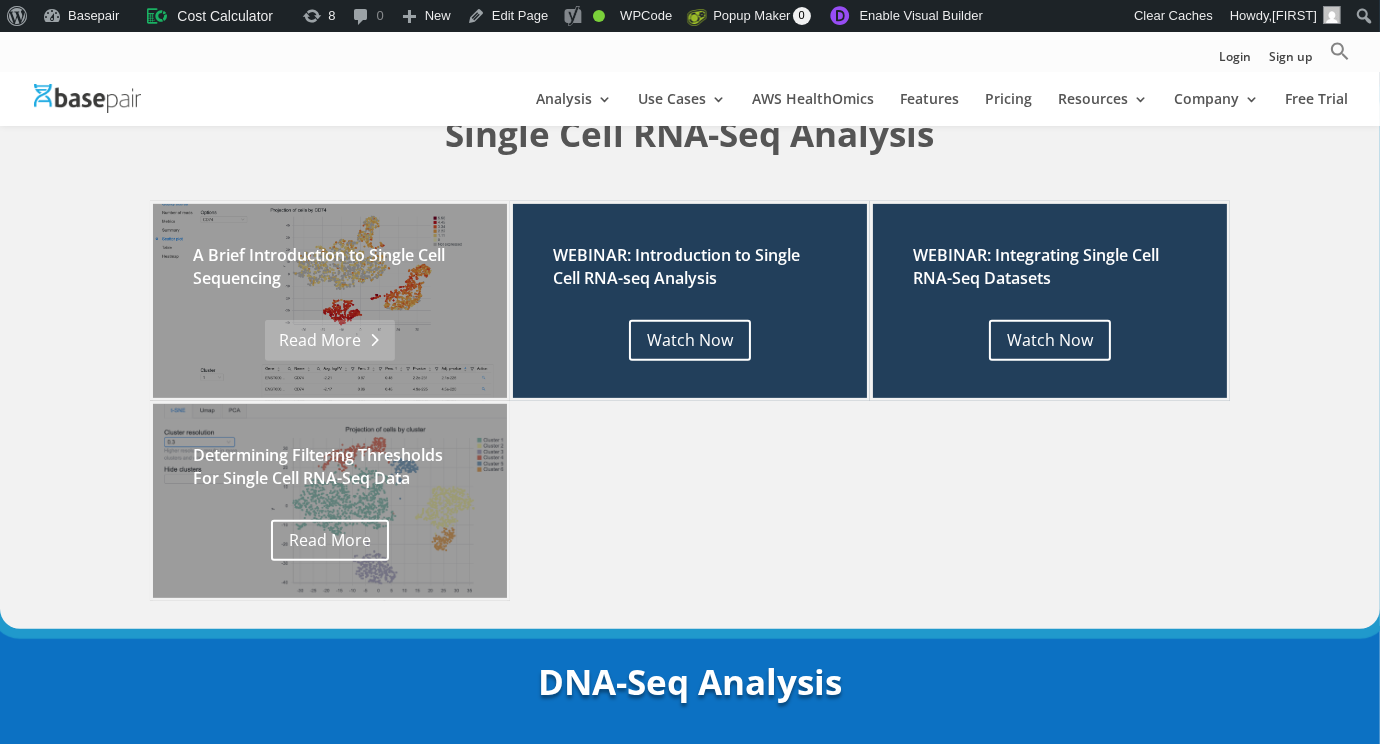 click on "Read More" at bounding box center [329, 340] 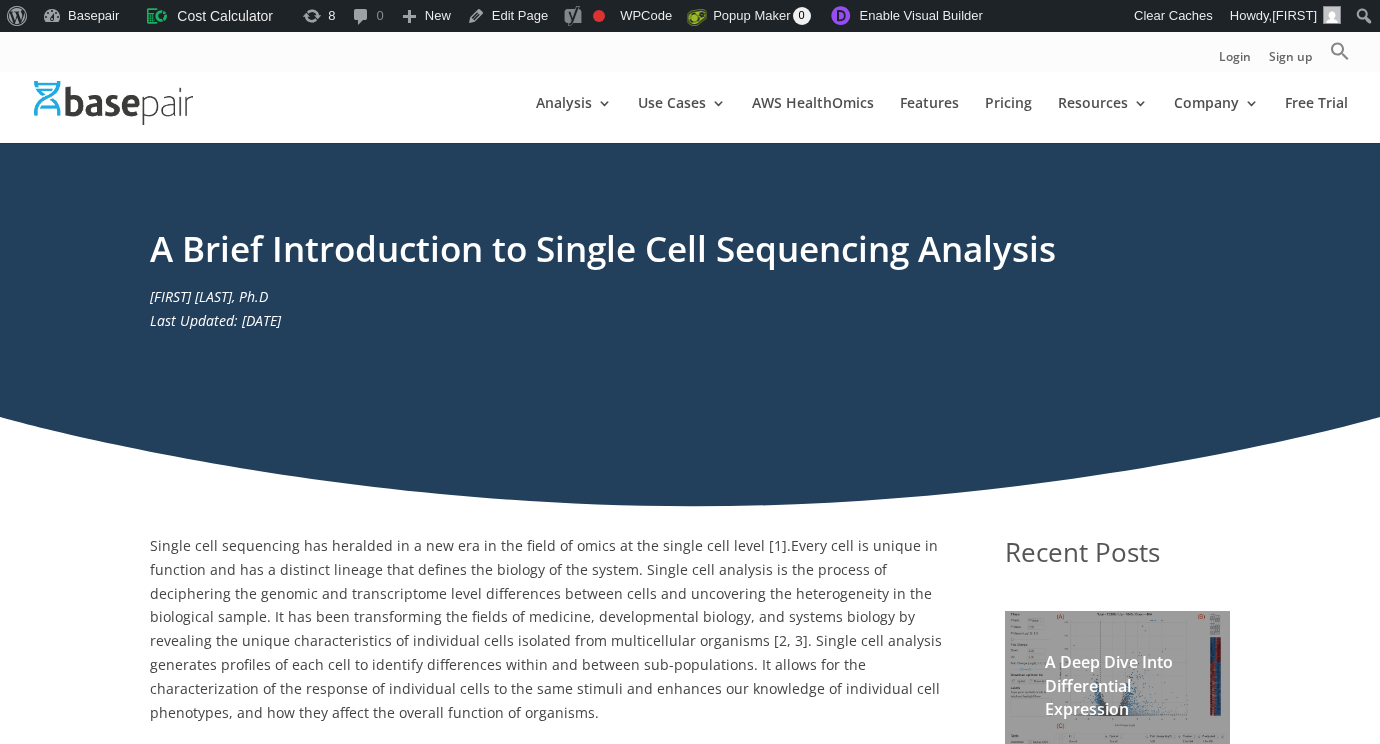 scroll, scrollTop: 0, scrollLeft: 0, axis: both 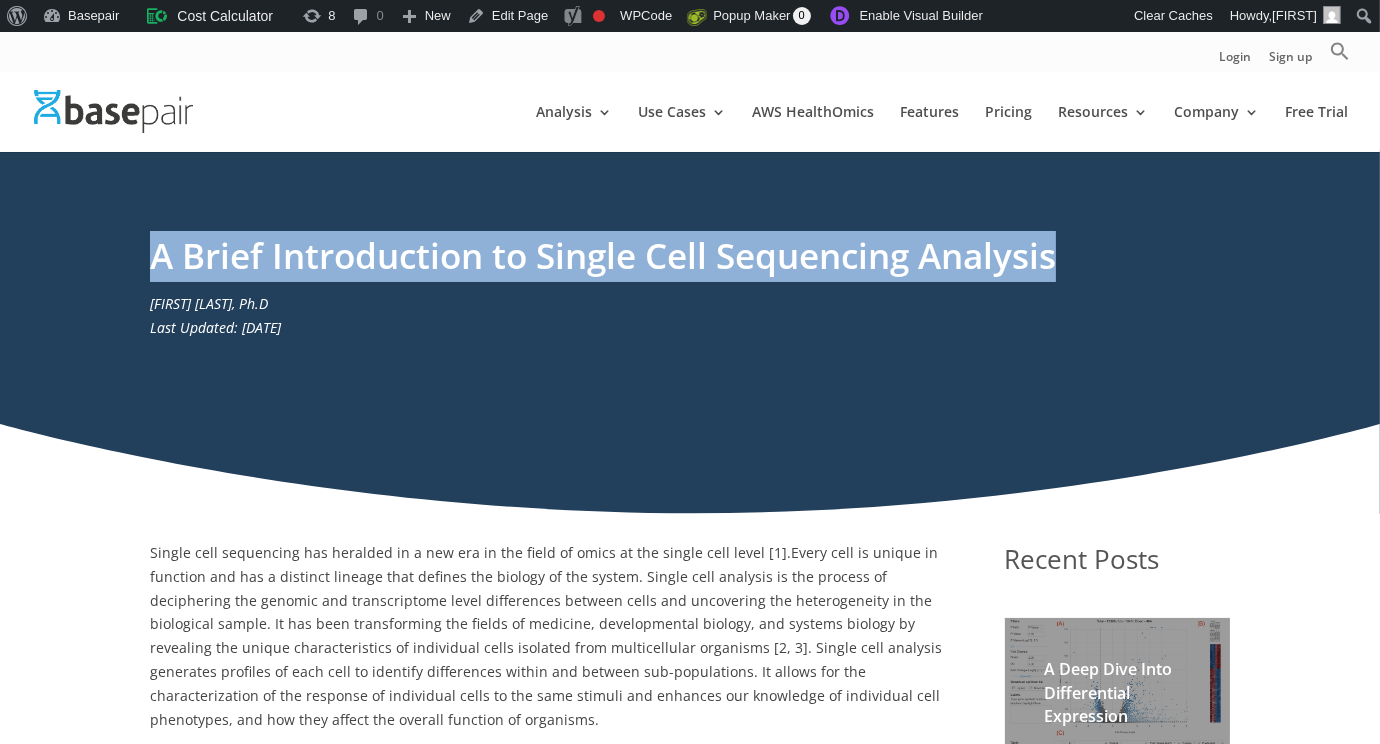 drag, startPoint x: 145, startPoint y: 262, endPoint x: 1108, endPoint y: 257, distance: 963.013 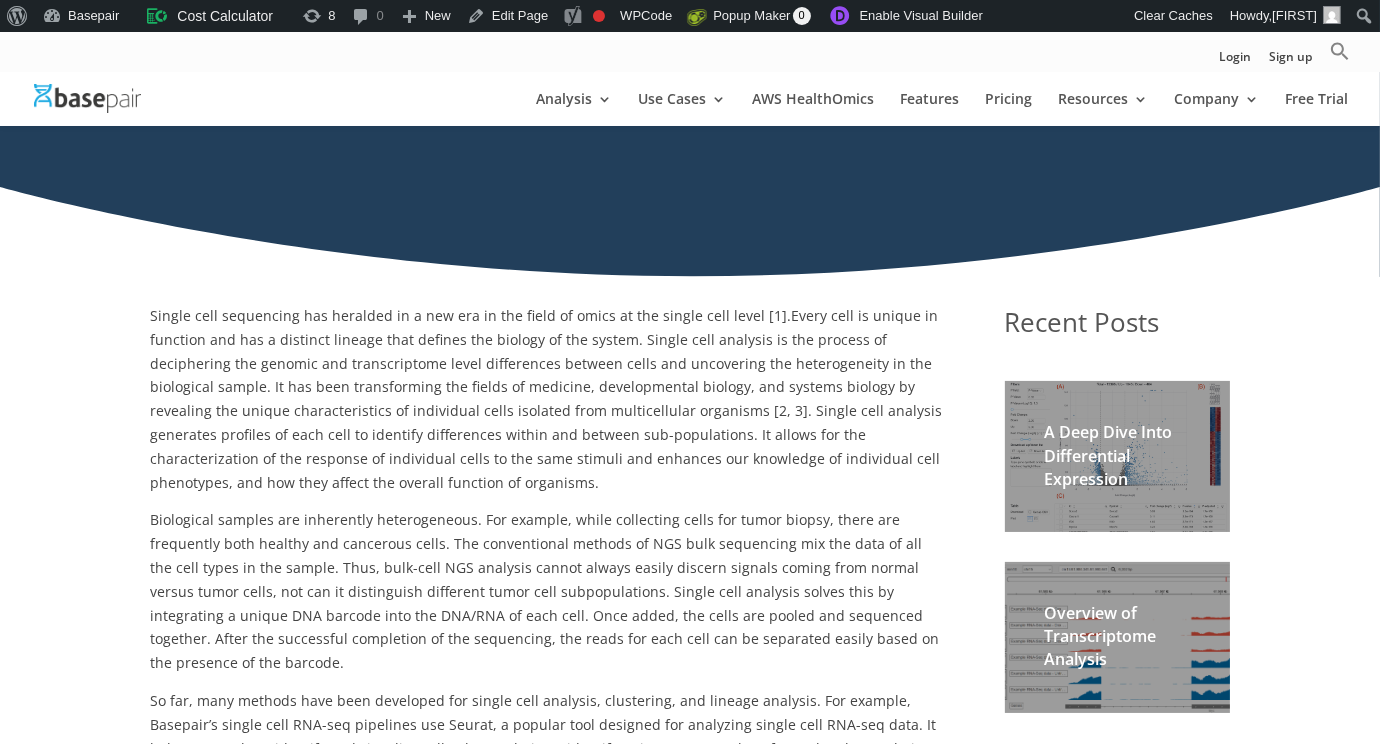 scroll, scrollTop: 213, scrollLeft: 0, axis: vertical 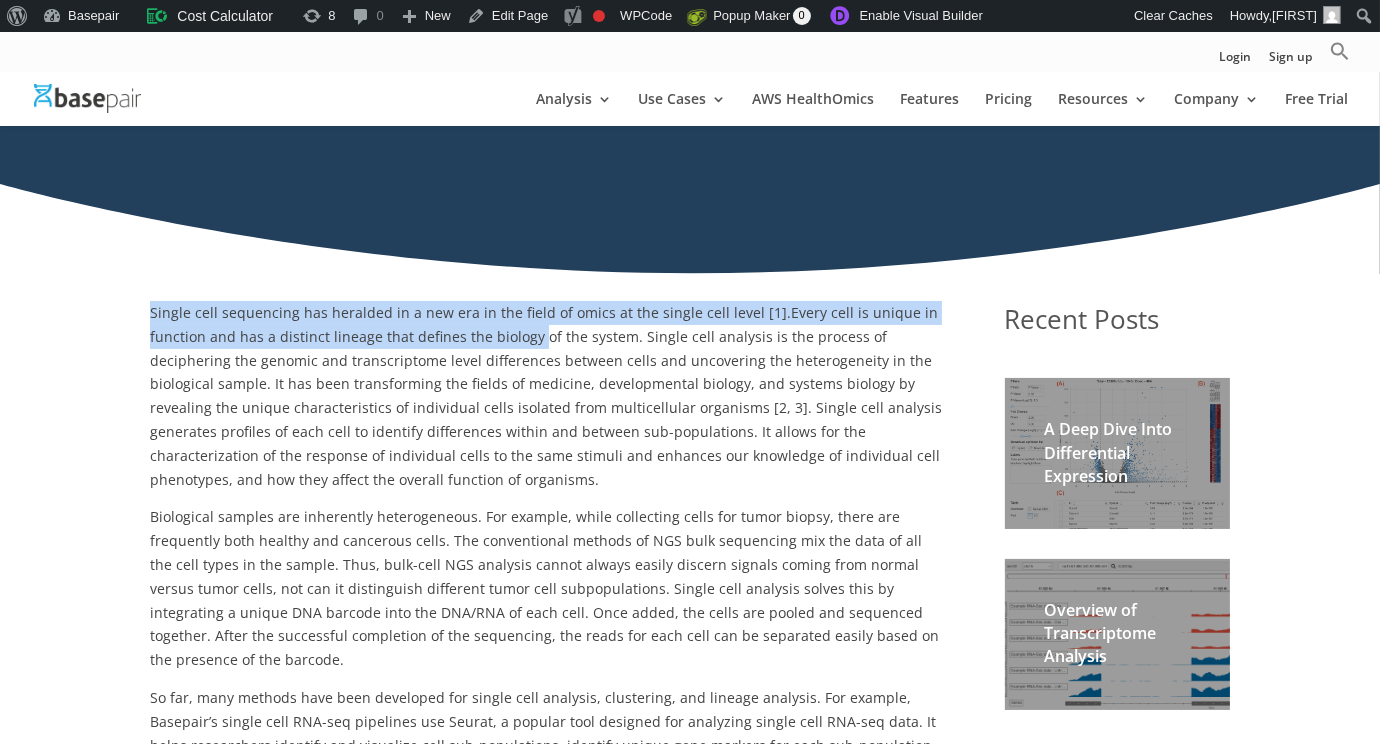 drag, startPoint x: 145, startPoint y: 307, endPoint x: 527, endPoint y: 333, distance: 382.8838 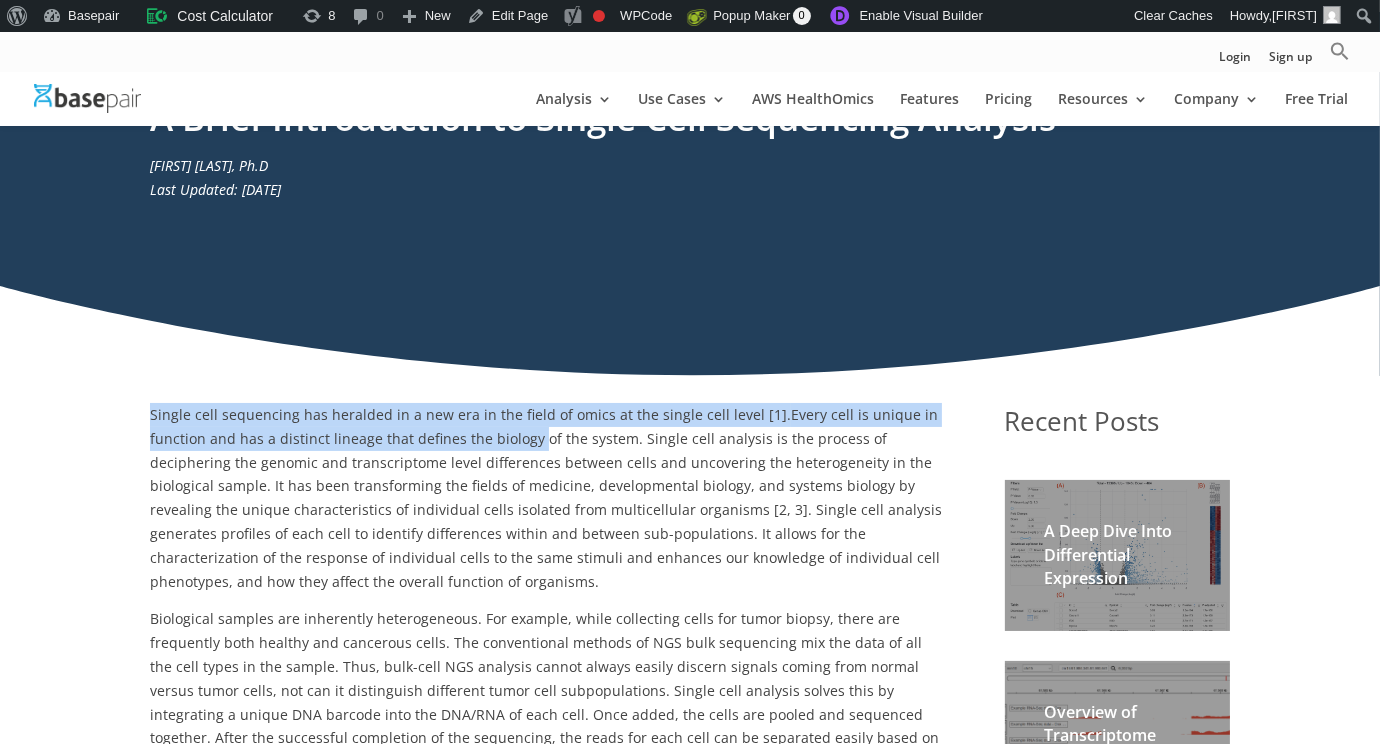 scroll, scrollTop: 0, scrollLeft: 0, axis: both 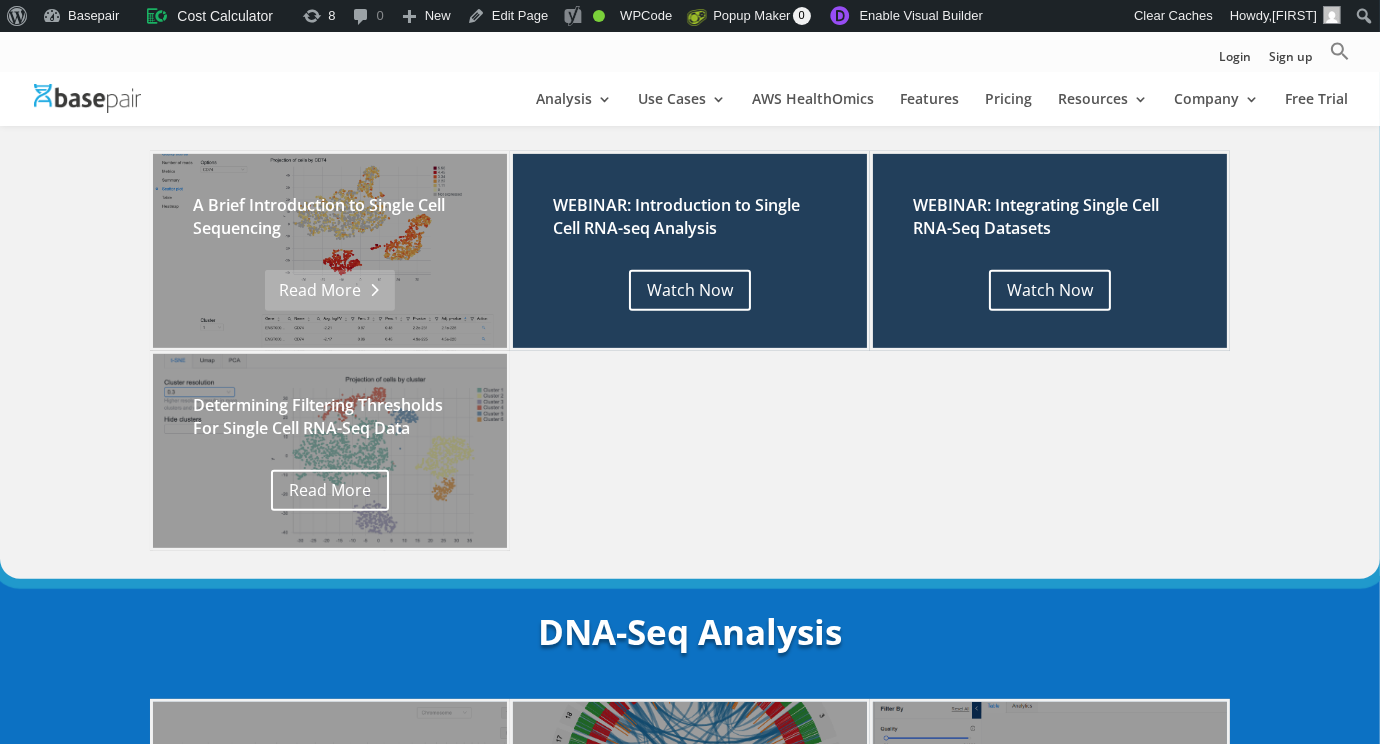 click on "Read More" at bounding box center [329, 290] 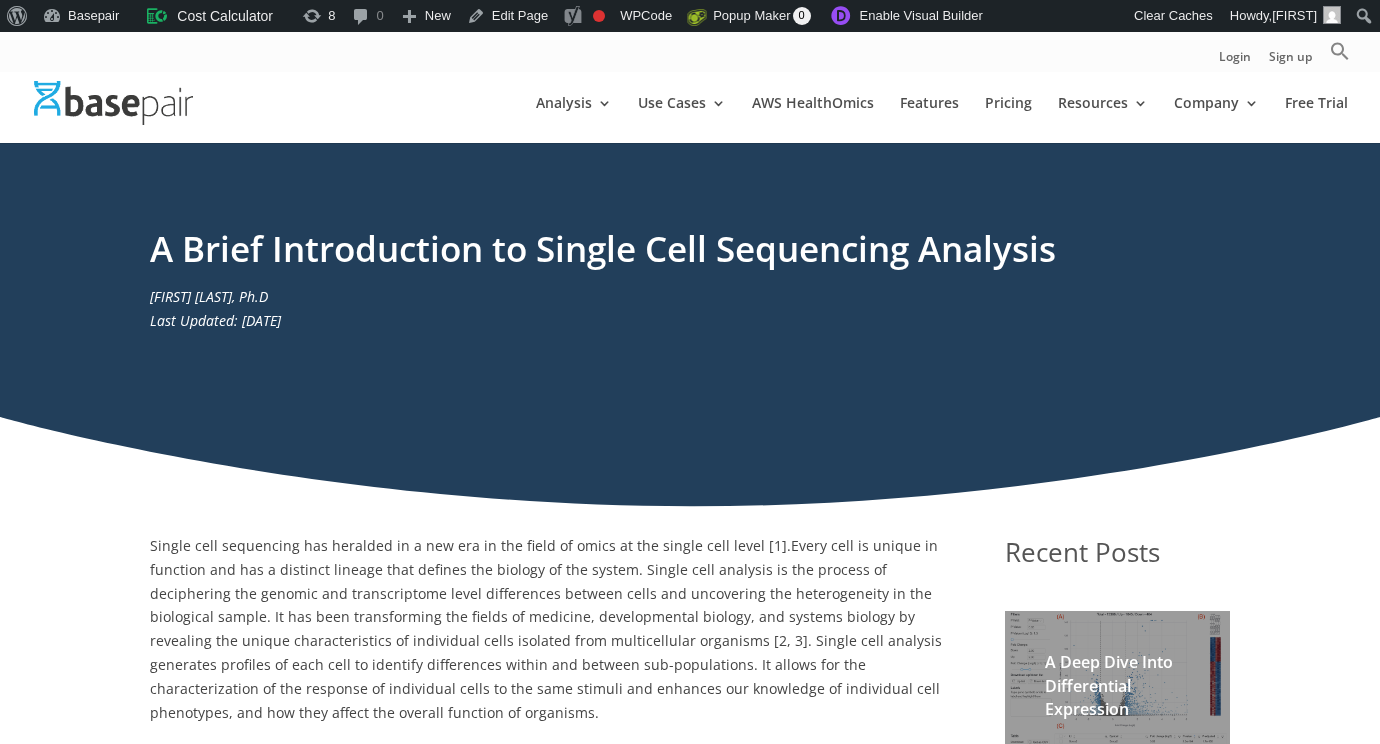 scroll, scrollTop: 0, scrollLeft: 0, axis: both 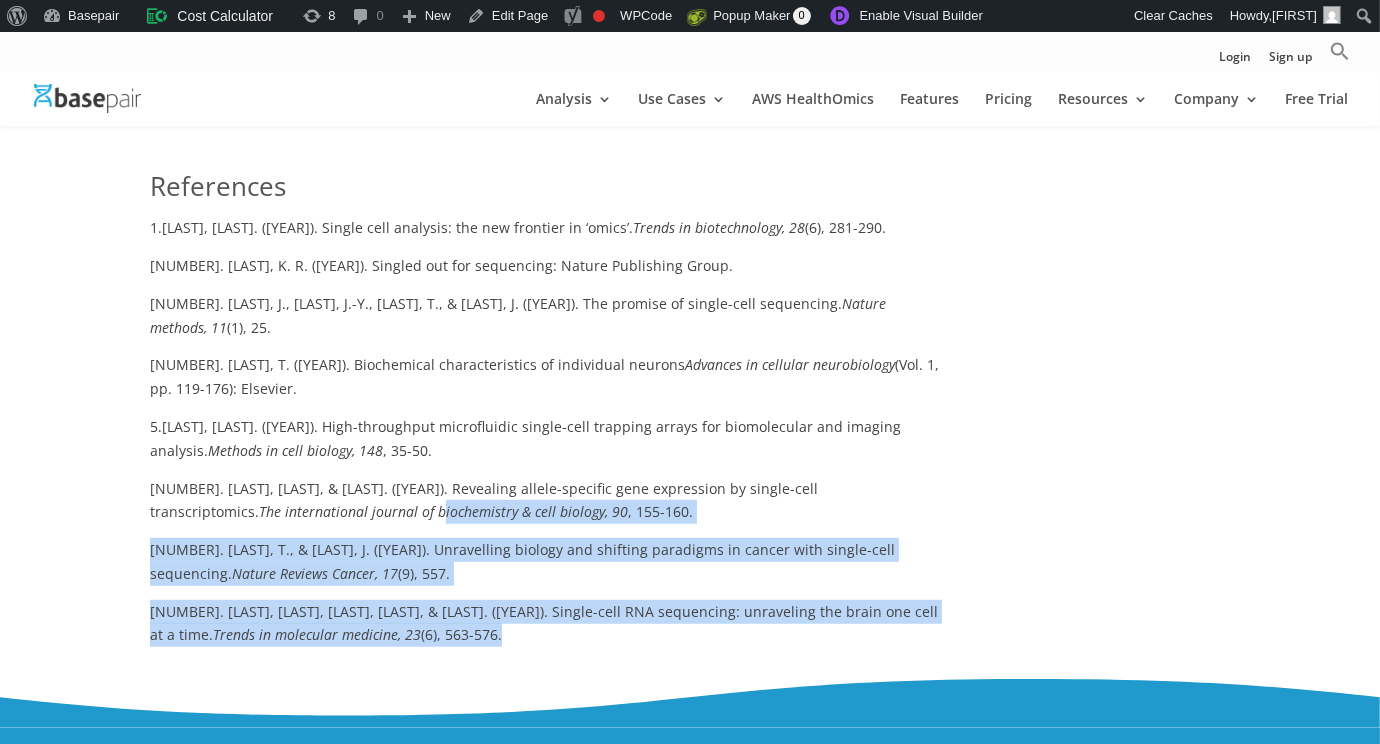 drag, startPoint x: 532, startPoint y: 497, endPoint x: 302, endPoint y: 394, distance: 252.00992 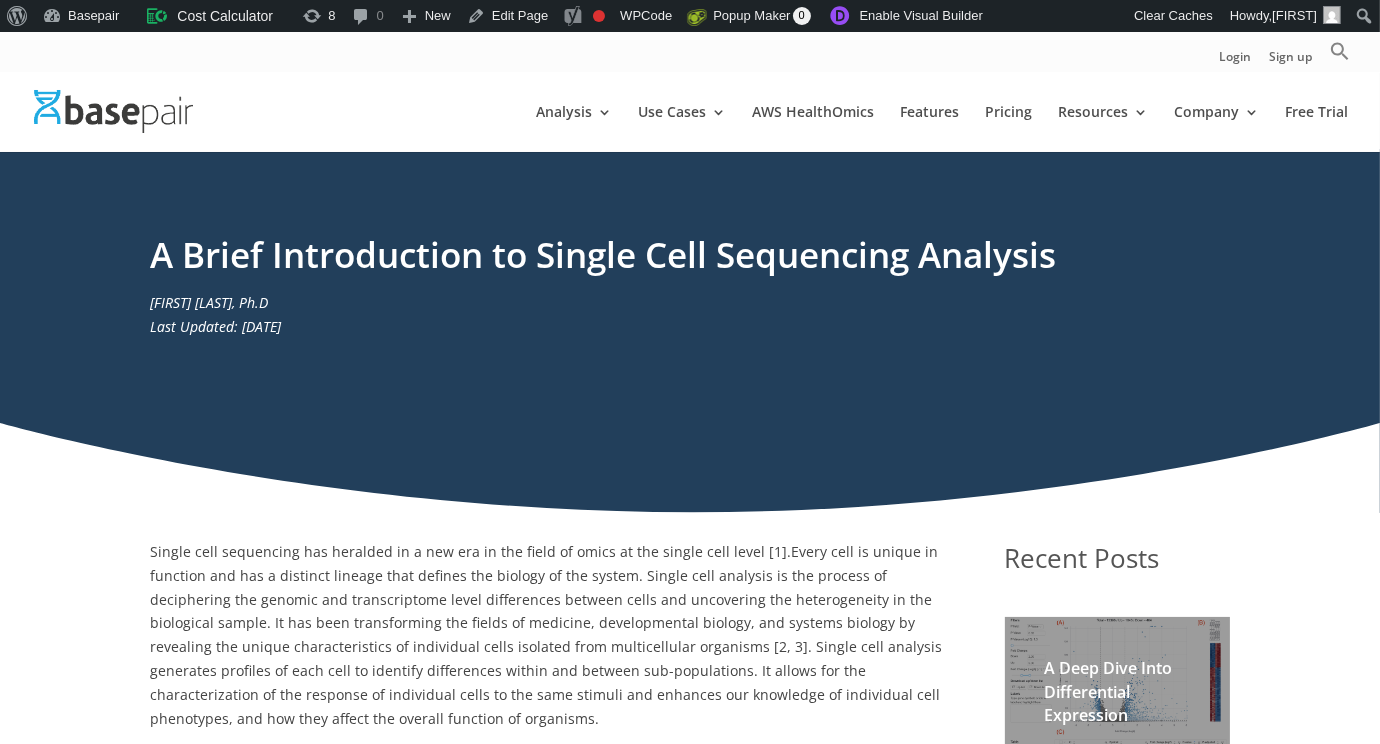 scroll, scrollTop: 200, scrollLeft: 0, axis: vertical 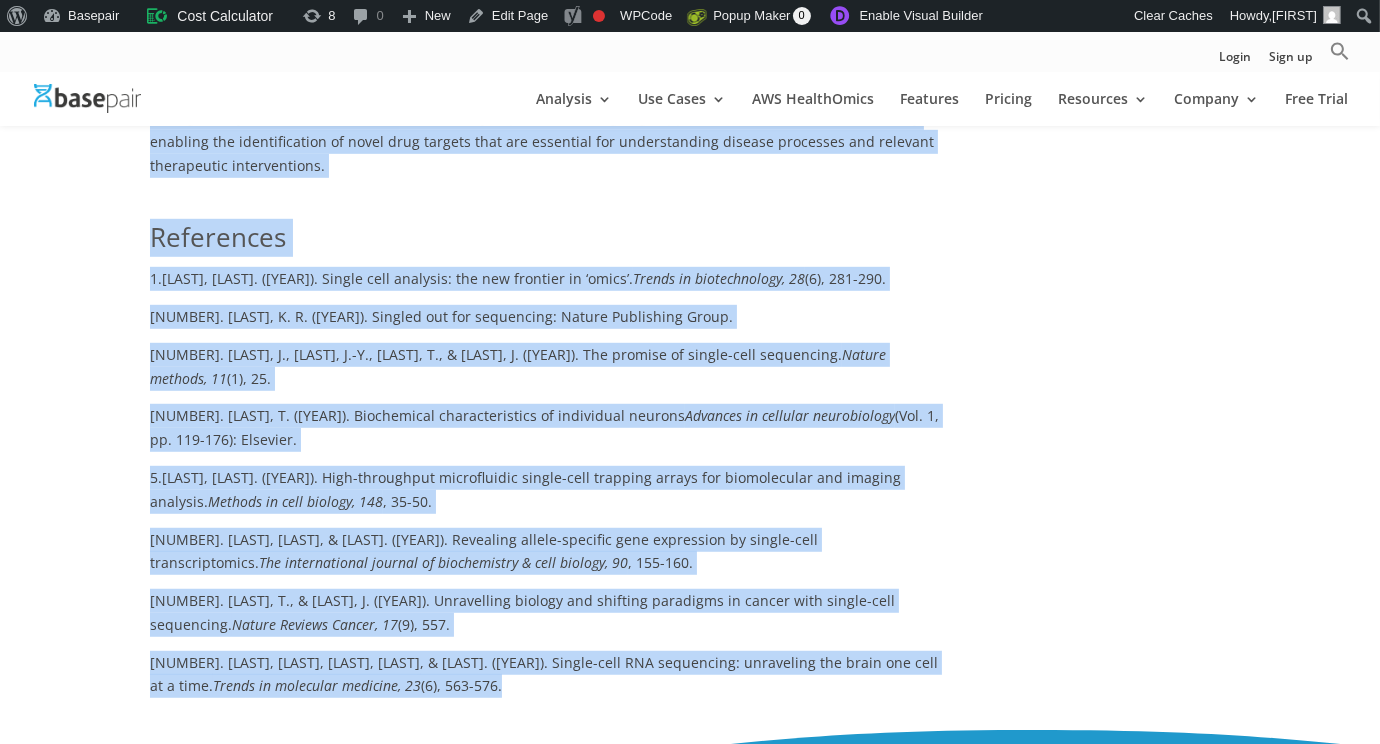 drag, startPoint x: 151, startPoint y: 317, endPoint x: 561, endPoint y: 584, distance: 489.27396 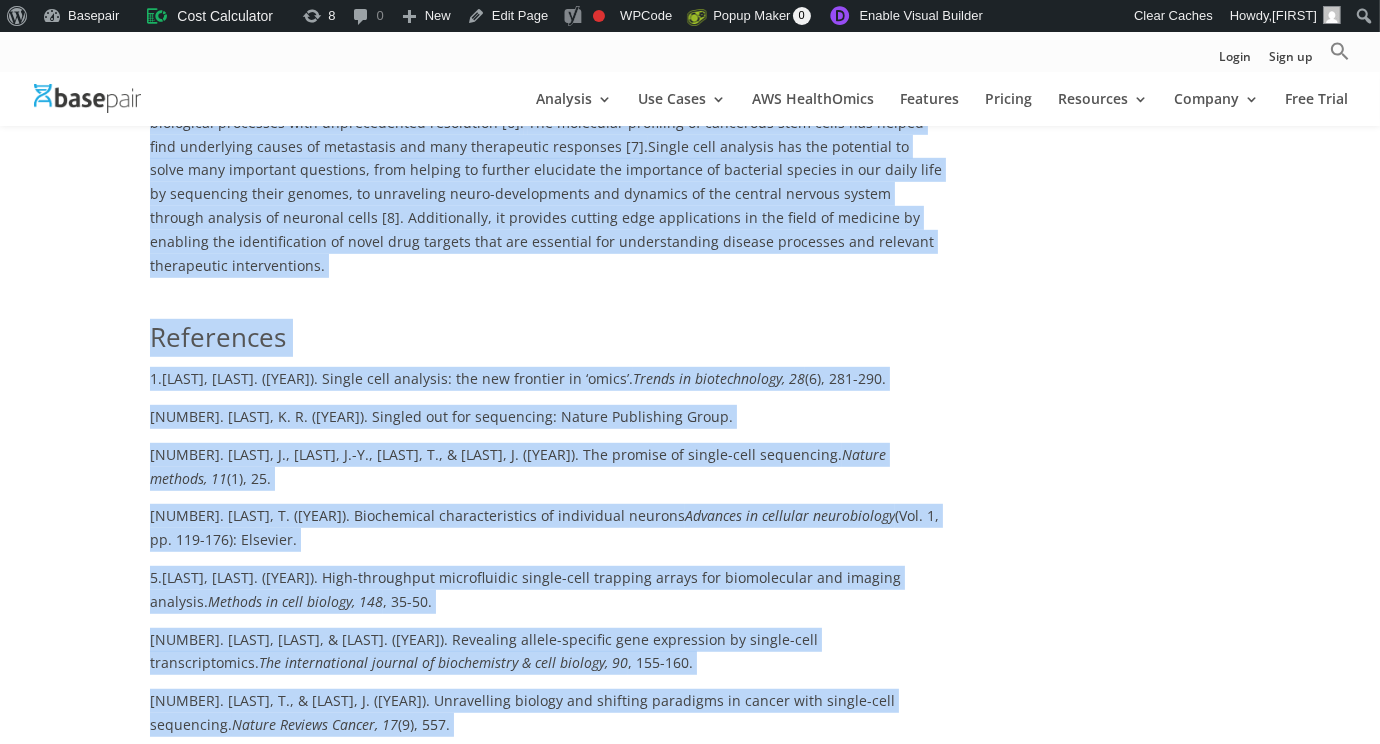 click on "Single cell sequencing has heralded in a new era in the field of omics at the single cell level [1].  Every cell is unique in function and has a distinct lineage that defines the biology of the system. Single cell analysis is the process of deciphering the genomic and transcriptome level differences between cells and uncovering the heterogeneity in the biological sample. It has been transforming the fields of medicine, developmental biology, and systems biology by revealing the unique characteristics of individual cells isolated from multicellular organisms [2, 3] . Single cell analysis generates profiles of each cell to identify differences within and between sub-populations. It allows for the characterization of the response of individual cells to the same stimuli and enhances our knowledge of individual cell phenotypes, and how they affect the overall function of organisms.
Current Challenges and Future Perspectives
pipeline.
." at bounding box center (690, -69) 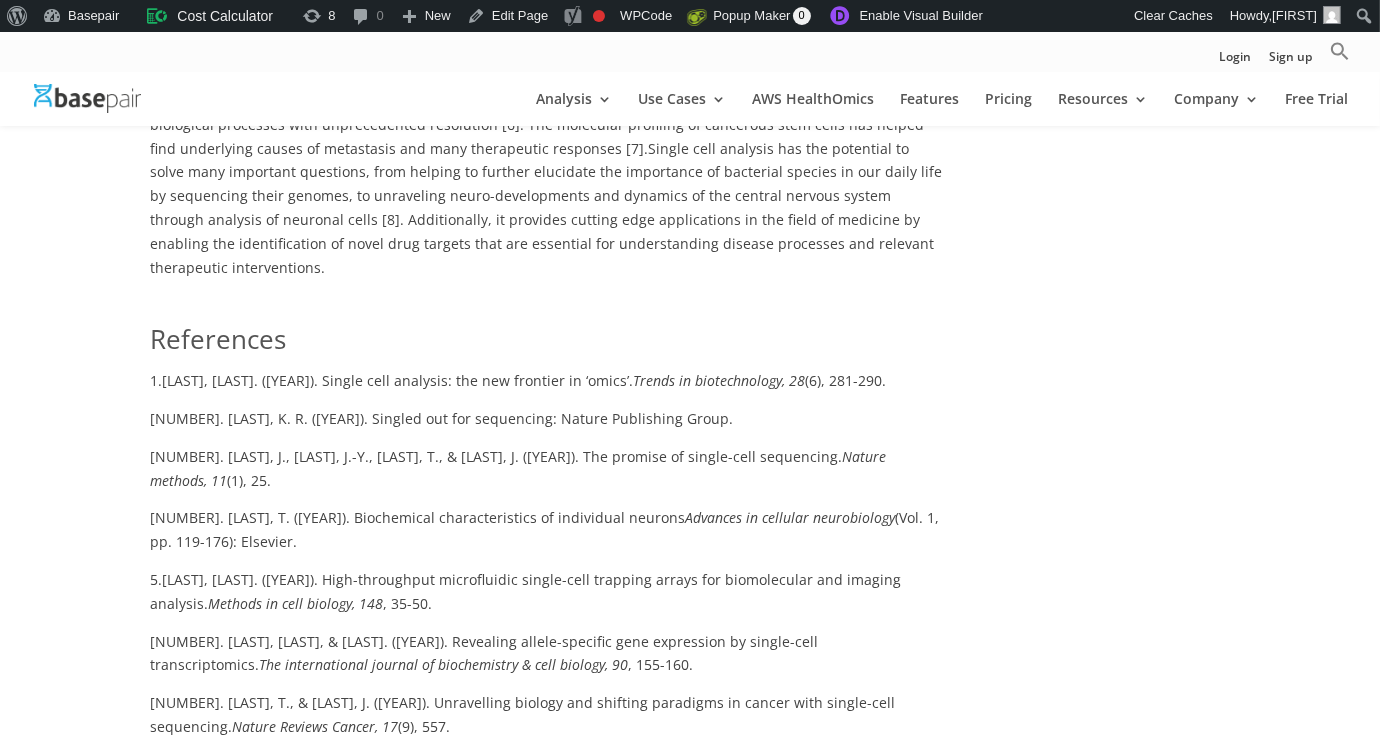 scroll, scrollTop: 1449, scrollLeft: 0, axis: vertical 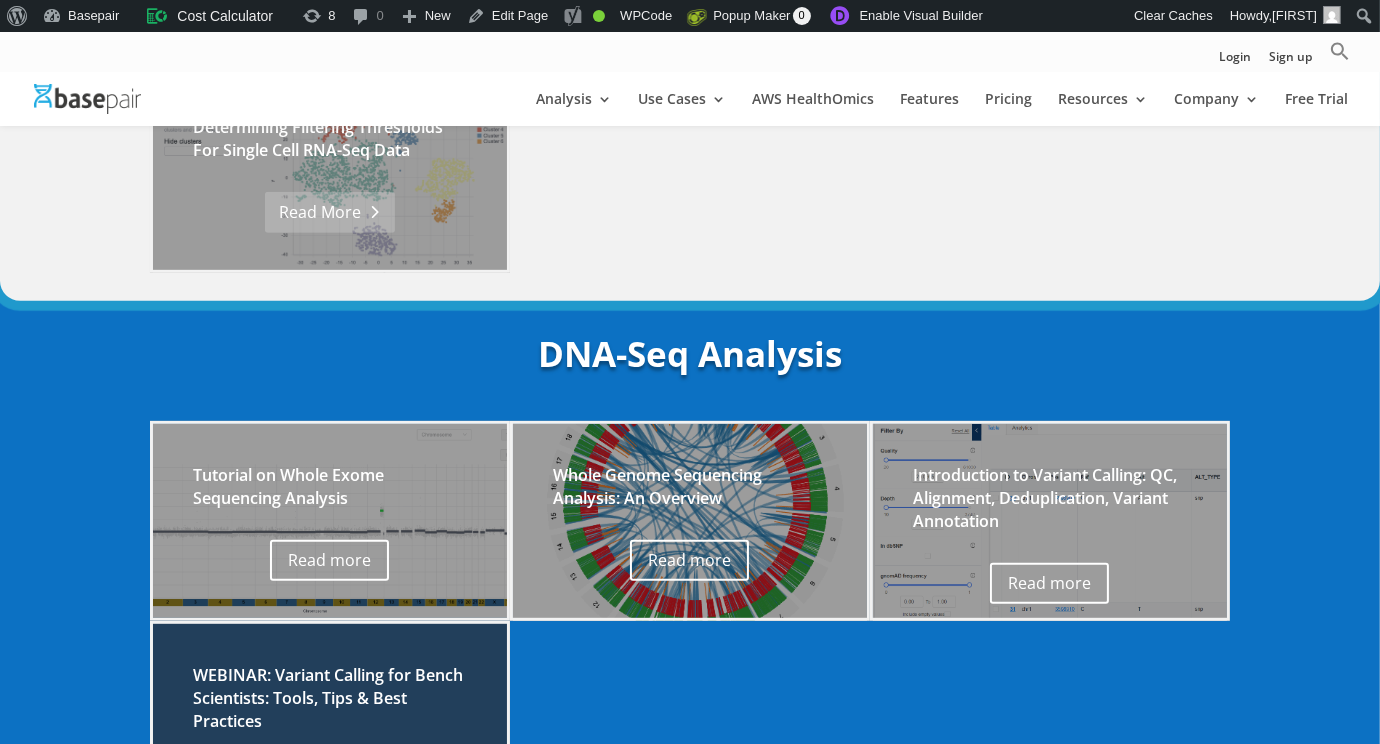 click on "Read More" at bounding box center (329, 212) 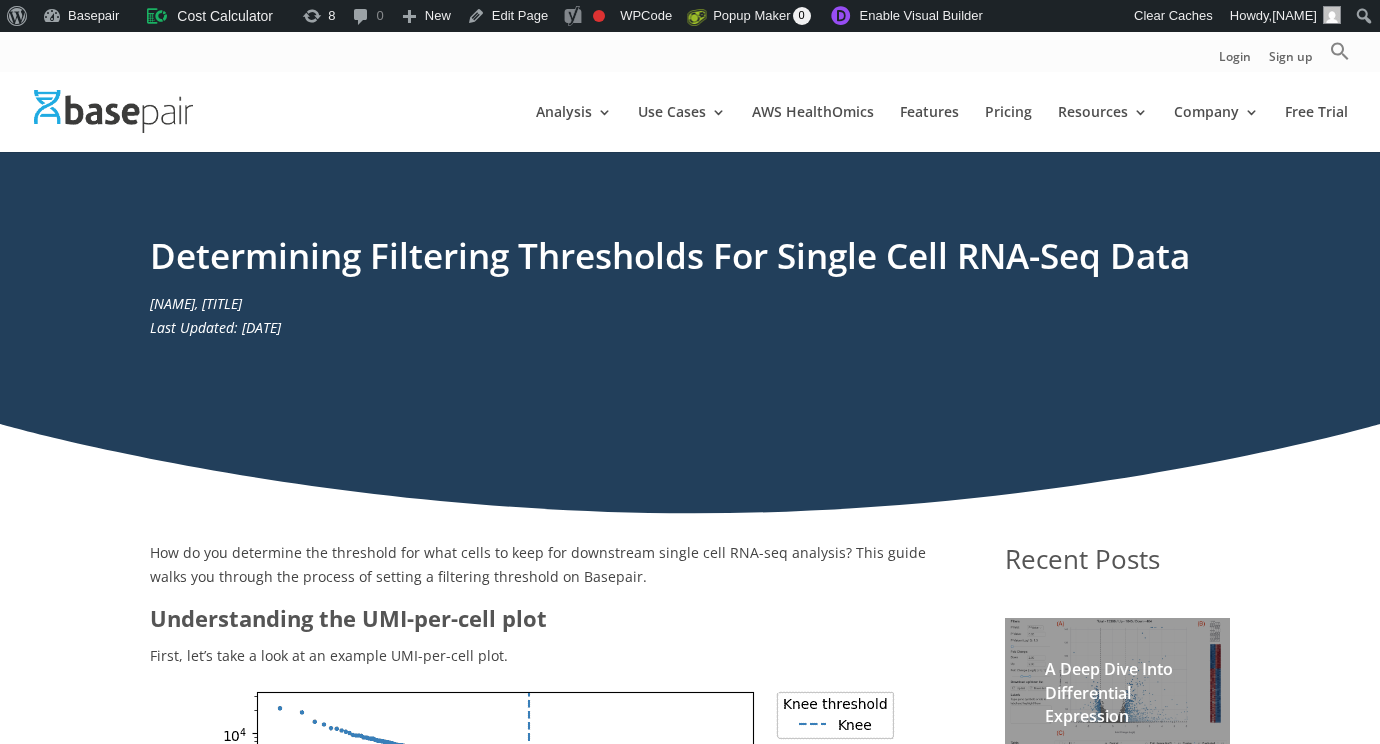 scroll, scrollTop: 0, scrollLeft: 0, axis: both 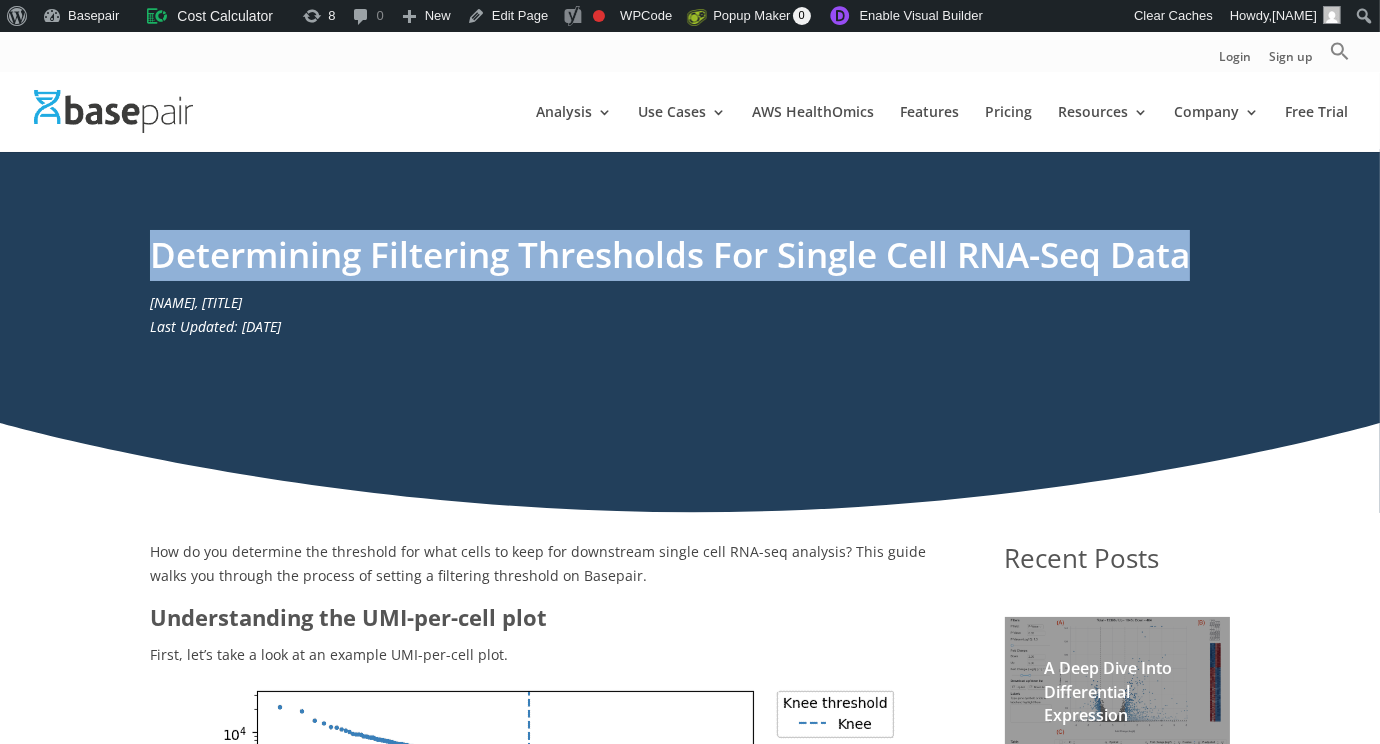 drag, startPoint x: 1193, startPoint y: 251, endPoint x: 135, endPoint y: 174, distance: 1060.7983 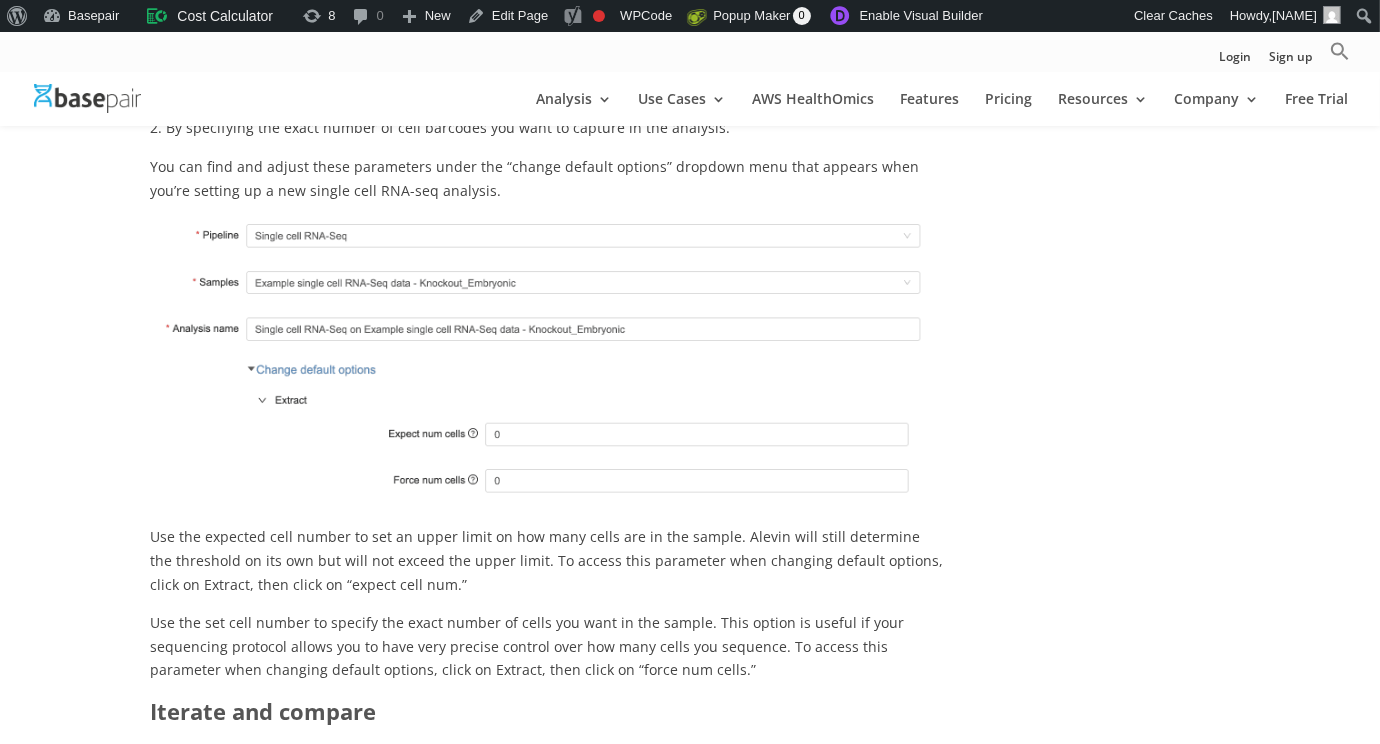 scroll, scrollTop: 2497, scrollLeft: 0, axis: vertical 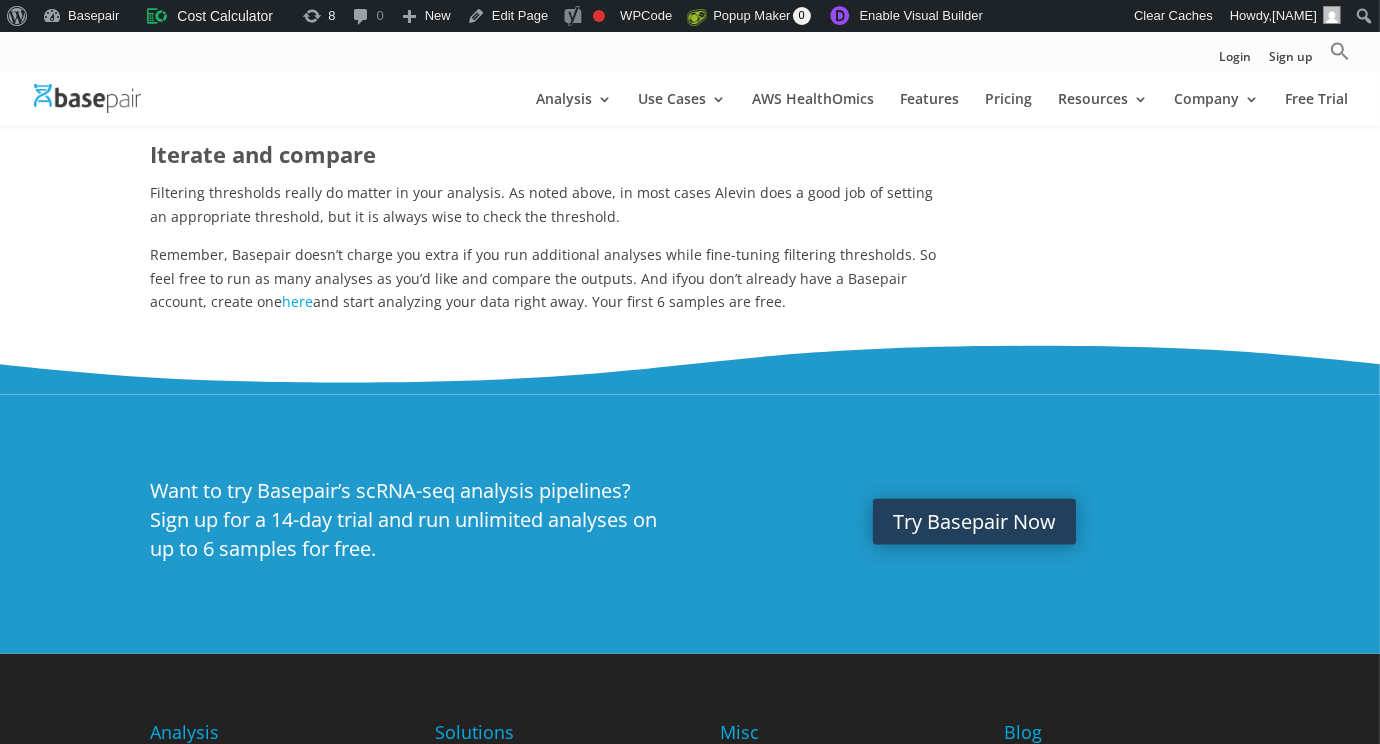 drag, startPoint x: 719, startPoint y: 258, endPoint x: 480, endPoint y: 238, distance: 239.83536 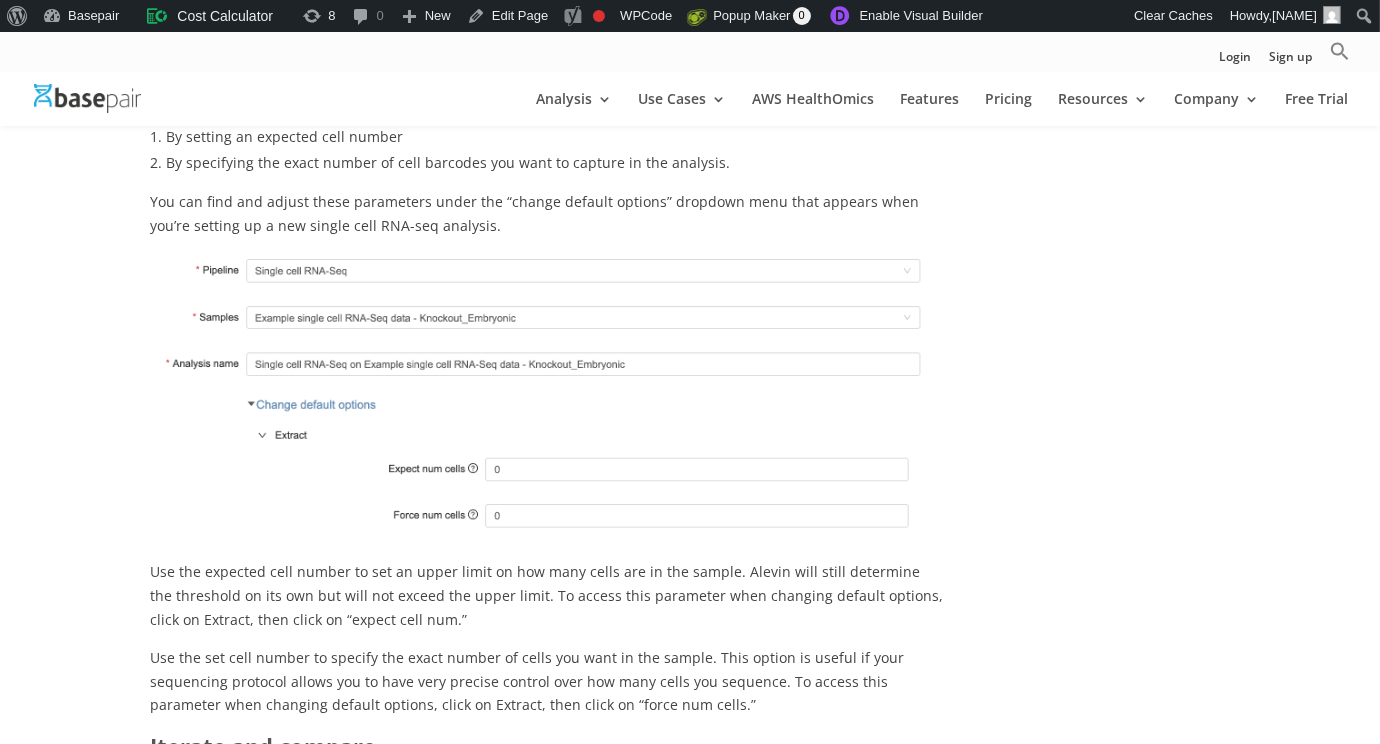 click at bounding box center (547, 399) 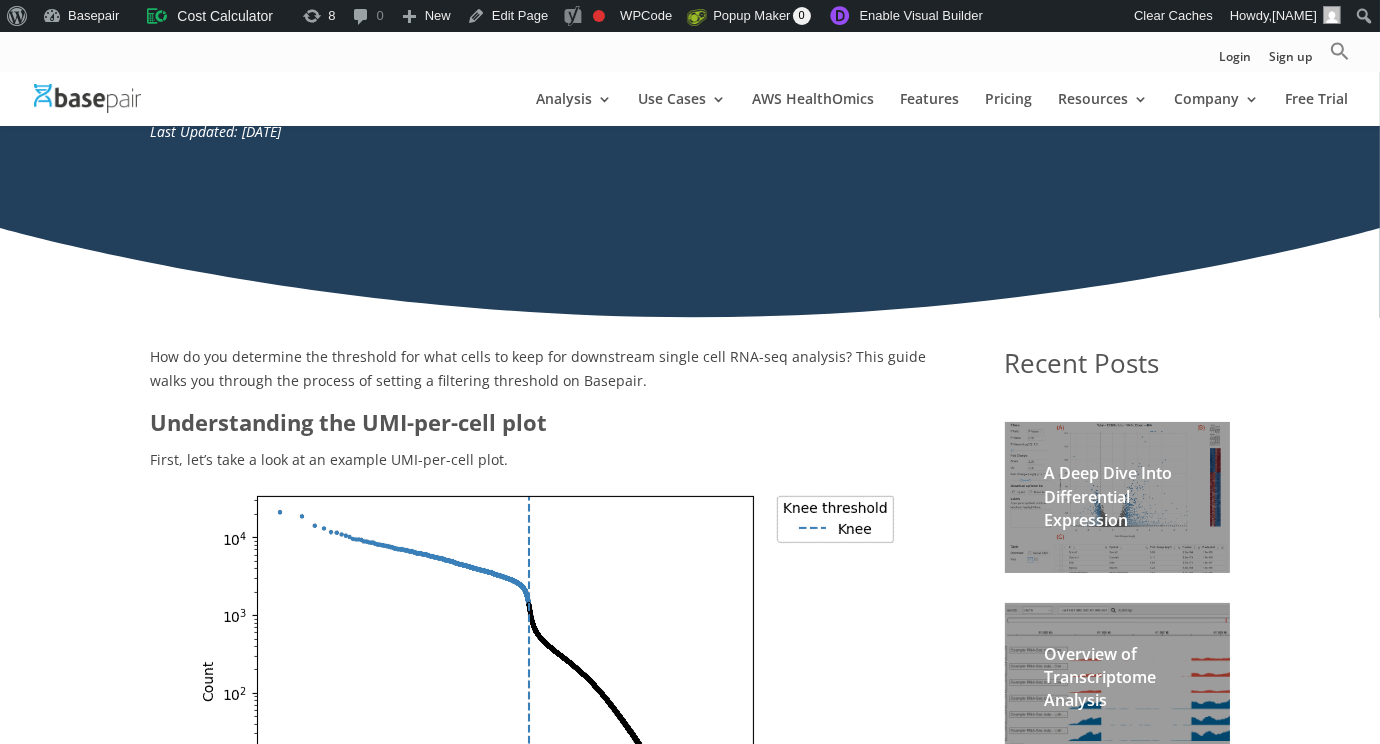scroll, scrollTop: 186, scrollLeft: 0, axis: vertical 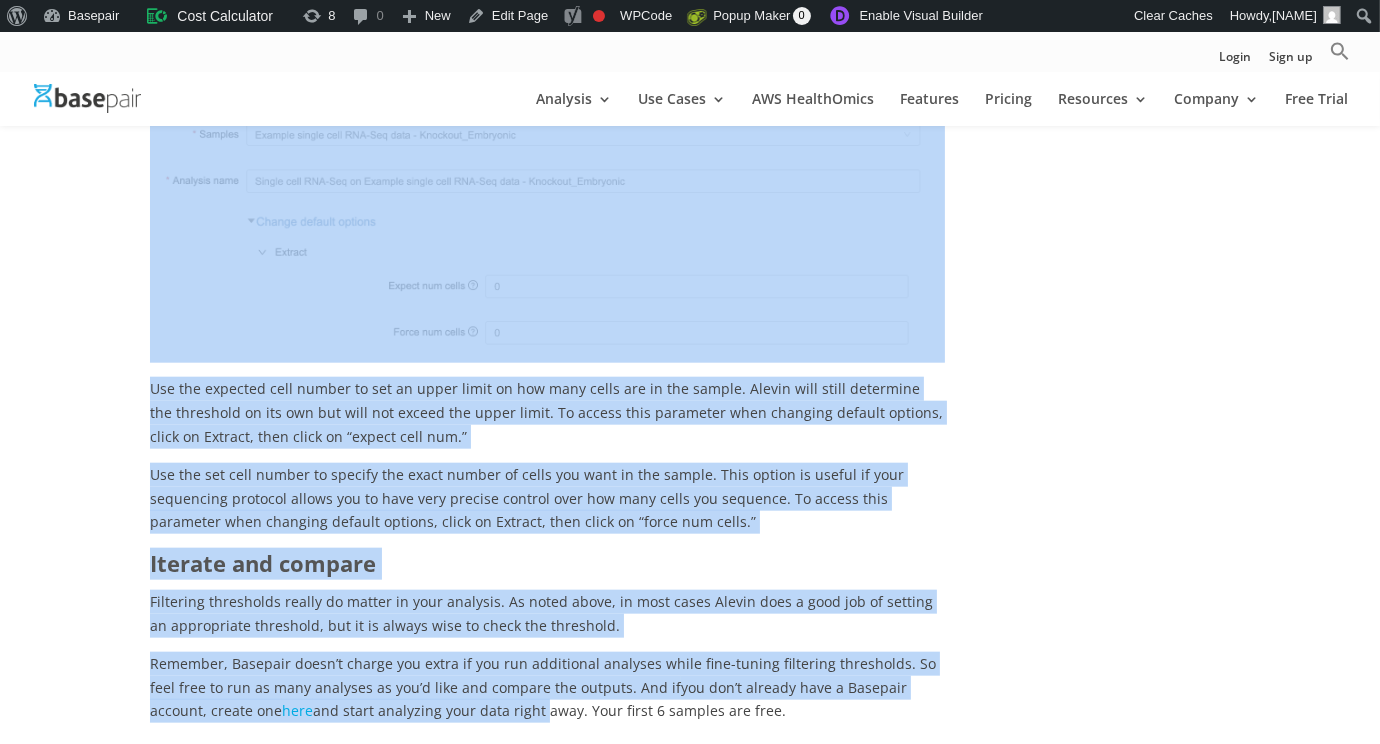 drag, startPoint x: 149, startPoint y: 320, endPoint x: 747, endPoint y: 674, distance: 694.92444 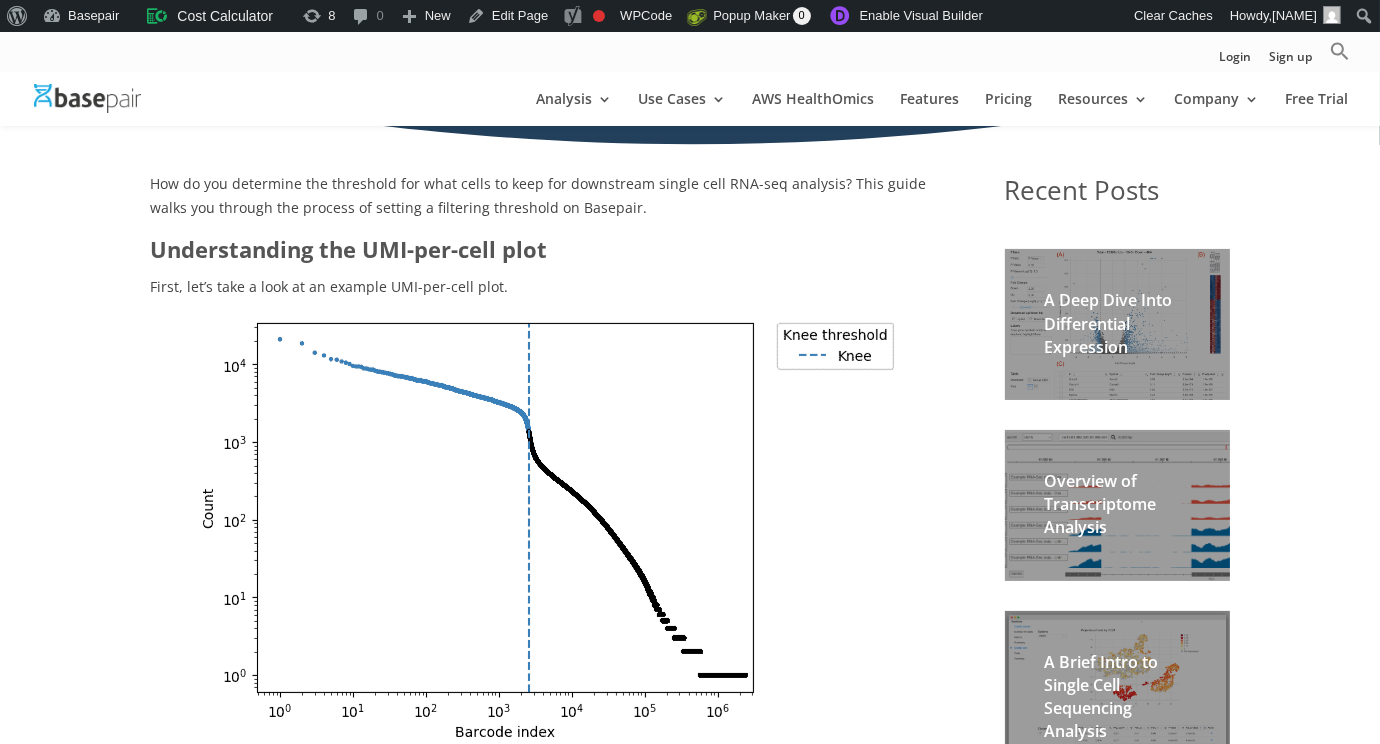 scroll, scrollTop: 642, scrollLeft: 0, axis: vertical 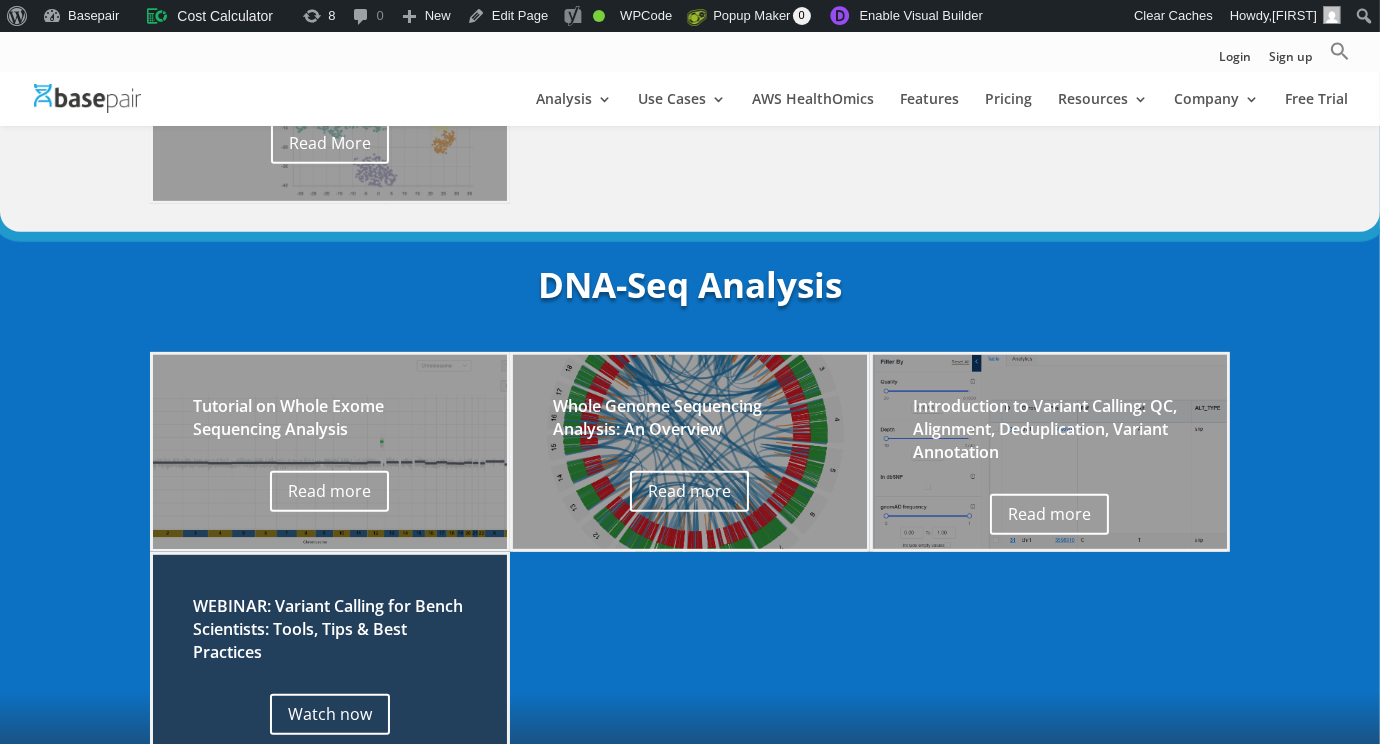 click on "Tutorial on Whole Exome Sequencing Analysis" at bounding box center [330, 423] 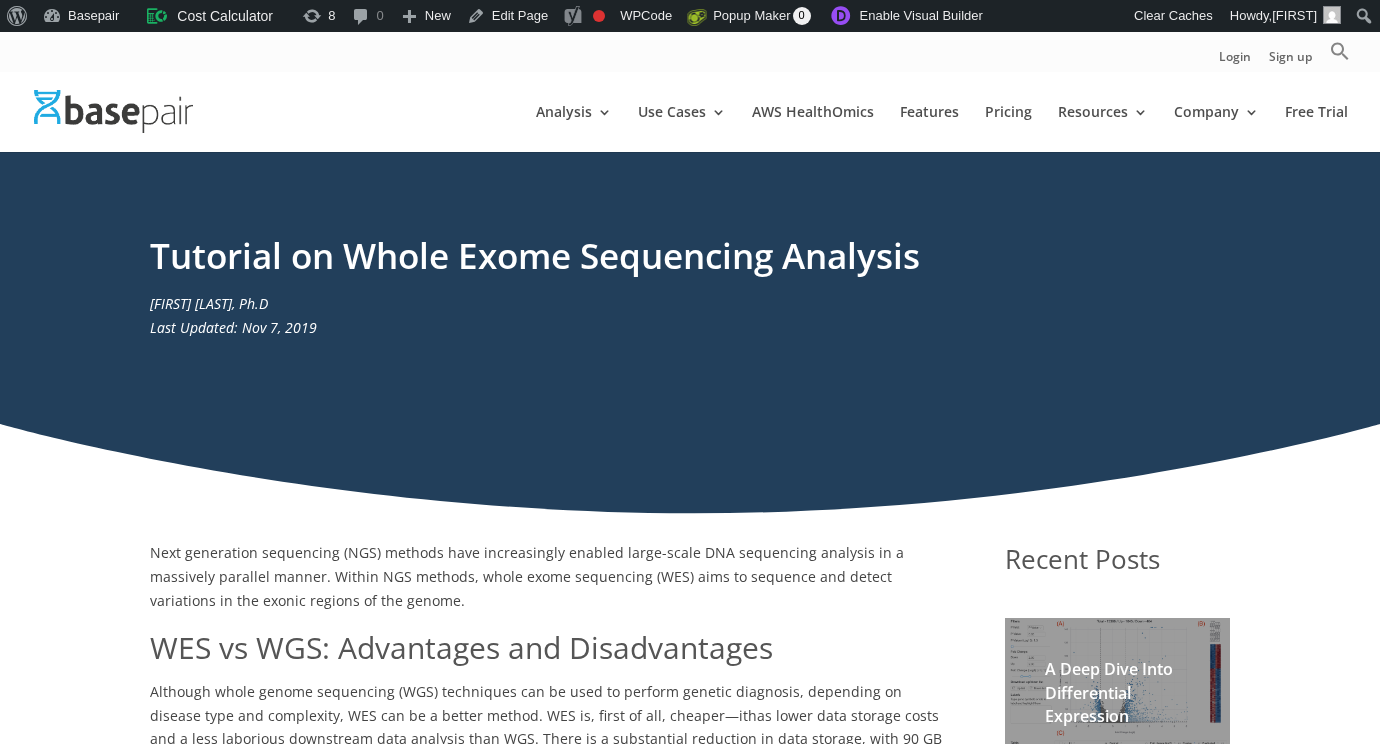 scroll, scrollTop: 0, scrollLeft: 0, axis: both 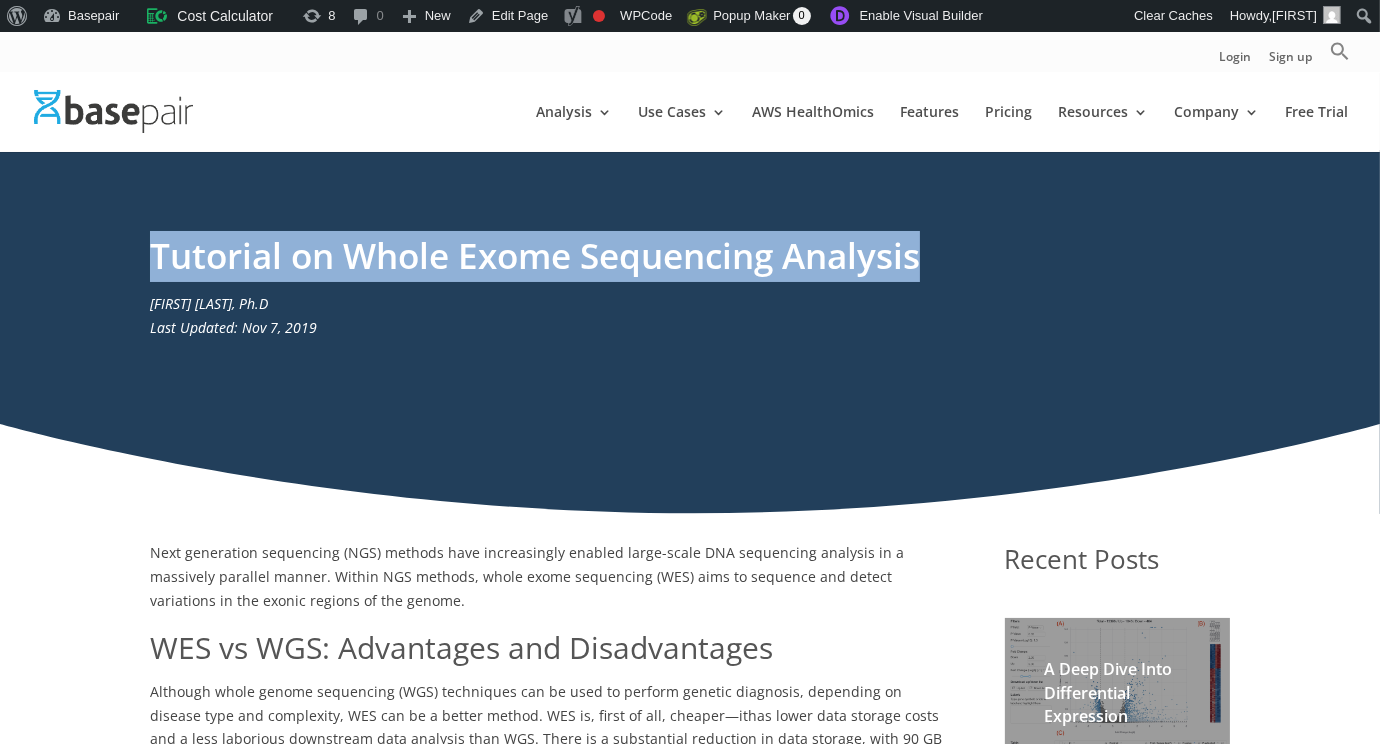 drag, startPoint x: 947, startPoint y: 253, endPoint x: 89, endPoint y: 241, distance: 858.0839 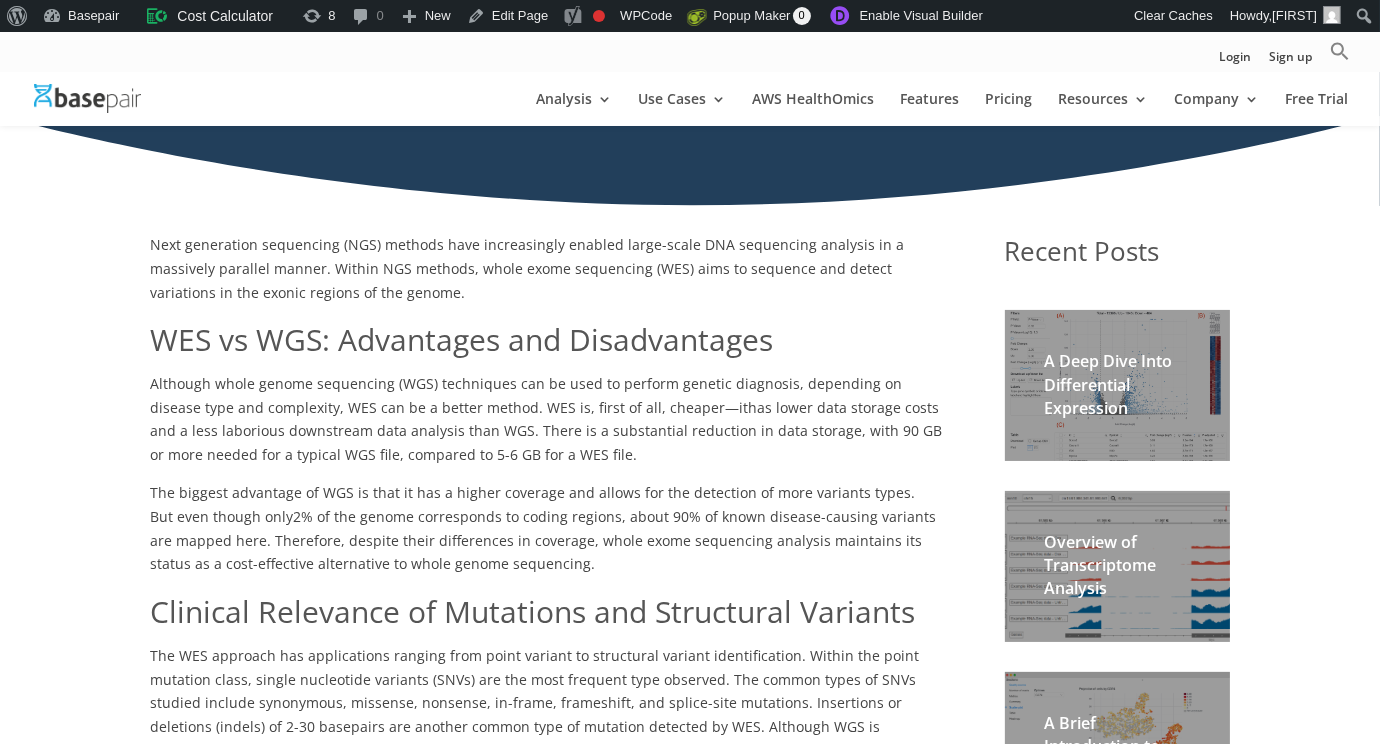 scroll, scrollTop: 292, scrollLeft: 0, axis: vertical 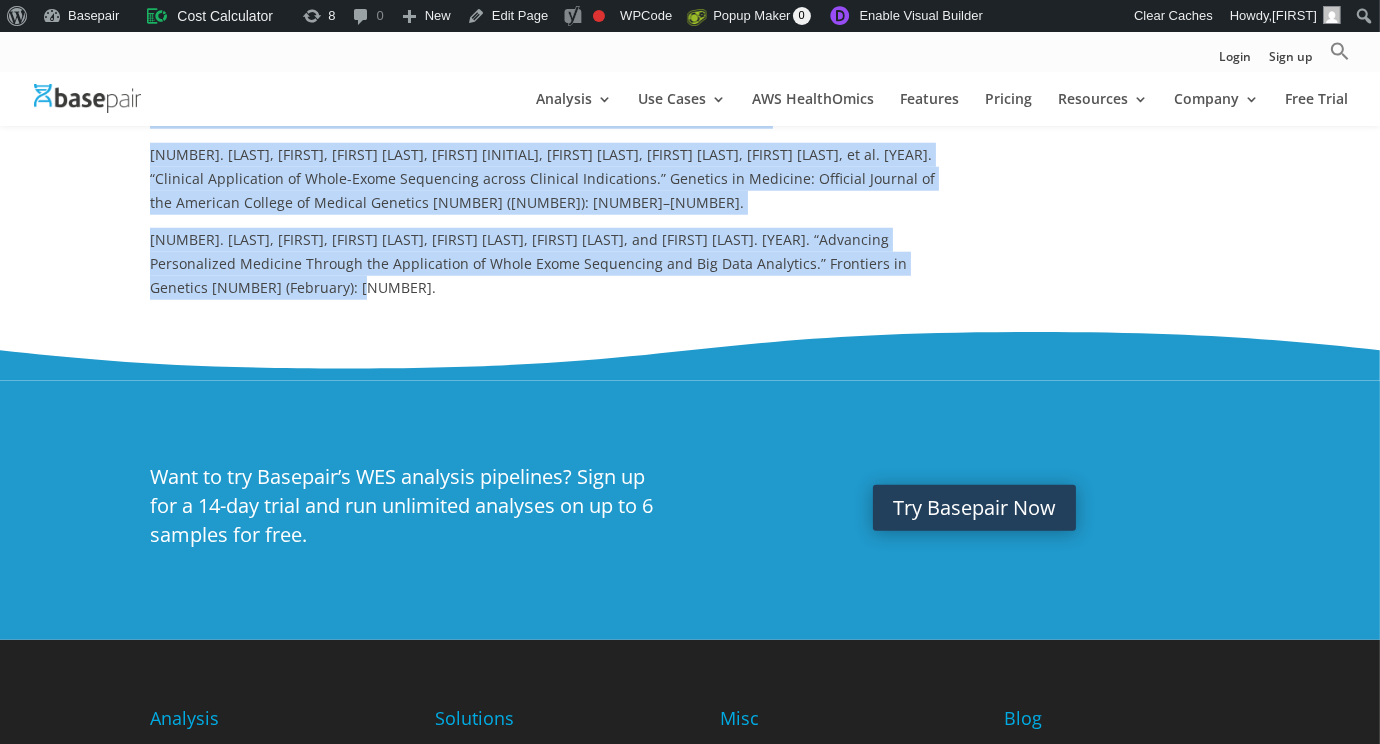 drag, startPoint x: 140, startPoint y: 223, endPoint x: 534, endPoint y: 255, distance: 395.29736 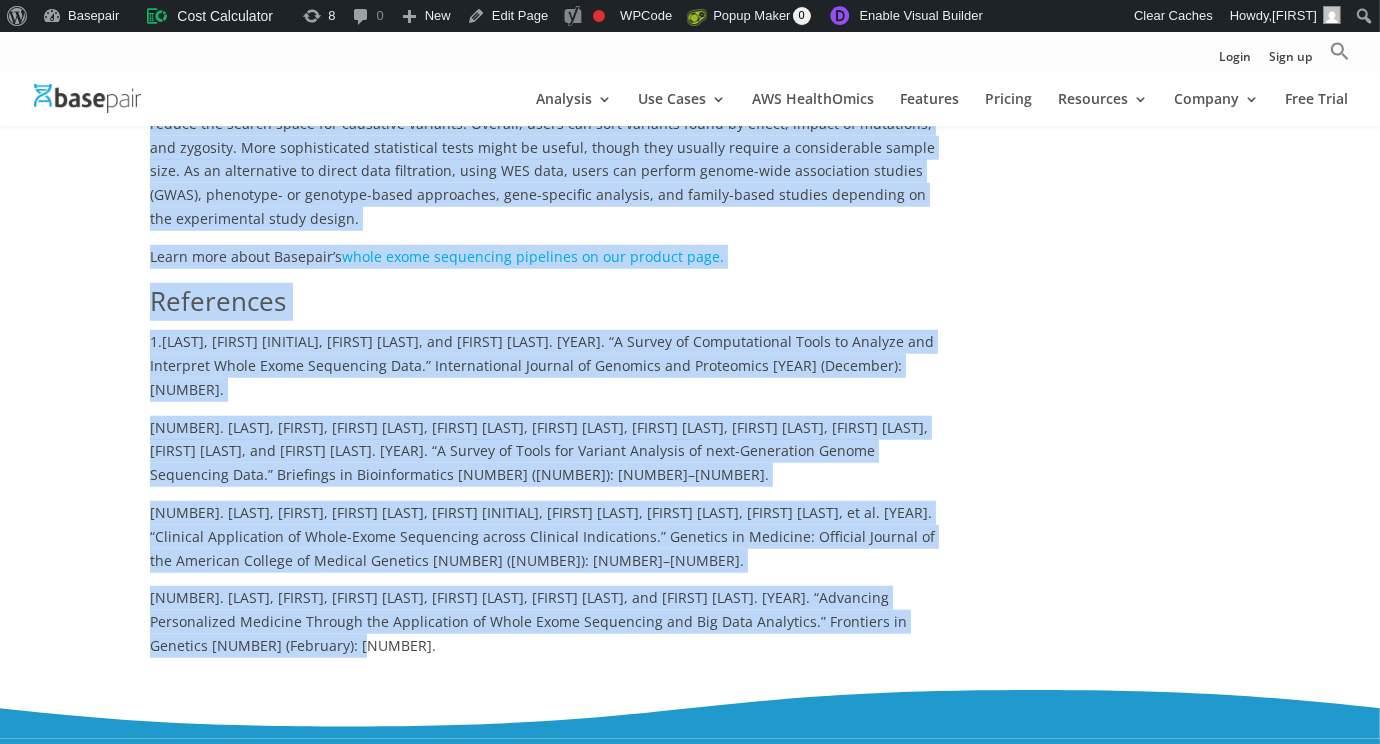 scroll, scrollTop: 2047, scrollLeft: 0, axis: vertical 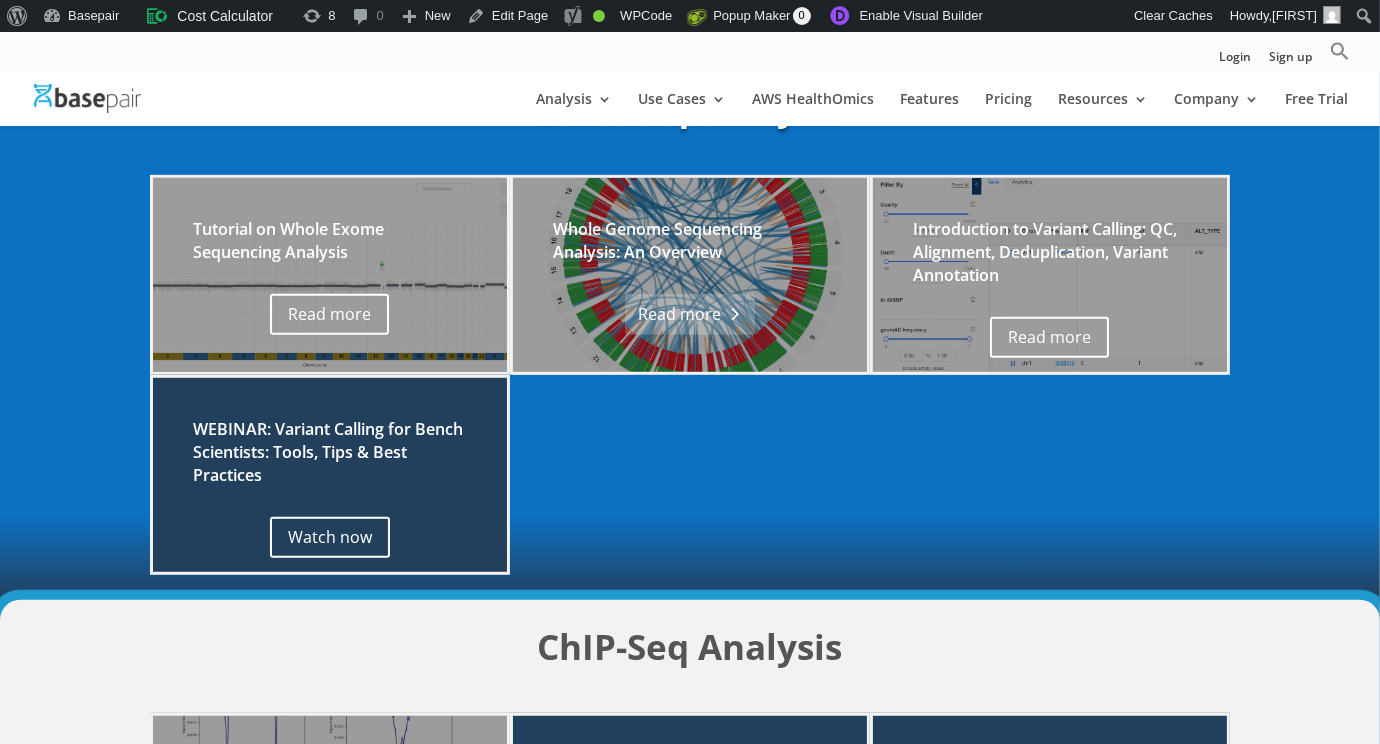 click on "Read more" at bounding box center (690, 314) 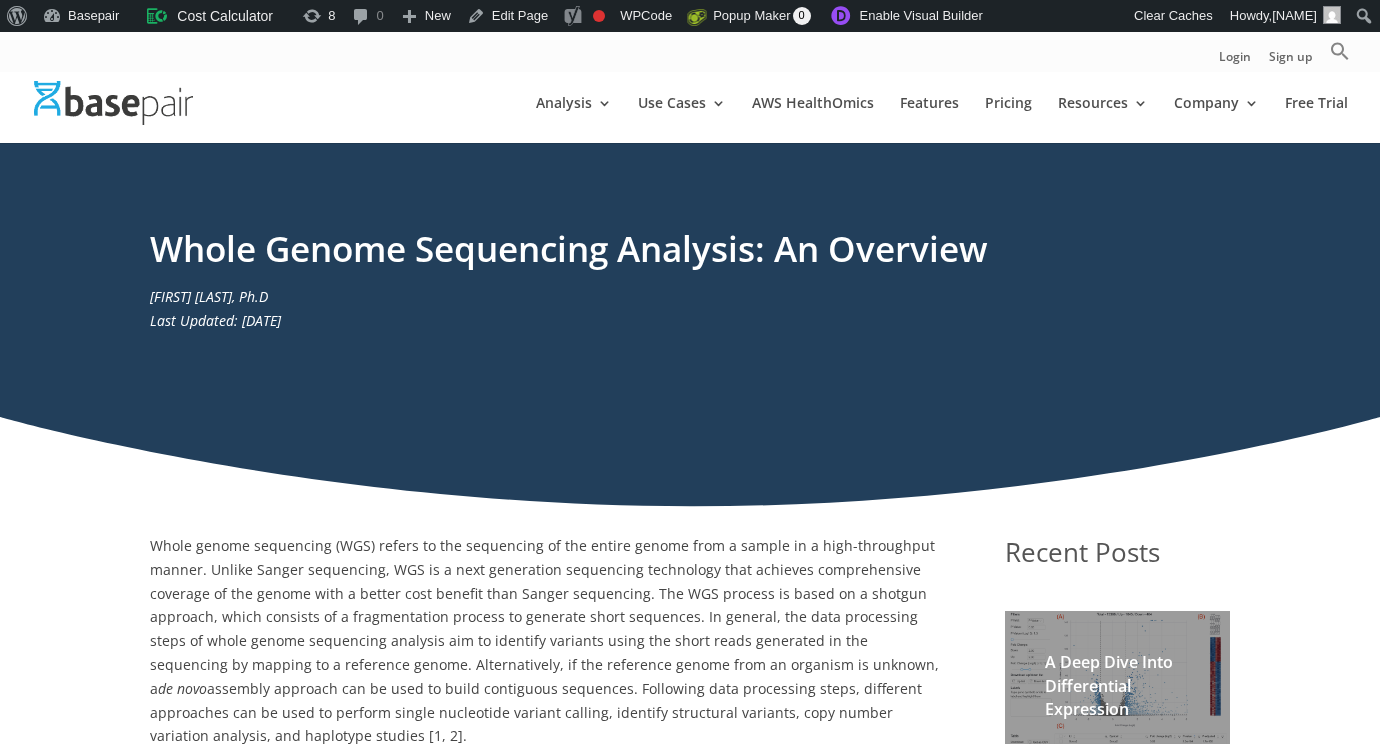 scroll, scrollTop: 0, scrollLeft: 0, axis: both 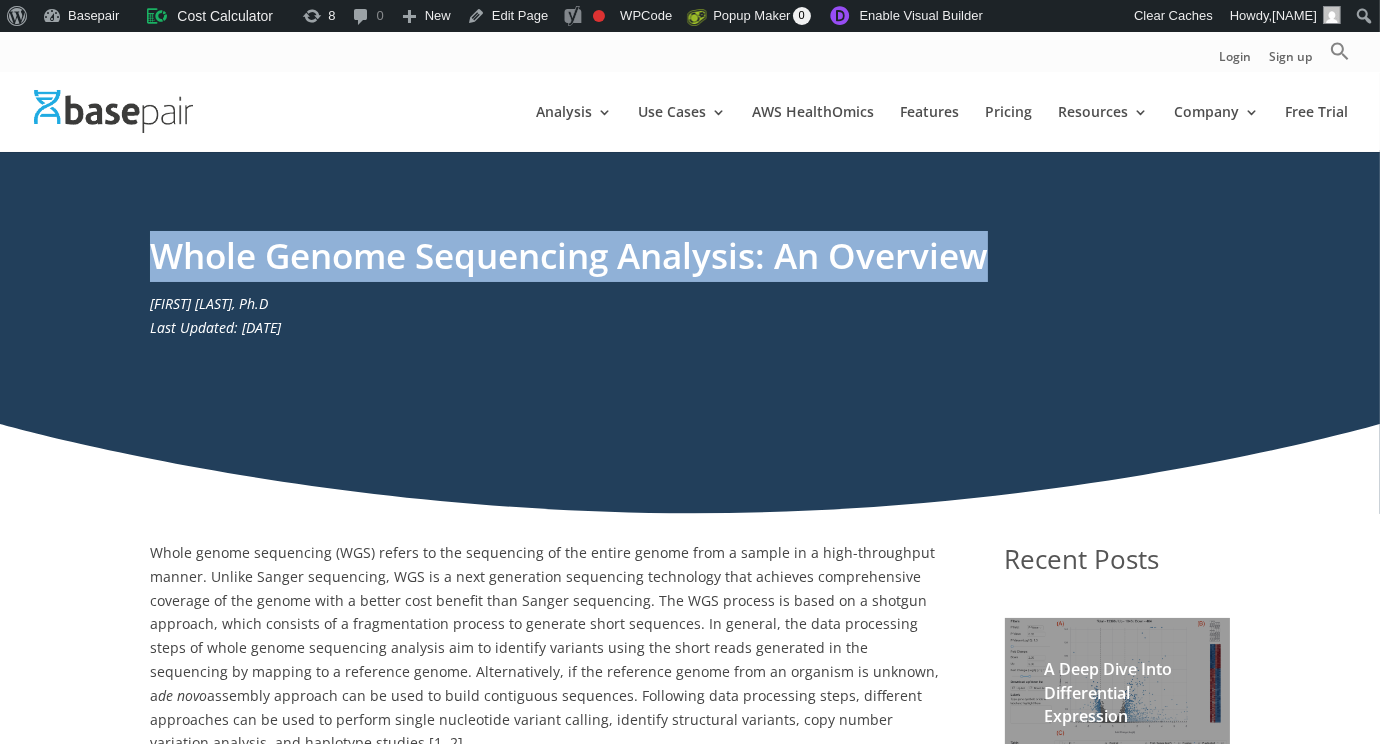 drag, startPoint x: 1005, startPoint y: 256, endPoint x: 135, endPoint y: 263, distance: 870.02814 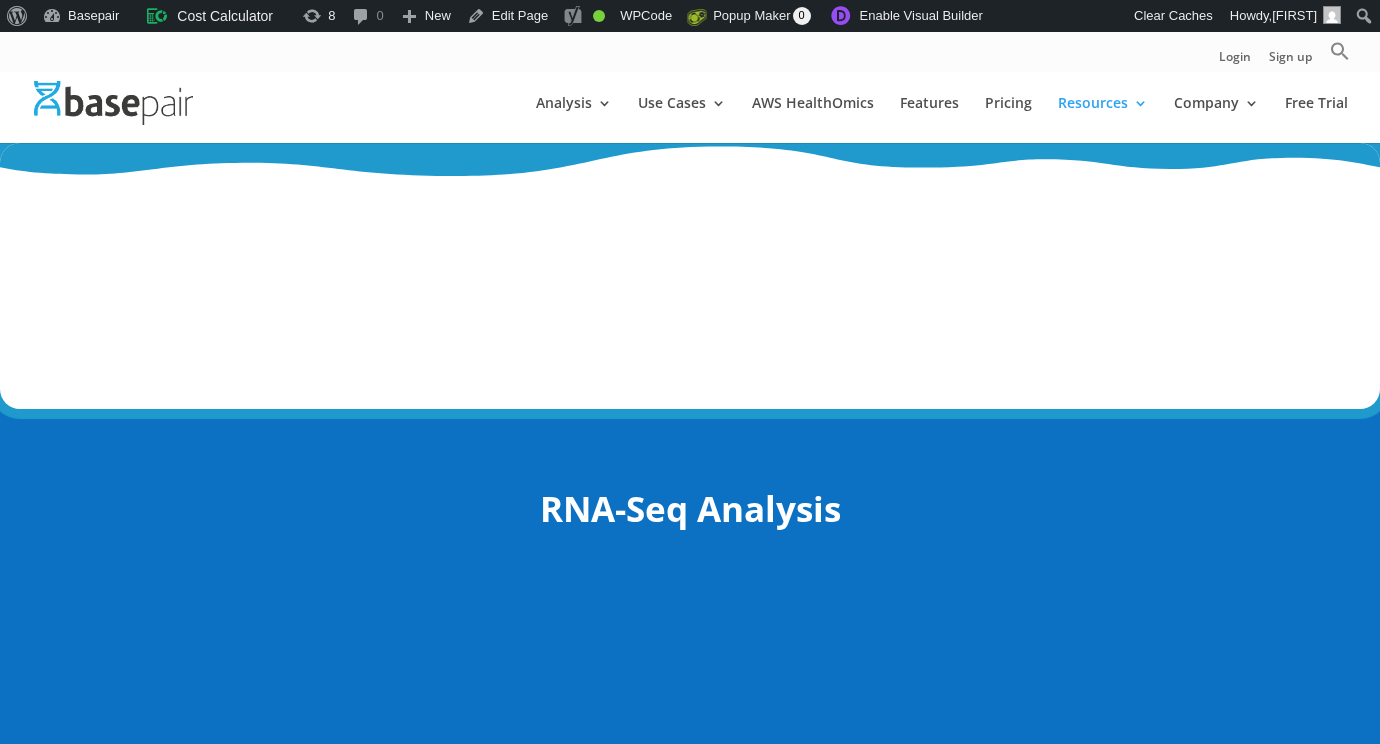 scroll, scrollTop: 1732, scrollLeft: 0, axis: vertical 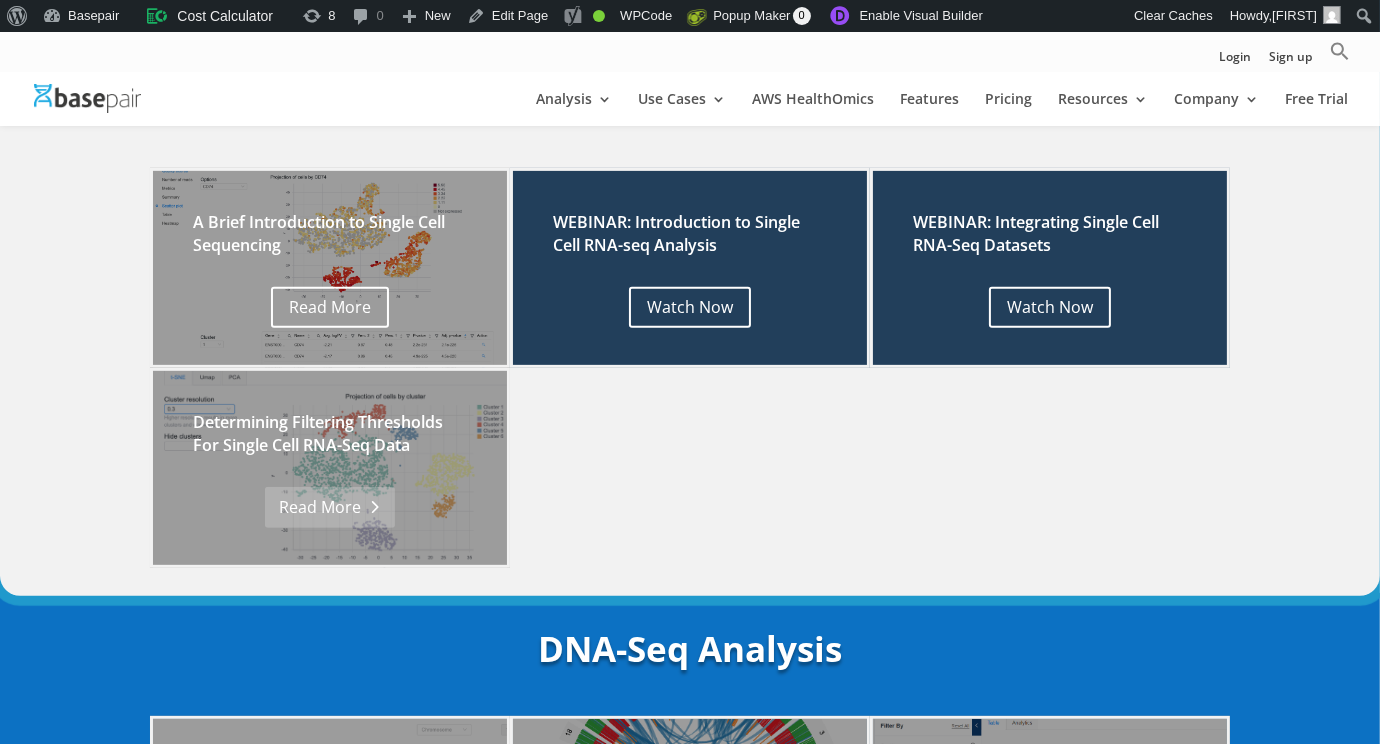 click on "Read More" at bounding box center [329, 507] 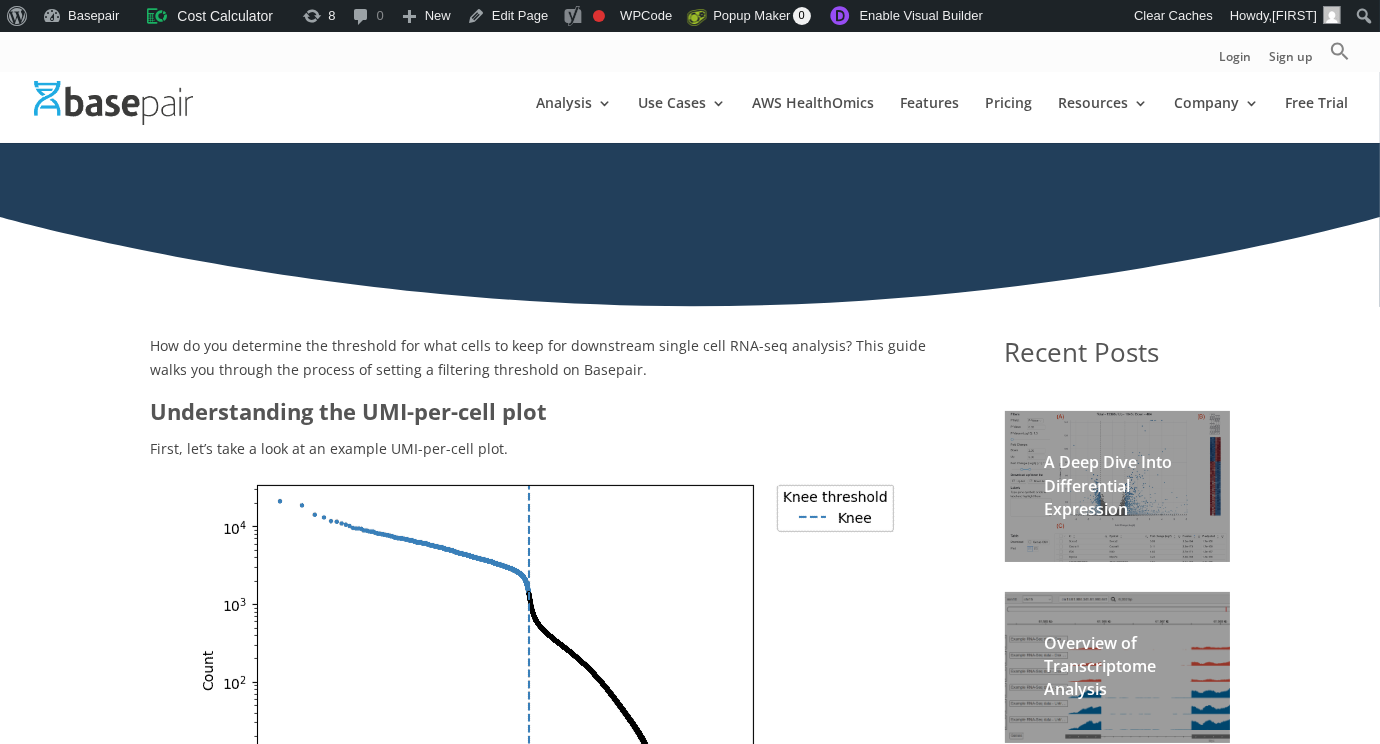 scroll, scrollTop: 0, scrollLeft: 0, axis: both 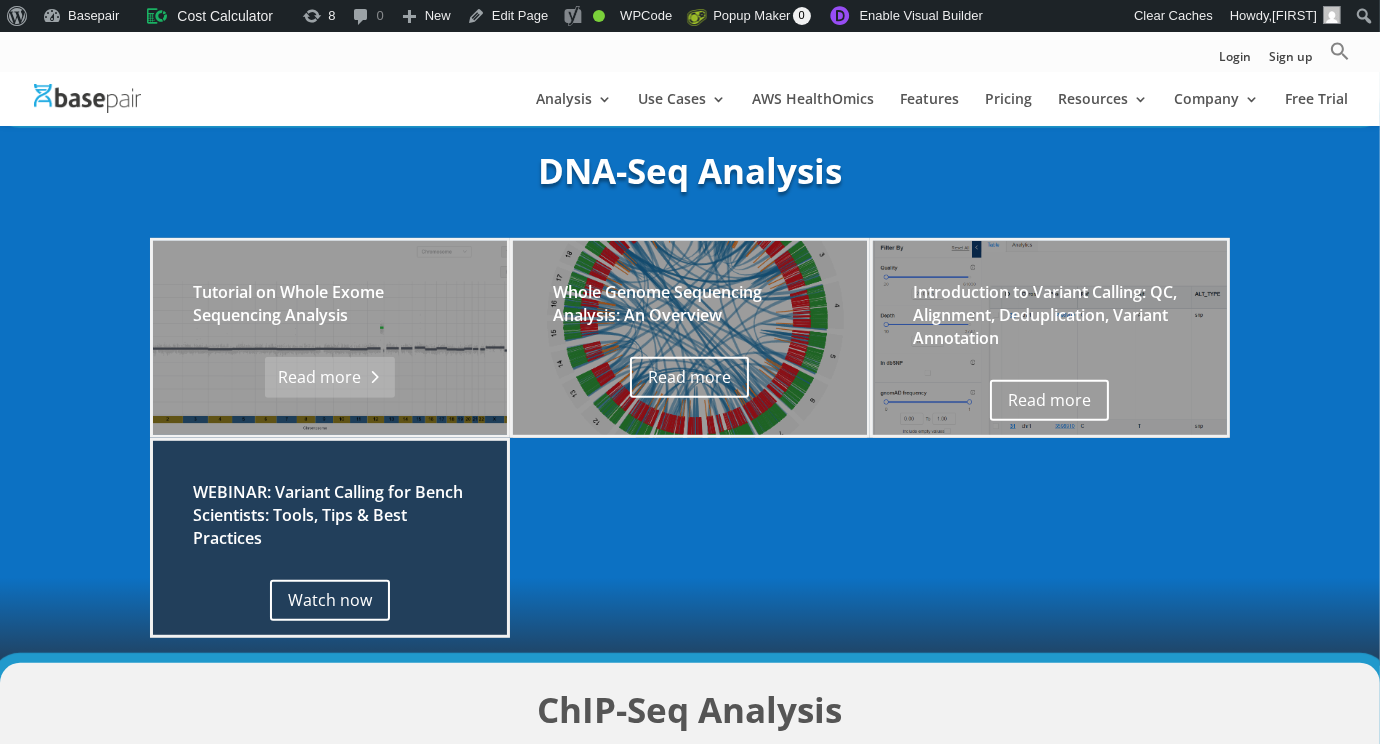 click on "Read more" at bounding box center (330, 377) 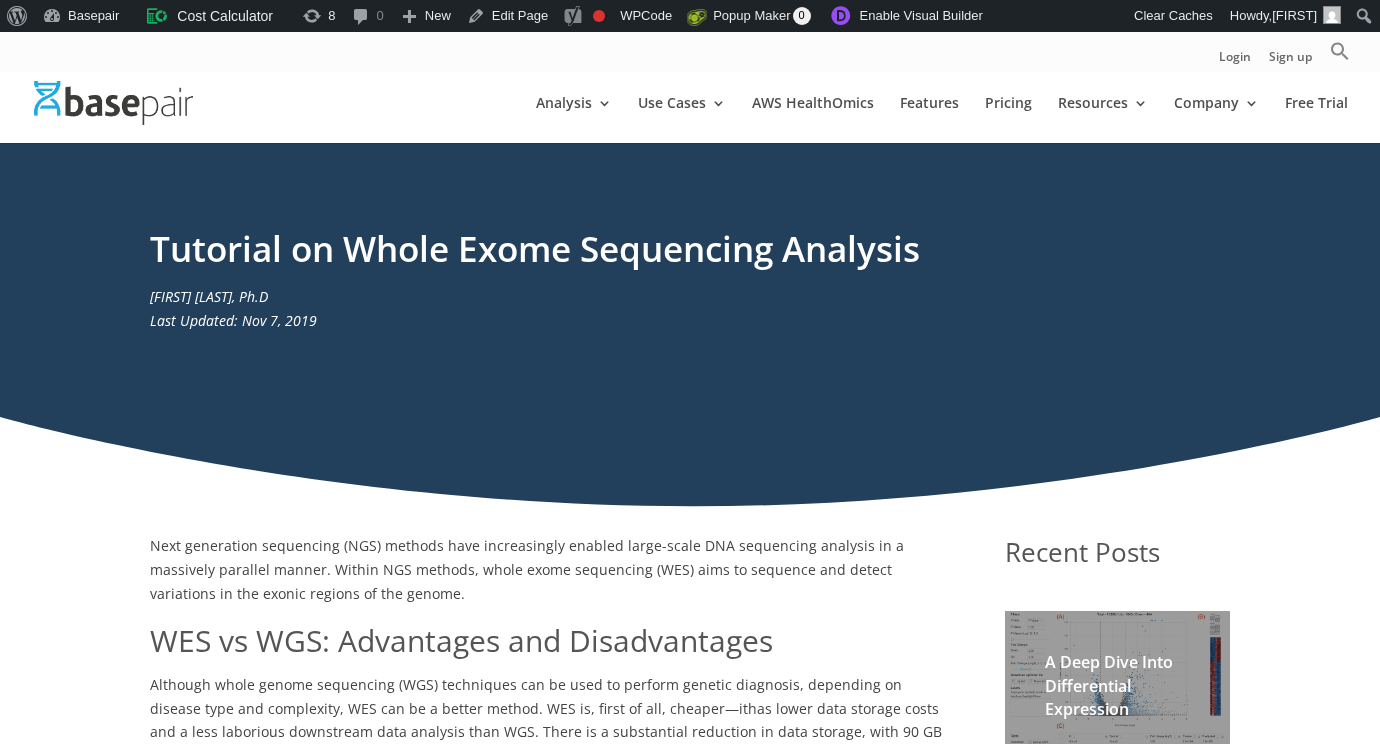scroll, scrollTop: 0, scrollLeft: 0, axis: both 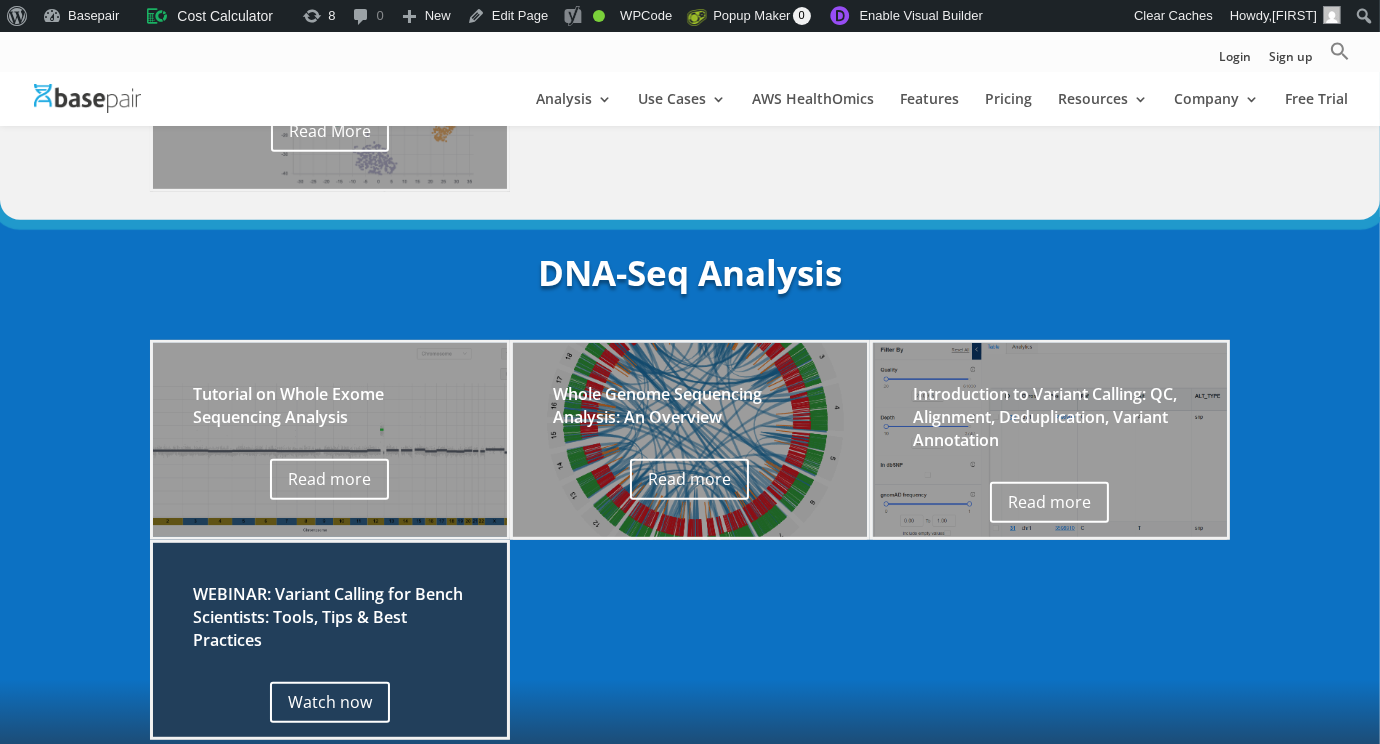 click on "Whole Genome Sequencing Analysis: An Overview" at bounding box center [690, 411] 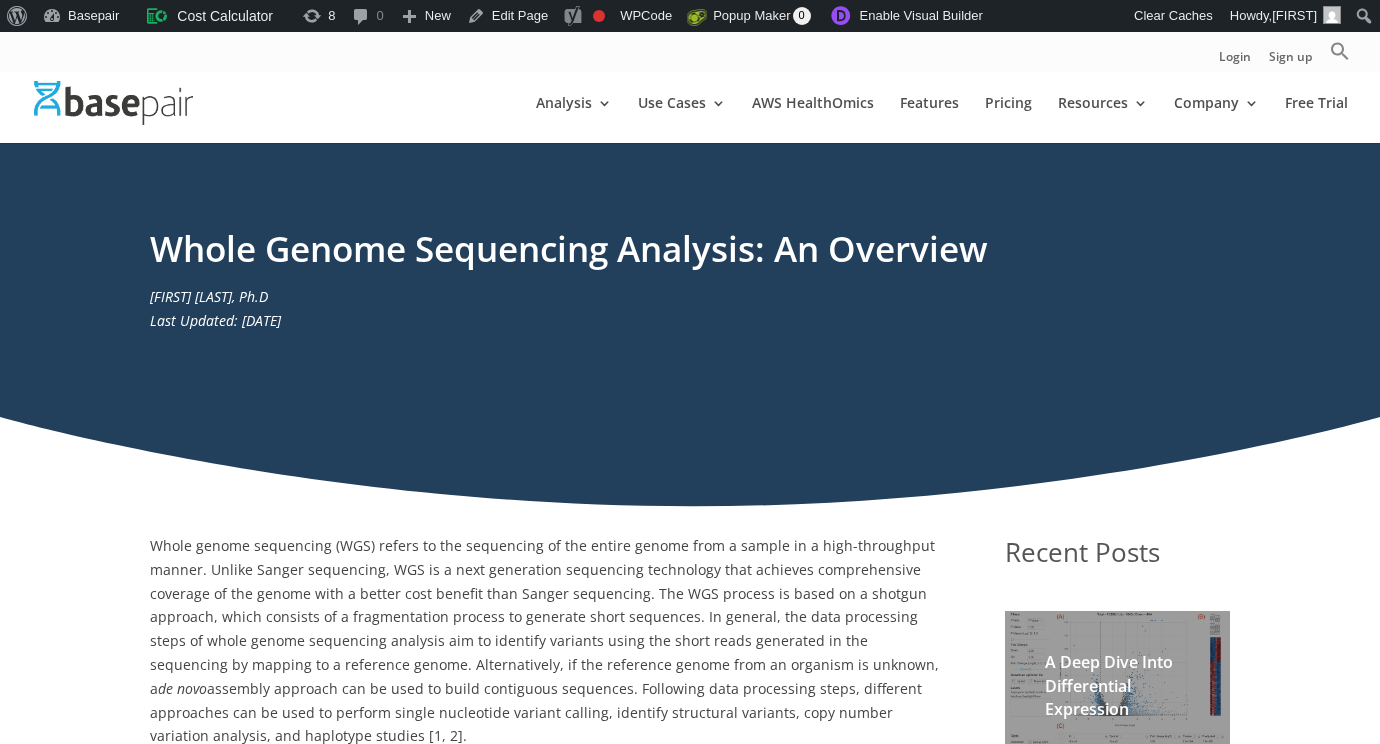 scroll, scrollTop: 0, scrollLeft: 0, axis: both 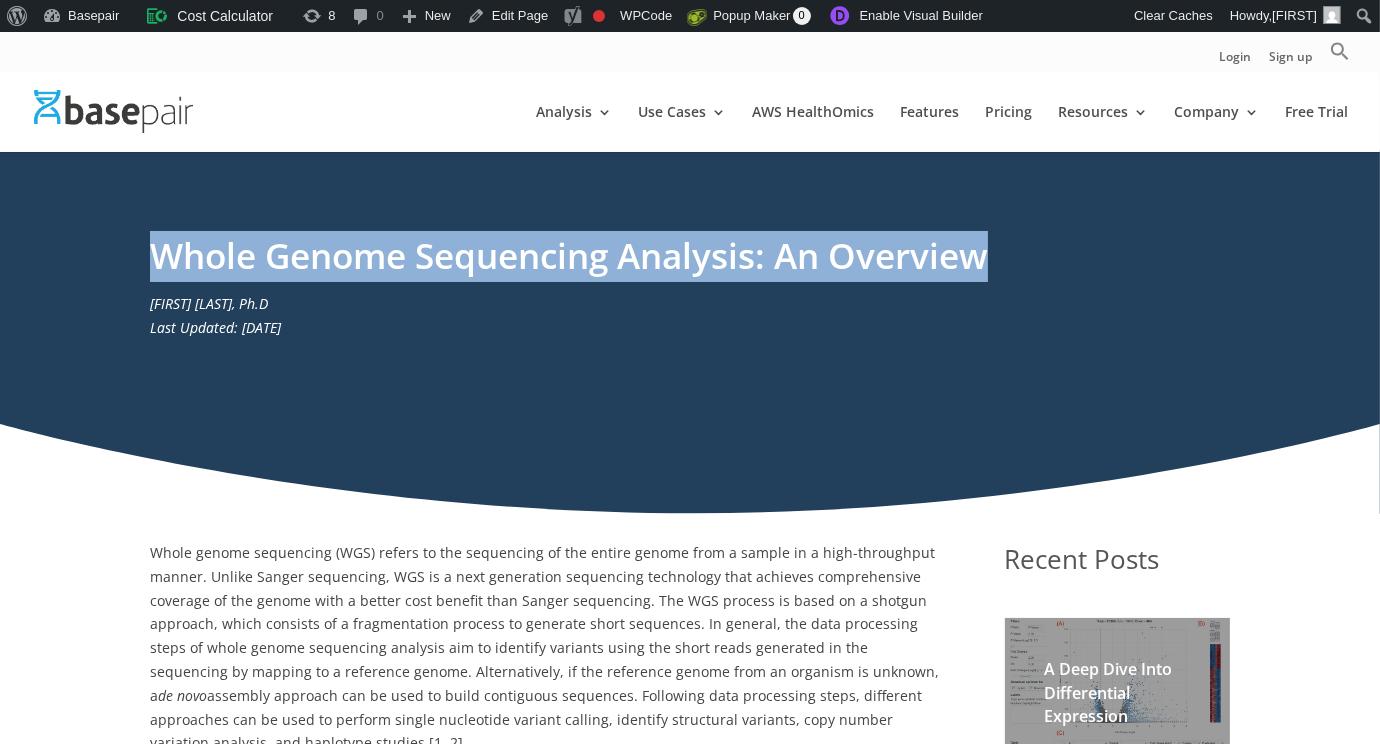 drag, startPoint x: 1006, startPoint y: 261, endPoint x: 151, endPoint y: 236, distance: 855.3654 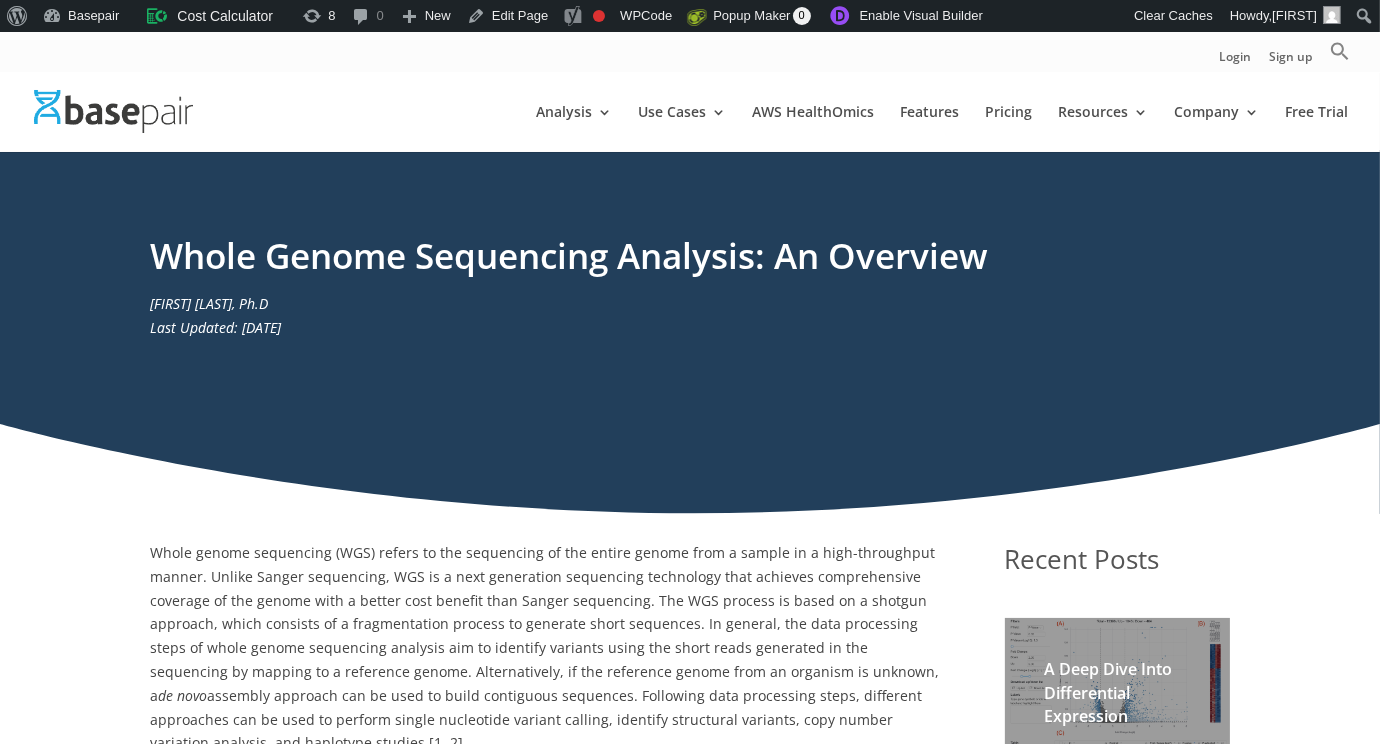 click on "Amit U Sinha, Ph.D   Last Updated: Nov 8, 2019" at bounding box center (690, 316) 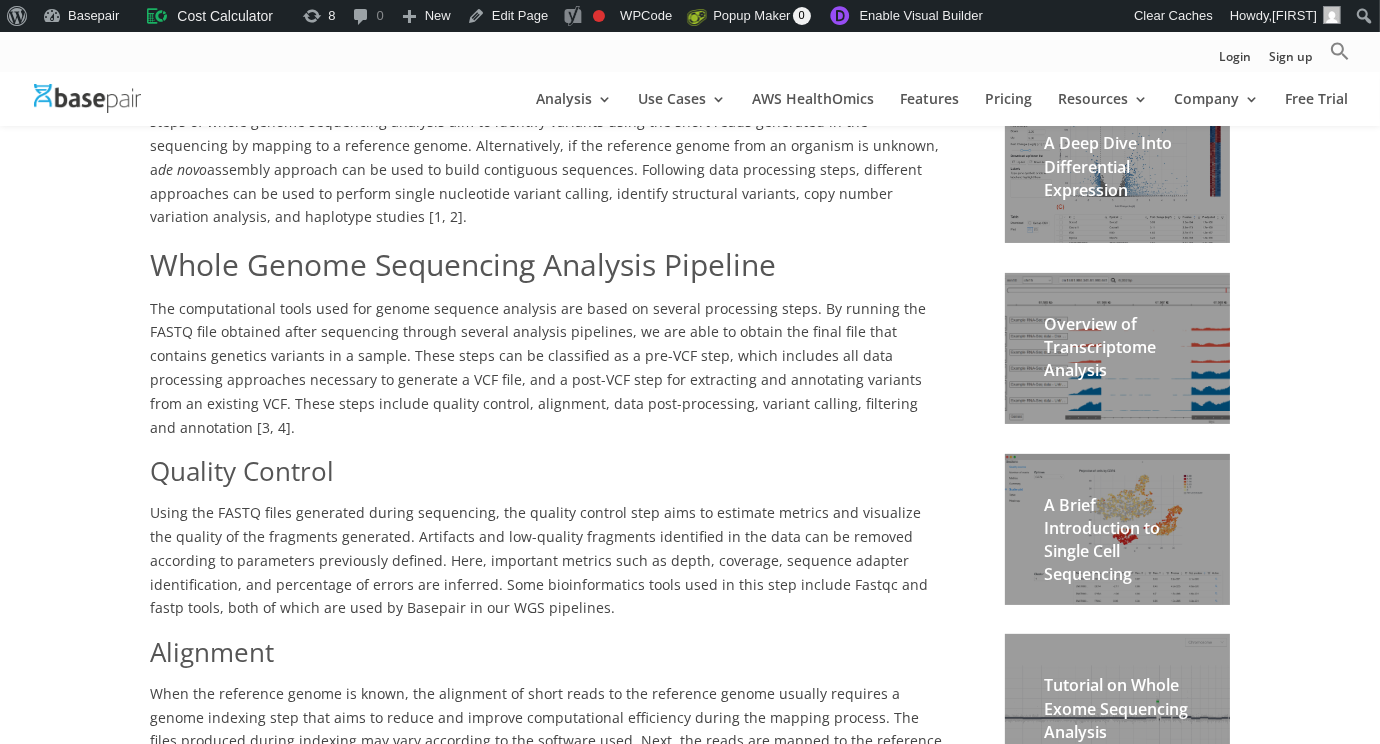 scroll, scrollTop: 200, scrollLeft: 0, axis: vertical 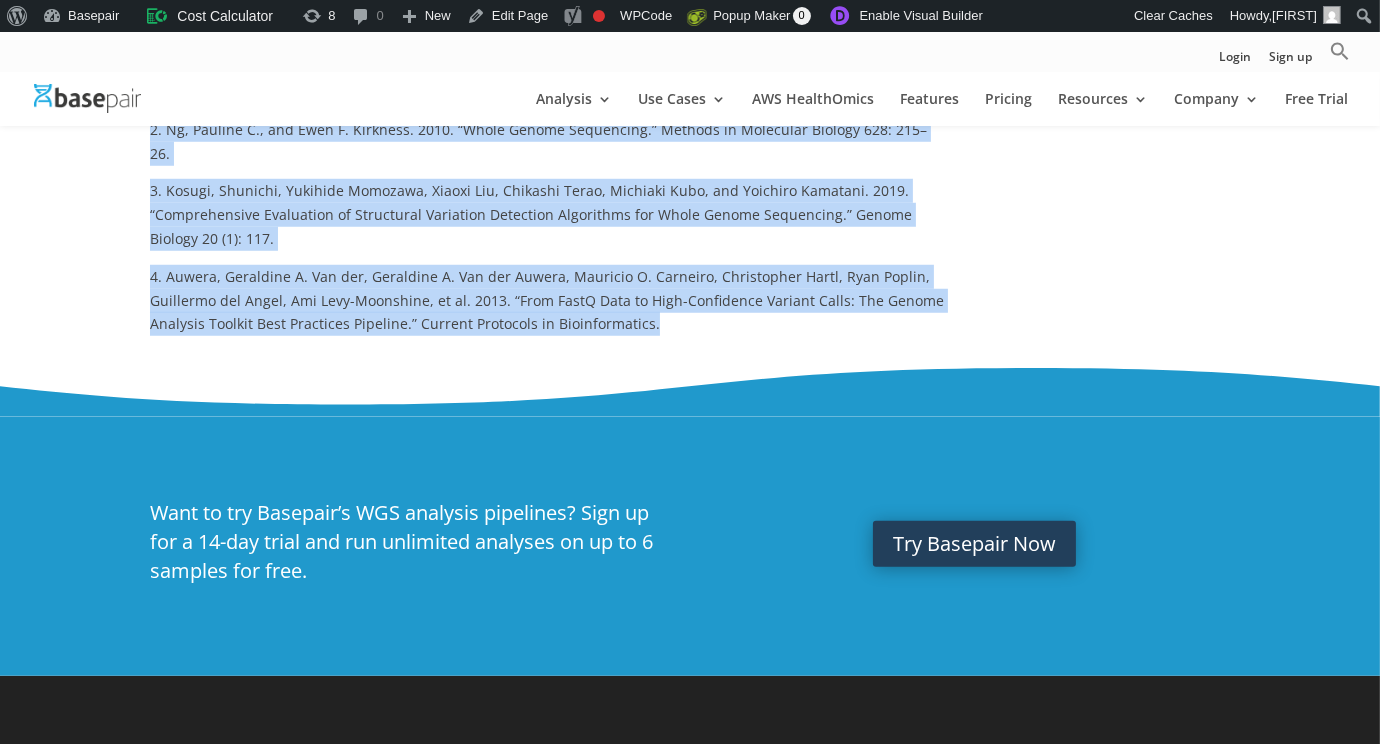 drag, startPoint x: 151, startPoint y: 319, endPoint x: 680, endPoint y: 250, distance: 533.481 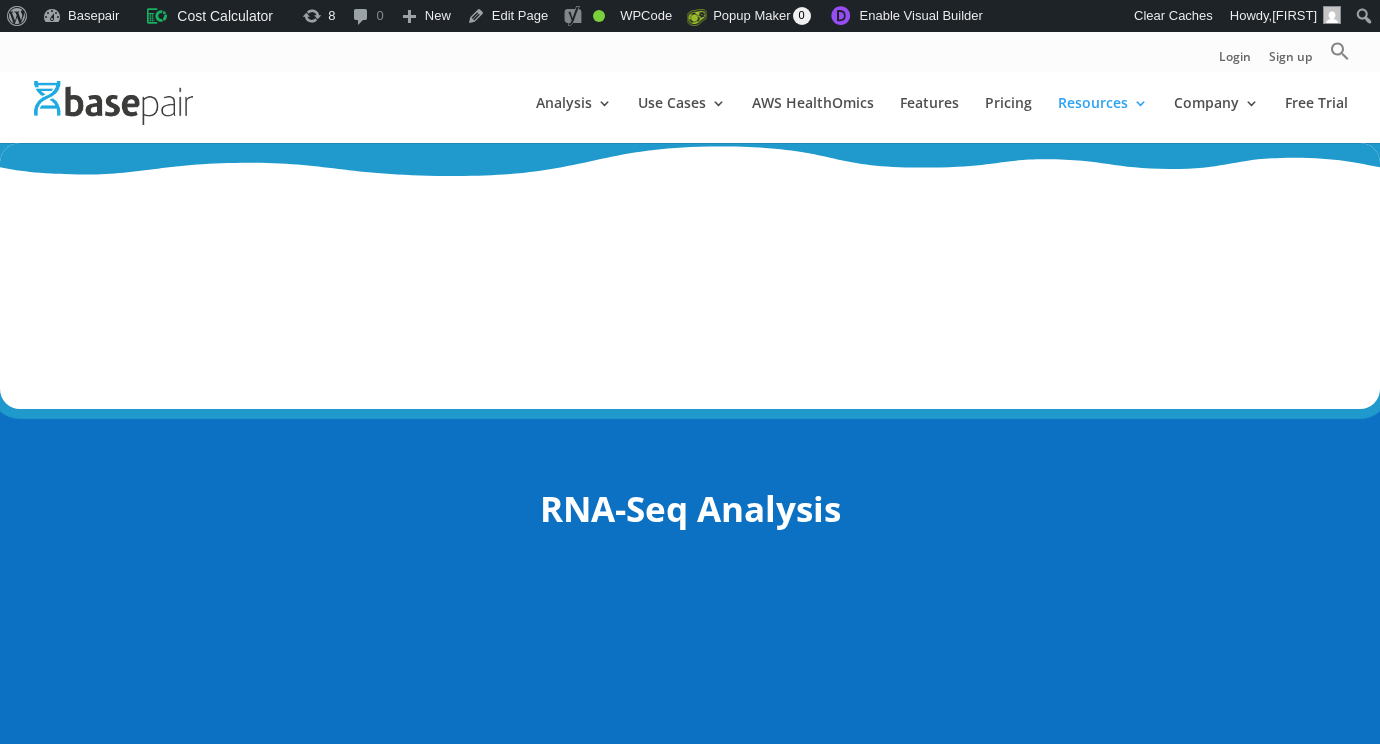 scroll, scrollTop: 1590, scrollLeft: 0, axis: vertical 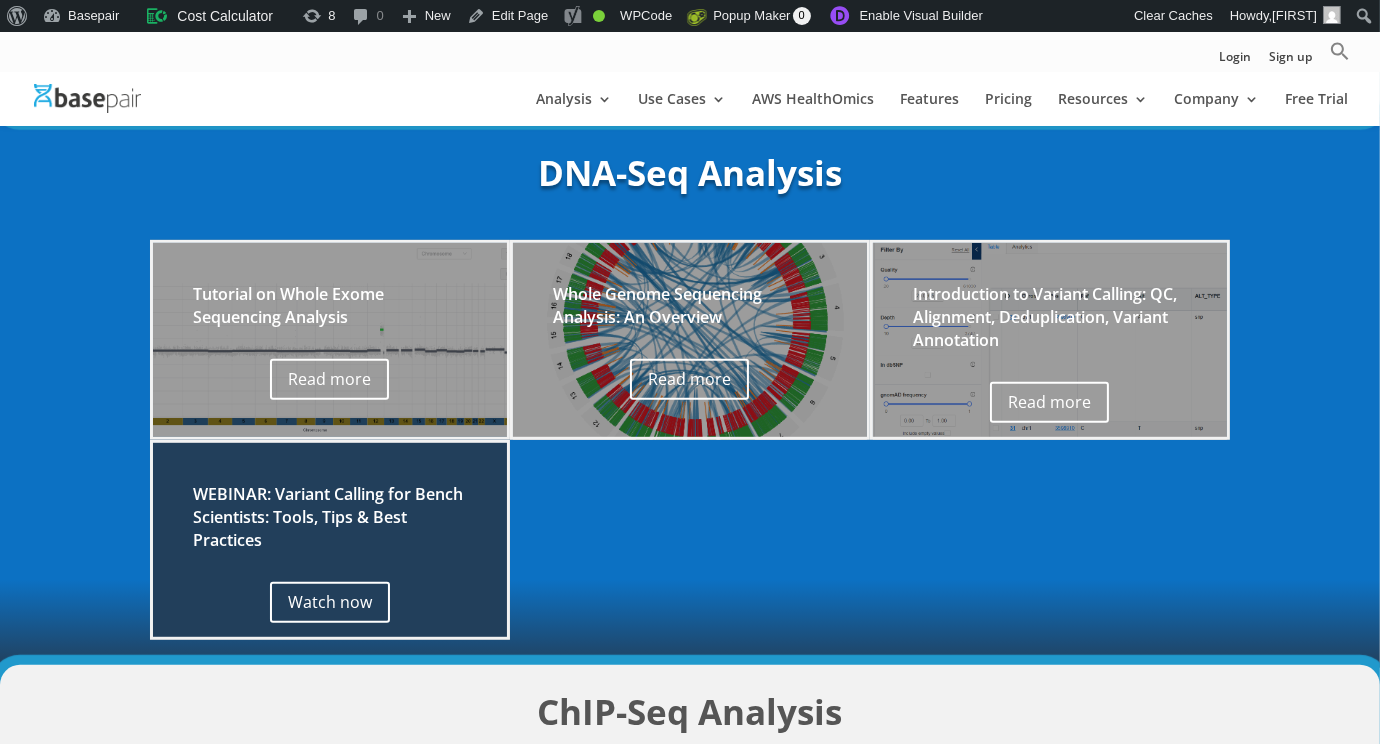 click on "Introduction to Variant Calling: QC, Alignment, Deduplication, Variant Annotation" at bounding box center (1050, 323) 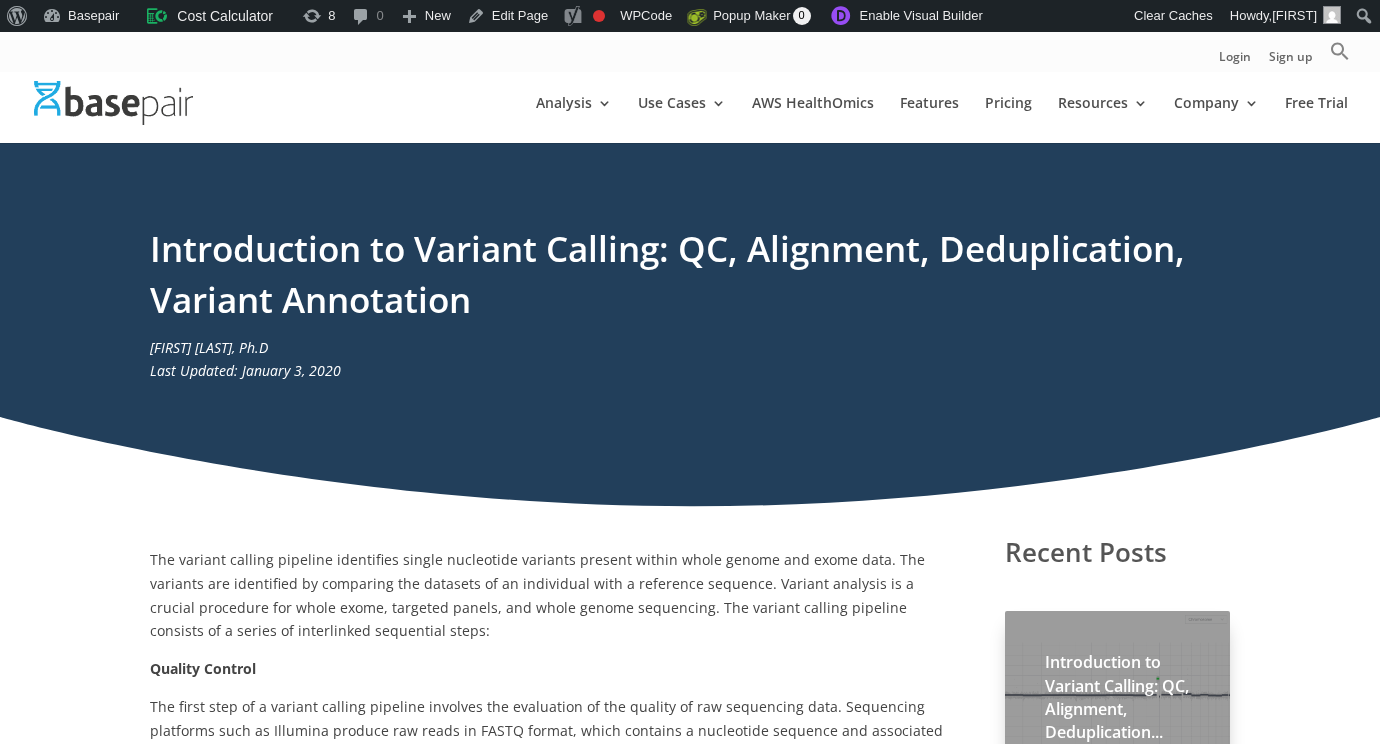 scroll, scrollTop: 0, scrollLeft: 0, axis: both 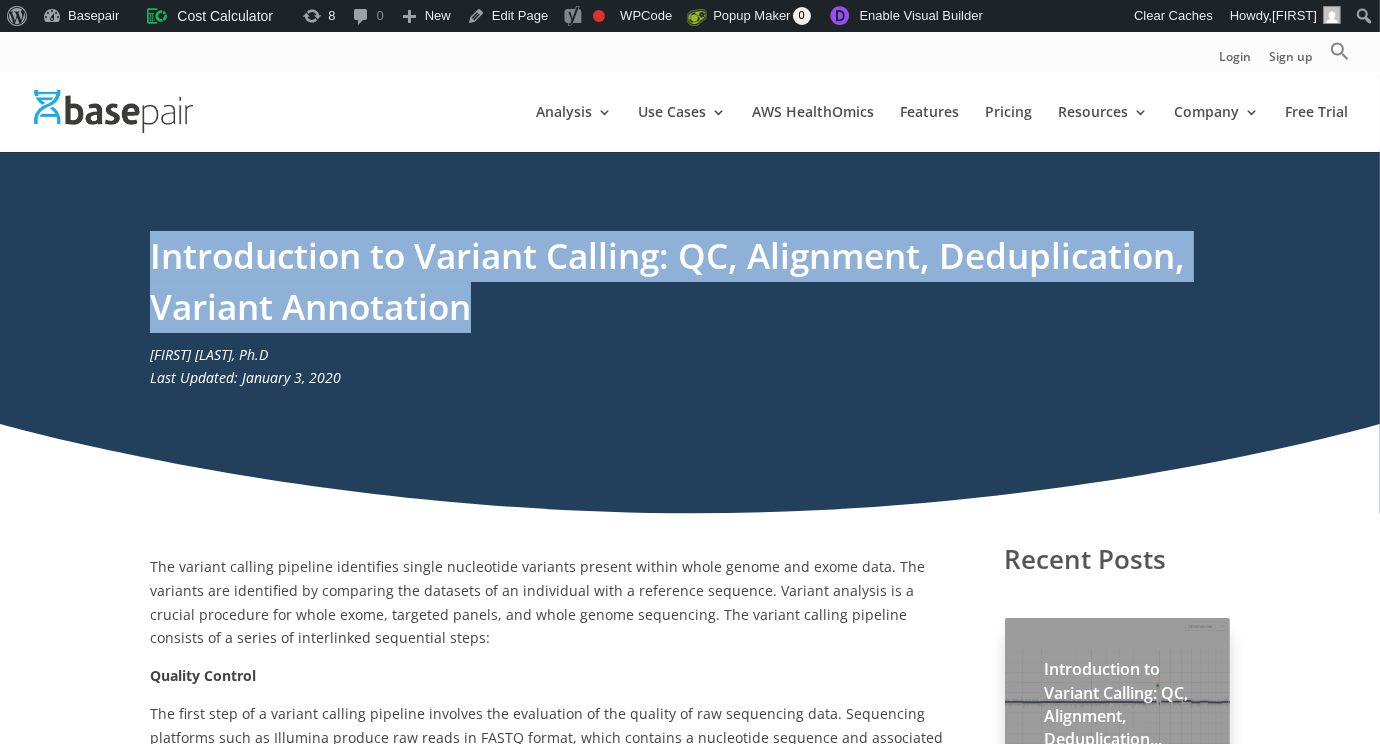 drag, startPoint x: 461, startPoint y: 303, endPoint x: 136, endPoint y: 239, distance: 331.2416 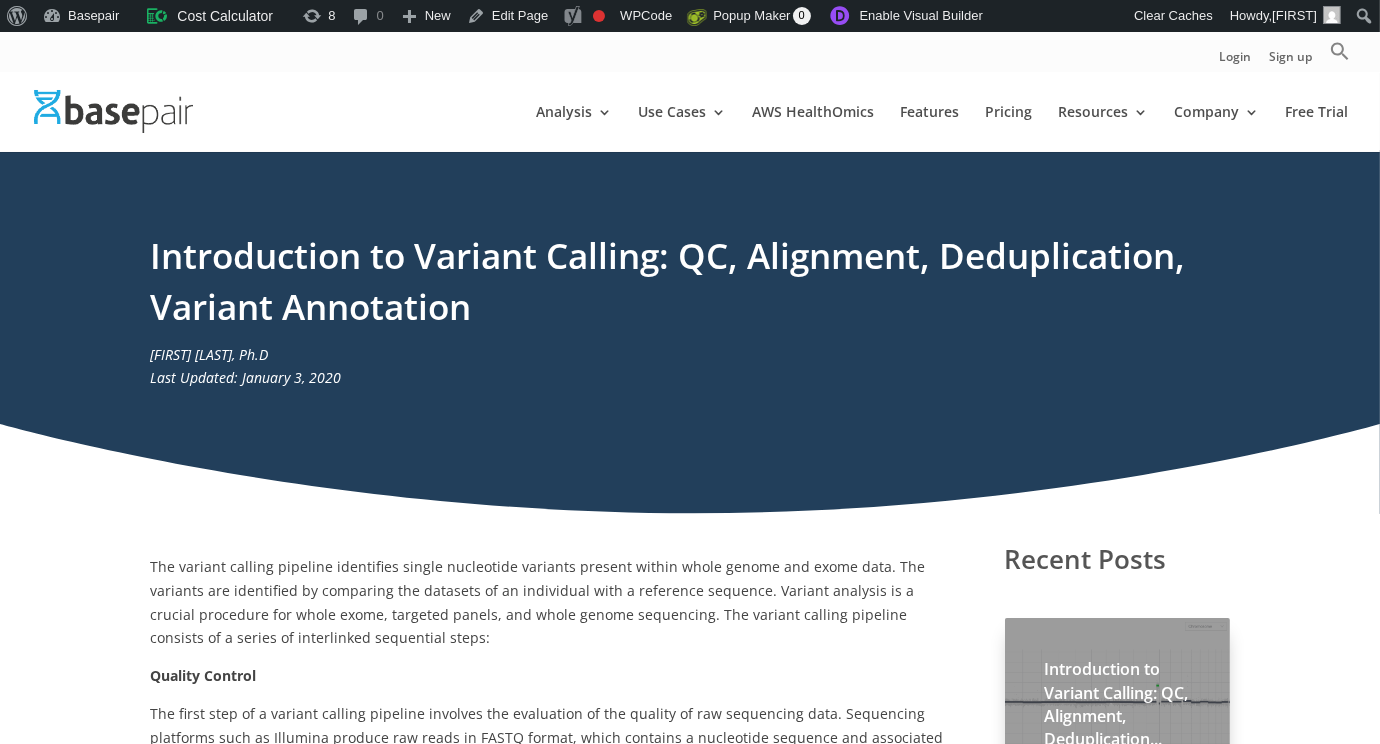 click on "Introduction to Variant Calling: QC, Alignment, Deduplication, Variant Annotation
Amit U Sinha, Ph.D   Last Updated: January 3, 2020" at bounding box center (690, 304) 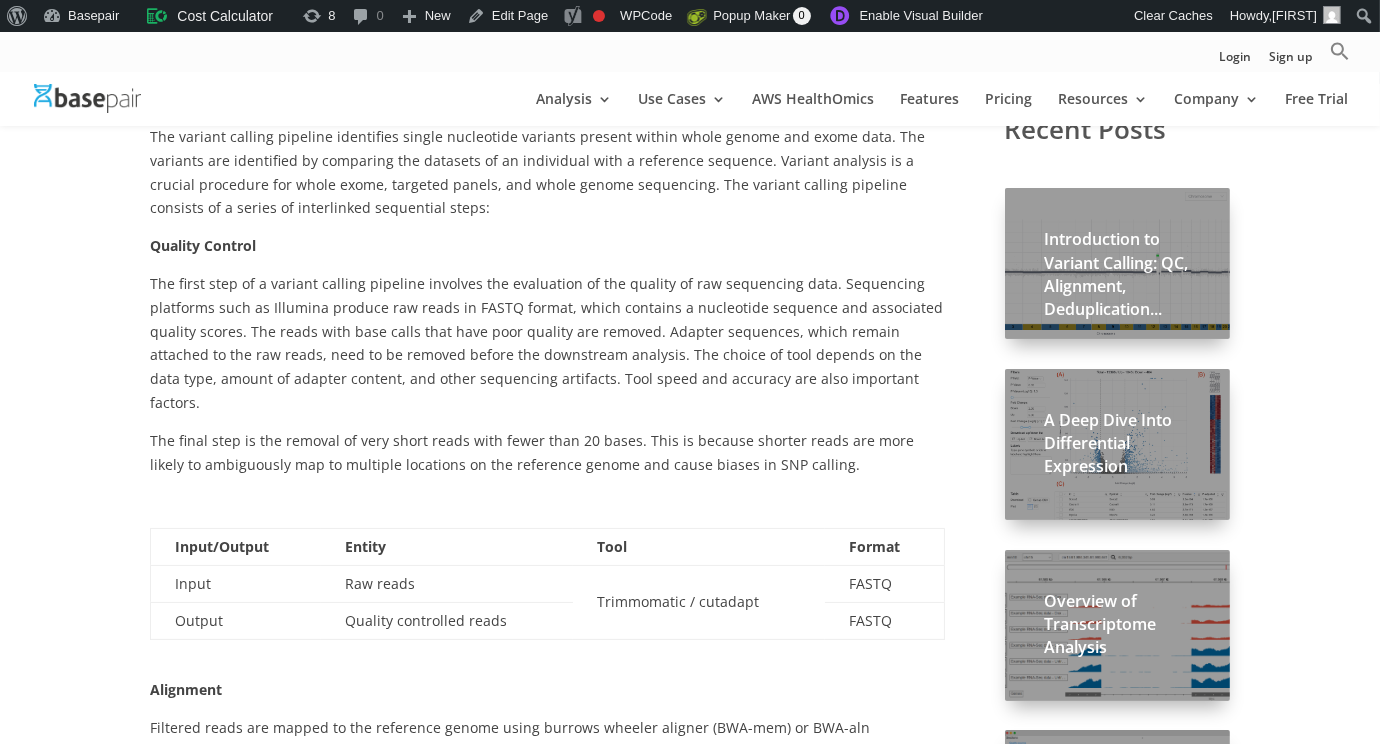 scroll, scrollTop: 319, scrollLeft: 0, axis: vertical 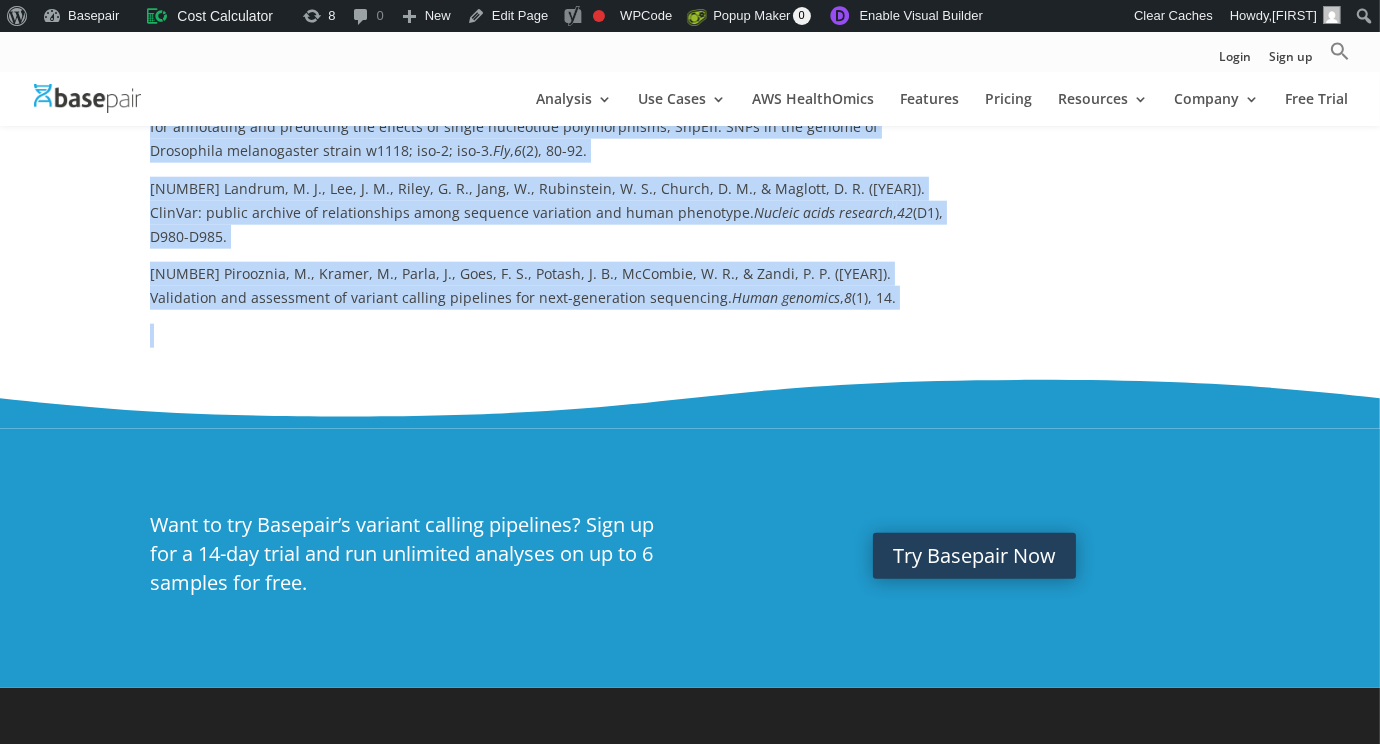 drag, startPoint x: 152, startPoint y: 200, endPoint x: 414, endPoint y: 238, distance: 264.7414 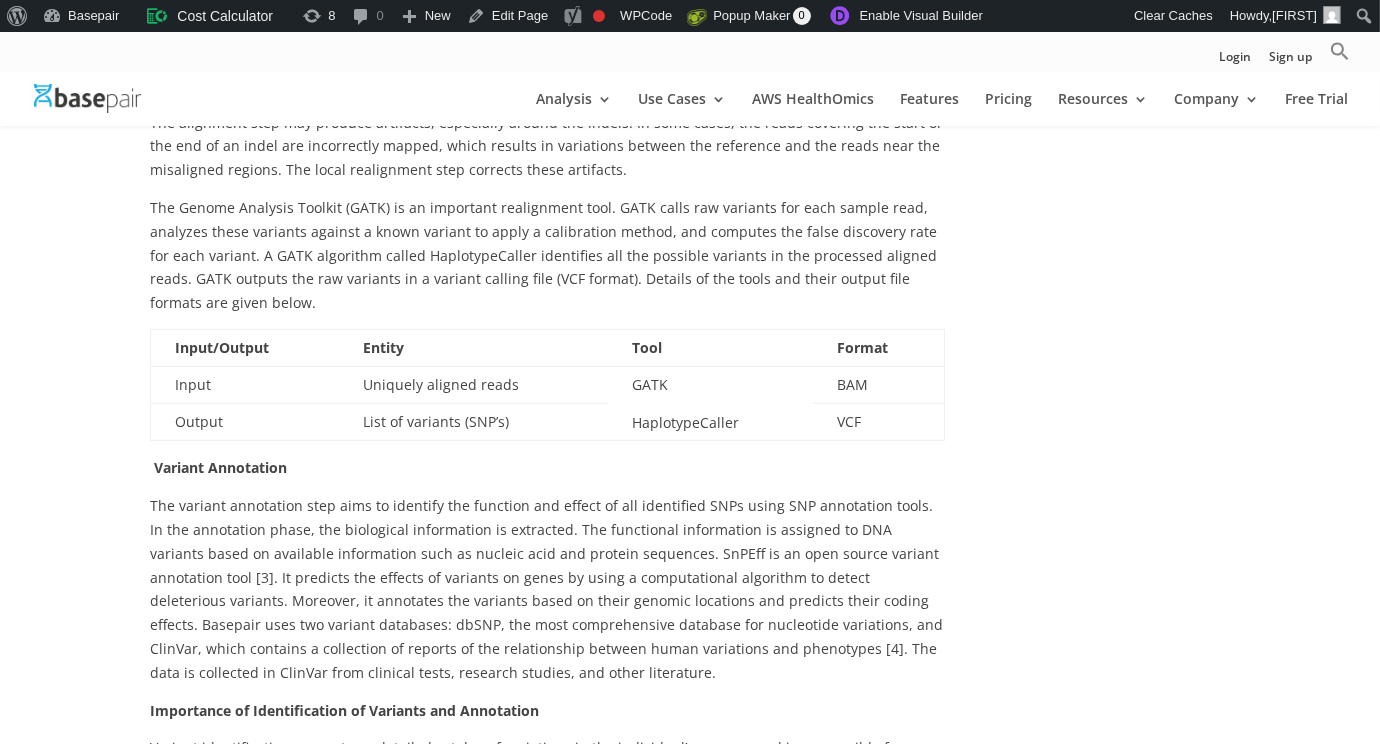 scroll, scrollTop: 1587, scrollLeft: 0, axis: vertical 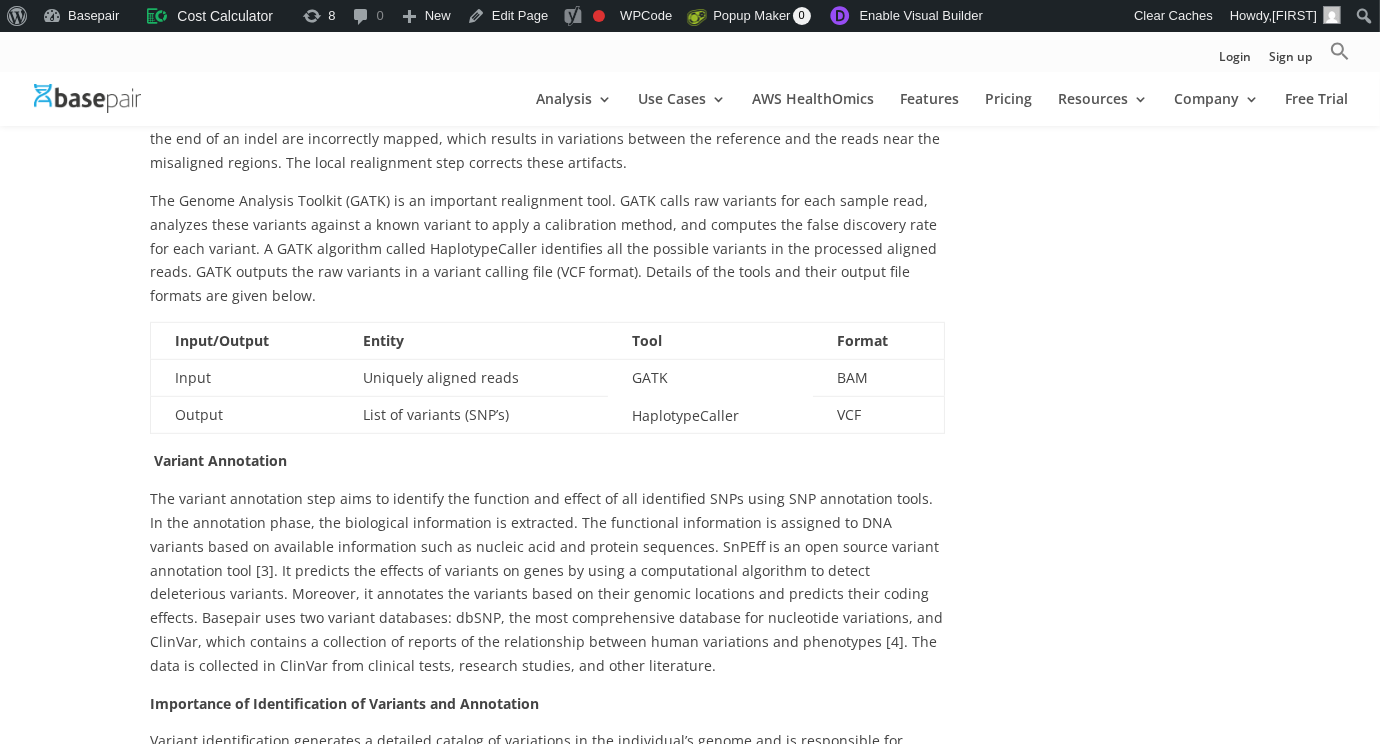 click on "List of variants (SNP’s)" at bounding box center [436, 414] 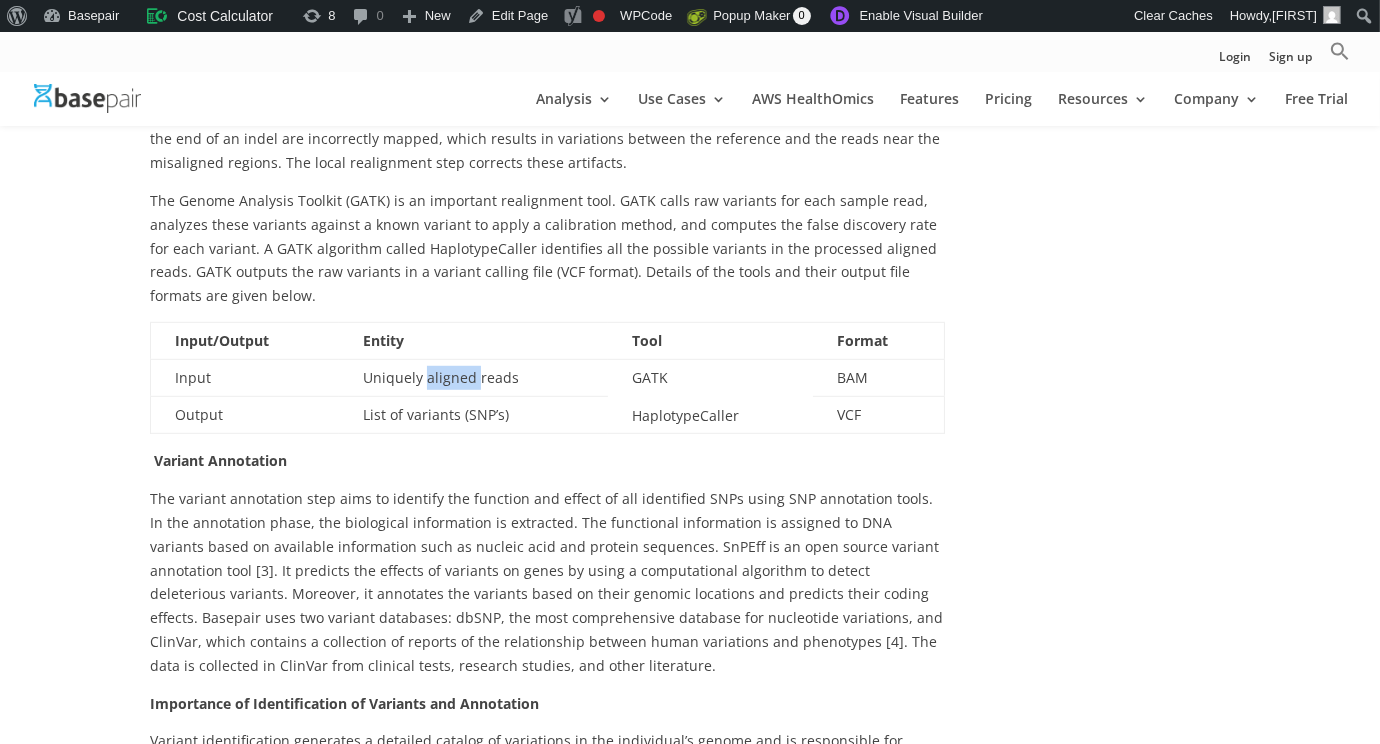 click on "Uniquely aligned reads" at bounding box center (474, 377) 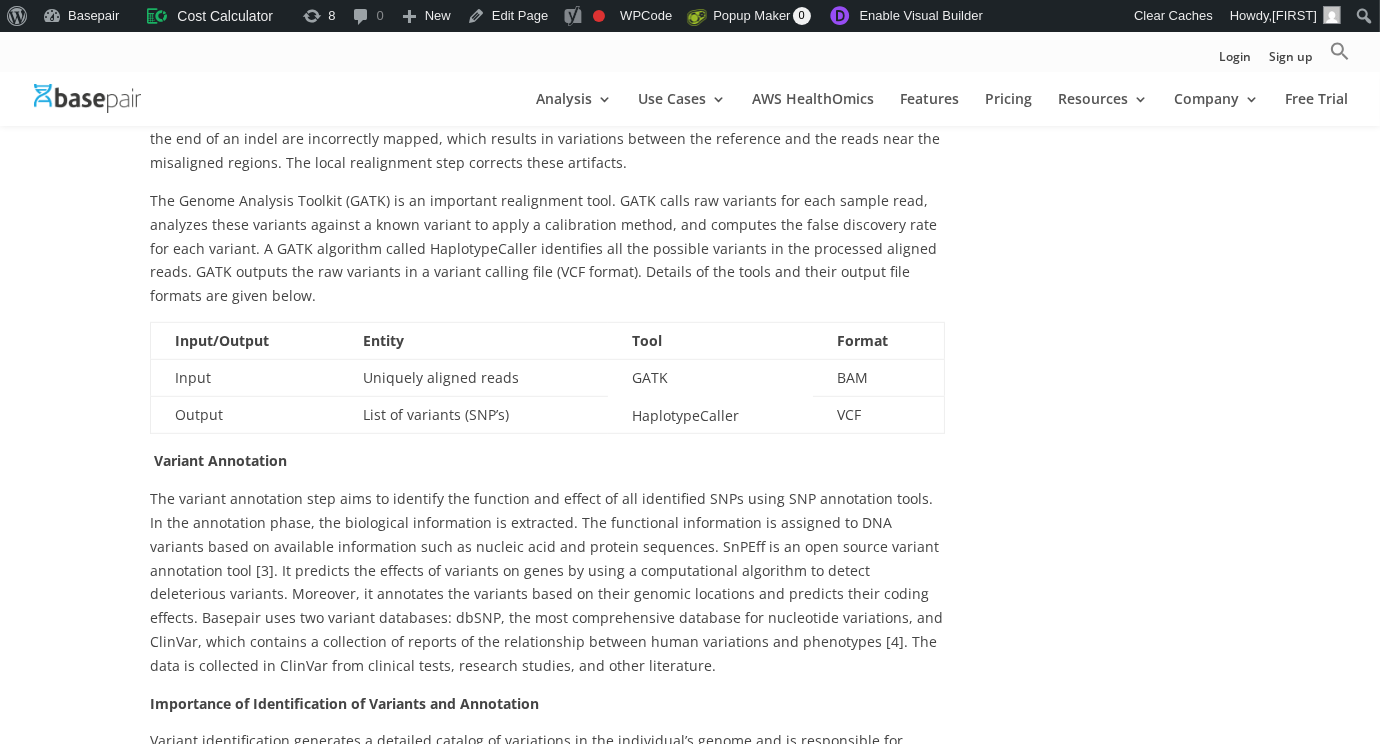 click on "List of variants (SNP’s)" at bounding box center (474, 415) 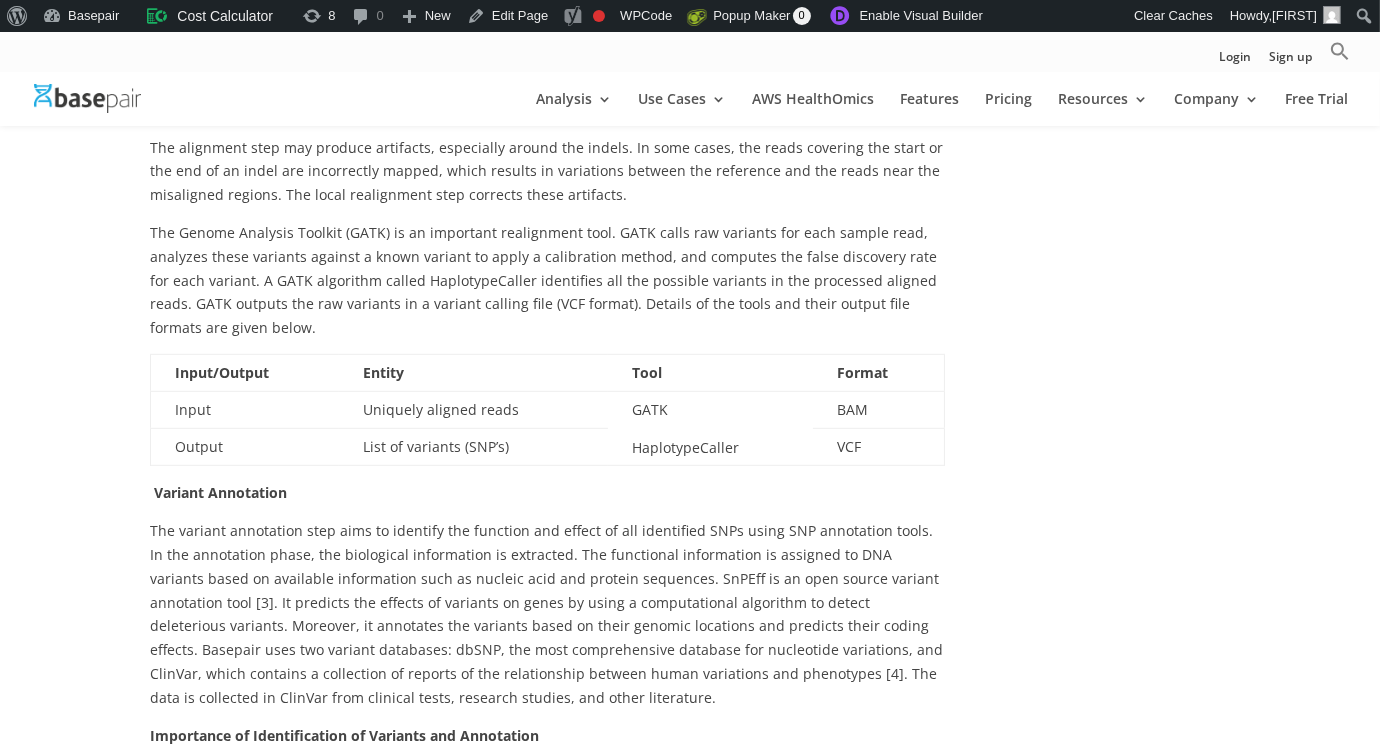 scroll, scrollTop: 1553, scrollLeft: 0, axis: vertical 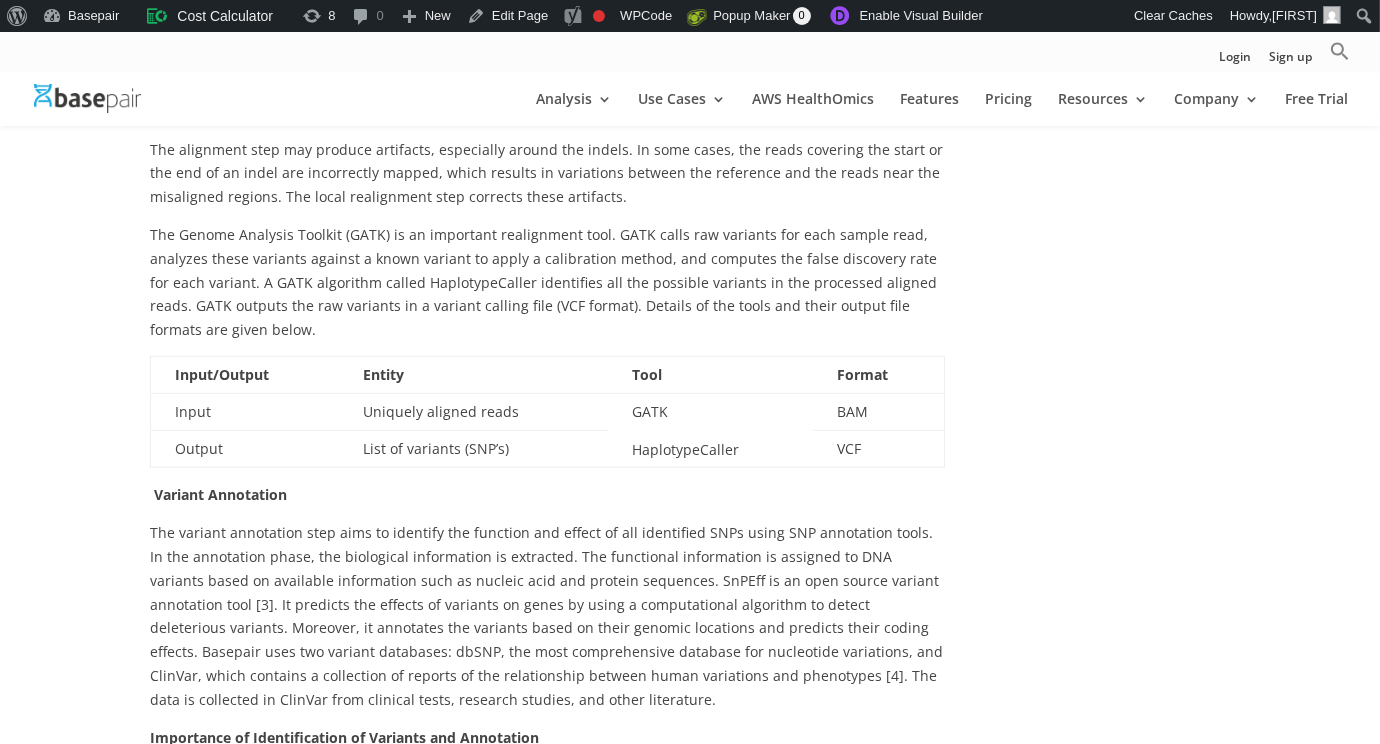 click on "Input/Output" at bounding box center (222, 374) 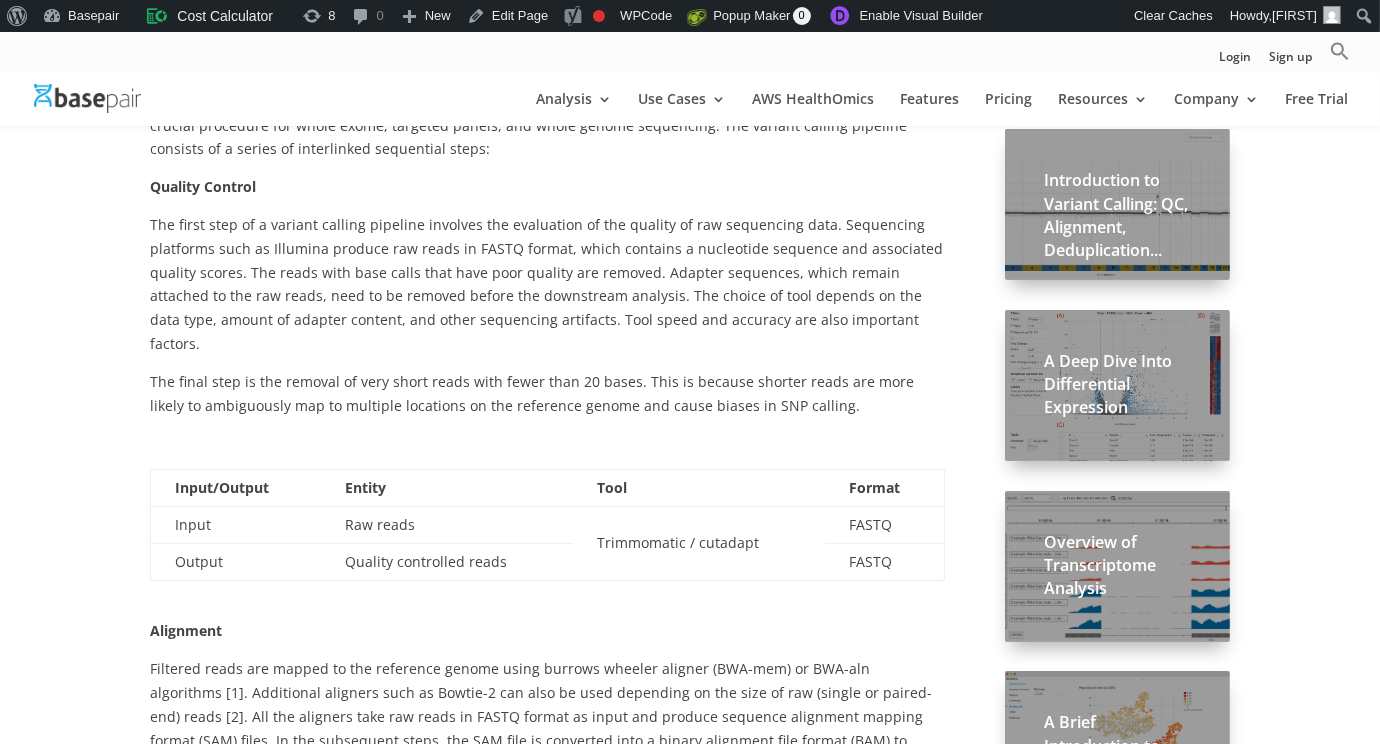 scroll, scrollTop: 468, scrollLeft: 0, axis: vertical 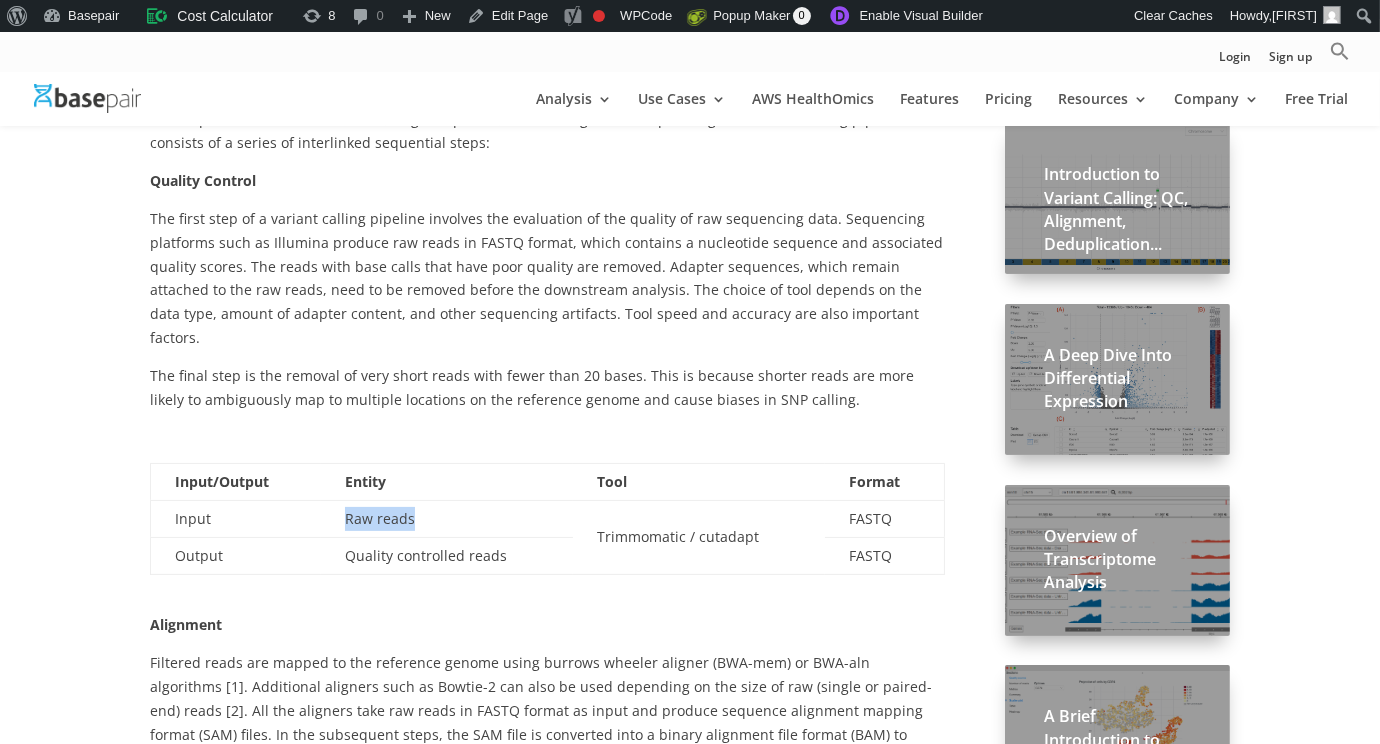 drag, startPoint x: 347, startPoint y: 493, endPoint x: 442, endPoint y: 490, distance: 95.047356 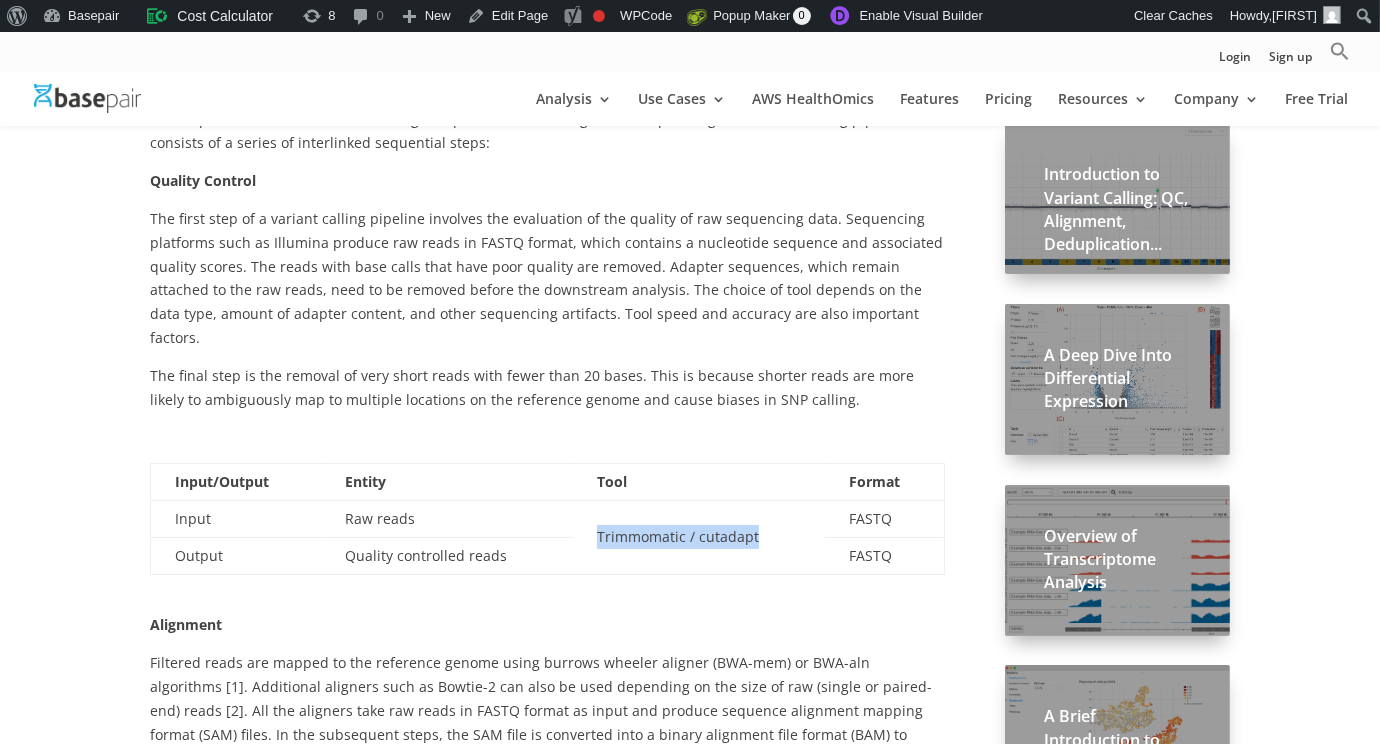 drag, startPoint x: 596, startPoint y: 512, endPoint x: 775, endPoint y: 493, distance: 180.00555 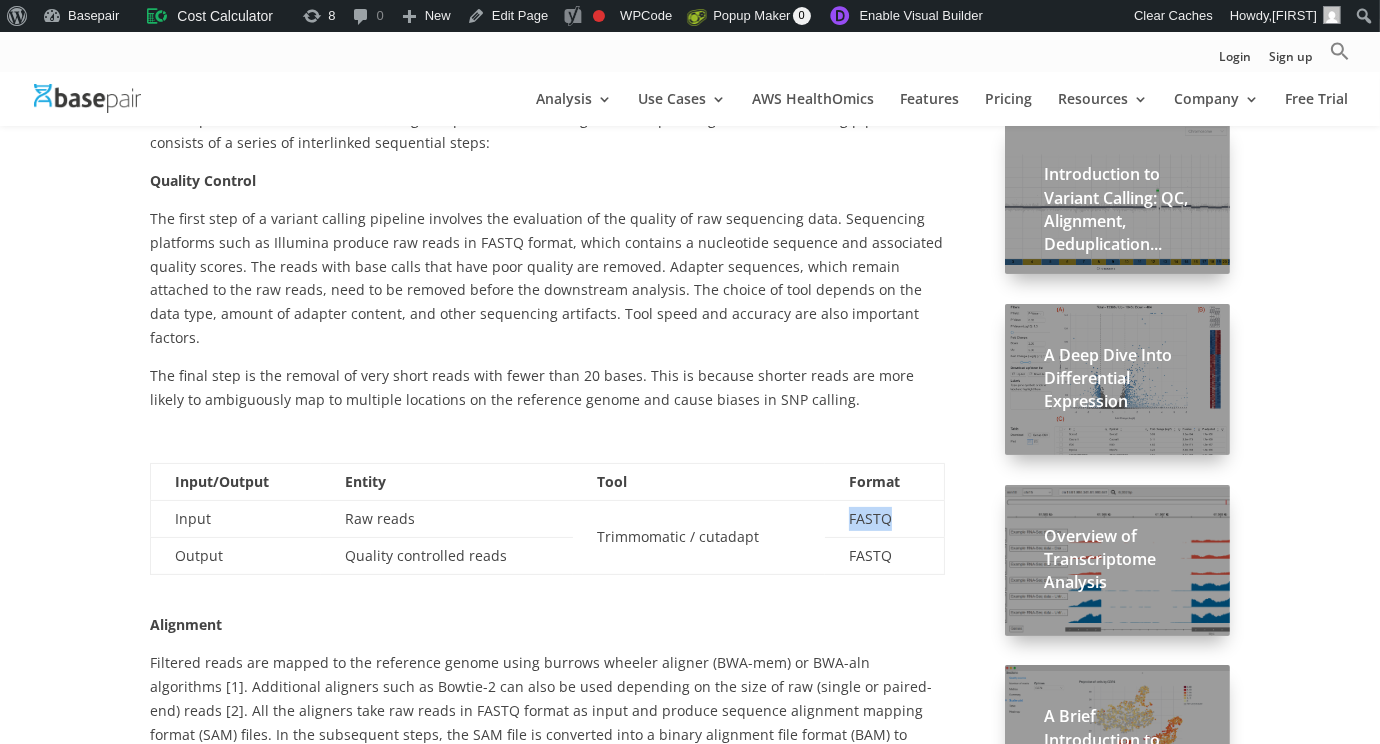 drag, startPoint x: 834, startPoint y: 485, endPoint x: 908, endPoint y: 490, distance: 74.168724 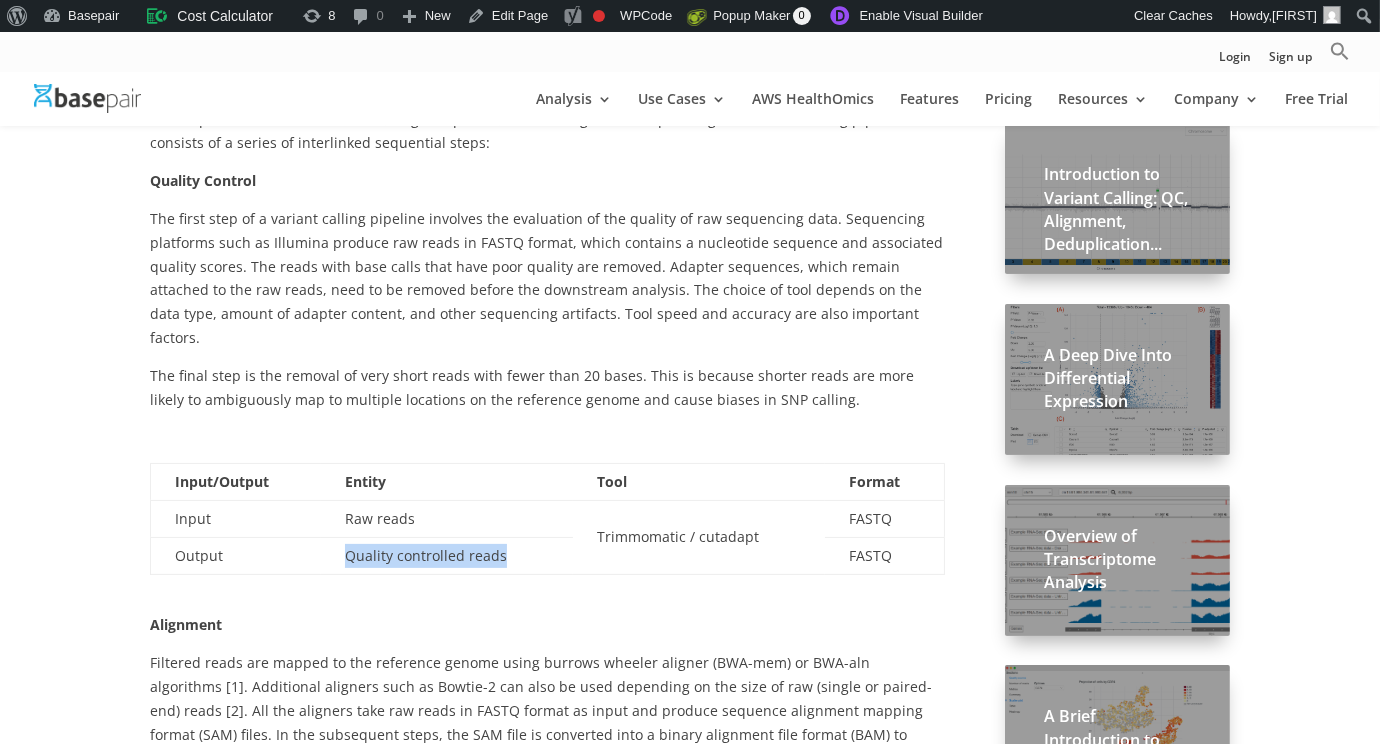 drag, startPoint x: 513, startPoint y: 542, endPoint x: 349, endPoint y: 530, distance: 164.43843 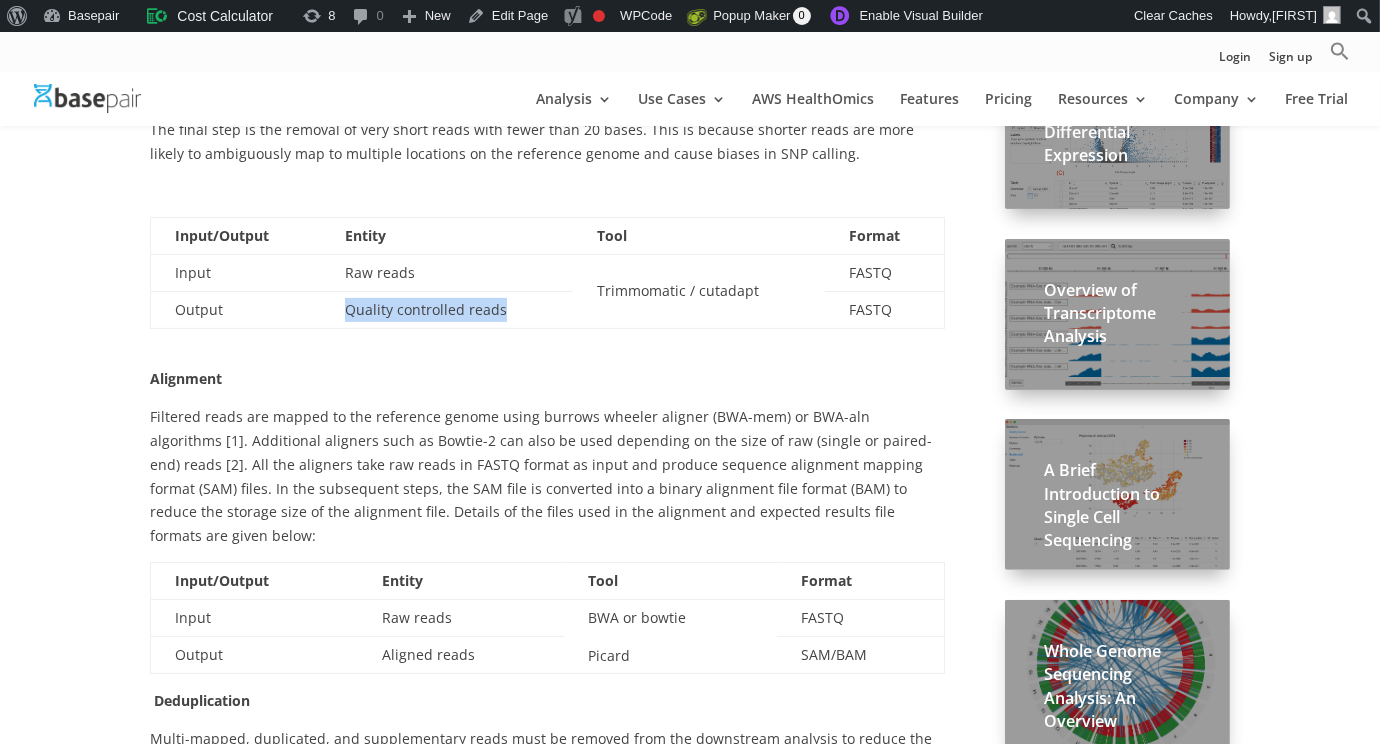scroll, scrollTop: 721, scrollLeft: 0, axis: vertical 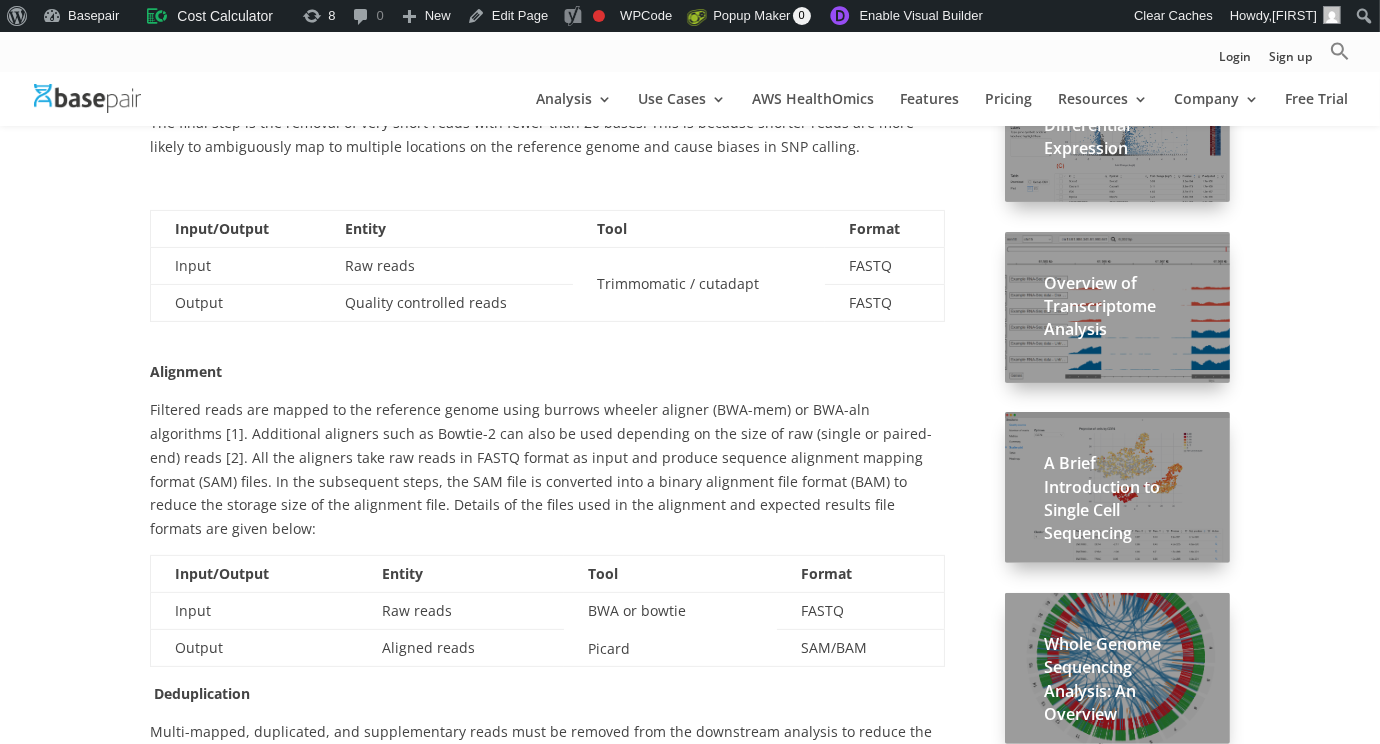 click on "Alignment" at bounding box center (547, 368) 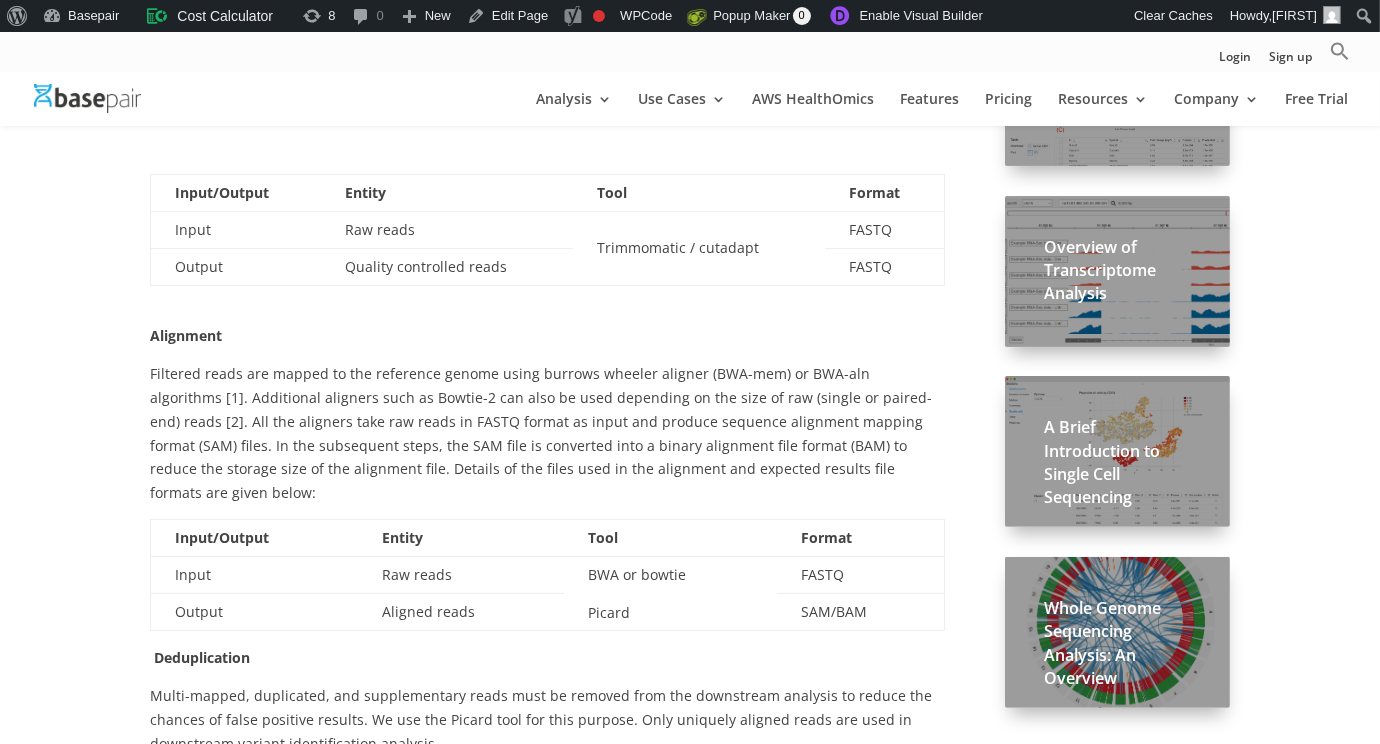 scroll, scrollTop: 758, scrollLeft: 0, axis: vertical 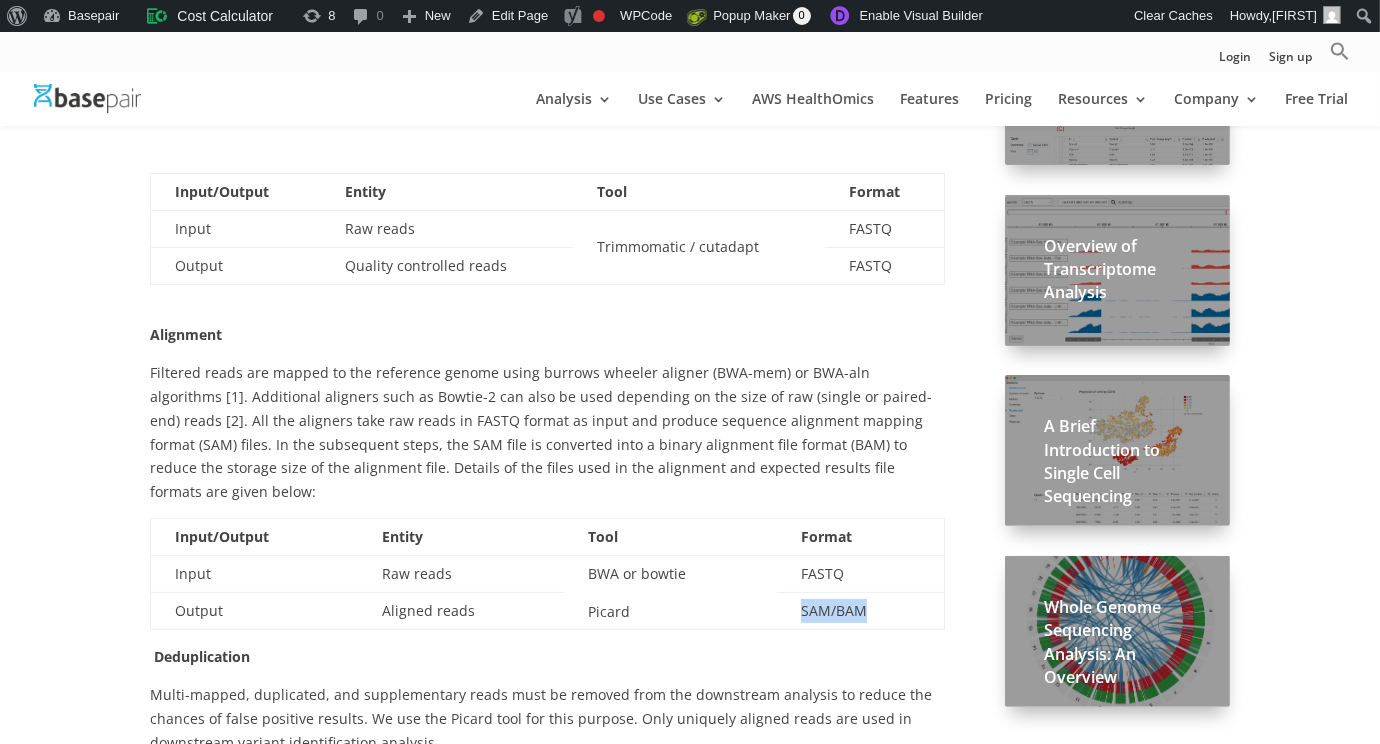 drag, startPoint x: 877, startPoint y: 556, endPoint x: 792, endPoint y: 556, distance: 85 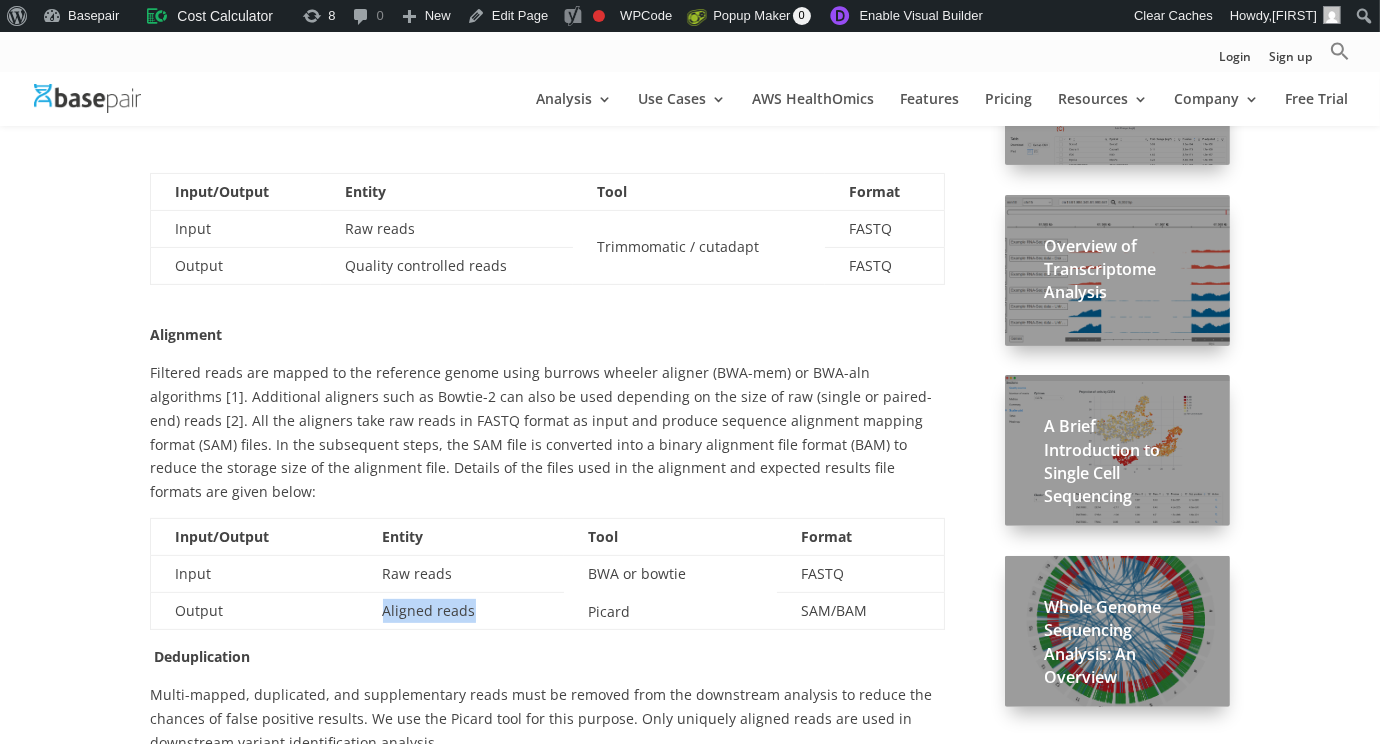 drag, startPoint x: 486, startPoint y: 561, endPoint x: 377, endPoint y: 567, distance: 109.165016 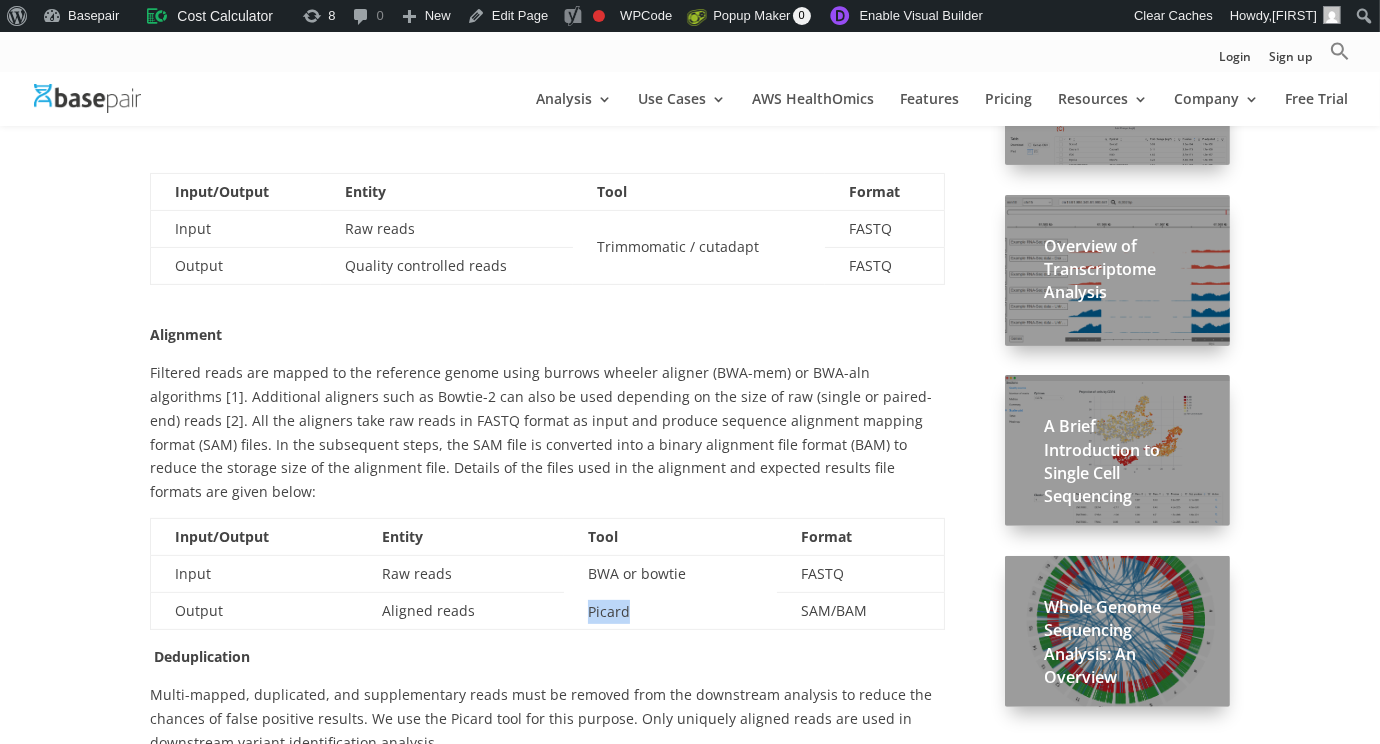drag, startPoint x: 629, startPoint y: 565, endPoint x: 585, endPoint y: 559, distance: 44.407207 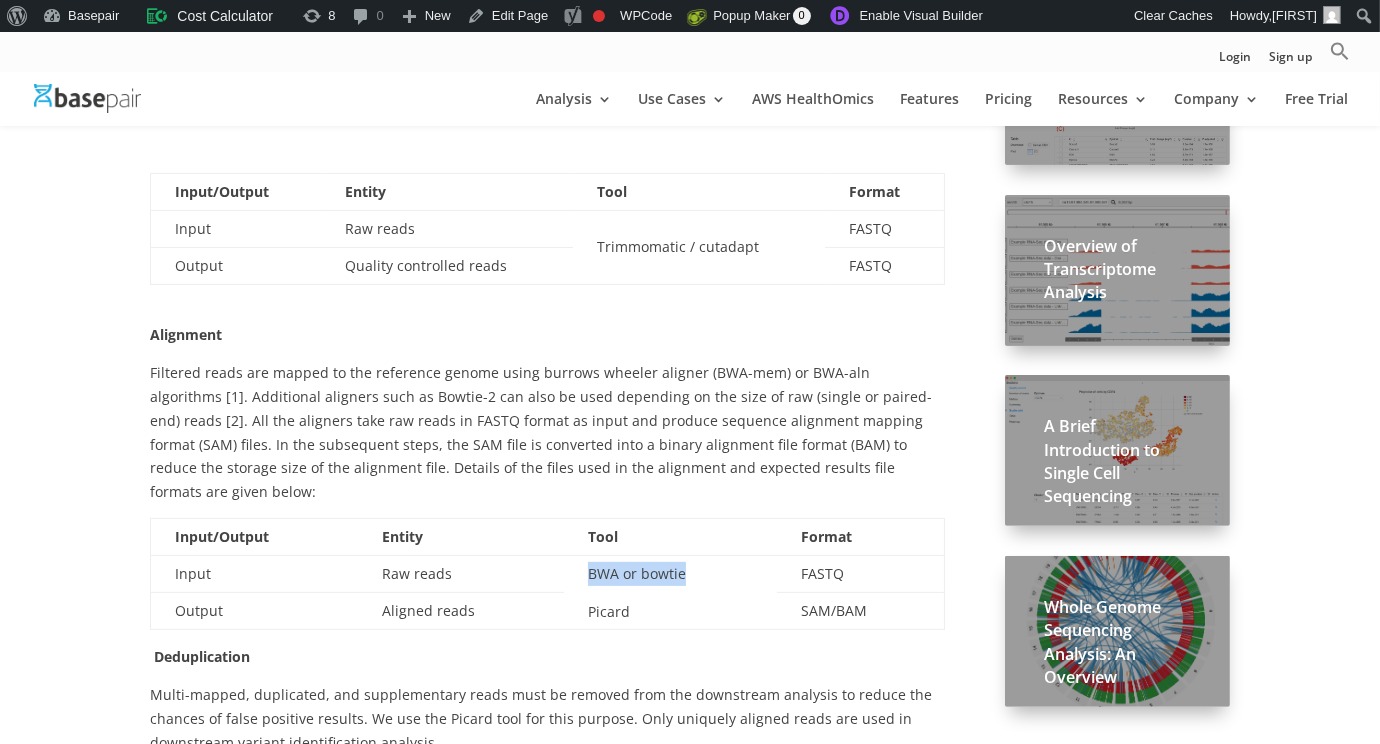 drag, startPoint x: 687, startPoint y: 523, endPoint x: 581, endPoint y: 525, distance: 106.01887 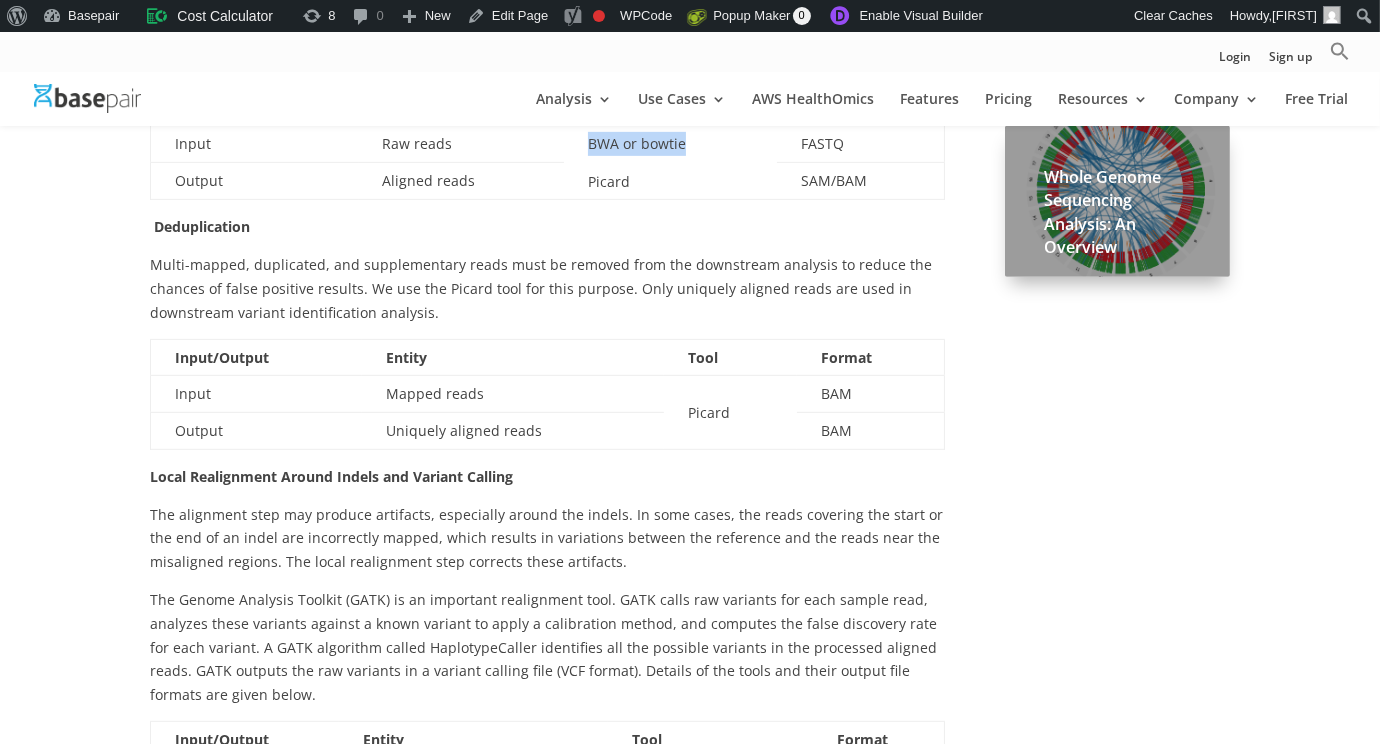 scroll, scrollTop: 1191, scrollLeft: 0, axis: vertical 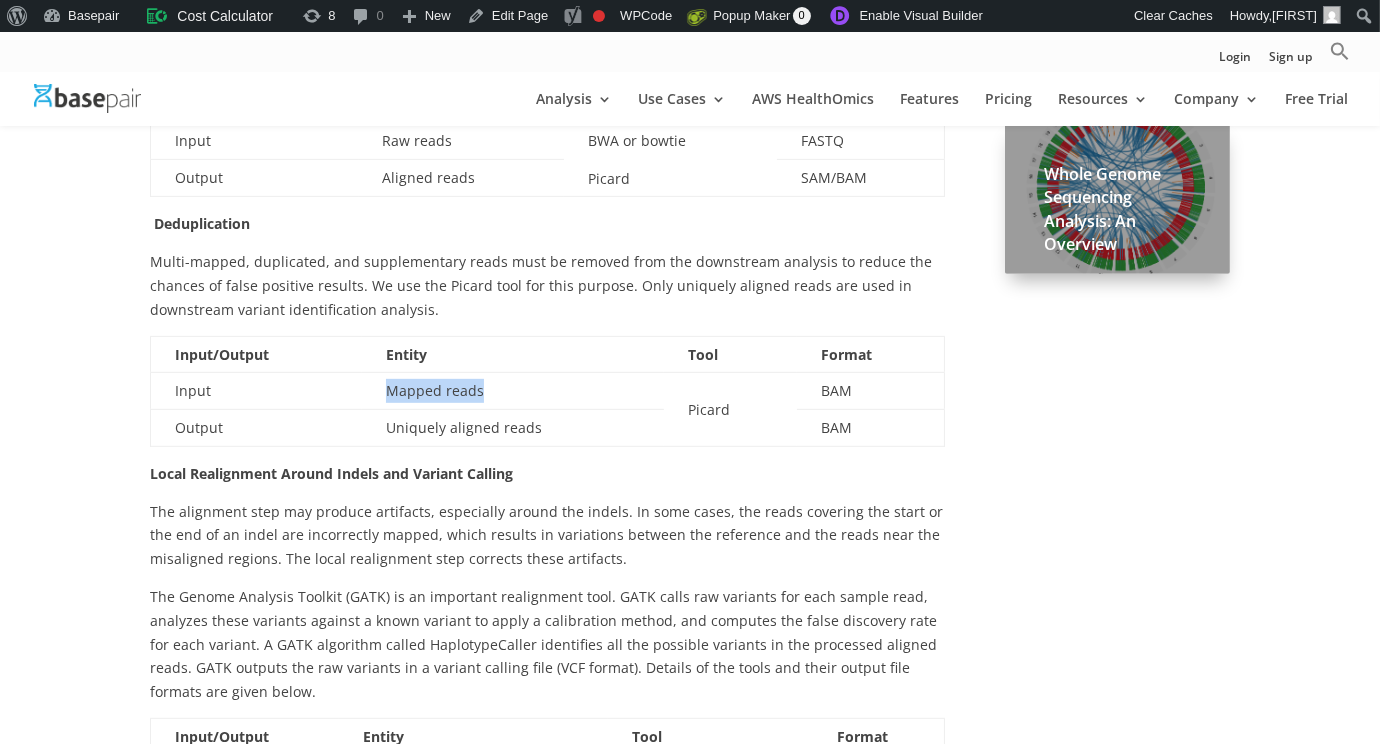 drag, startPoint x: 502, startPoint y: 347, endPoint x: 382, endPoint y: 336, distance: 120.50311 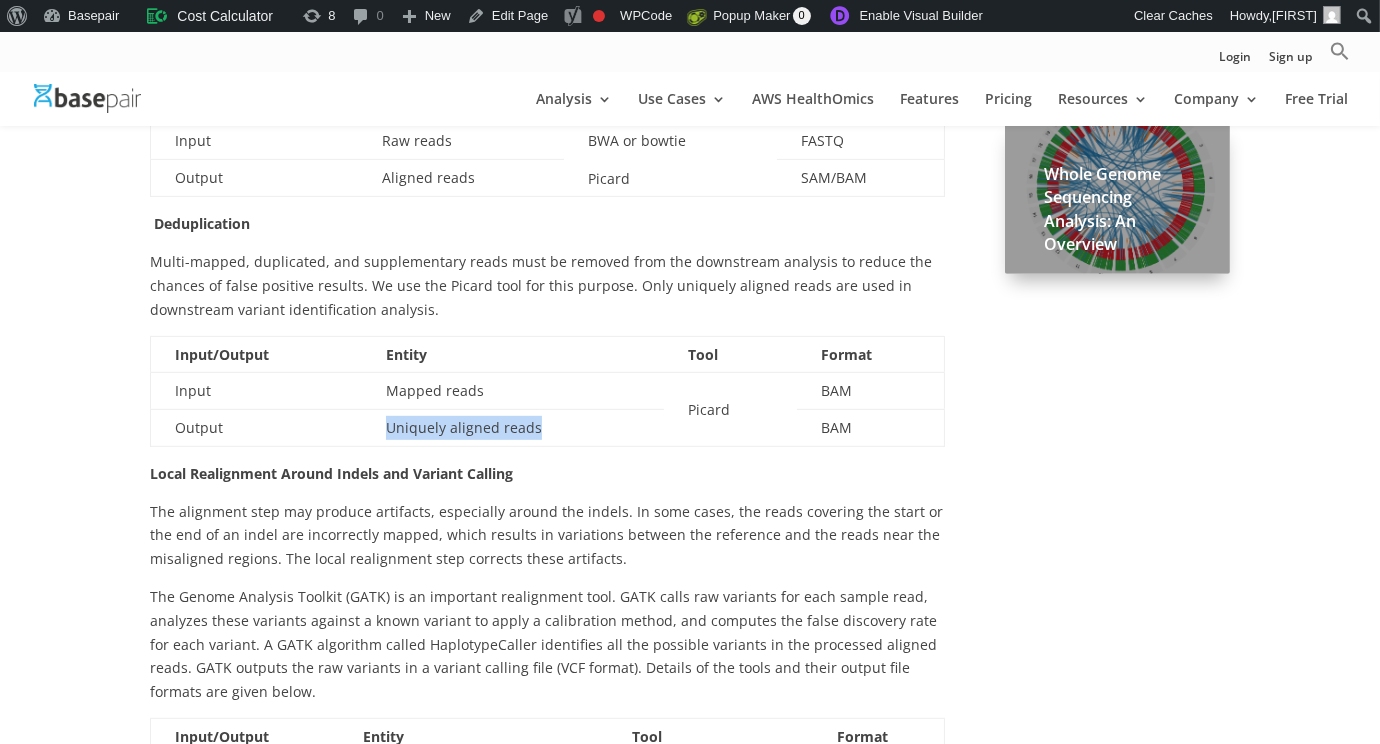 drag, startPoint x: 539, startPoint y: 376, endPoint x: 375, endPoint y: 384, distance: 164.195 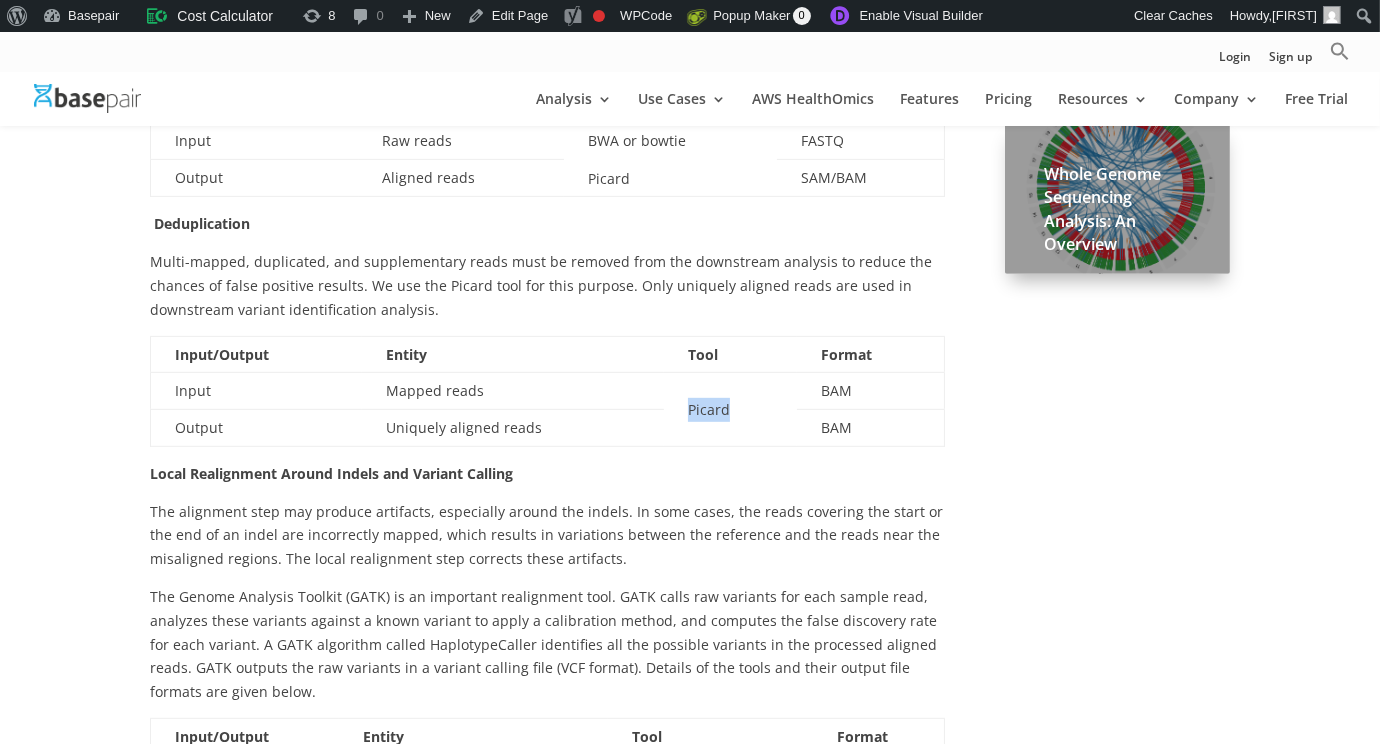 drag, startPoint x: 685, startPoint y: 365, endPoint x: 734, endPoint y: 365, distance: 49 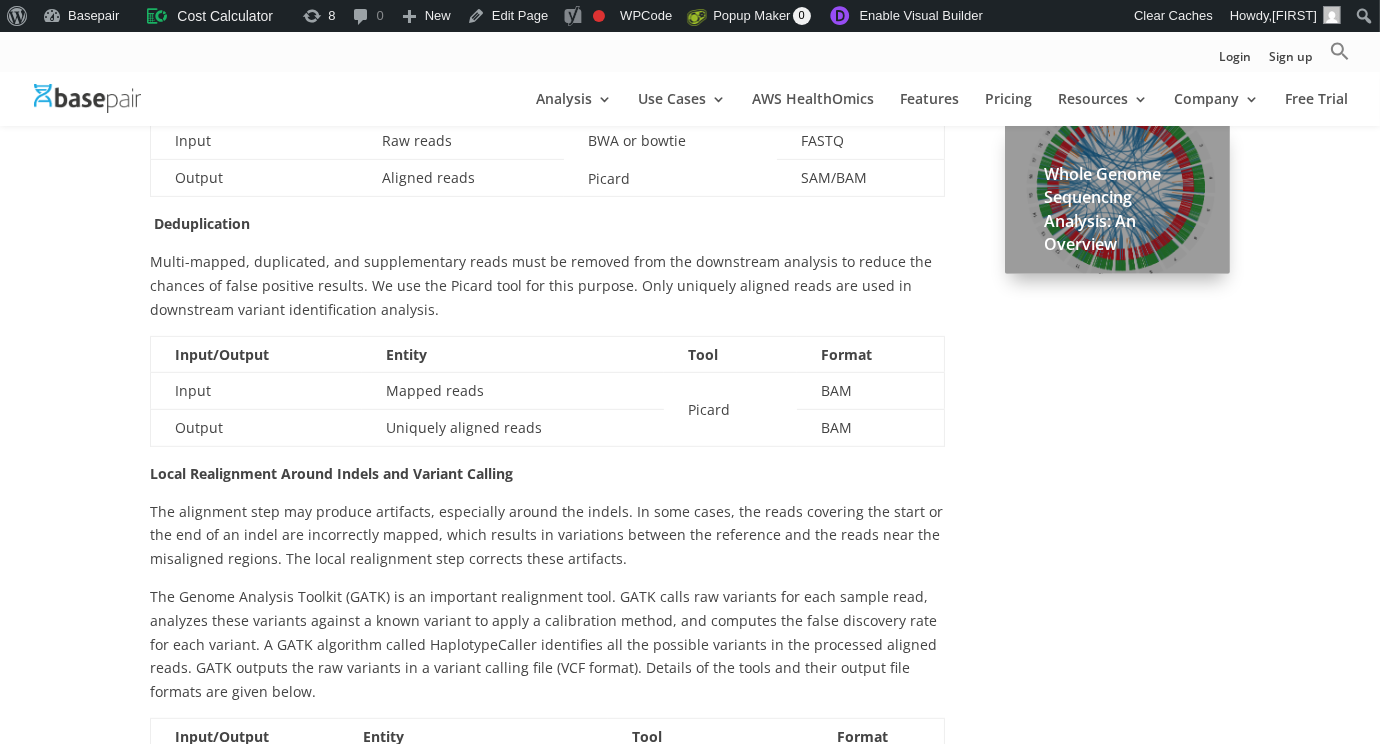 click on "Local Realignment Around Indels and Variant Calling" at bounding box center (547, 481) 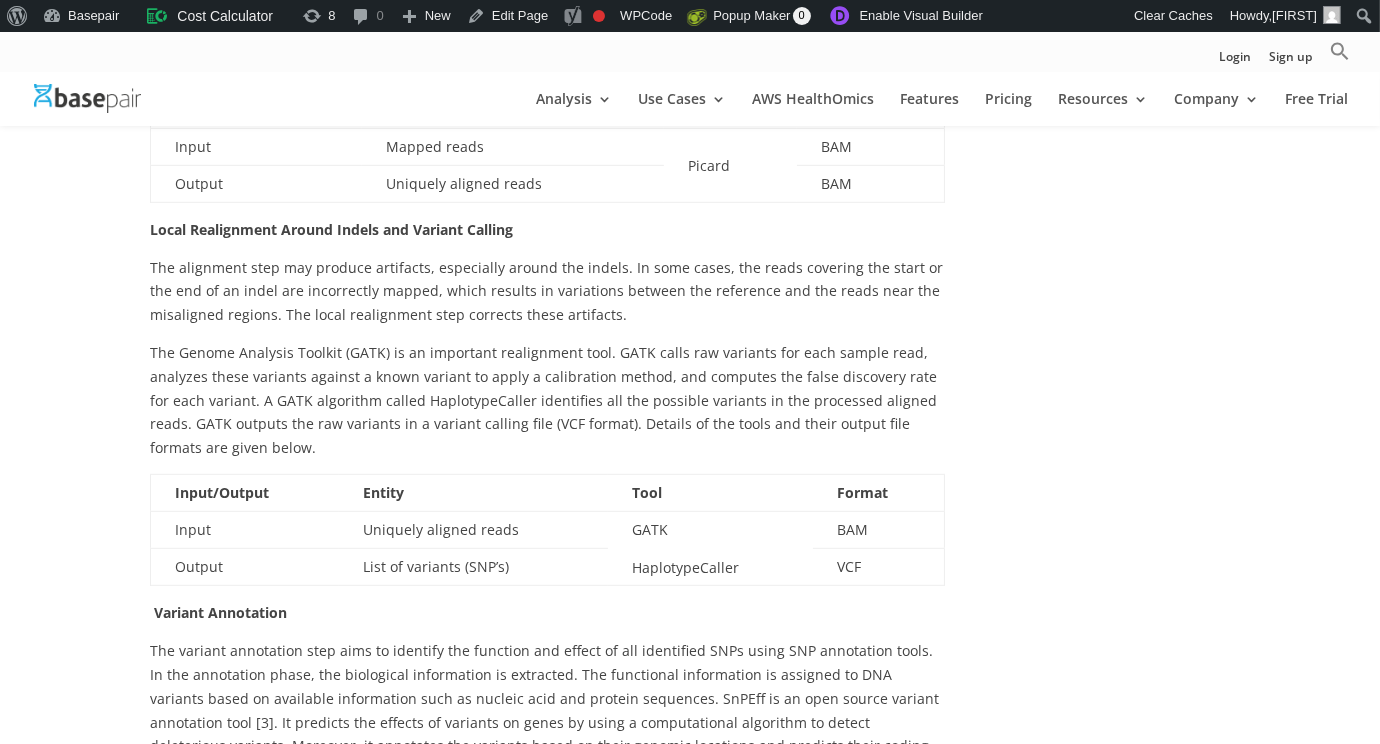 scroll, scrollTop: 1433, scrollLeft: 0, axis: vertical 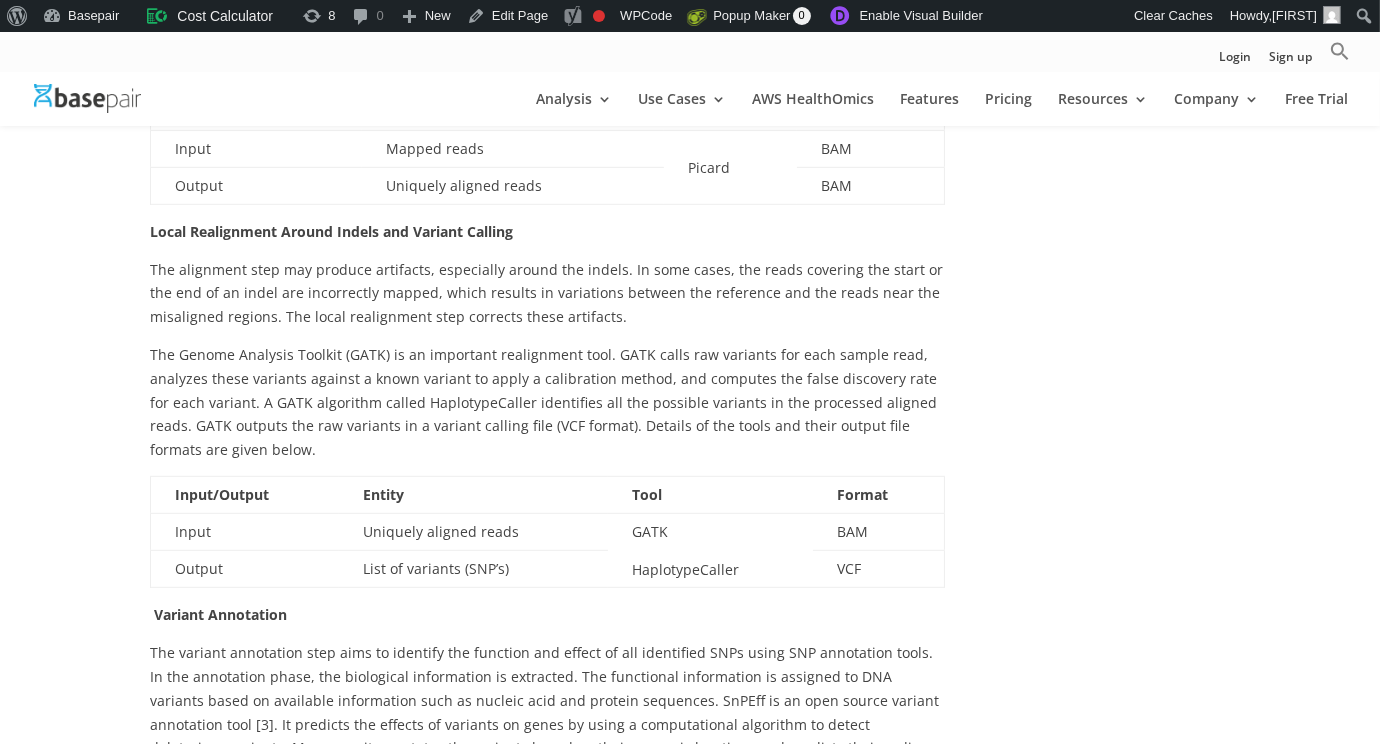 click on "The Genome Analysis Toolkit (GATK) is an important realignment tool. GATK calls raw variants for each sample read, analyzes these variants against a known variant to apply a calibration method, and computes the false discovery rate for each variant. A GATK algorithm called HaplotypeCaller identifies all the possible variants in the processed aligned reads. GATK outputs the raw variants in a variant calling file (VCF format). Details of the tools and their output file formats are given below." at bounding box center [543, 402] 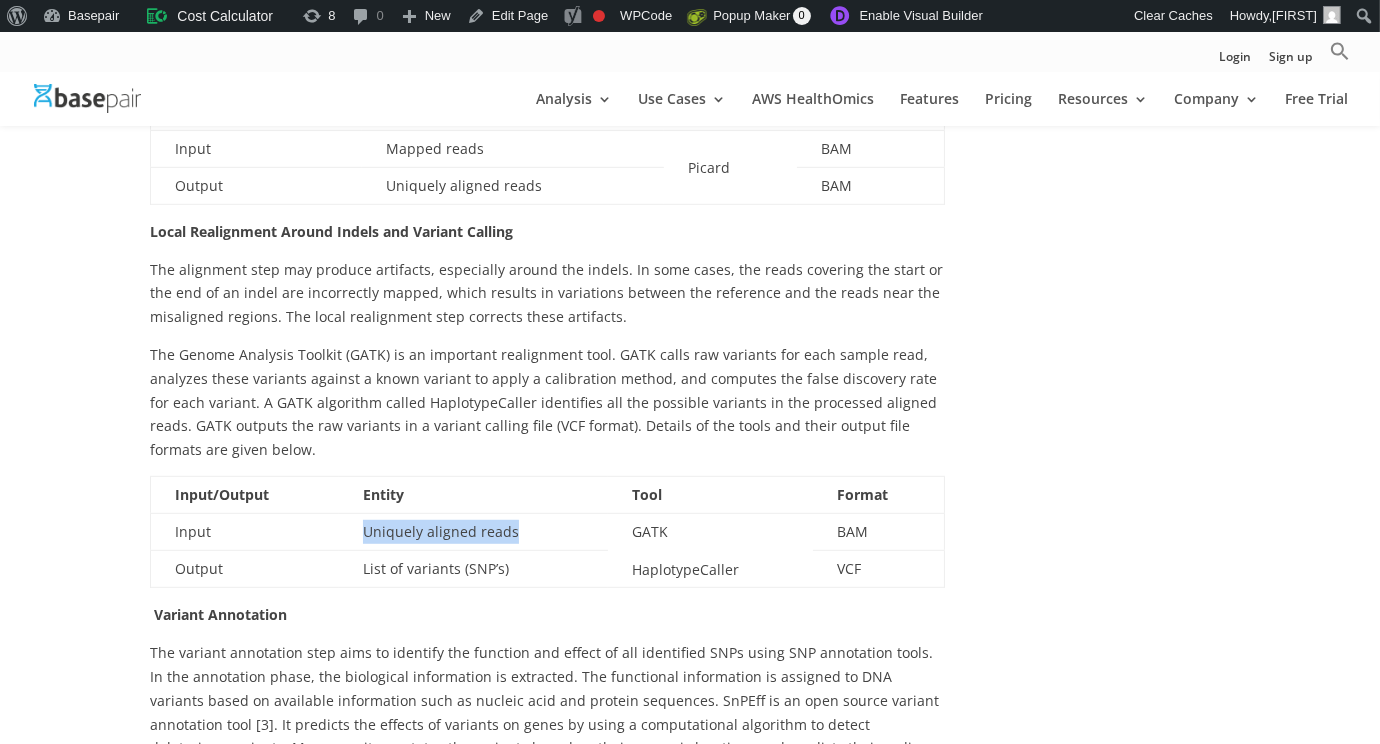 drag, startPoint x: 520, startPoint y: 482, endPoint x: 347, endPoint y: 490, distance: 173.18488 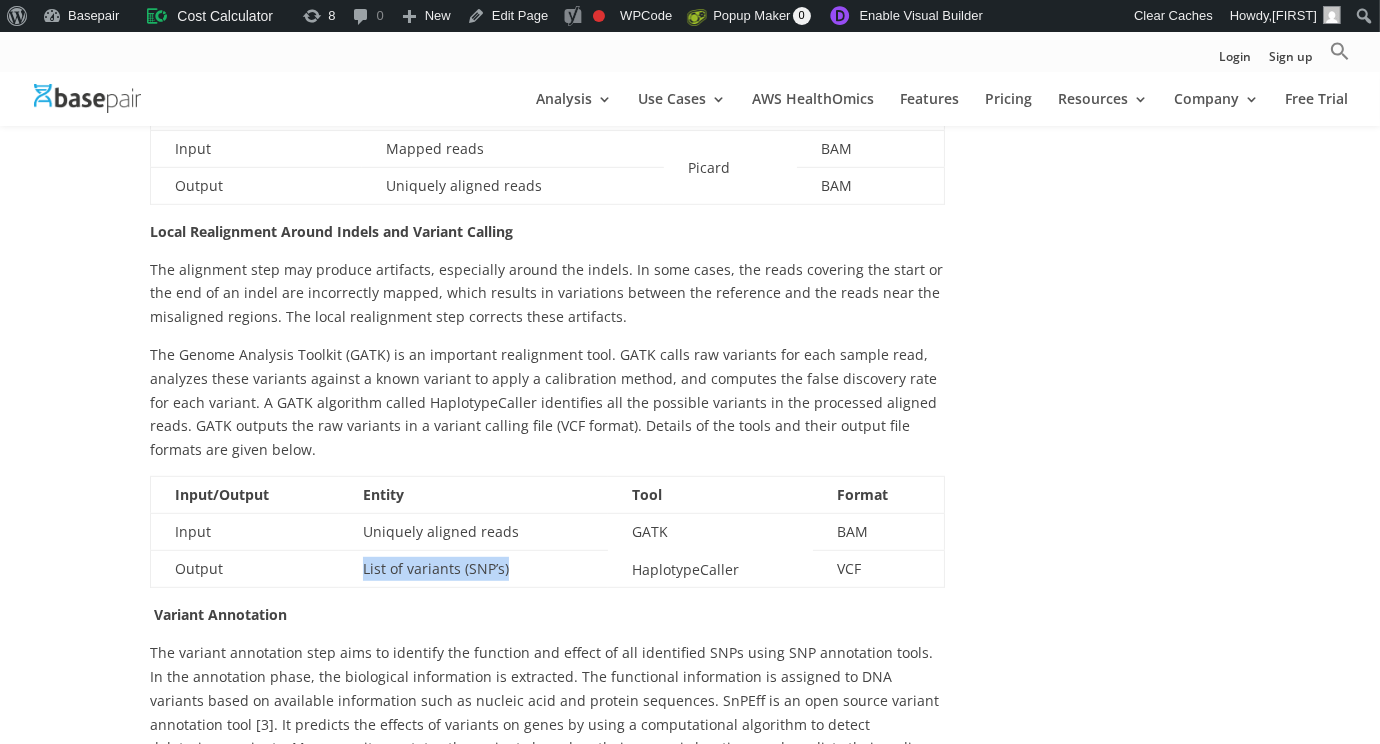 drag, startPoint x: 516, startPoint y: 516, endPoint x: 359, endPoint y: 516, distance: 157 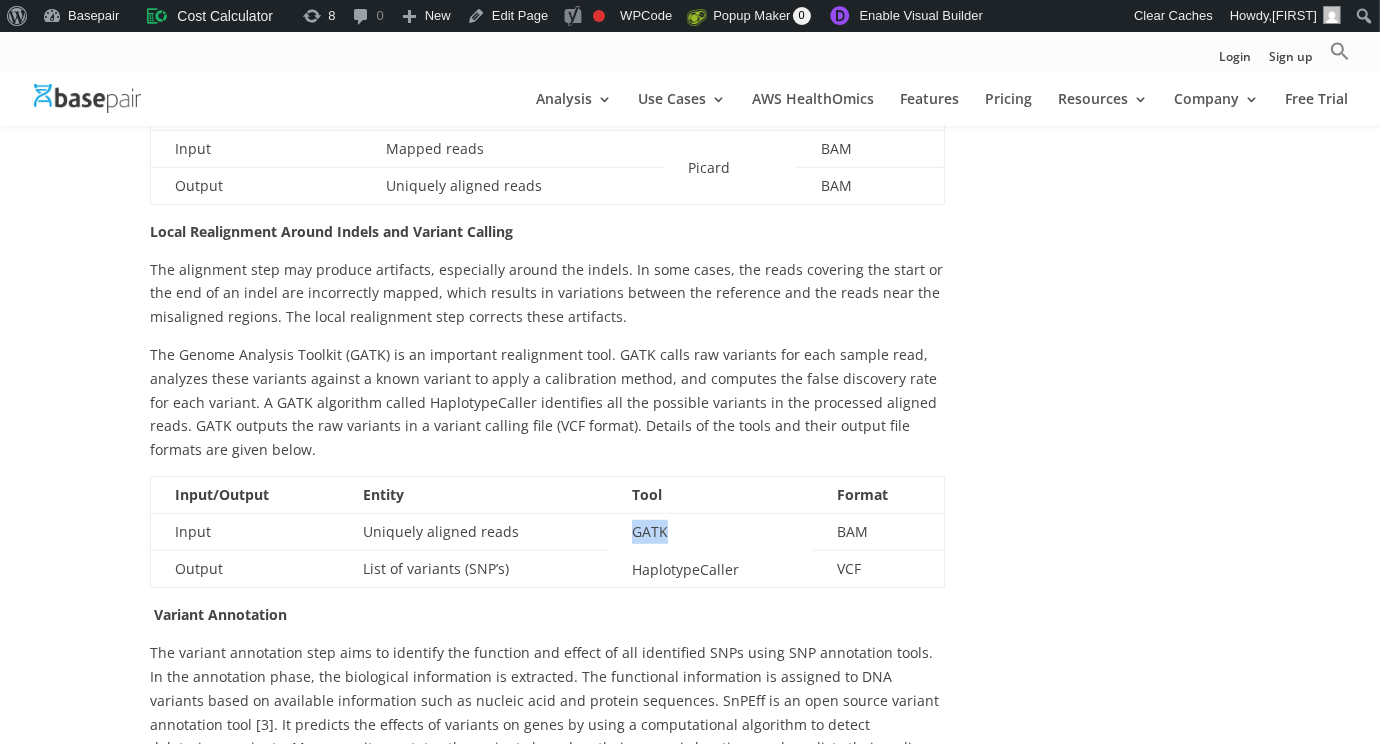 drag, startPoint x: 681, startPoint y: 475, endPoint x: 627, endPoint y: 473, distance: 54.037025 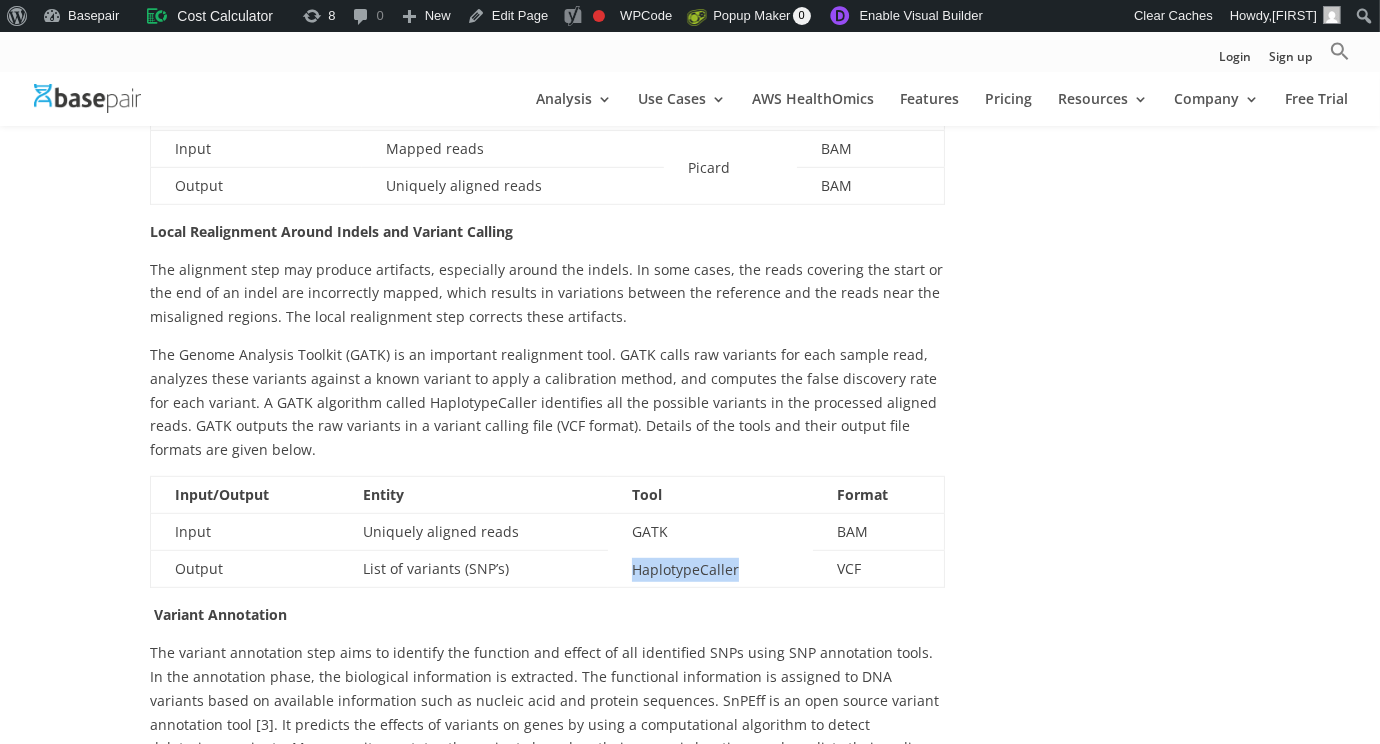 drag, startPoint x: 744, startPoint y: 524, endPoint x: 617, endPoint y: 508, distance: 128.0039 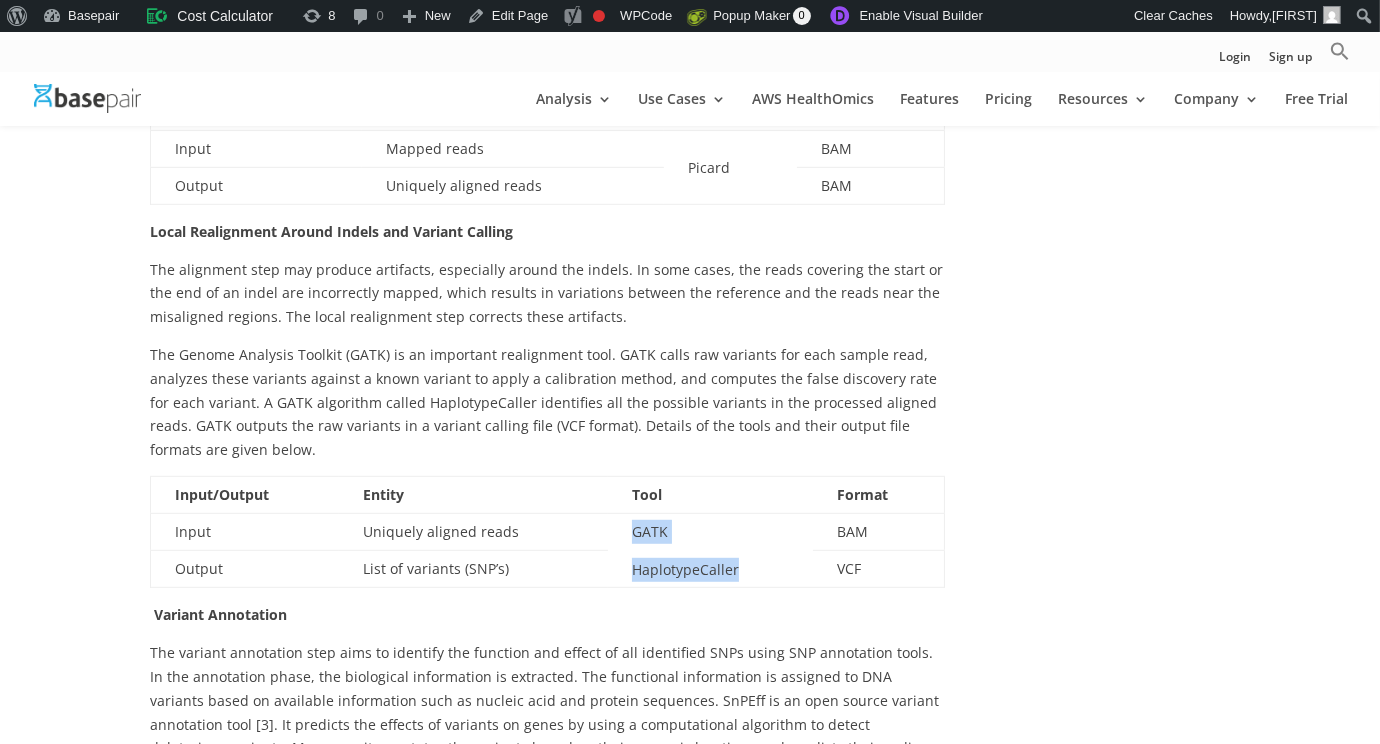 click on "HaplotypeCaller" at bounding box center [685, 569] 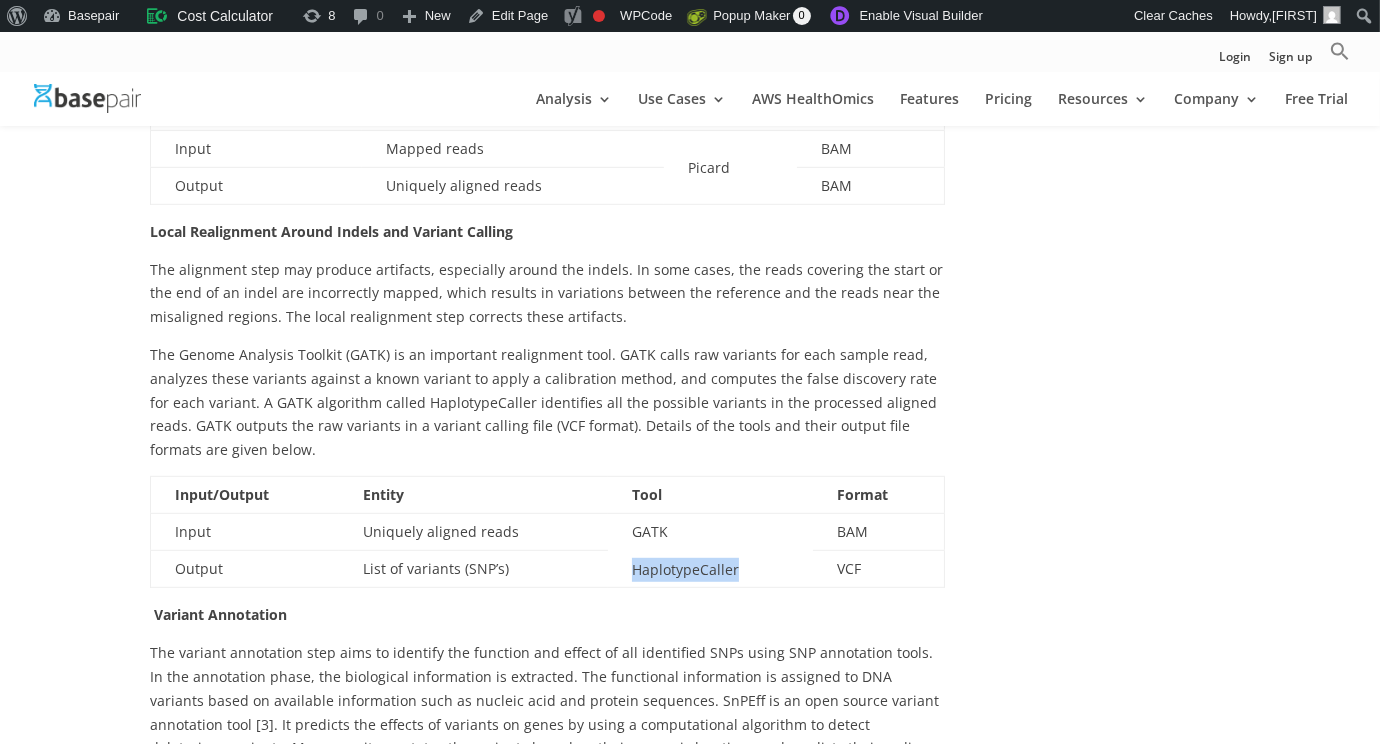 drag, startPoint x: 751, startPoint y: 522, endPoint x: 627, endPoint y: 522, distance: 124 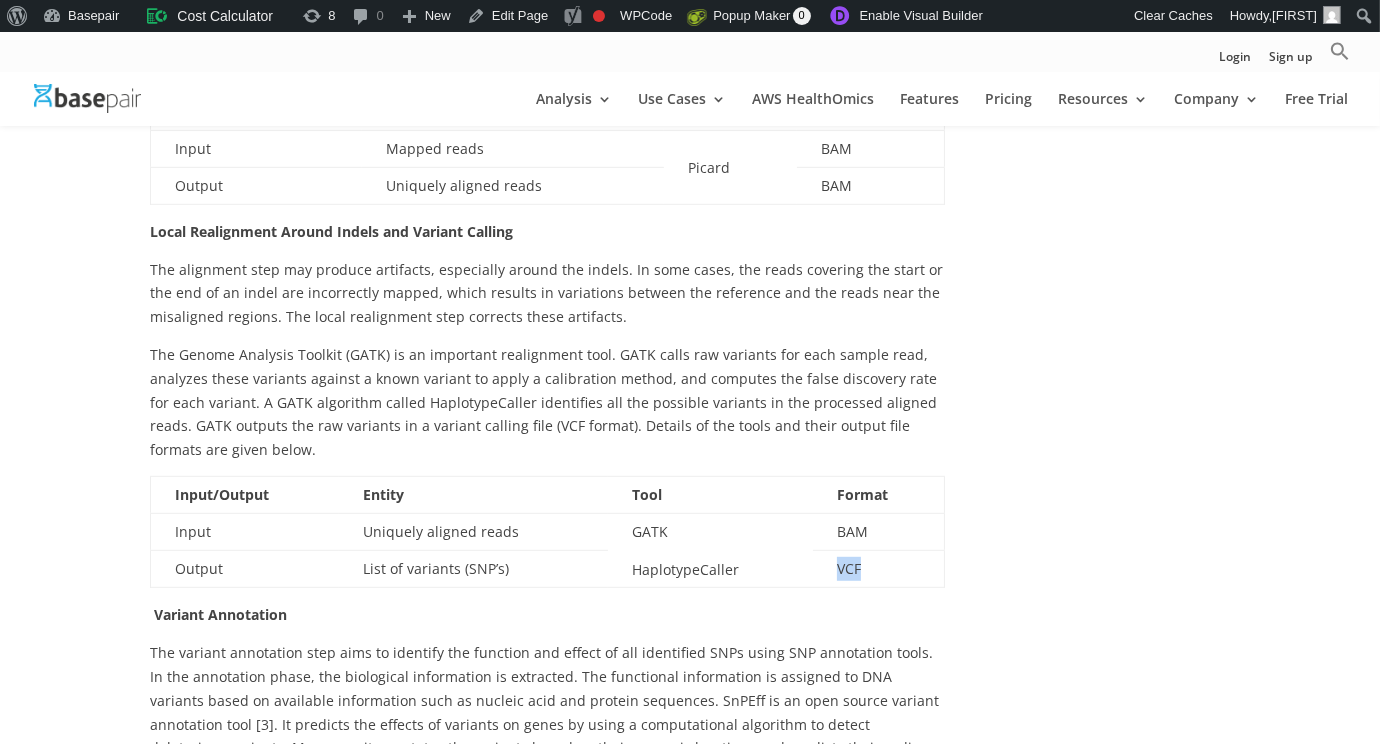 drag, startPoint x: 866, startPoint y: 512, endPoint x: 828, endPoint y: 513, distance: 38.013157 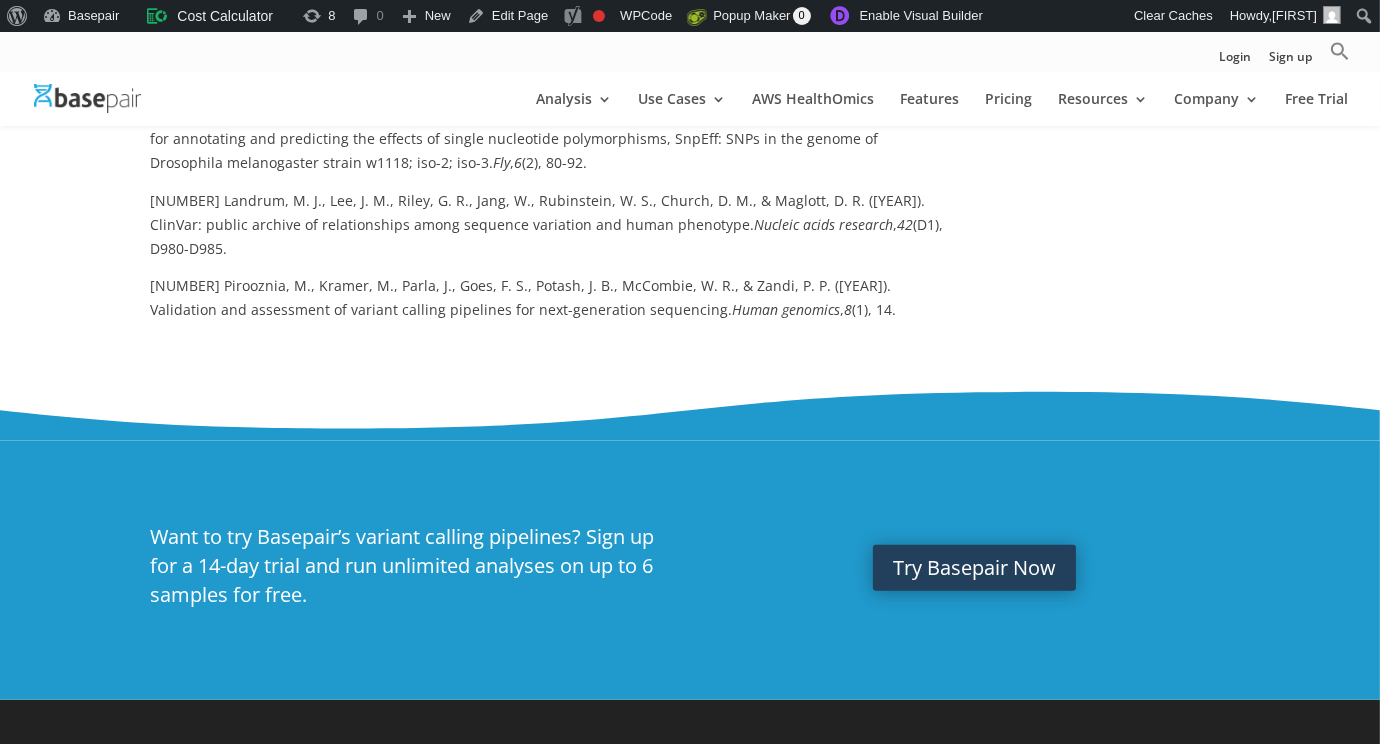 scroll, scrollTop: 2524, scrollLeft: 0, axis: vertical 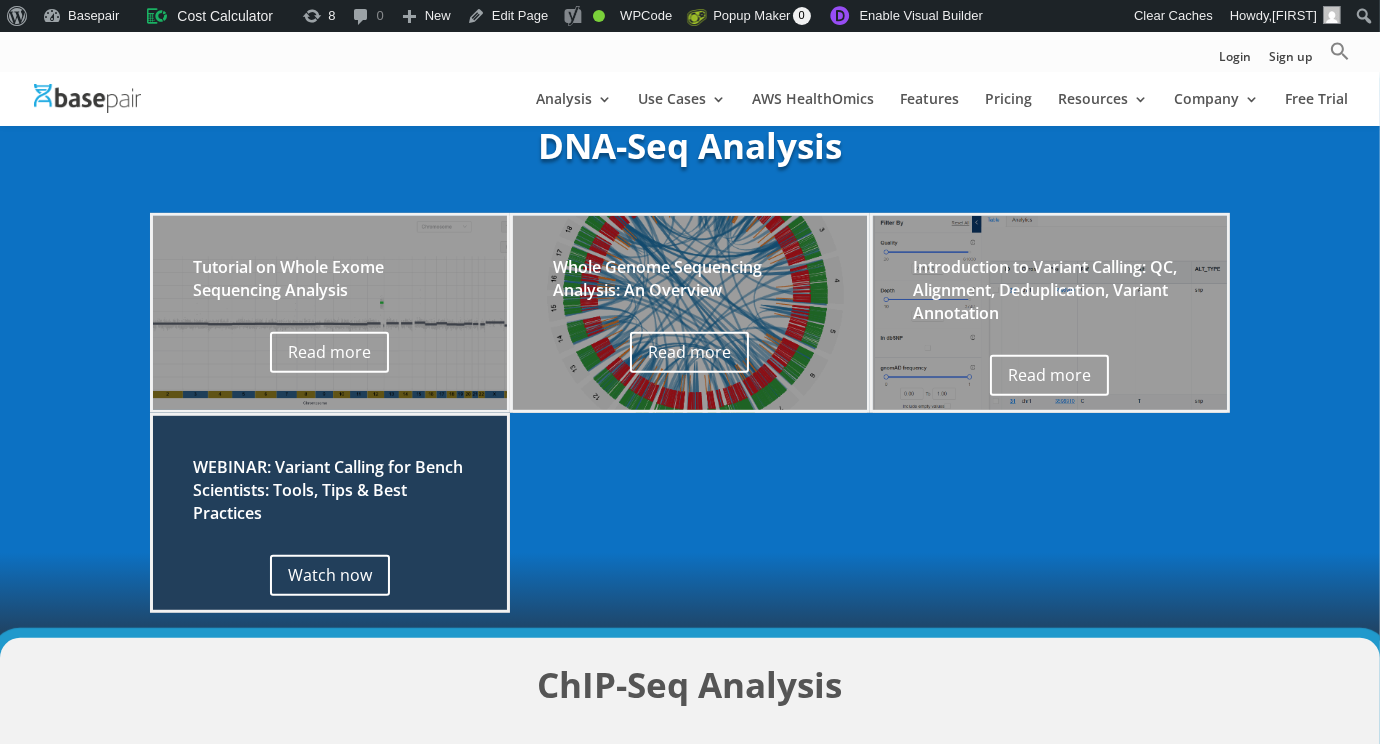 click on "Whole Genome Sequencing Analysis: An Overview" at bounding box center (690, 284) 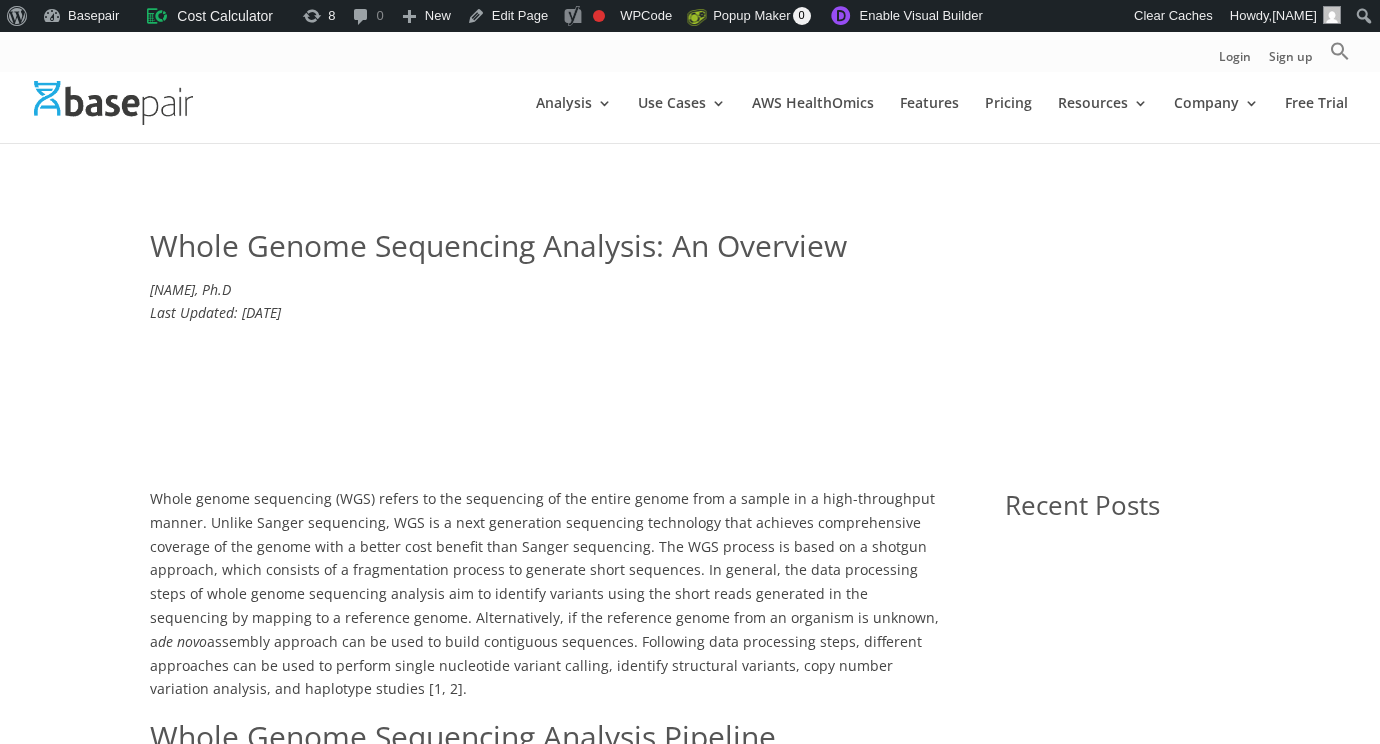 scroll, scrollTop: 0, scrollLeft: 0, axis: both 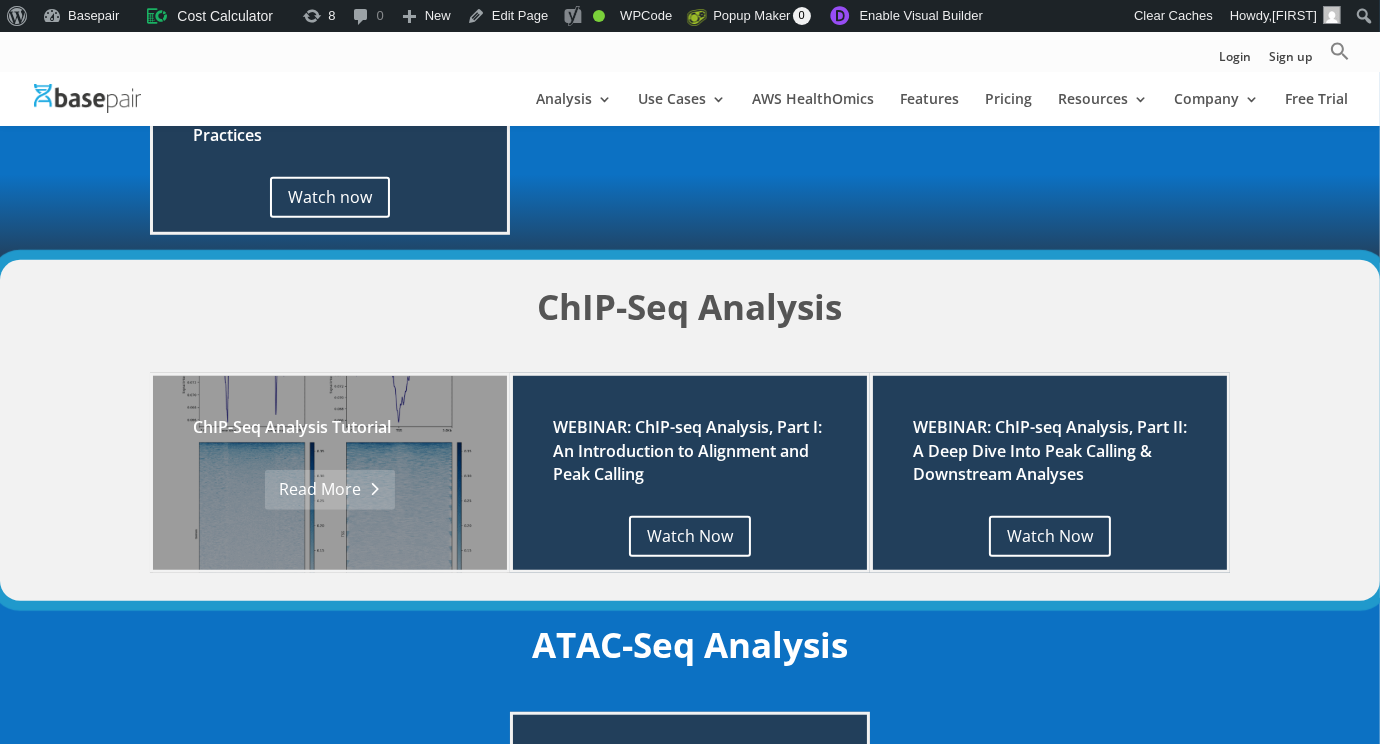 click on "Read More" at bounding box center (329, 490) 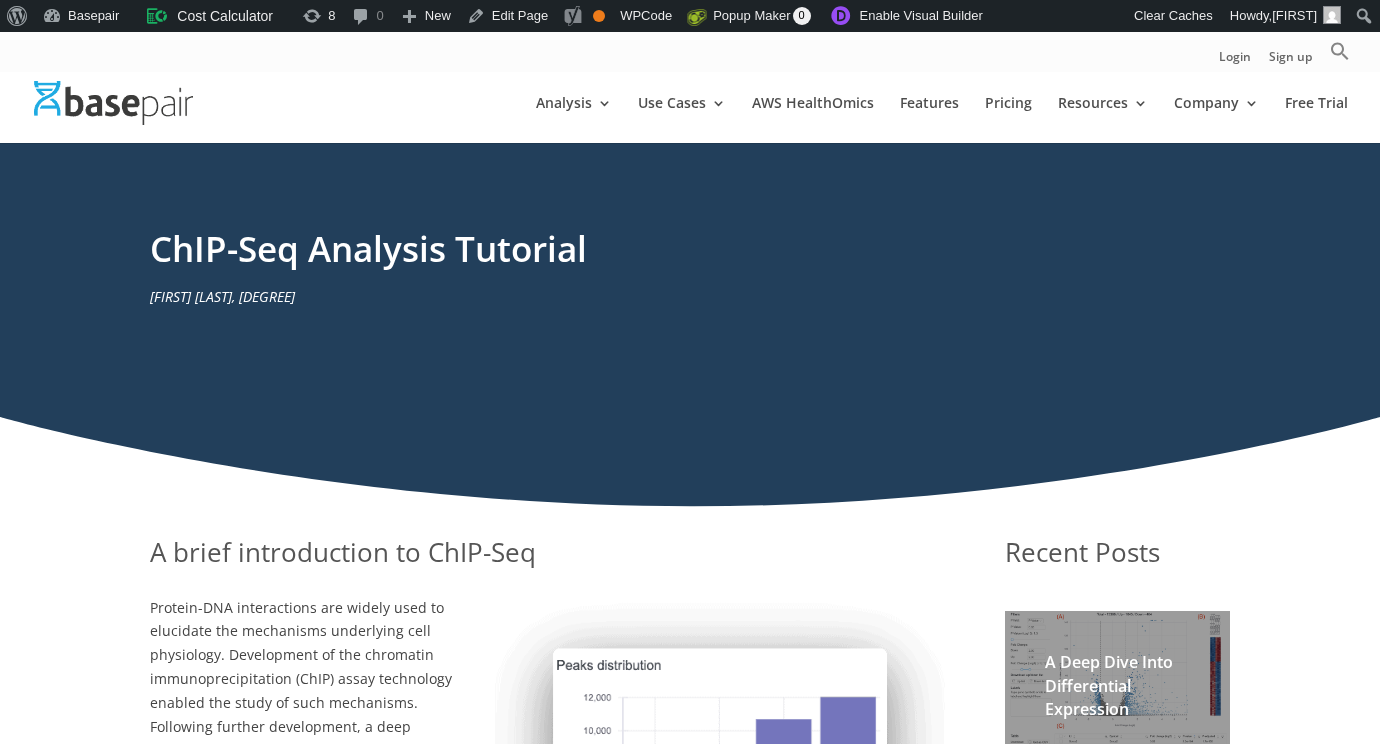 scroll, scrollTop: 0, scrollLeft: 0, axis: both 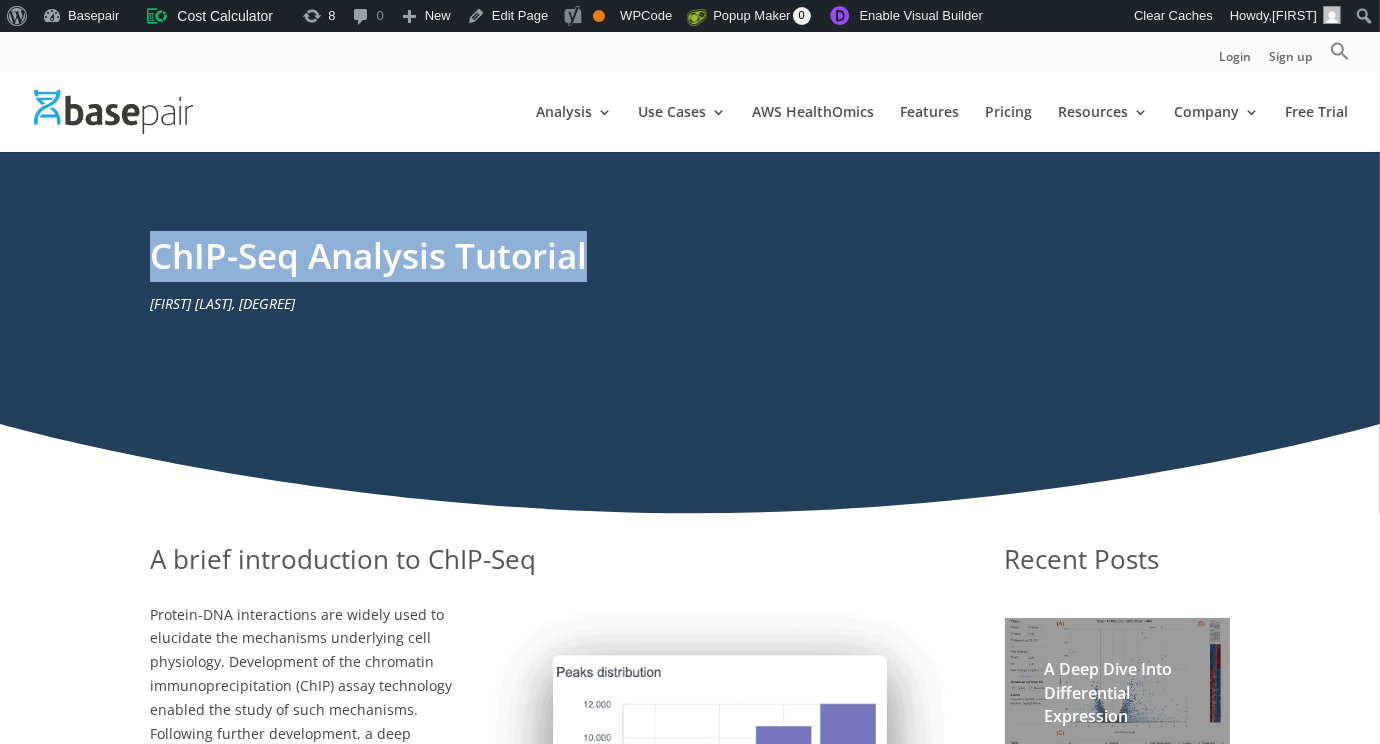 drag, startPoint x: 619, startPoint y: 247, endPoint x: 108, endPoint y: 249, distance: 511.0039 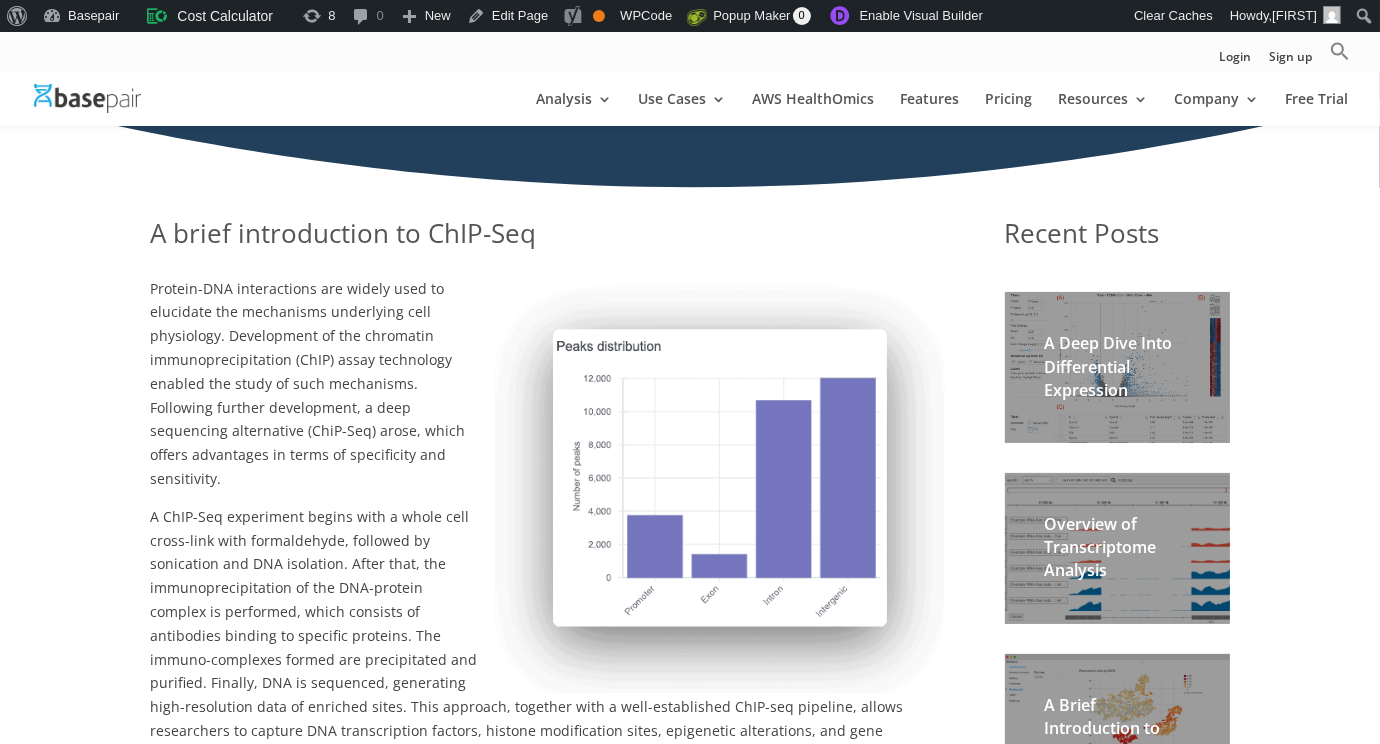 scroll, scrollTop: 0, scrollLeft: 0, axis: both 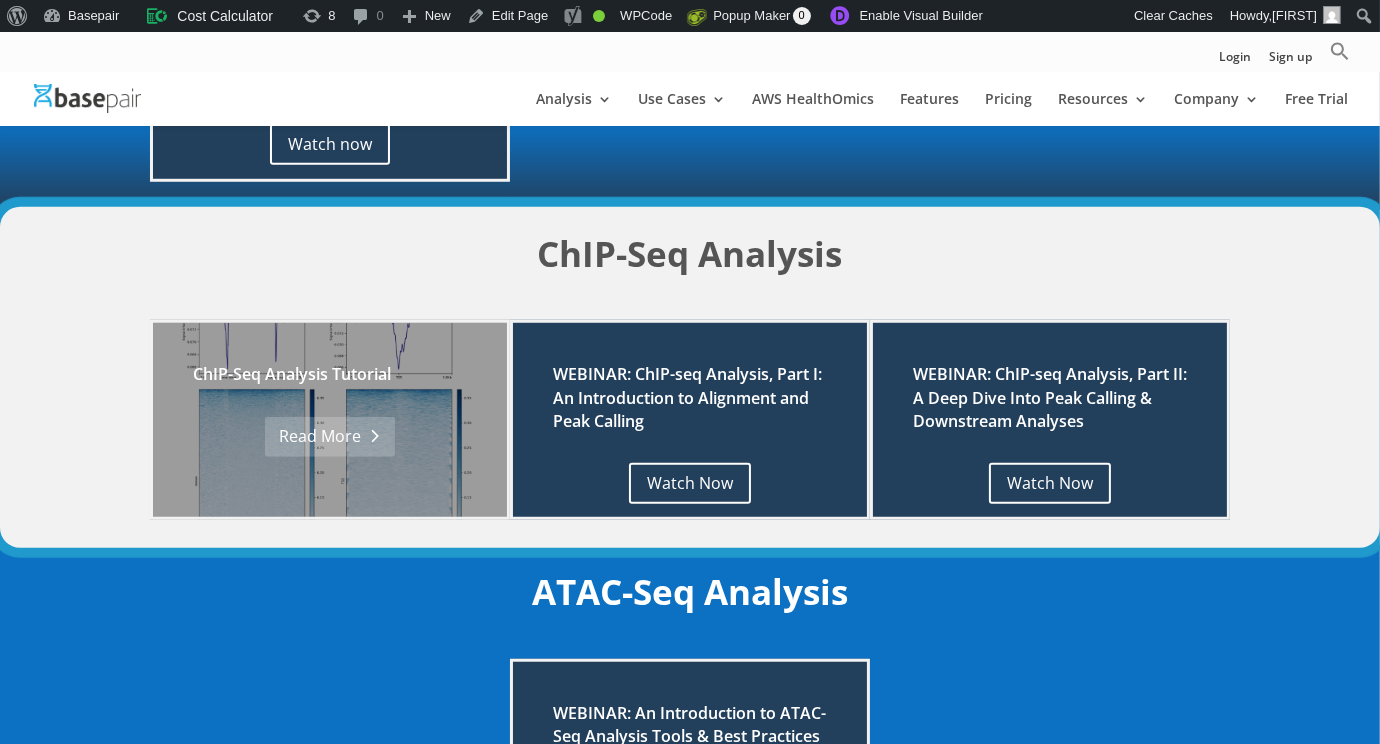 click on "Read More" at bounding box center (329, 437) 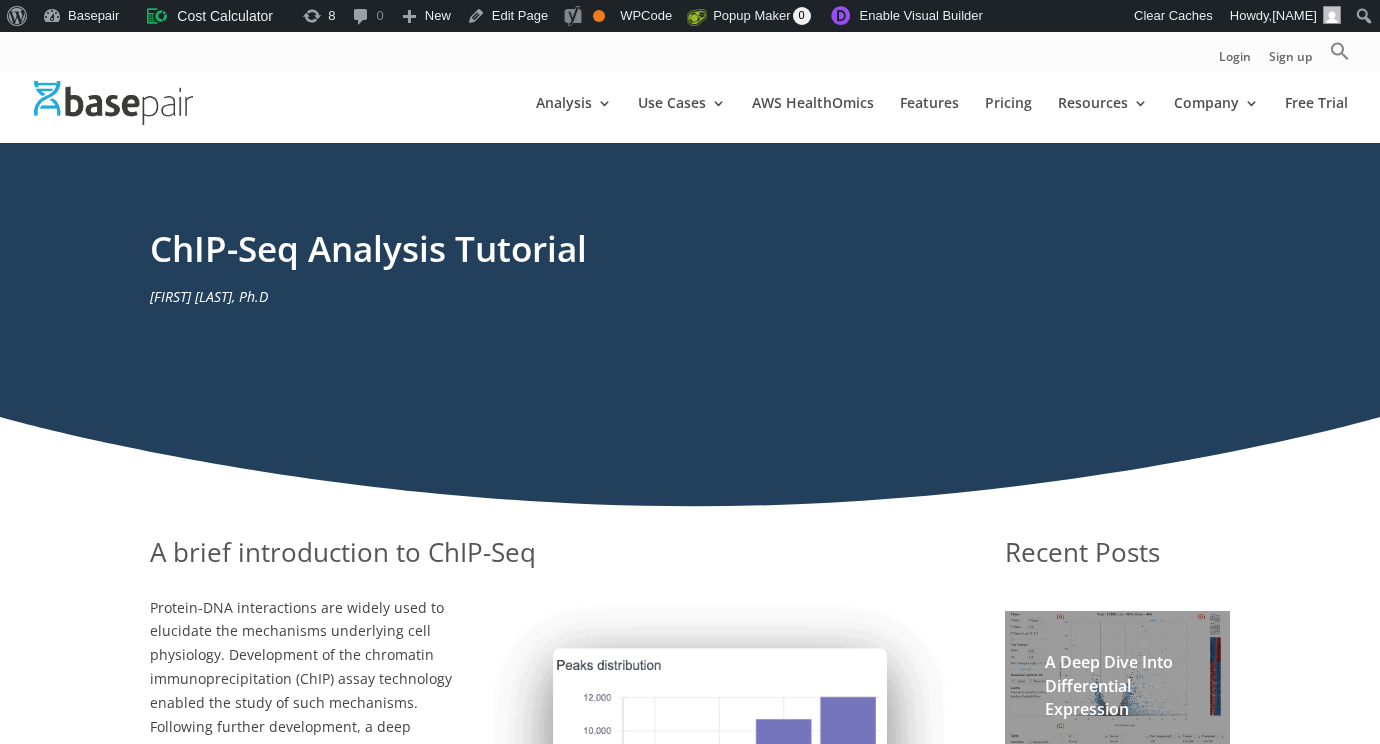 scroll, scrollTop: 0, scrollLeft: 0, axis: both 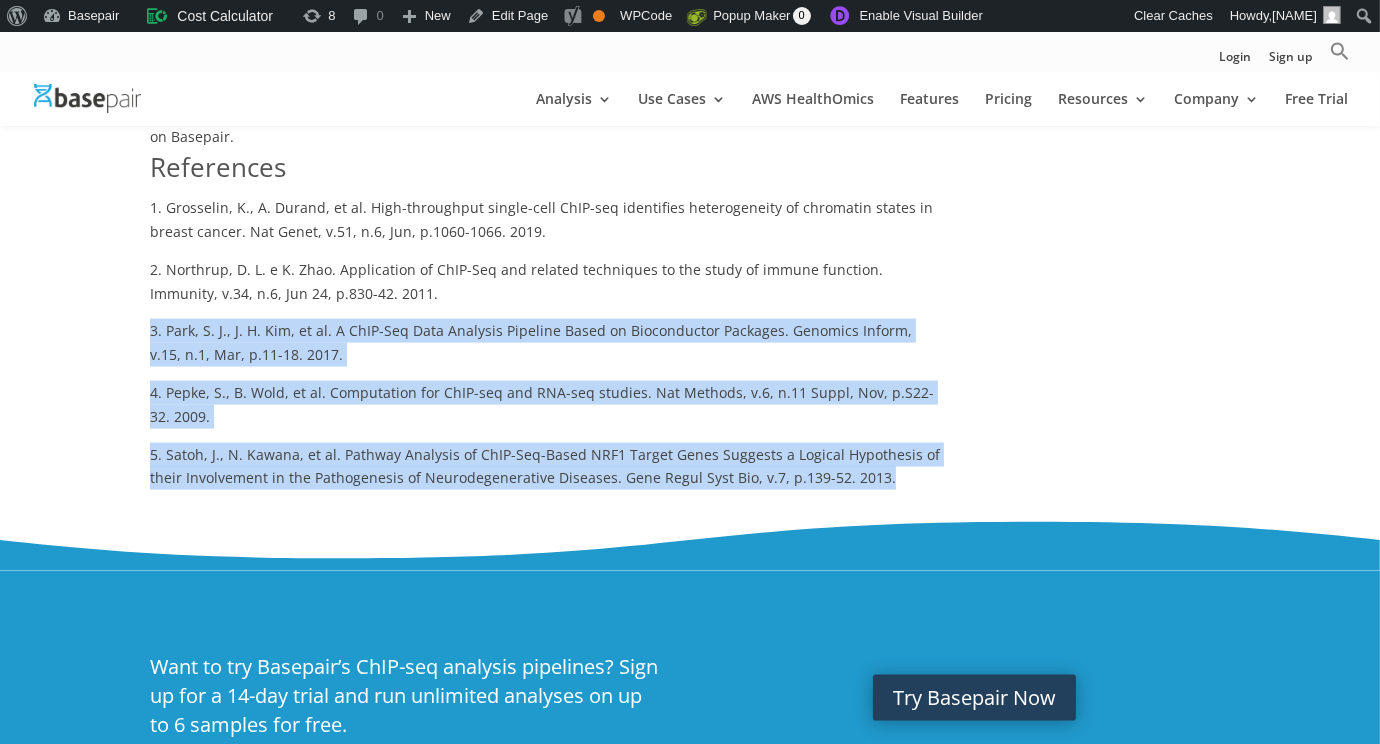 drag, startPoint x: 873, startPoint y: 411, endPoint x: 420, endPoint y: 217, distance: 492.79306 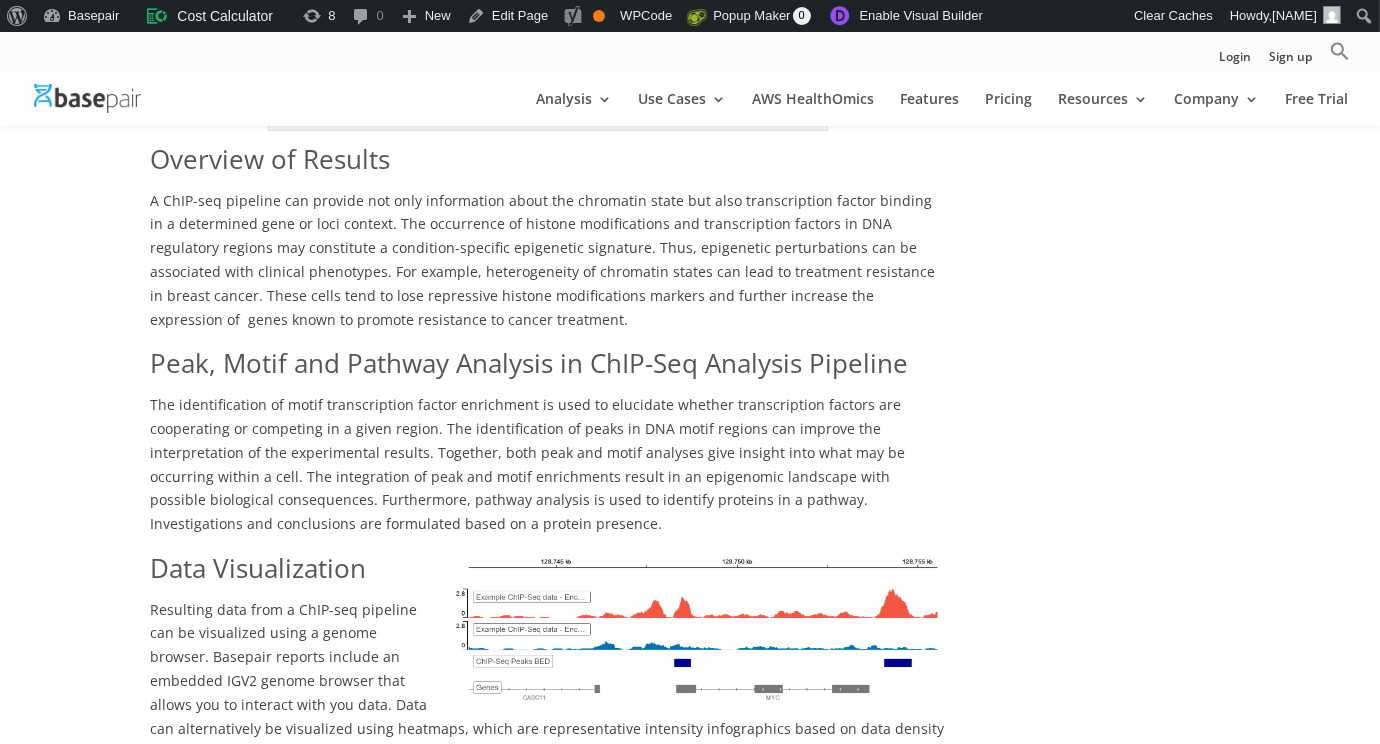click on "A brief introduction to ChIP-Seq
Protein-DNA interactions are widely used to elucidate the mechanisms underlying cell physiology. Development of the chromatin immunoprecipitation (ChIP) assay technology enabled the study of such mechanisms. Following further development, a deep sequencing alternative (ChiP-Seq) arose, which offers advantages in terms of specificity and sensitivity.
Clinical Relevance and Applications
Epigenetic imbalances across disease and health conditions can involve histone modification and altered transcription factors. Herein, ChIP-Seq studies have been used to elucidate pathologic molecular mechanisms underlying cancer and other diseases. ChIP-seq analysis also contributes to the understanding of the role of transcription factors during diseases. In fact, some transcripts seems to be altered during clinical phenotype manifestations.
Overview of the ChIP-Seq pipeline
Quality Control
Alignment" at bounding box center [690, -597] 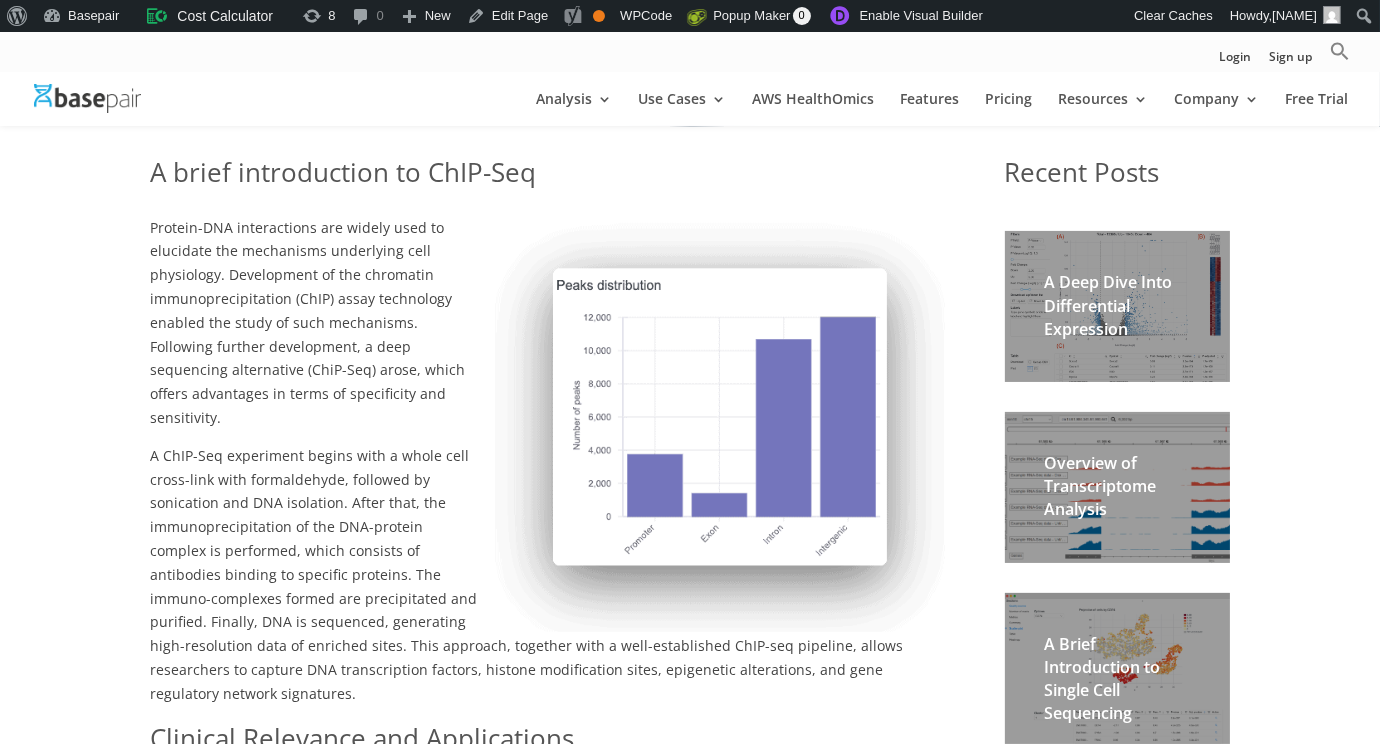 scroll, scrollTop: 200, scrollLeft: 0, axis: vertical 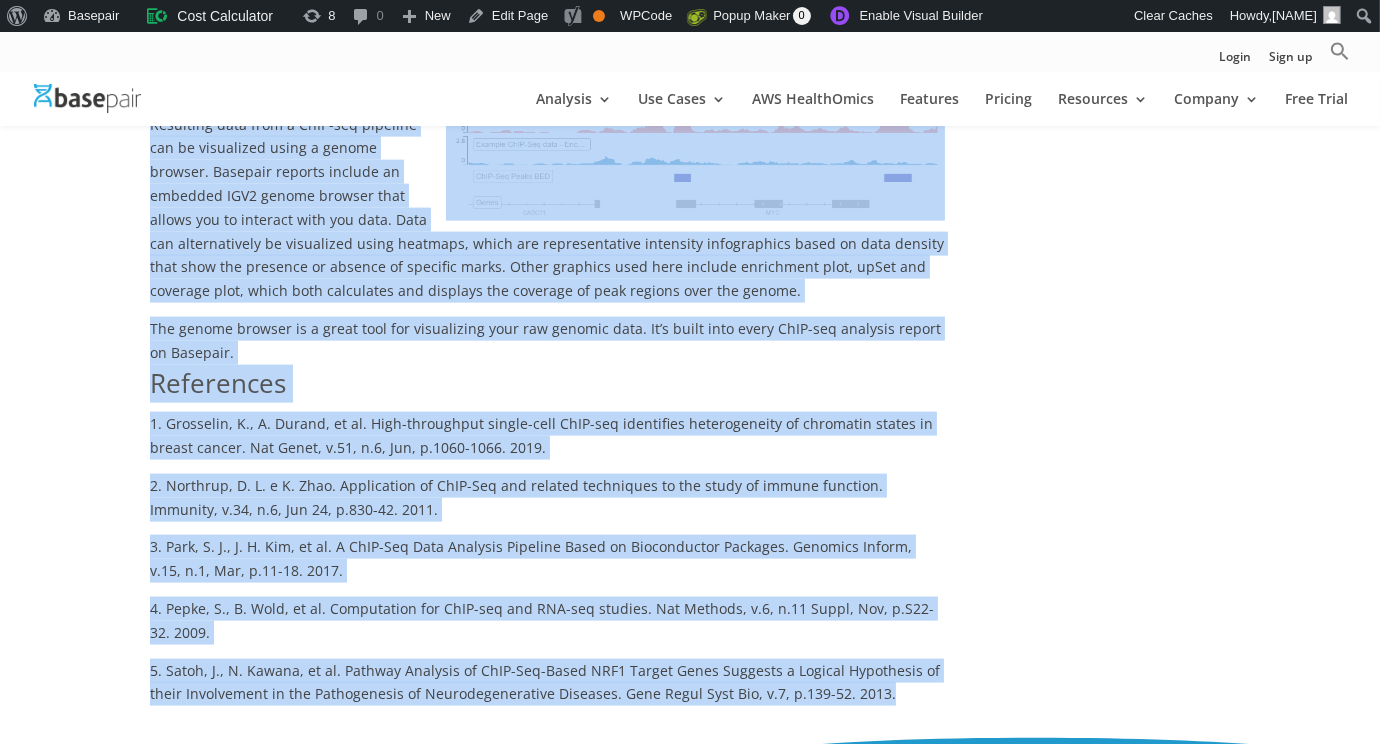 drag, startPoint x: 138, startPoint y: 316, endPoint x: 903, endPoint y: 667, distance: 841.6805 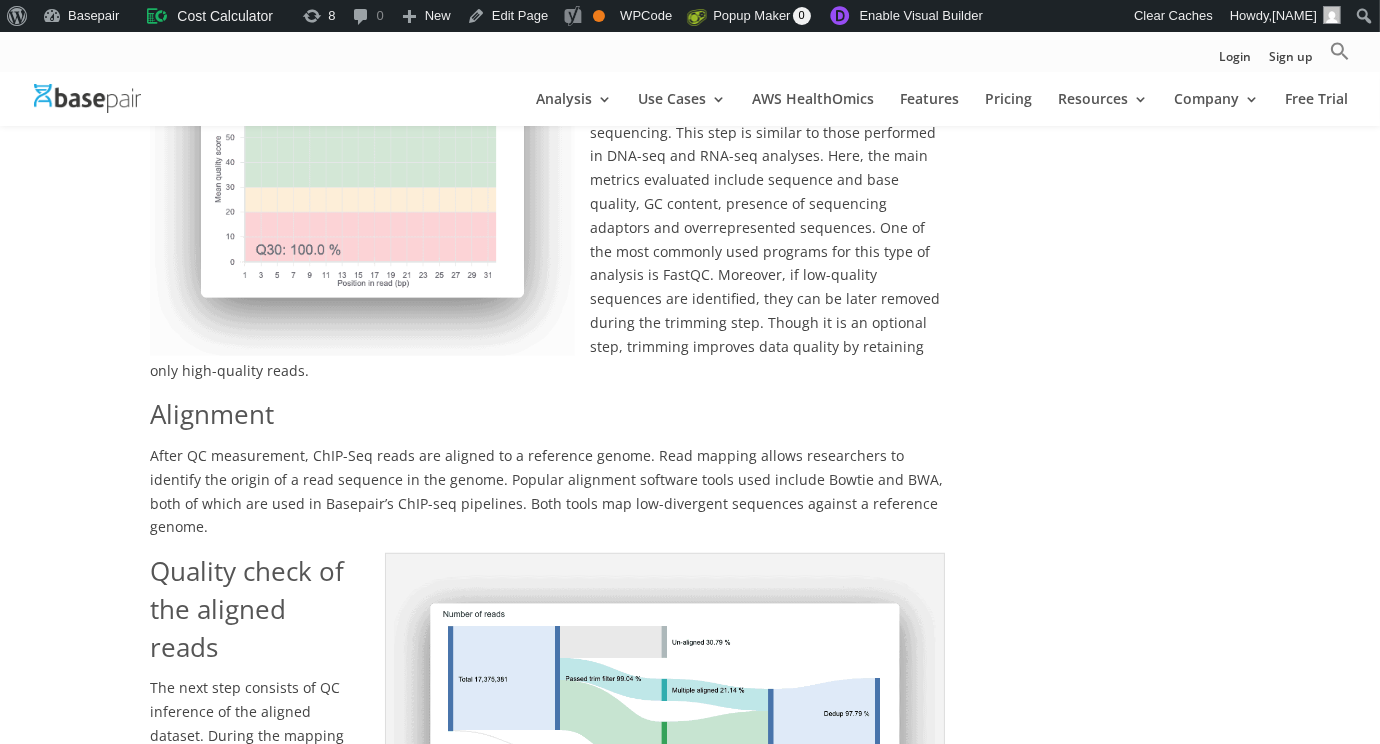 scroll, scrollTop: 1087, scrollLeft: 0, axis: vertical 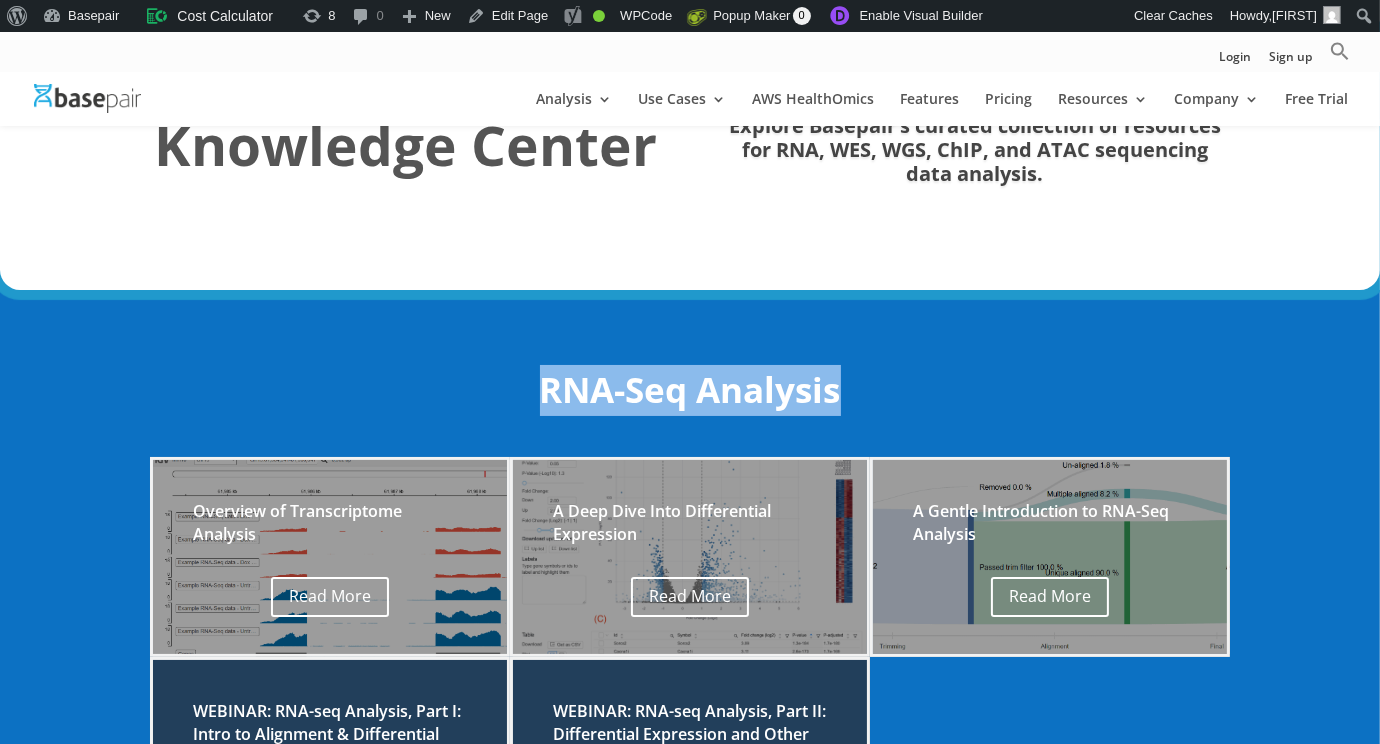 drag, startPoint x: 861, startPoint y: 387, endPoint x: 498, endPoint y: 379, distance: 363.08813 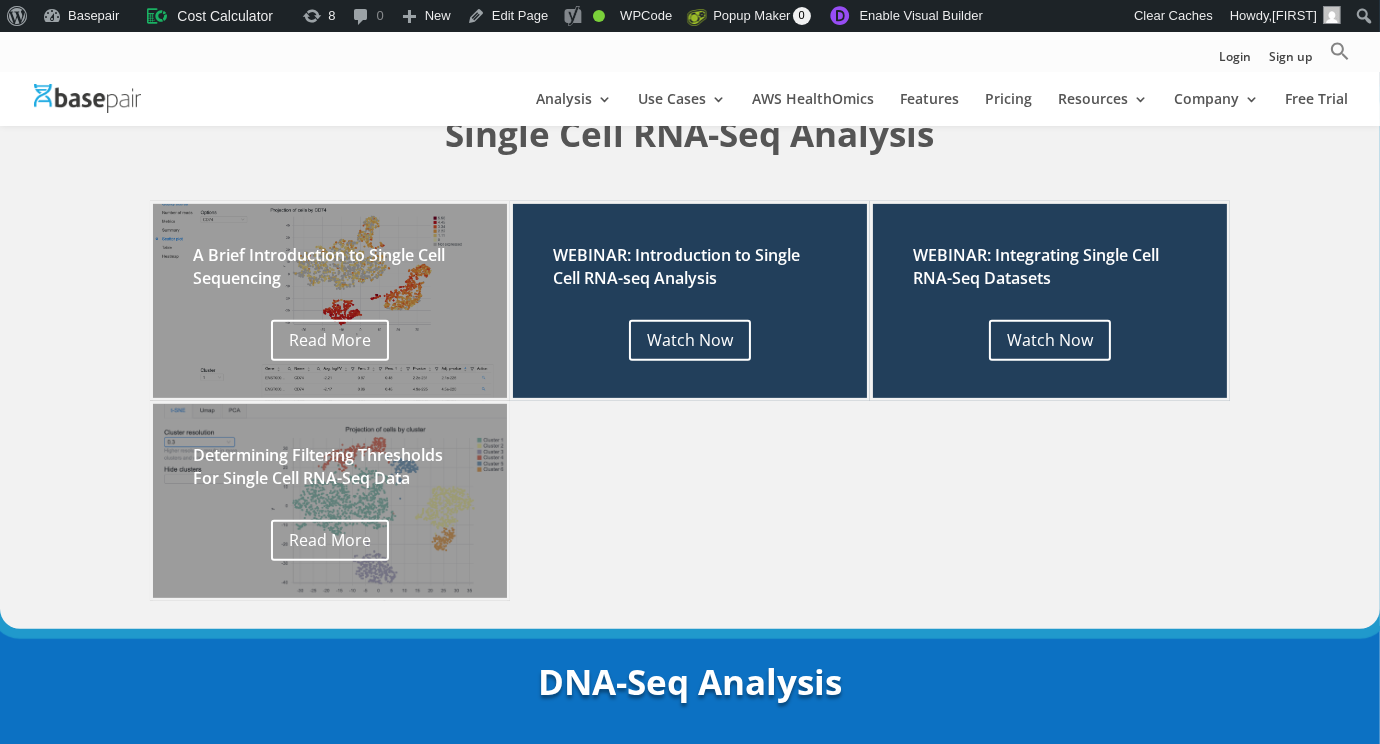 scroll, scrollTop: 600, scrollLeft: 0, axis: vertical 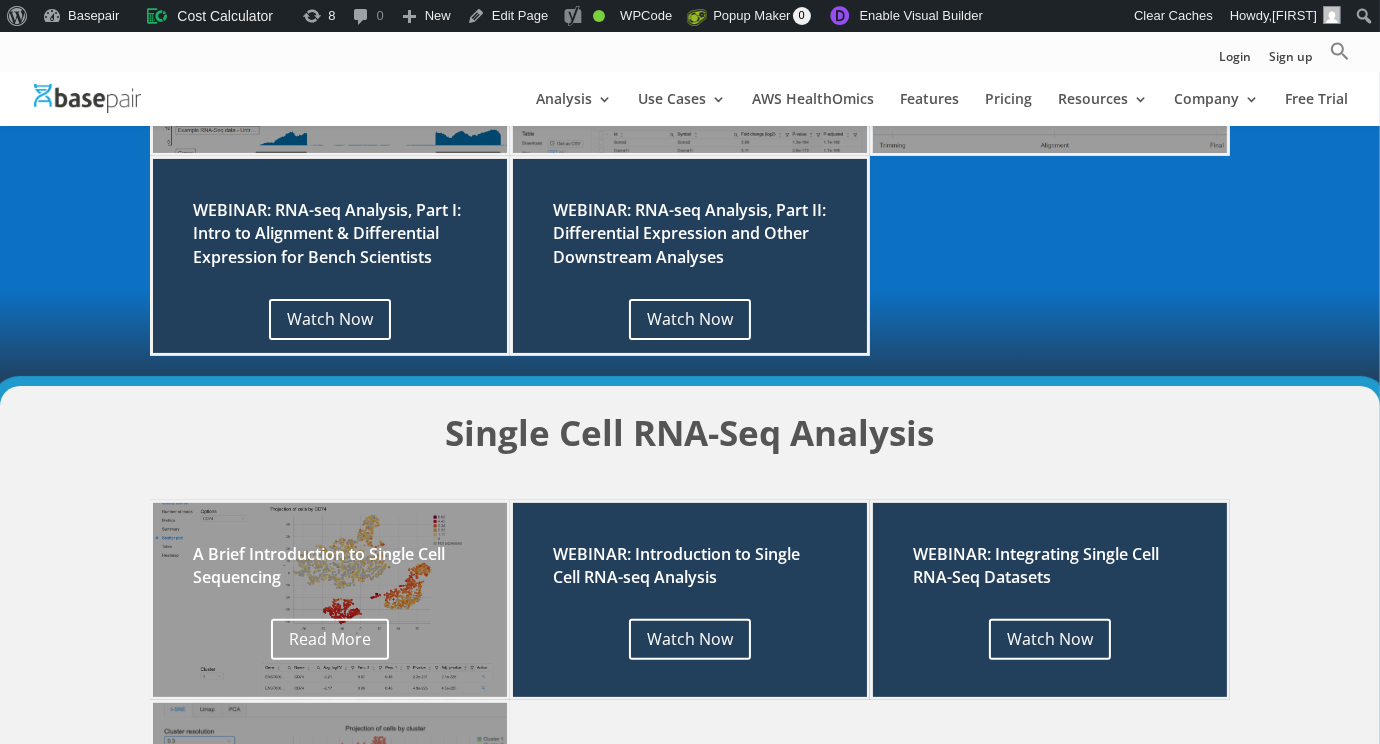 click on "A Gentle Introduction to RNA-Seq Analysis
Read More" at bounding box center (1050, 156) 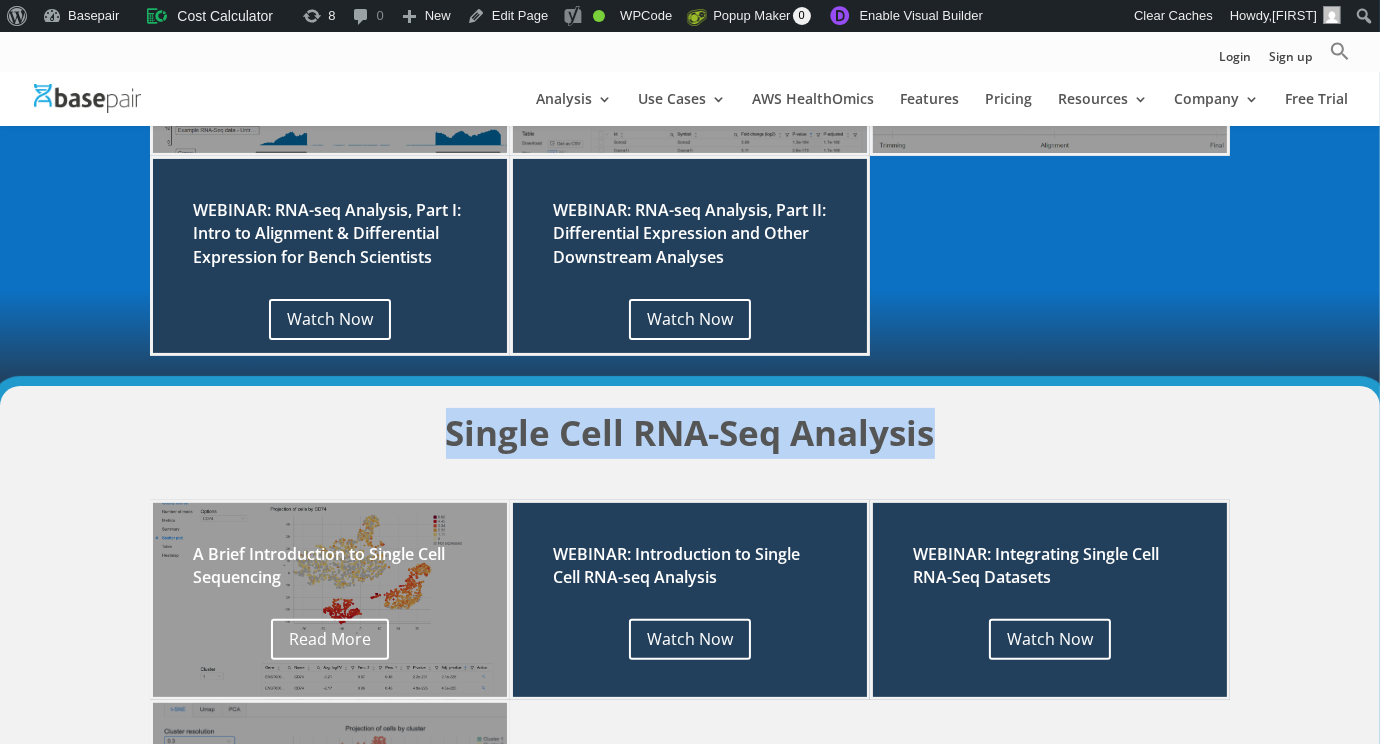 drag, startPoint x: 953, startPoint y: 428, endPoint x: 434, endPoint y: 397, distance: 519.925 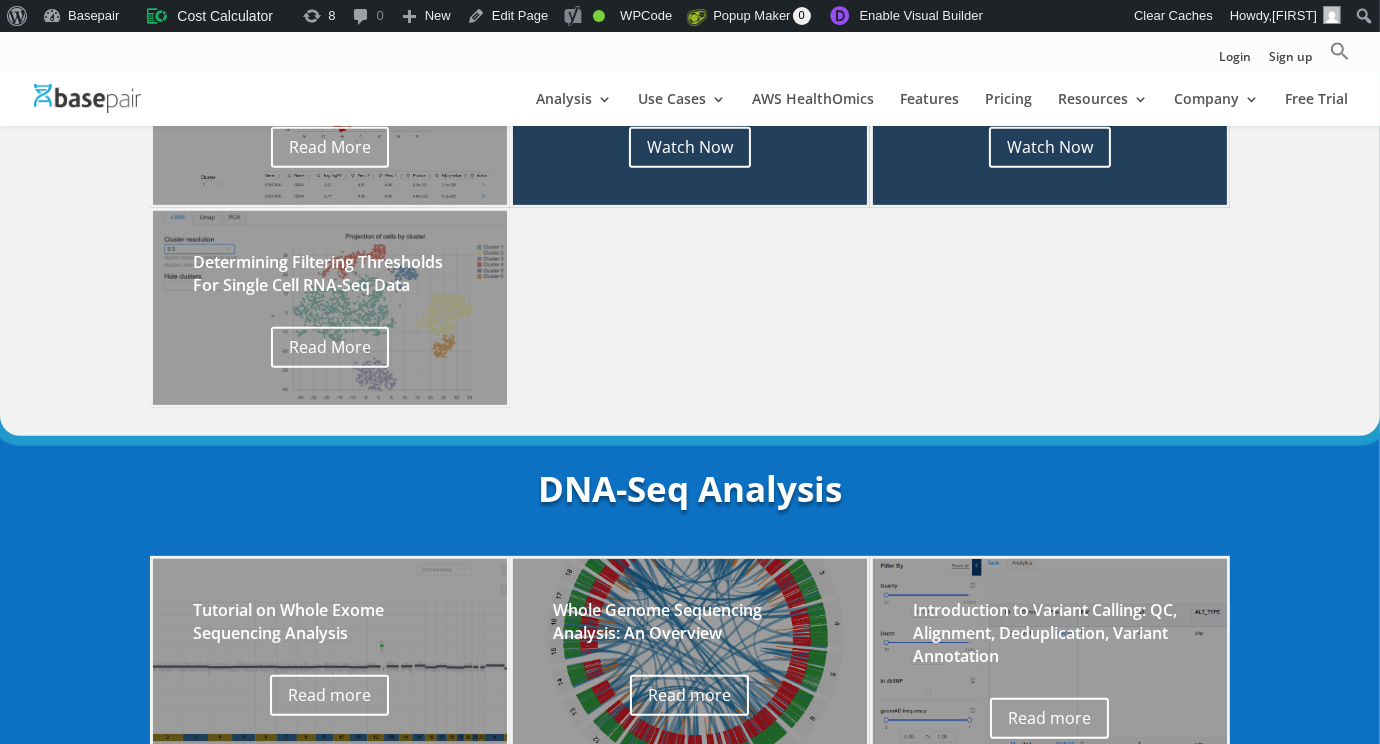 scroll, scrollTop: 1099, scrollLeft: 0, axis: vertical 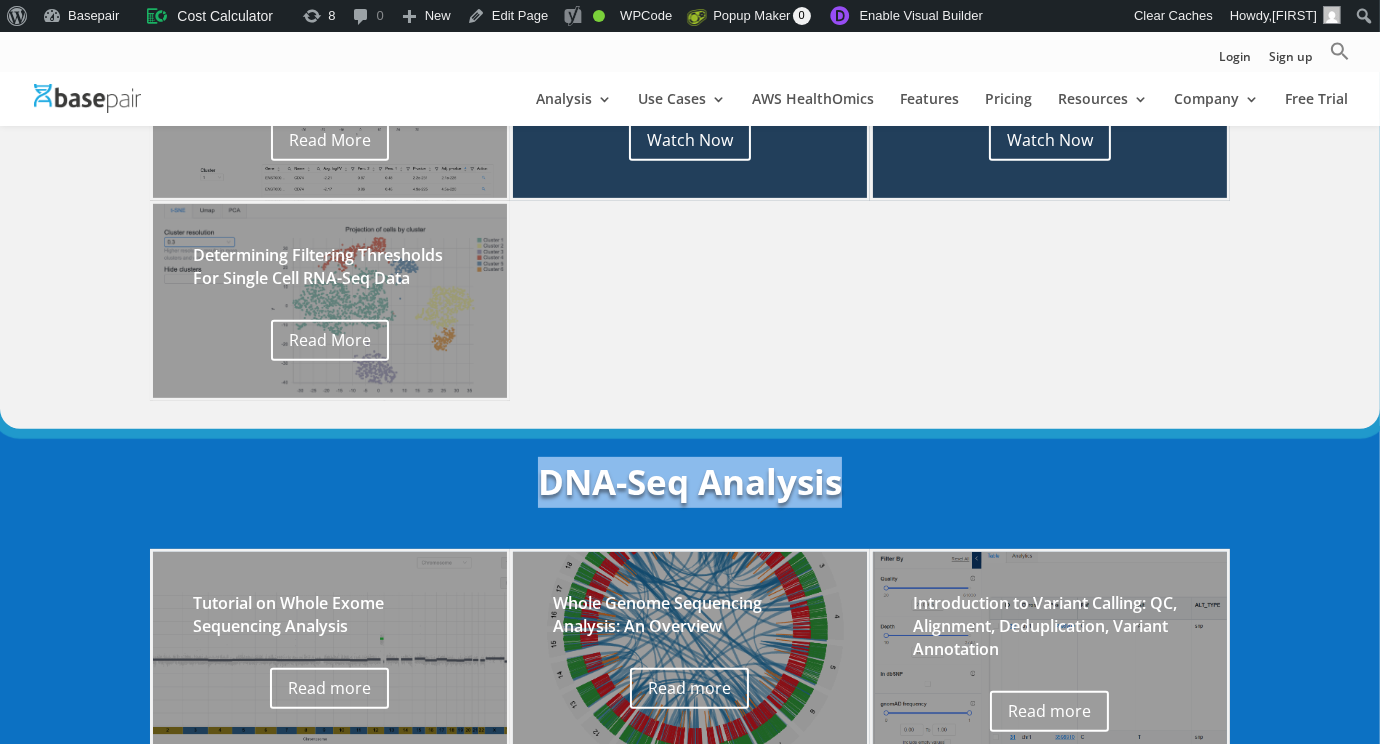 drag, startPoint x: 857, startPoint y: 481, endPoint x: 502, endPoint y: 458, distance: 355.7443 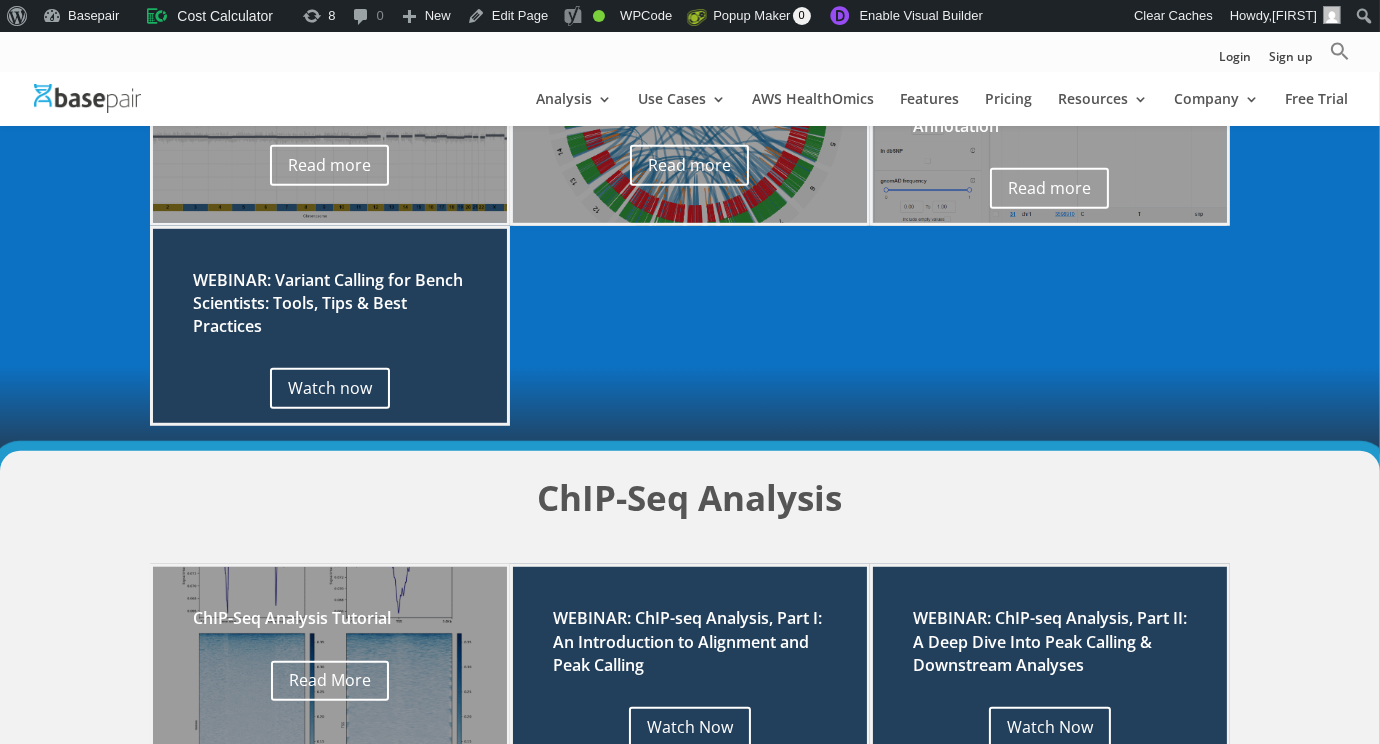 scroll, scrollTop: 1600, scrollLeft: 0, axis: vertical 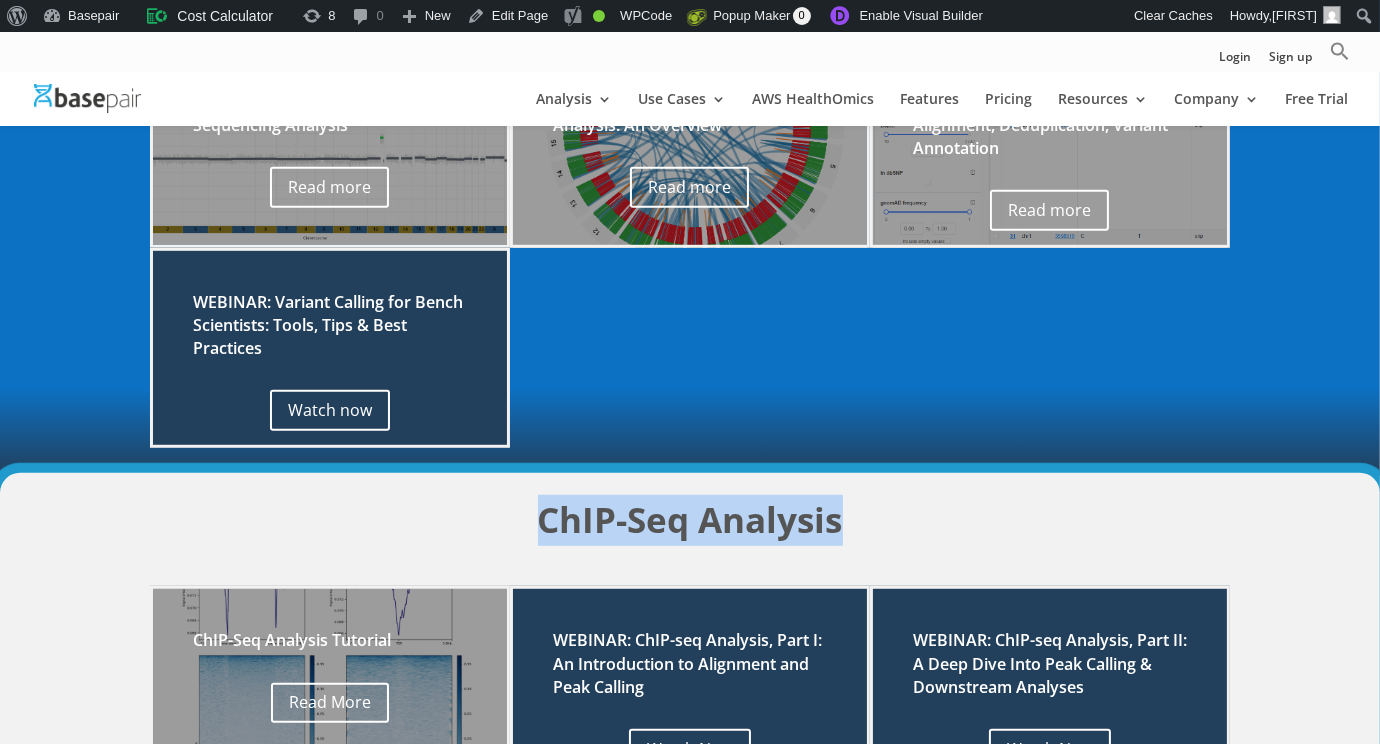 drag, startPoint x: 864, startPoint y: 517, endPoint x: 502, endPoint y: 497, distance: 362.55206 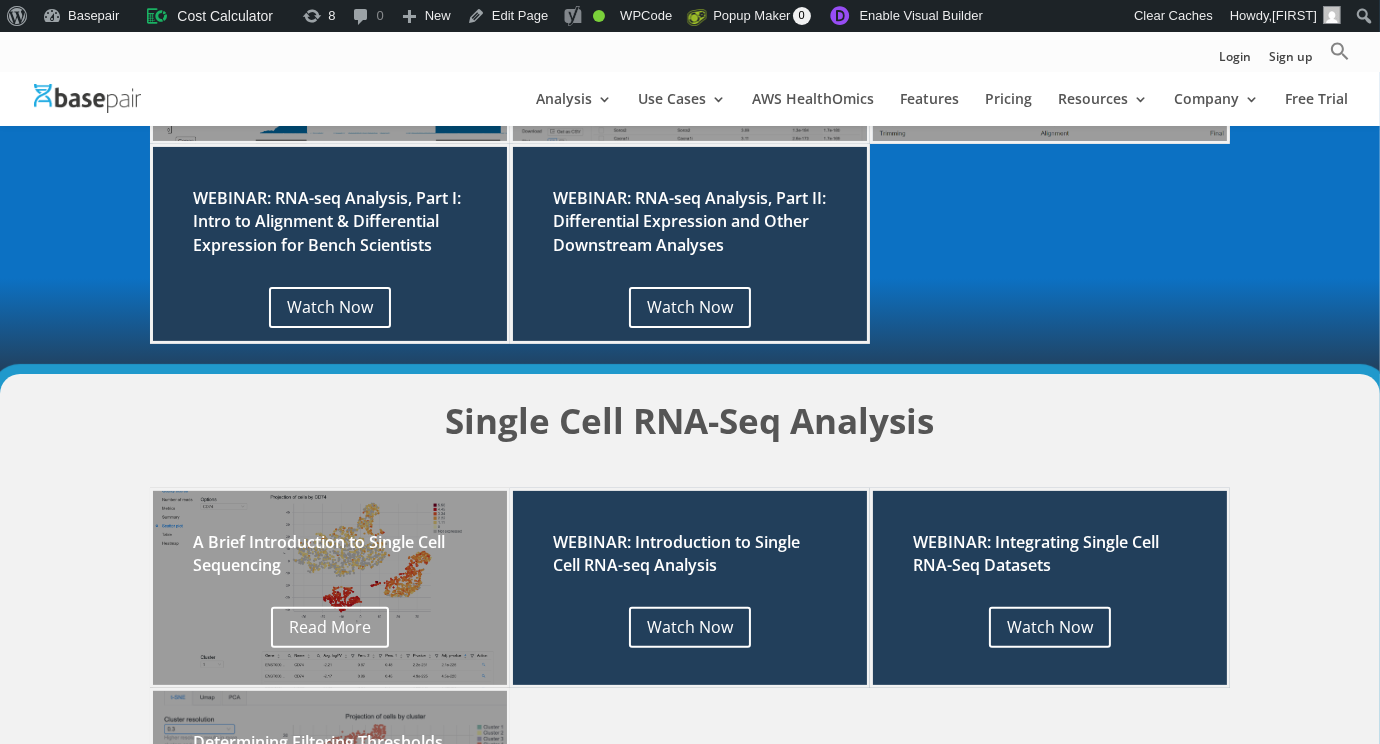 scroll, scrollTop: 600, scrollLeft: 0, axis: vertical 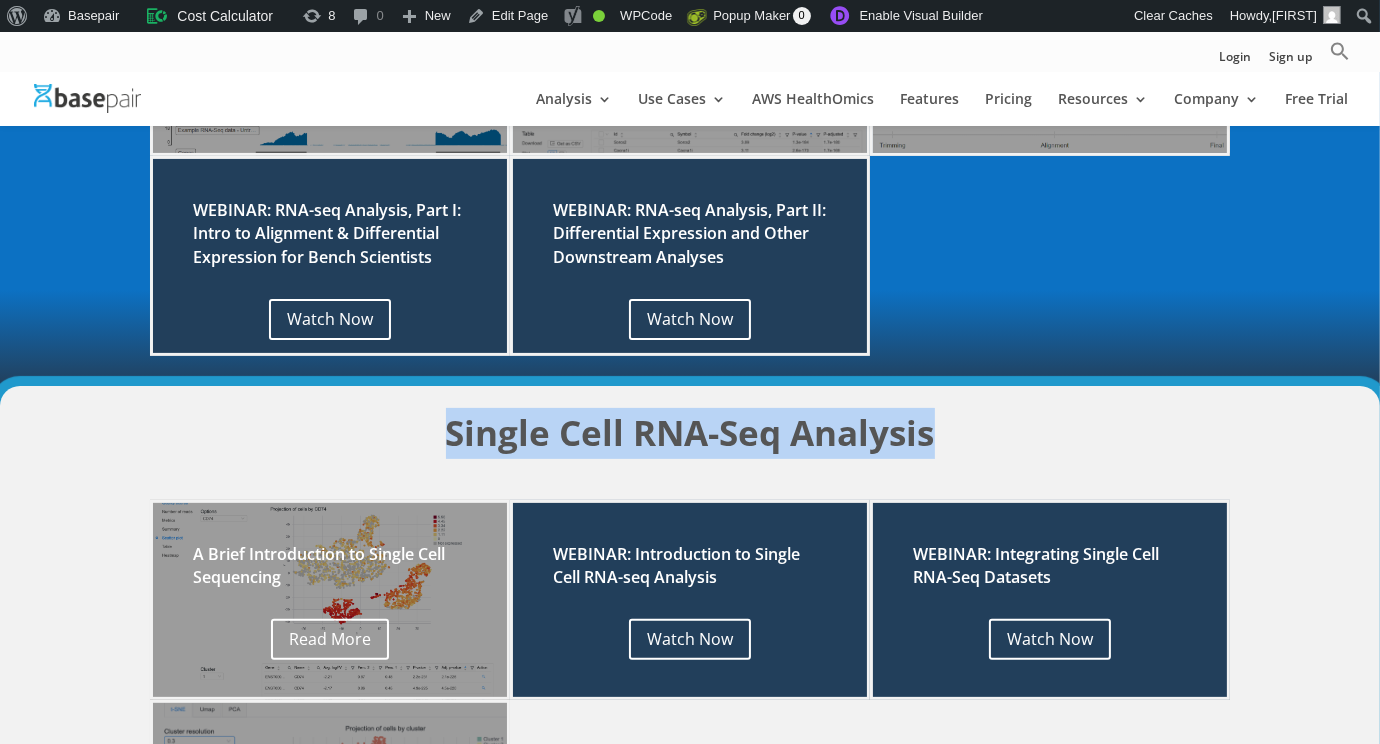 drag, startPoint x: 960, startPoint y: 443, endPoint x: 383, endPoint y: 411, distance: 577.88666 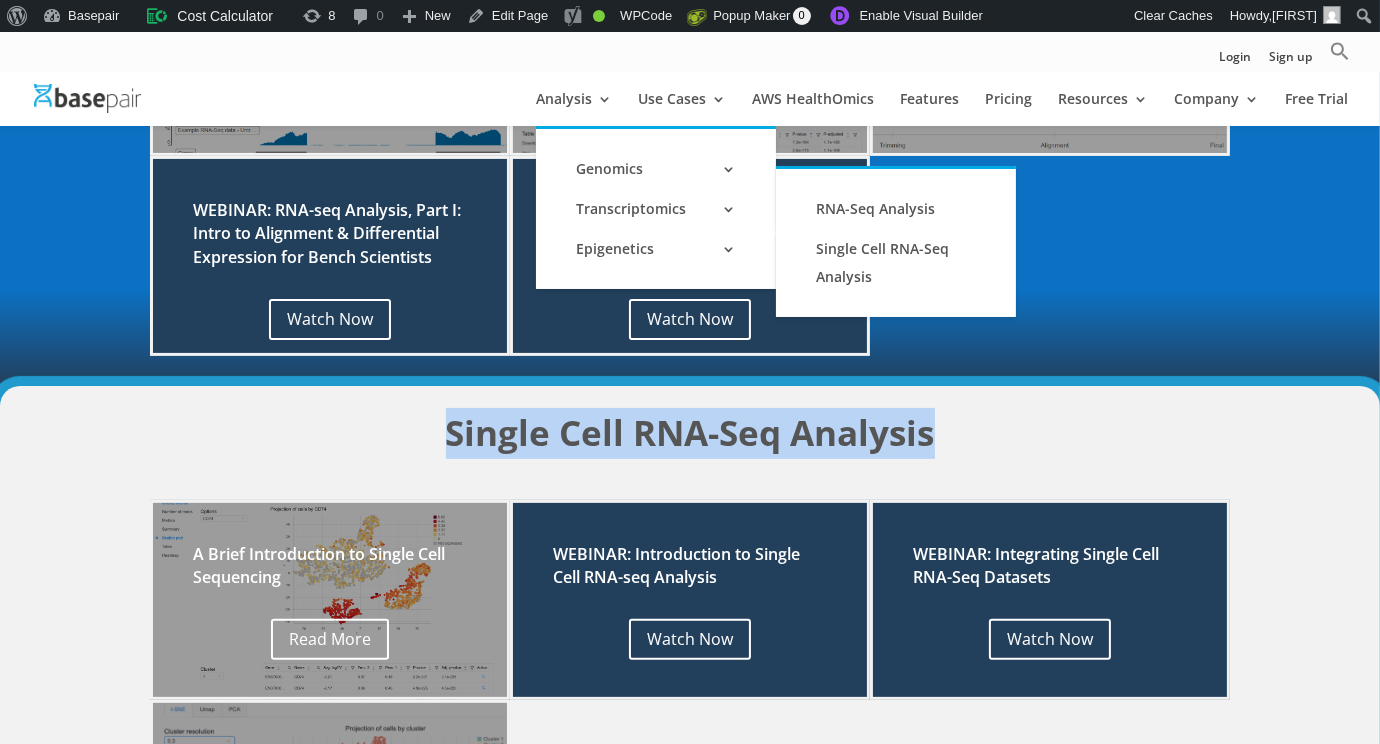 scroll, scrollTop: 299, scrollLeft: 0, axis: vertical 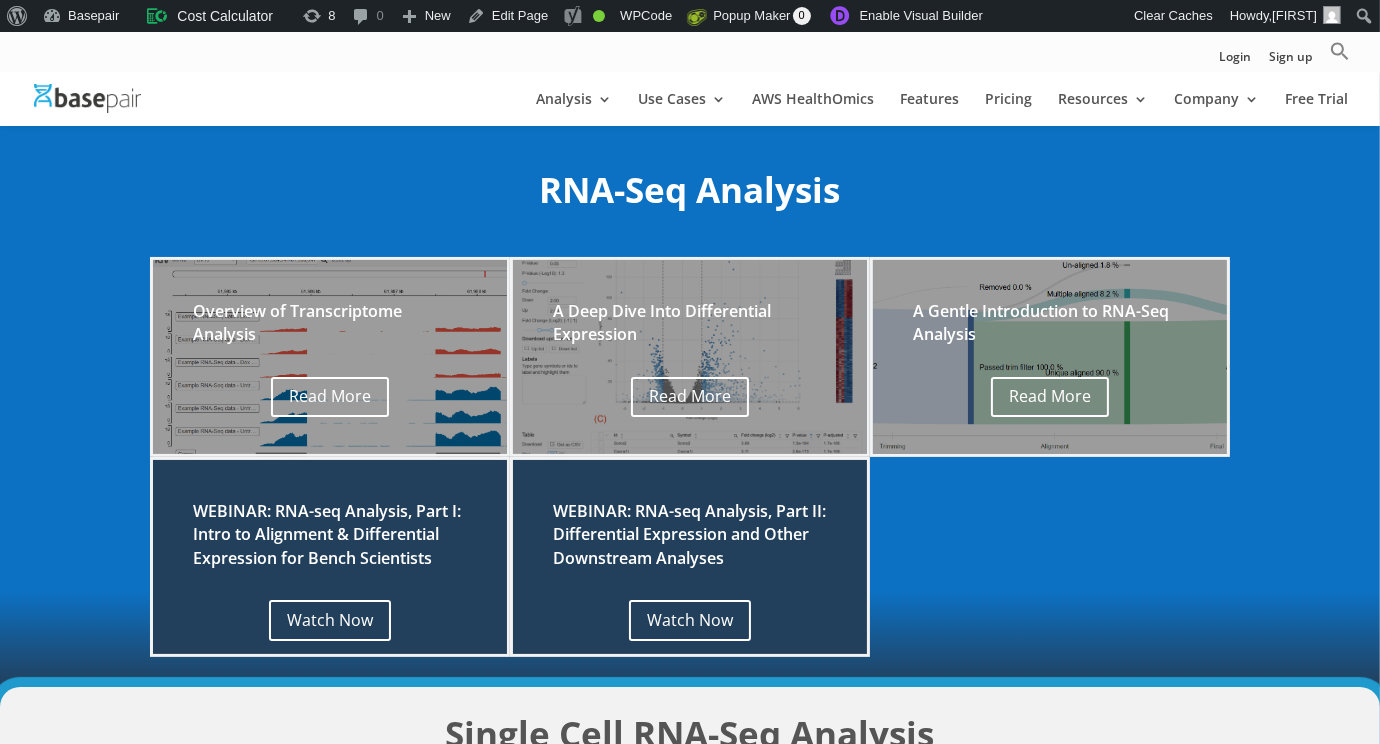 click on "Overview of Transcriptome Analysis
Read More
WEBINAR: RNA-seq Analysis, Part I: Intro to Alignment & Differential Expression for Bench Scientists
Watch Now
A Deep Dive Into Differential Expression
Read More
WEBINAR: RNA-seq Analysis, Part II: Differential Expression and Other Downstream Analyses
Watch Now
A Gentle Introduction to RNA-Seq Analysis
Read More" at bounding box center (690, 457) 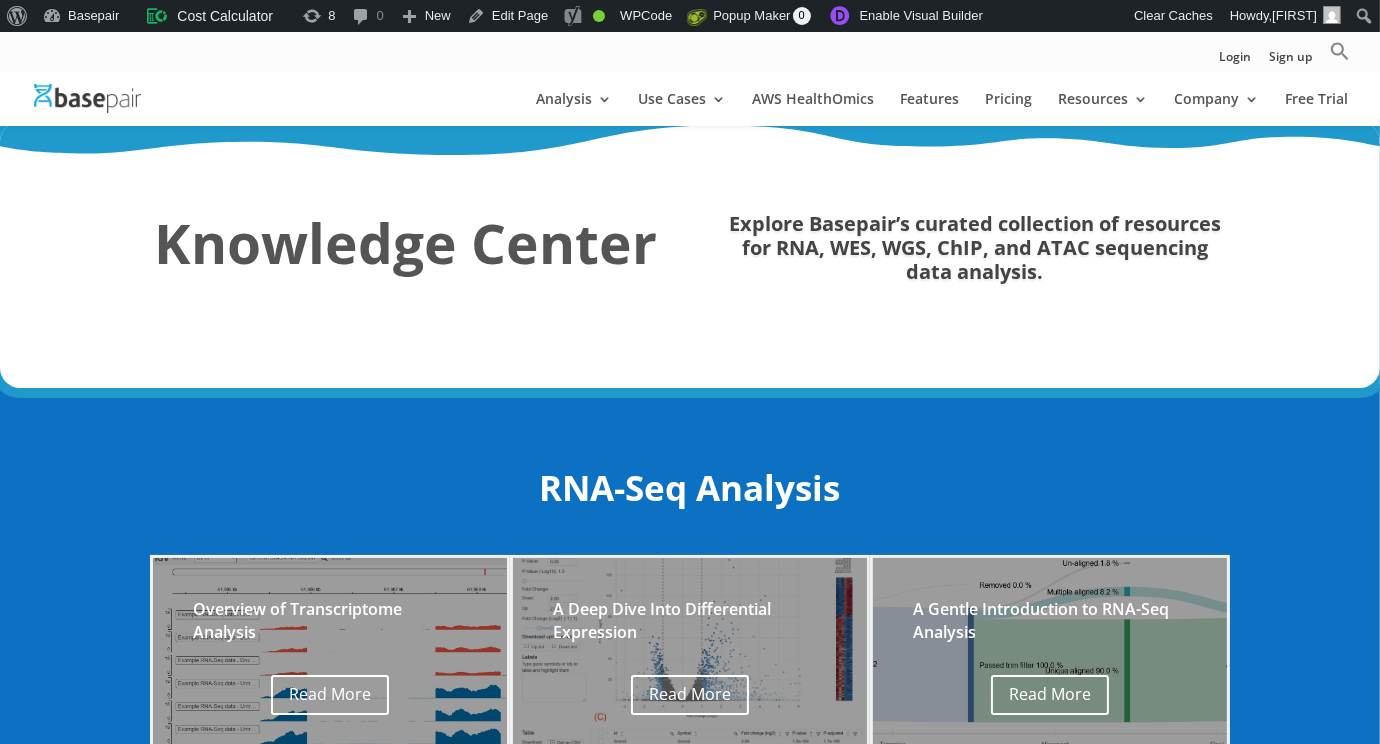 scroll, scrollTop: 0, scrollLeft: 0, axis: both 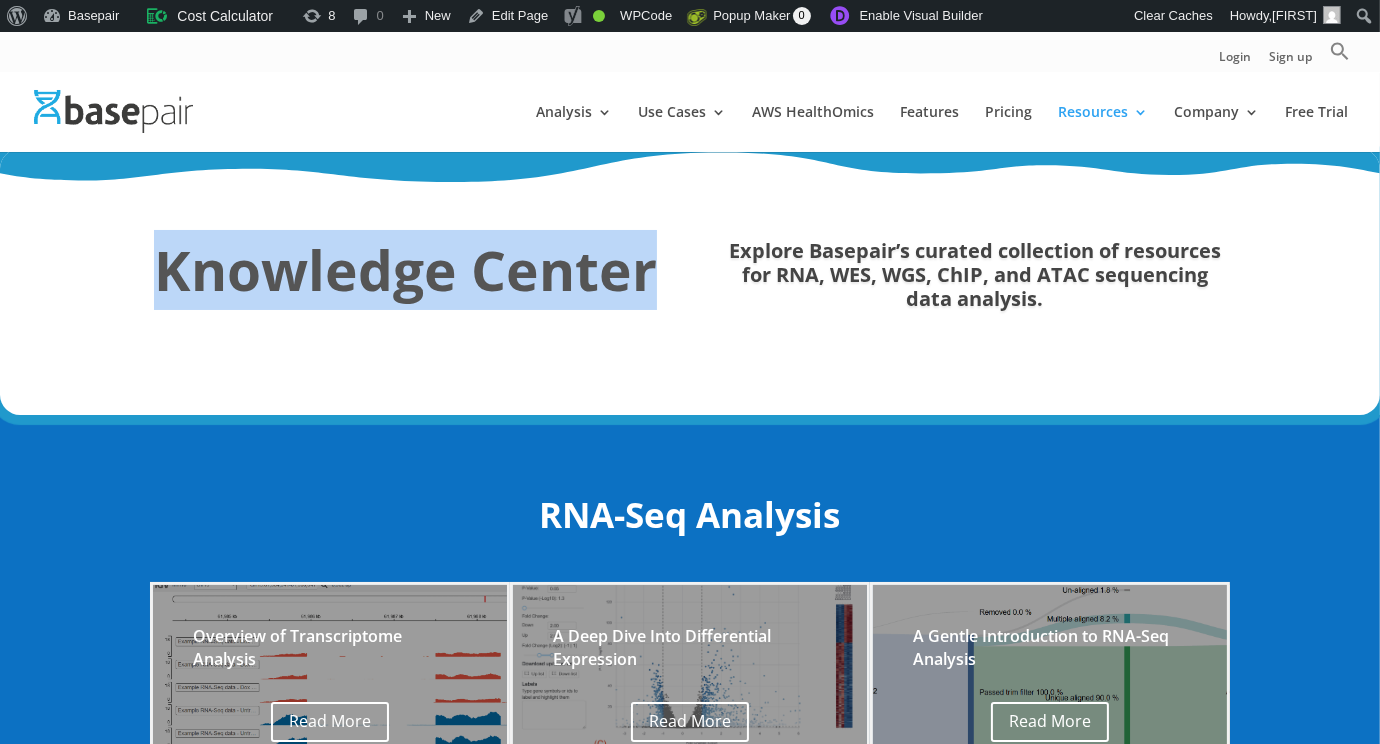 drag, startPoint x: 672, startPoint y: 265, endPoint x: 147, endPoint y: 265, distance: 525 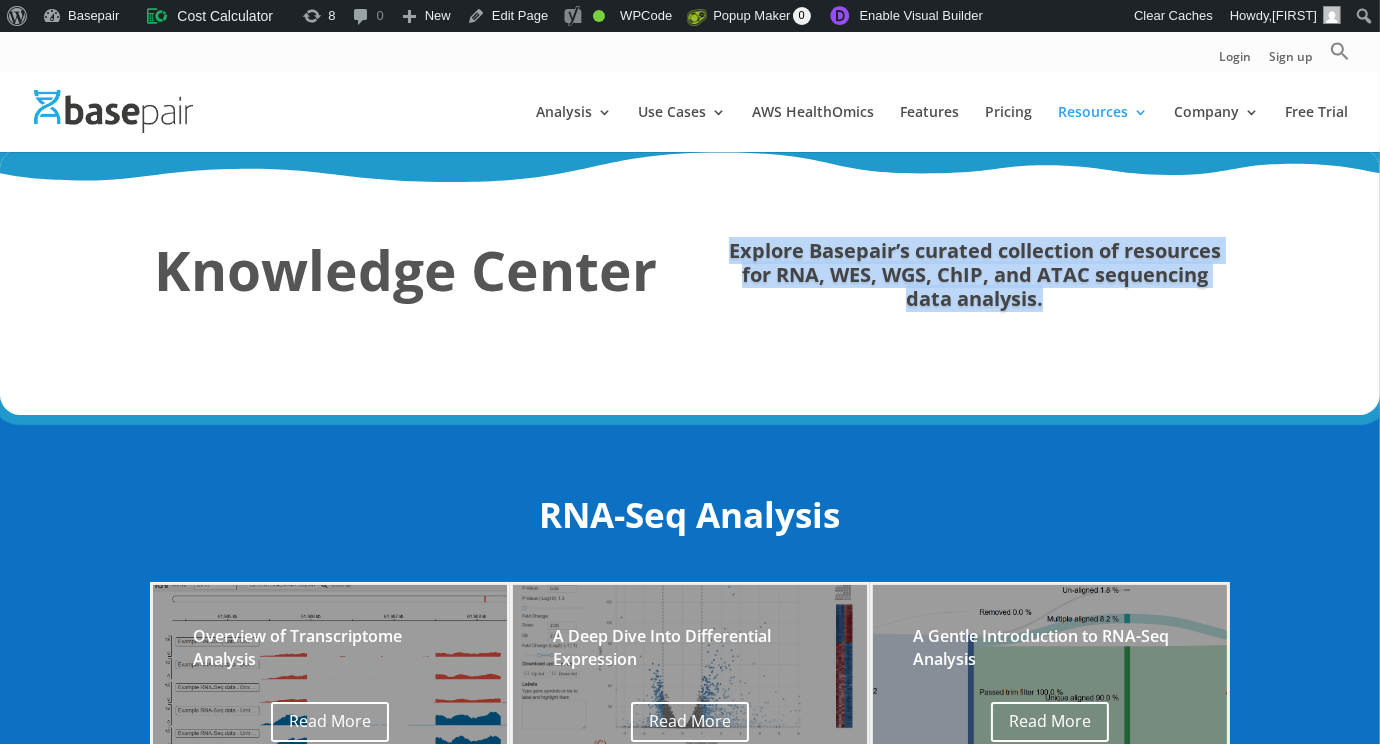 drag, startPoint x: 724, startPoint y: 240, endPoint x: 1117, endPoint y: 311, distance: 399.362 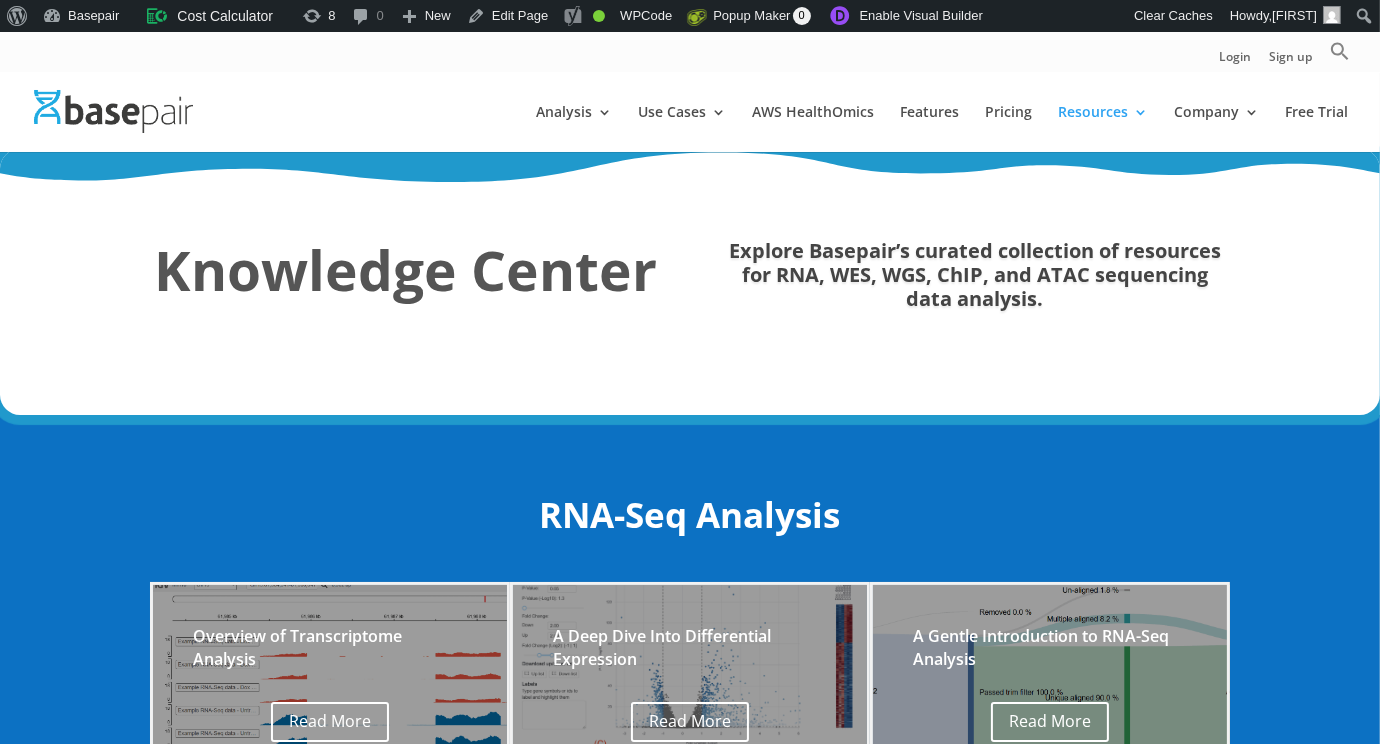 click on "Knowledge Center" at bounding box center [405, 269] 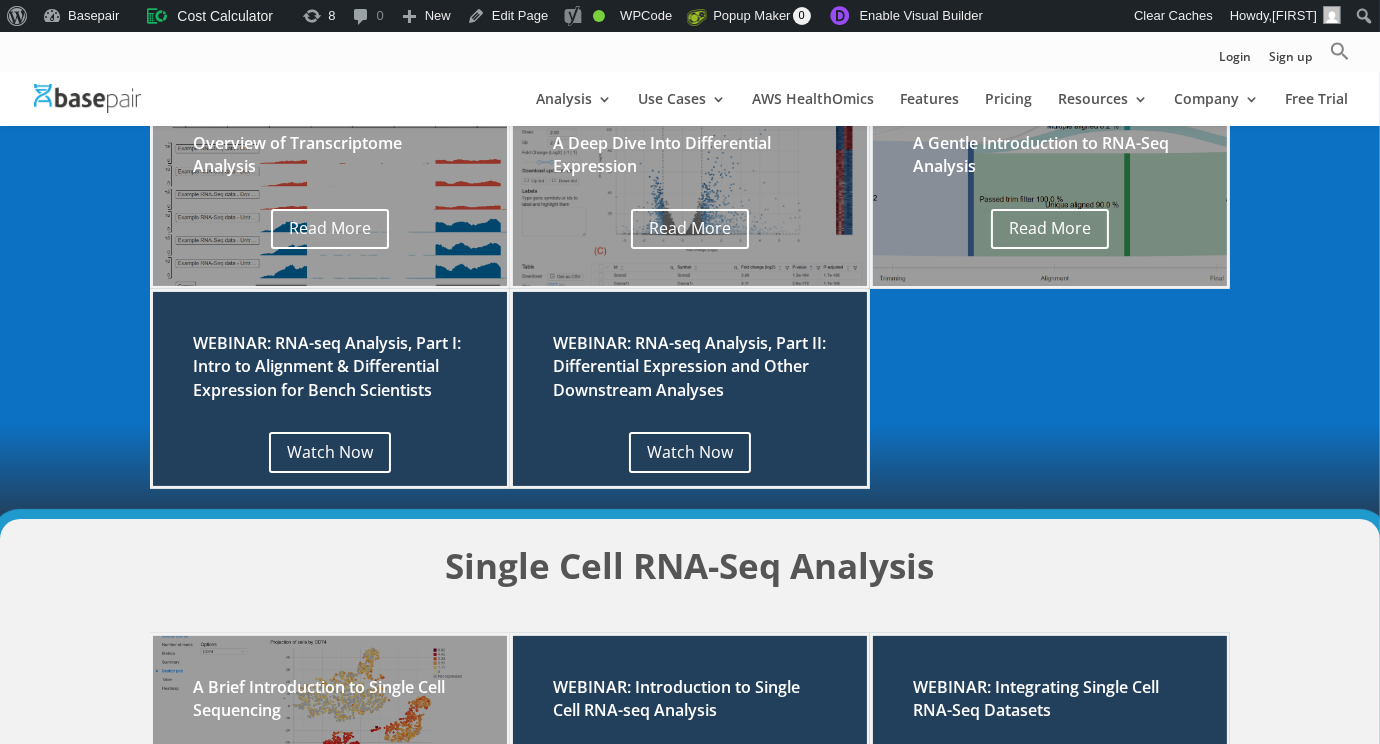 scroll, scrollTop: 482, scrollLeft: 0, axis: vertical 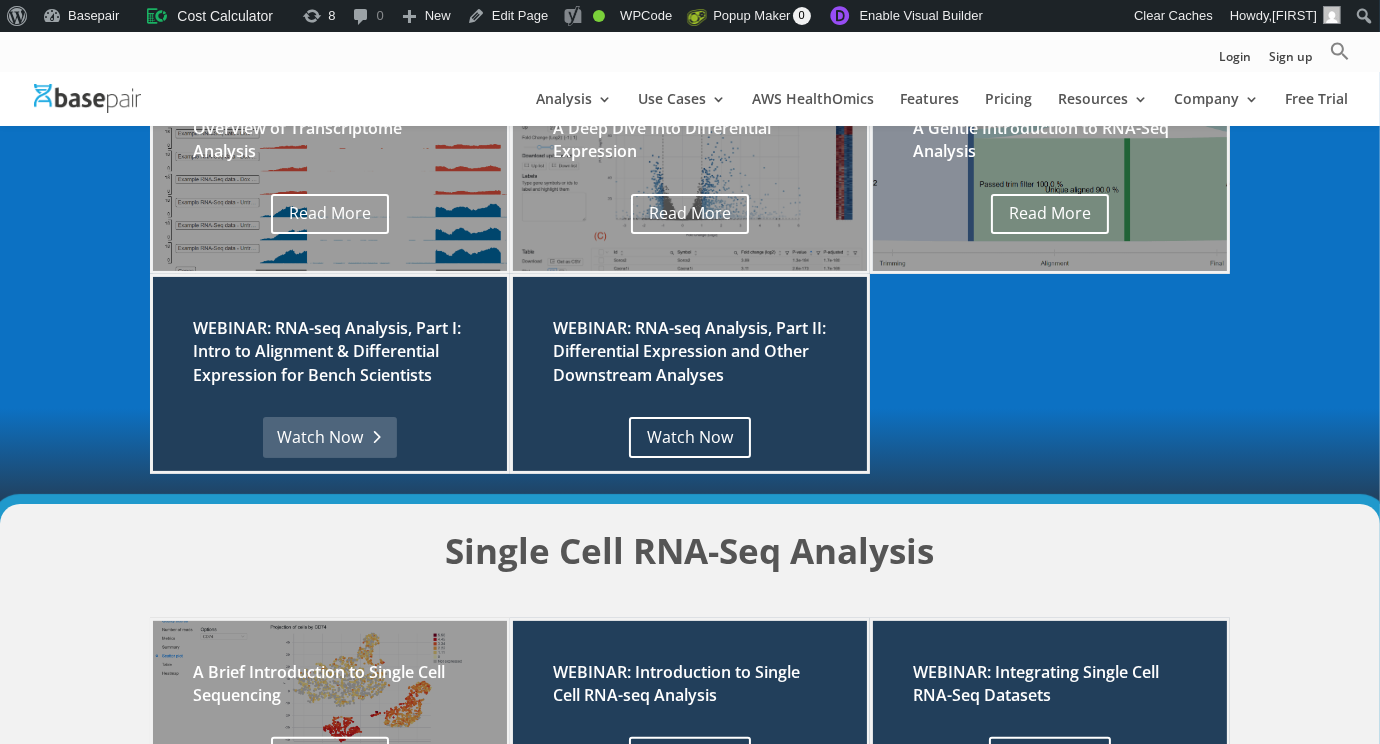 click on "Watch Now" at bounding box center [329, 437] 